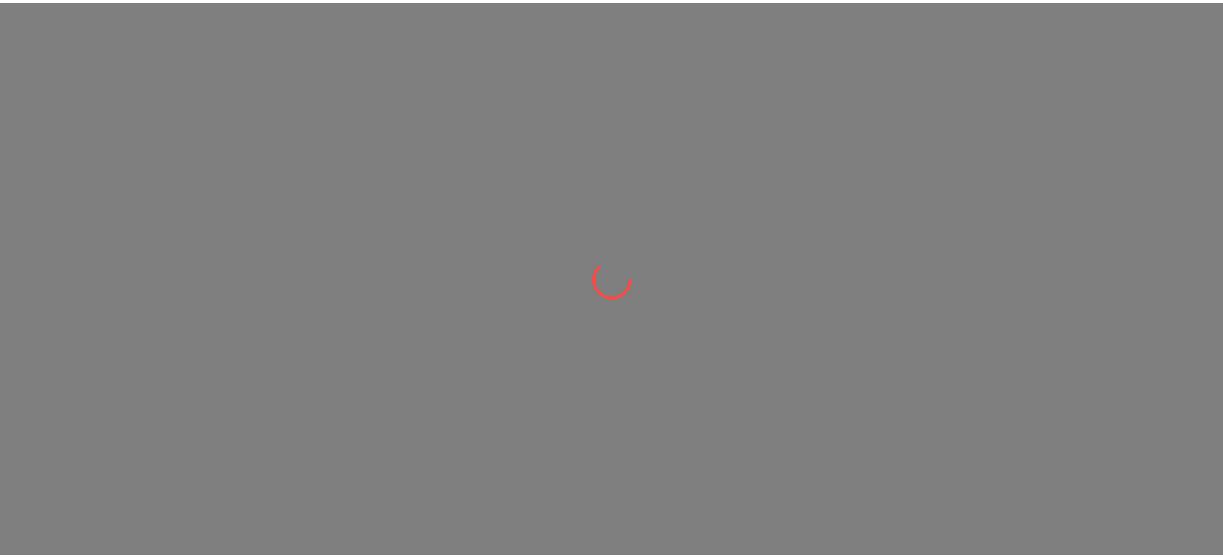 scroll, scrollTop: 0, scrollLeft: 0, axis: both 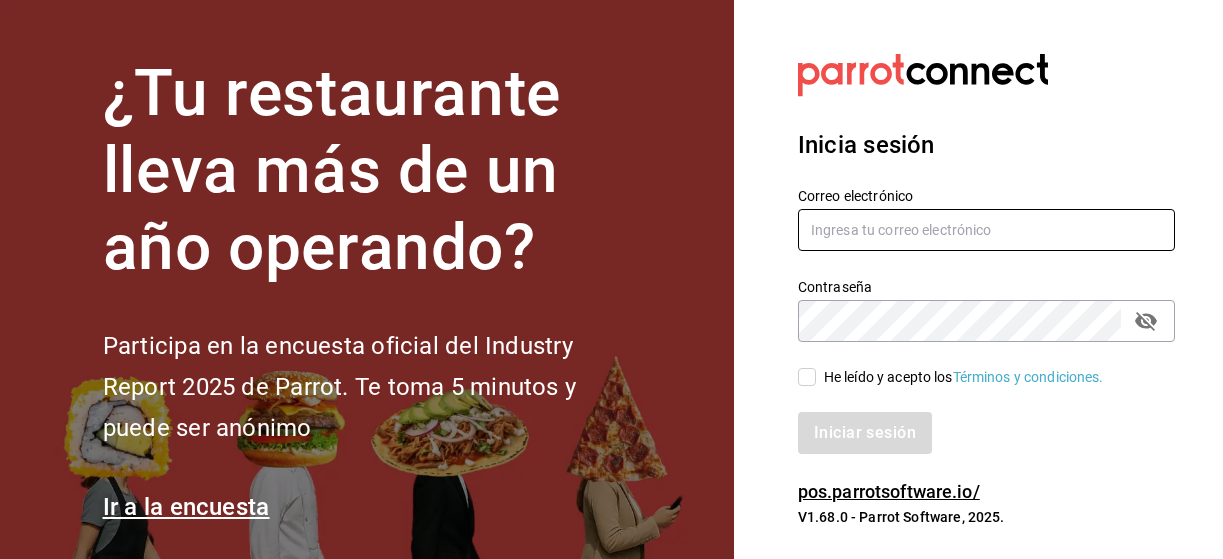 click at bounding box center (986, 230) 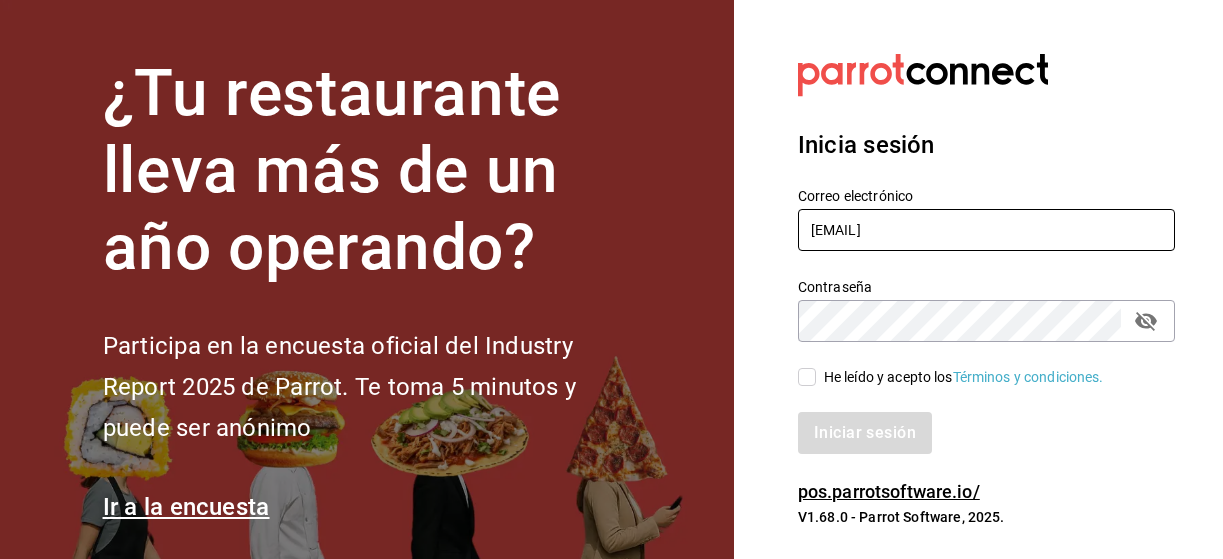 click on "[EMAIL]" at bounding box center (986, 230) 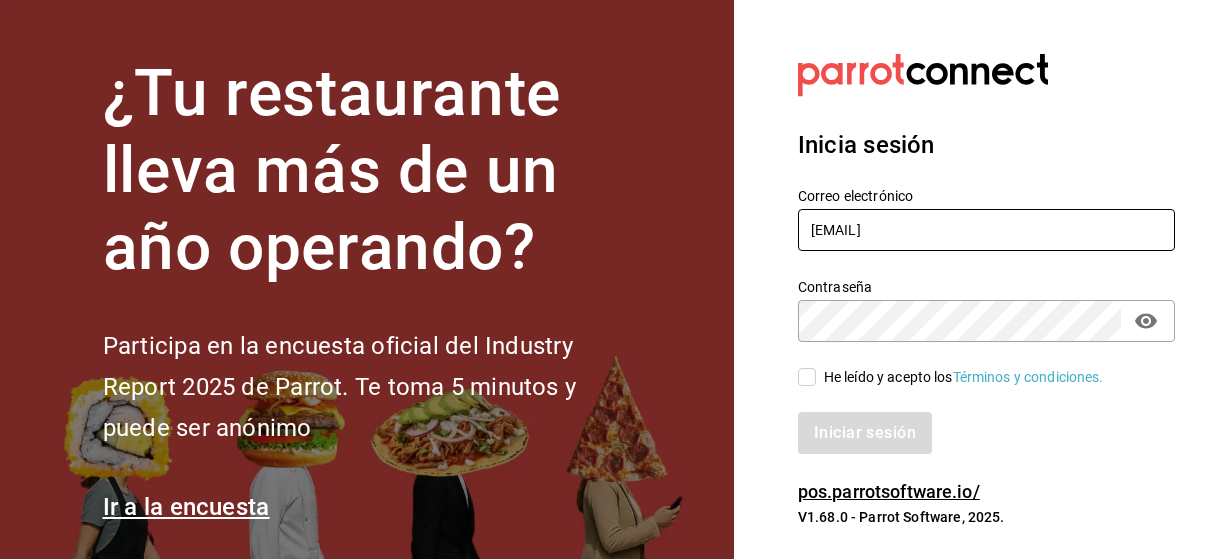 type on "[EMAIL]" 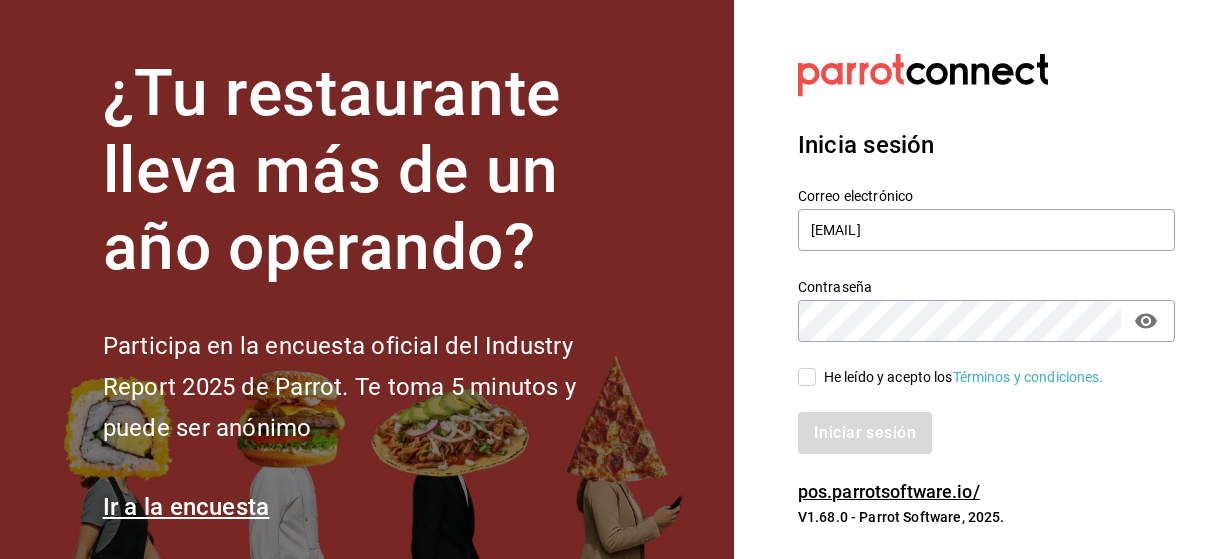 click on "He leído y acepto los  Términos y condiciones." at bounding box center (807, 377) 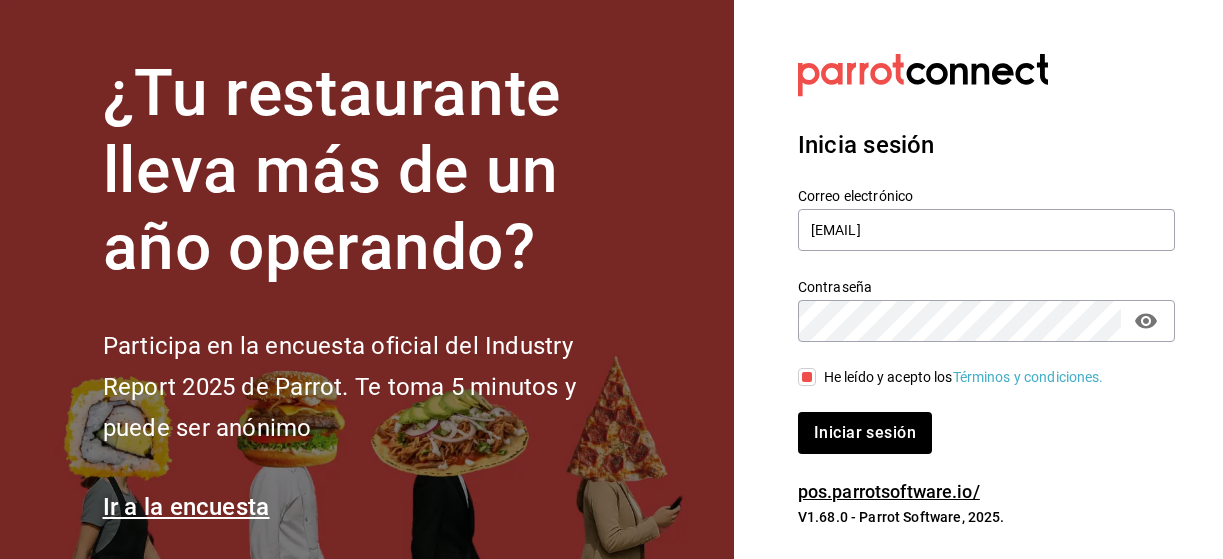 click on "Inicia sesión Correo electrónico [EMAIL] Contraseña Contraseña He leído y acepto los Términos y condiciones. Iniciar sesión" at bounding box center [986, 290] 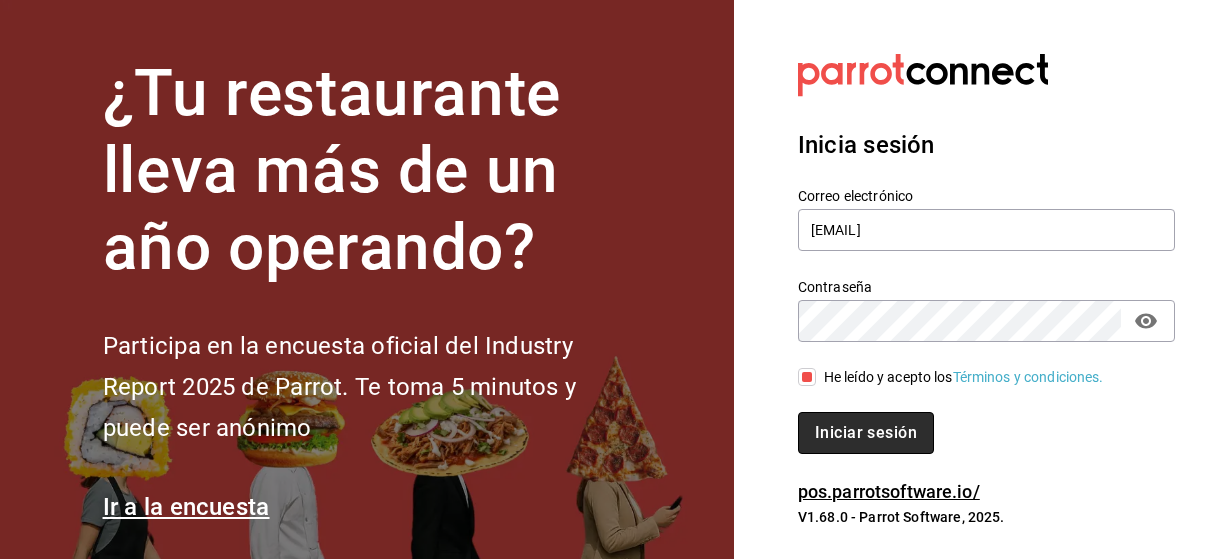 click on "Iniciar sesión" at bounding box center (866, 433) 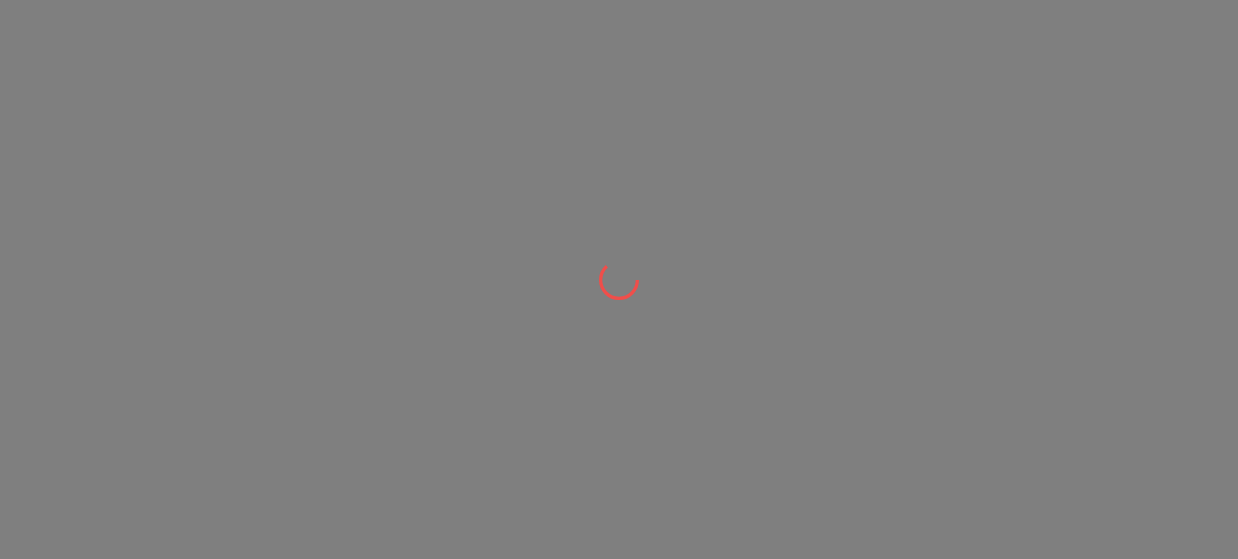 scroll, scrollTop: 0, scrollLeft: 0, axis: both 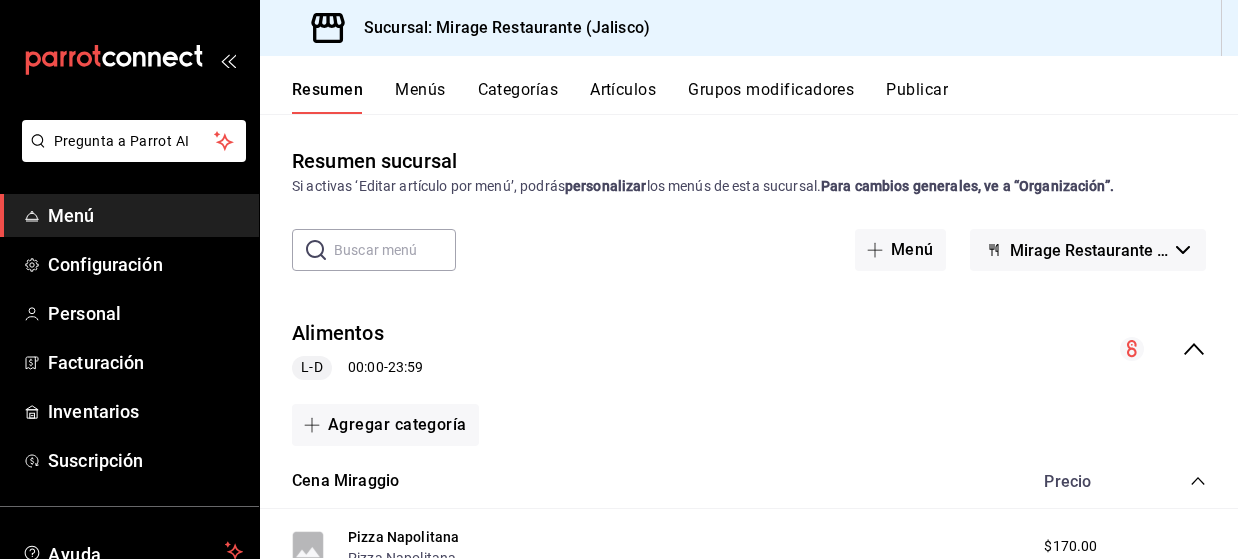 click on "Menú" at bounding box center [145, 215] 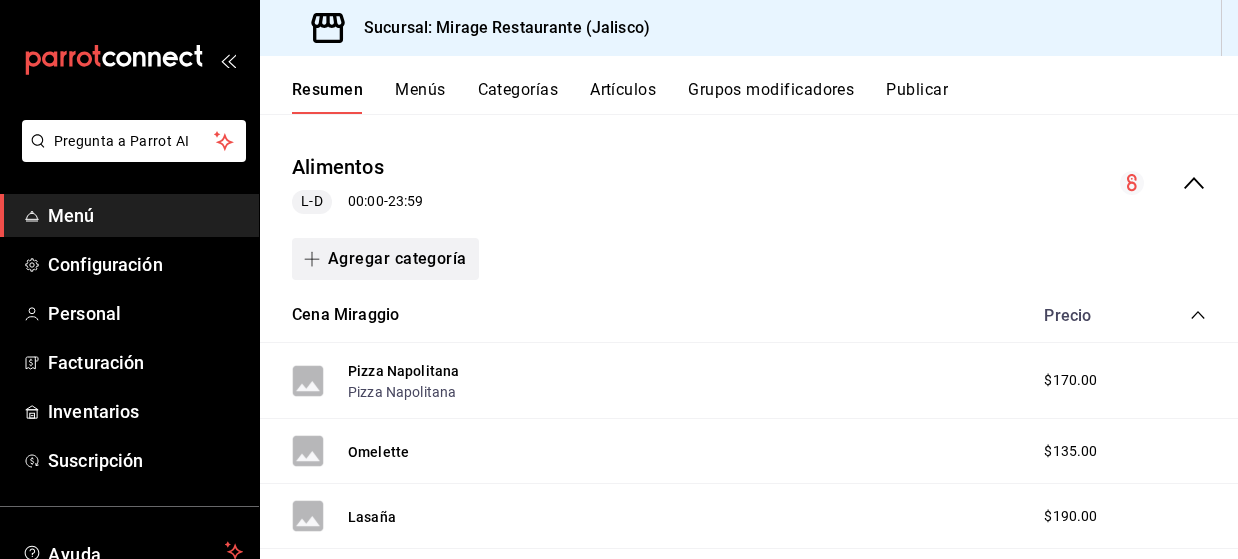 scroll, scrollTop: 119, scrollLeft: 0, axis: vertical 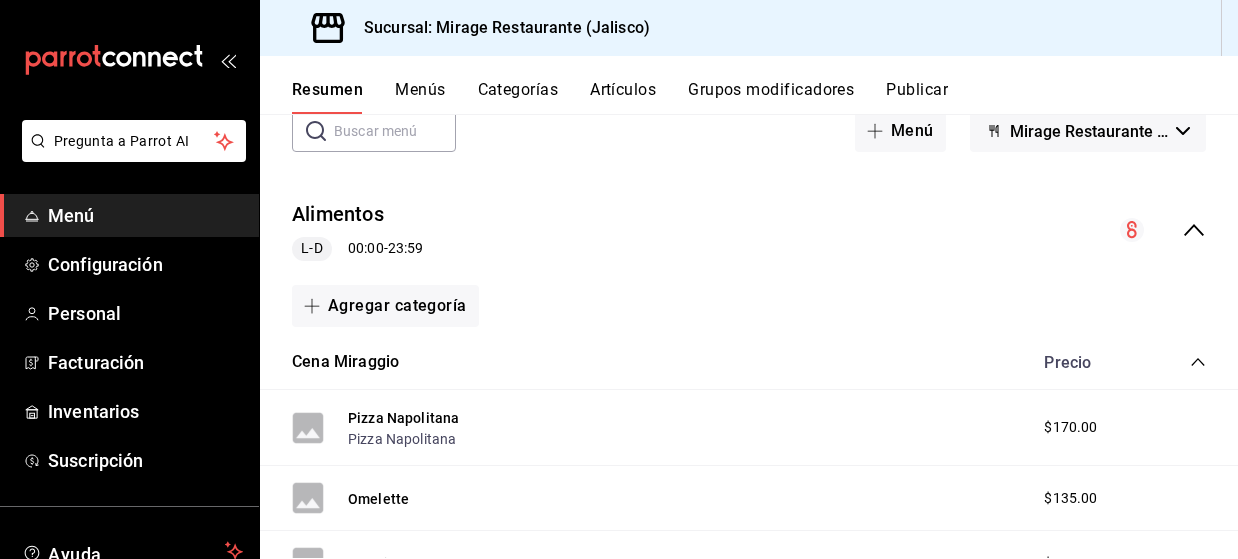 click on "Artículos" at bounding box center (623, 97) 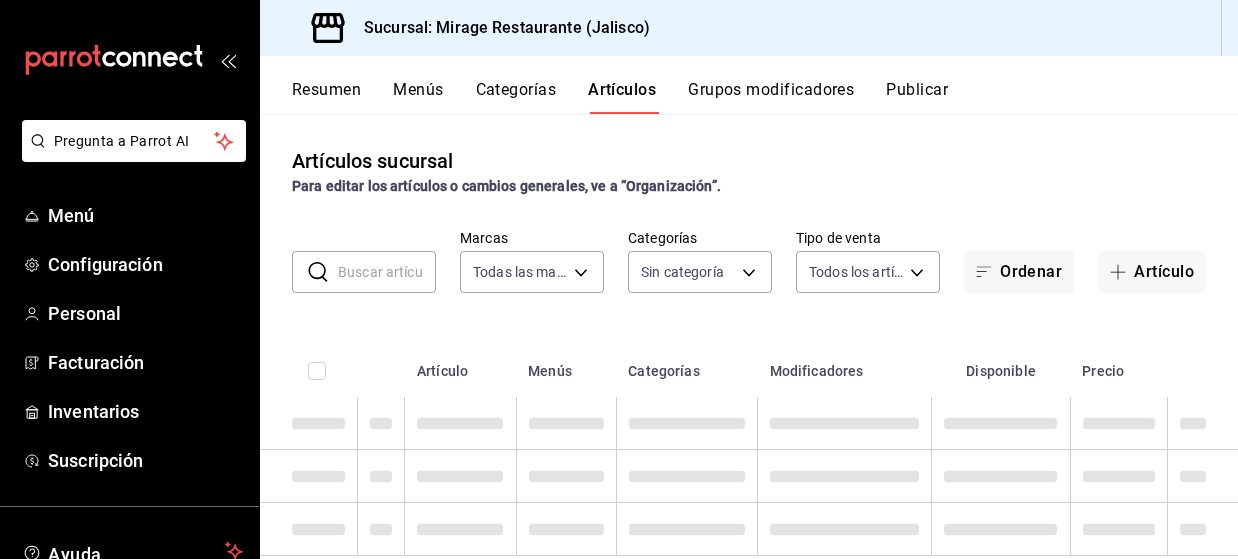 type on "[UUID]" 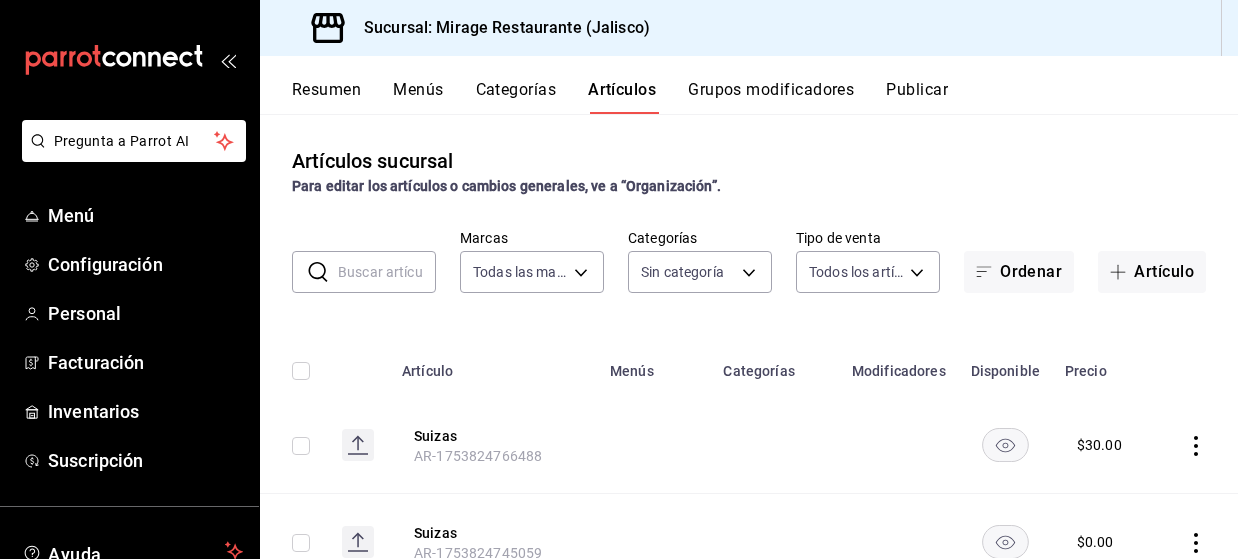 type on "[UUID],[UUID],[UUID],[UUID],[UUID],[UUID],[UUID],[UUID],[UUID],[UUID],[UUID],[UUID],[UUID],[UUID],[UUID],[UUID],[UUID],[UUID],[UUID],[UUID],[UUID],[UUID],[UUID],[UUID],[UUID],[UUID],[UUID]" 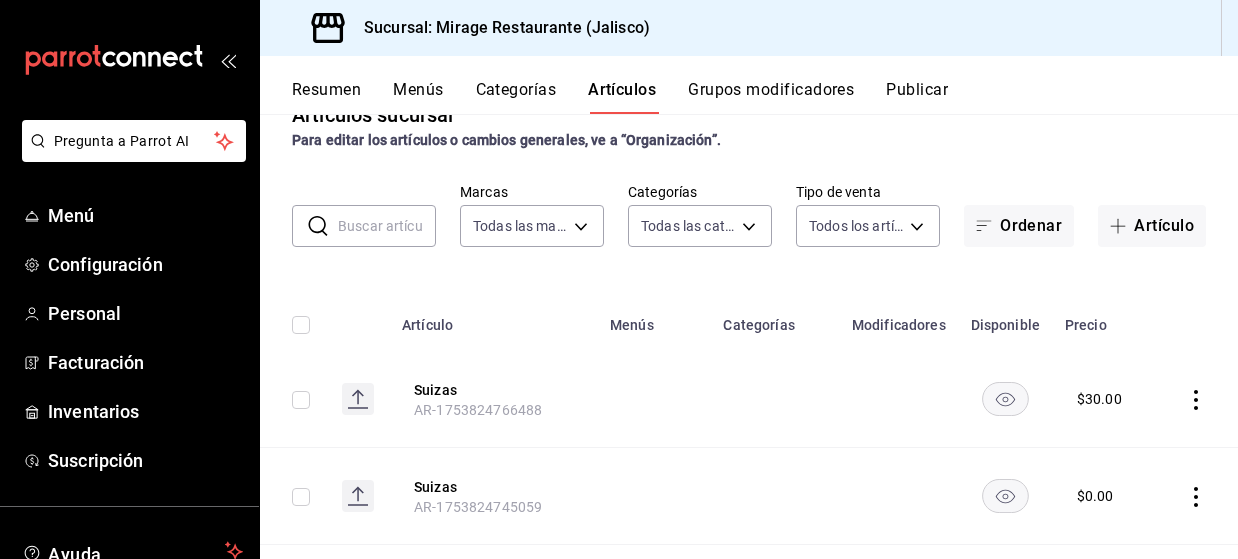 click on "Menús" at bounding box center [418, 97] 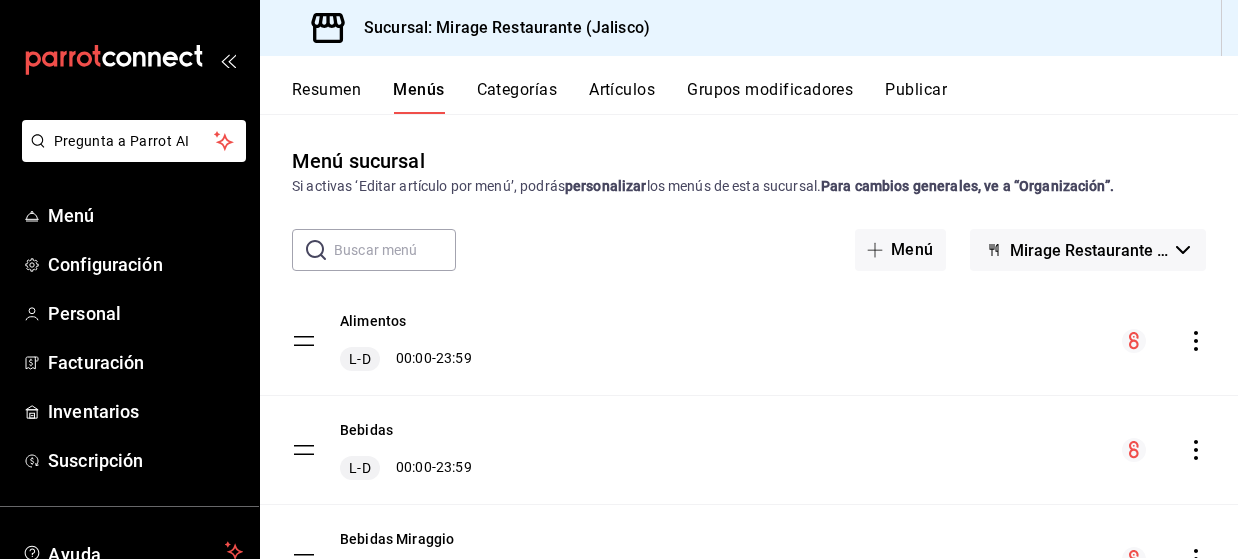 click on "Resumen" at bounding box center [326, 97] 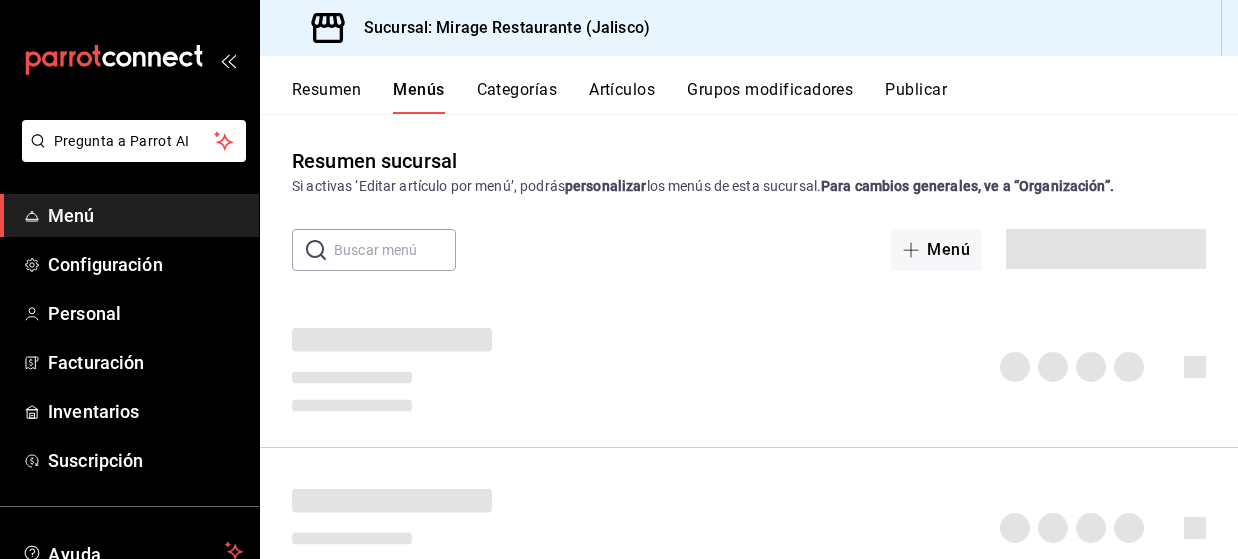 click on "Menús" at bounding box center [418, 97] 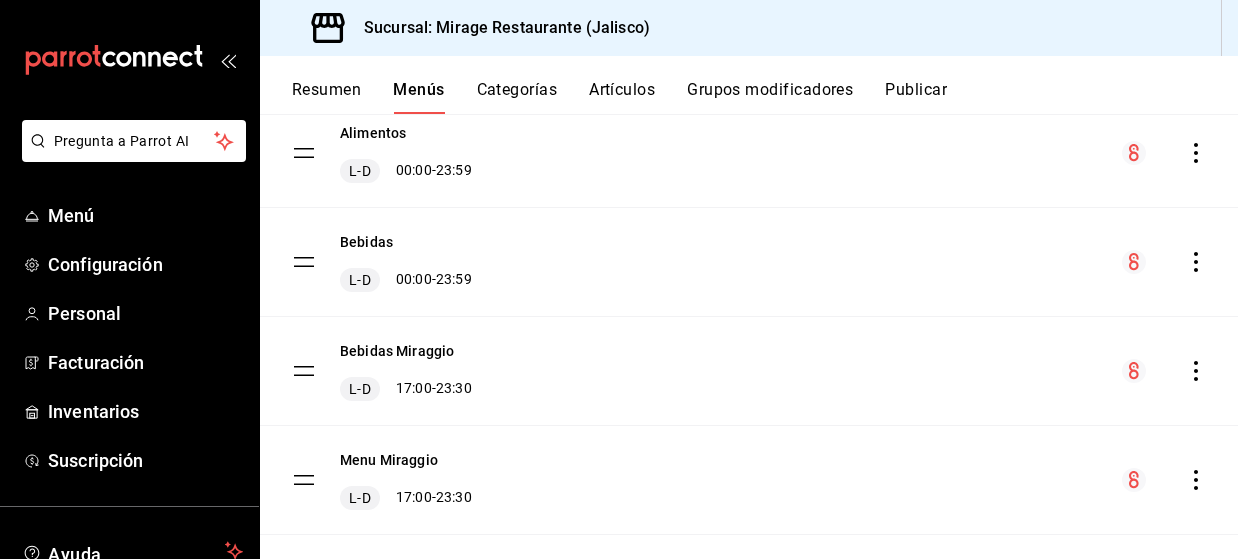 scroll, scrollTop: 221, scrollLeft: 0, axis: vertical 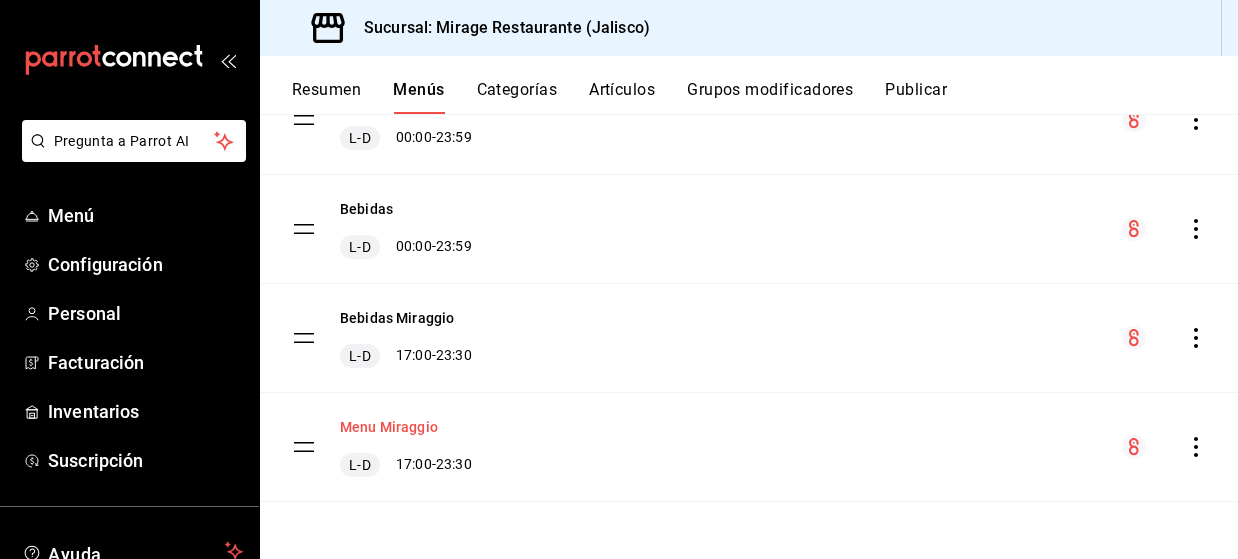click on "Menu Miraggio" at bounding box center [389, 427] 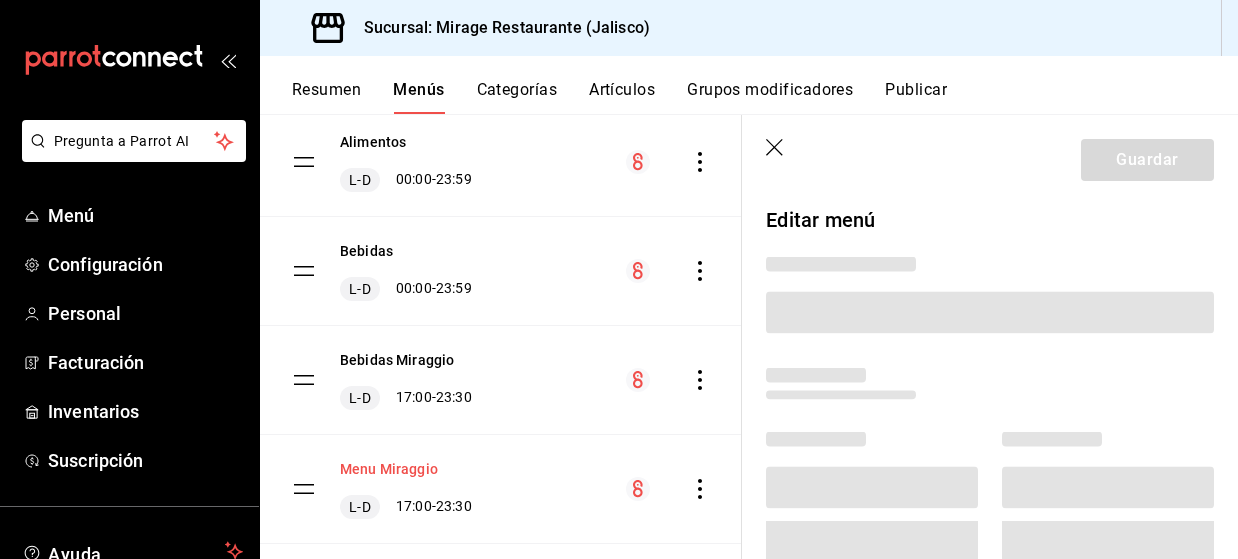 scroll, scrollTop: 263, scrollLeft: 0, axis: vertical 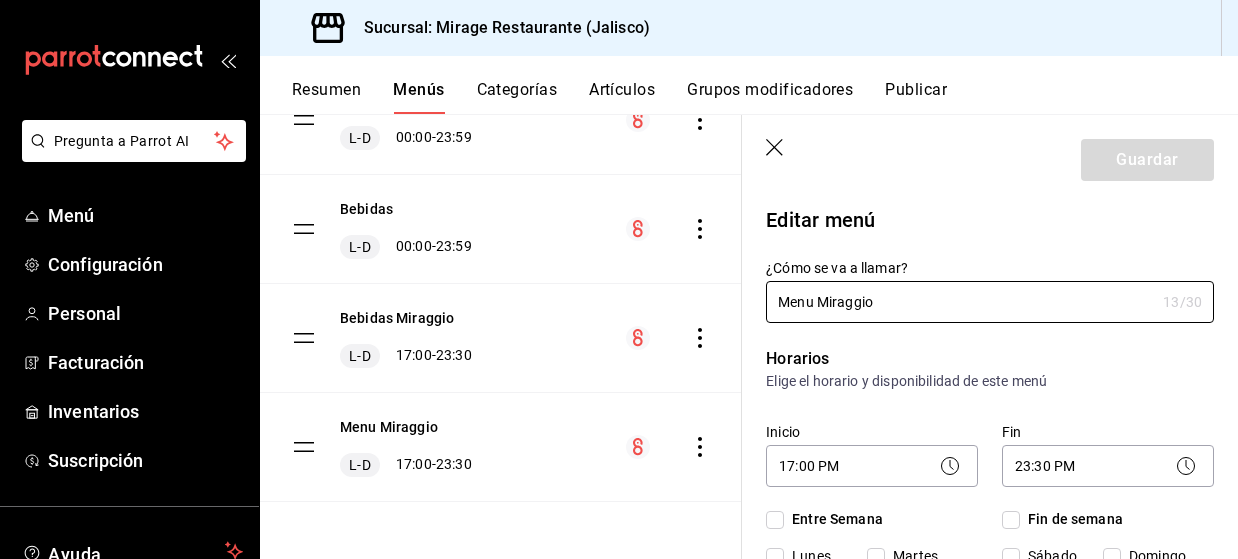 checkbox on "true" 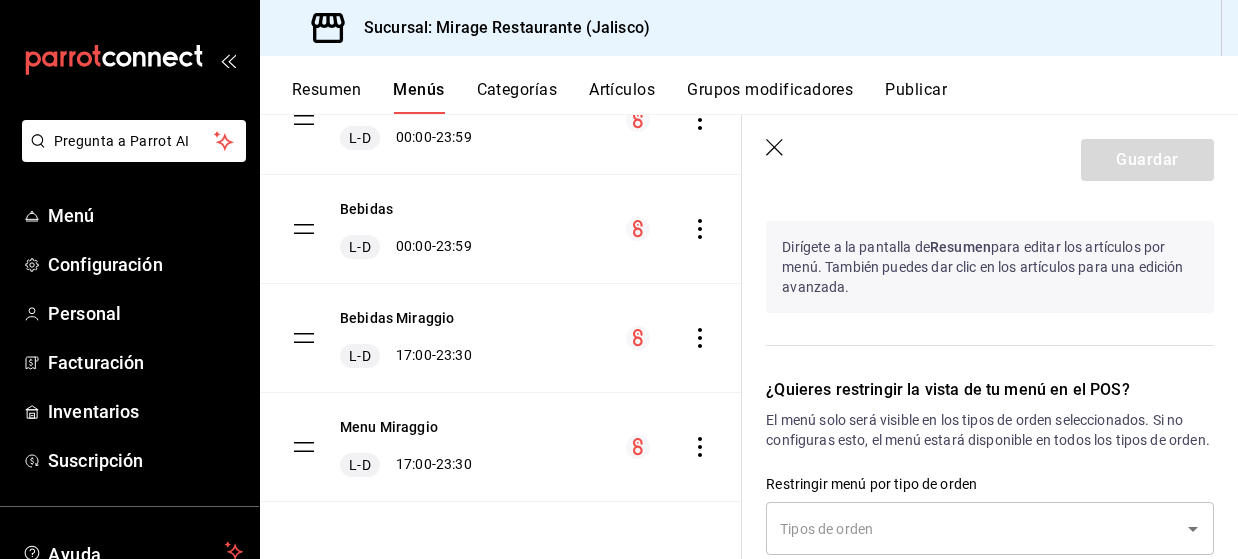 scroll, scrollTop: 1493, scrollLeft: 0, axis: vertical 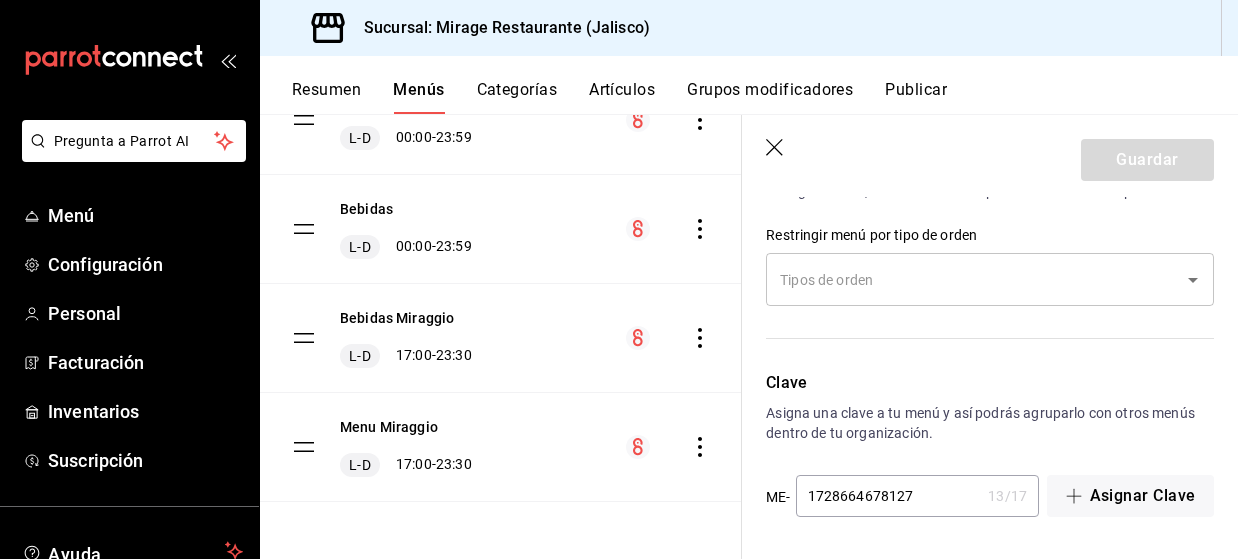 click on "Artículos" at bounding box center [622, 97] 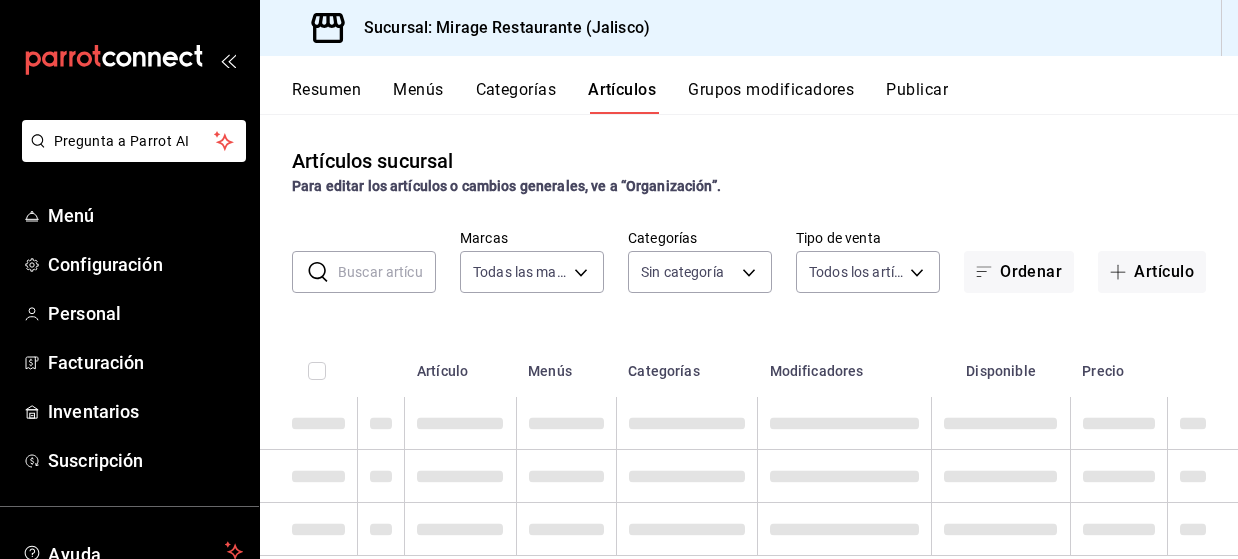 type on "[UUID]" 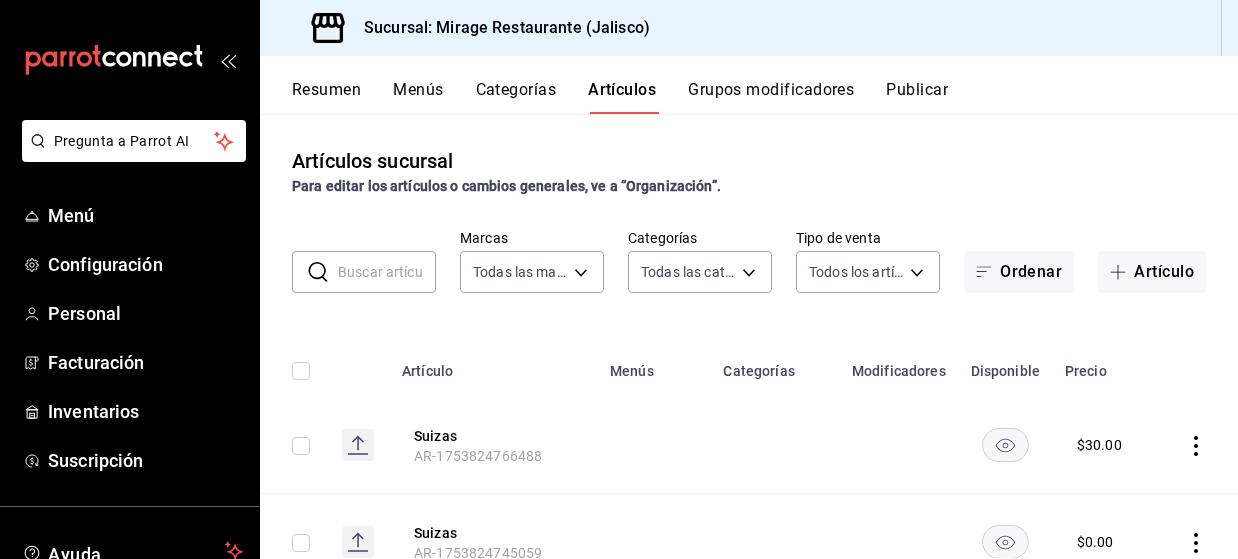 type on "[UUID],[UUID],[UUID],[UUID],[UUID],[UUID],[UUID],[UUID],[UUID],[UUID],[UUID],[UUID],[UUID],[UUID],[UUID],[UUID],[UUID],[UUID],[UUID],[UUID],[UUID],[UUID],[UUID],[UUID],[UUID],[UUID],[UUID]" 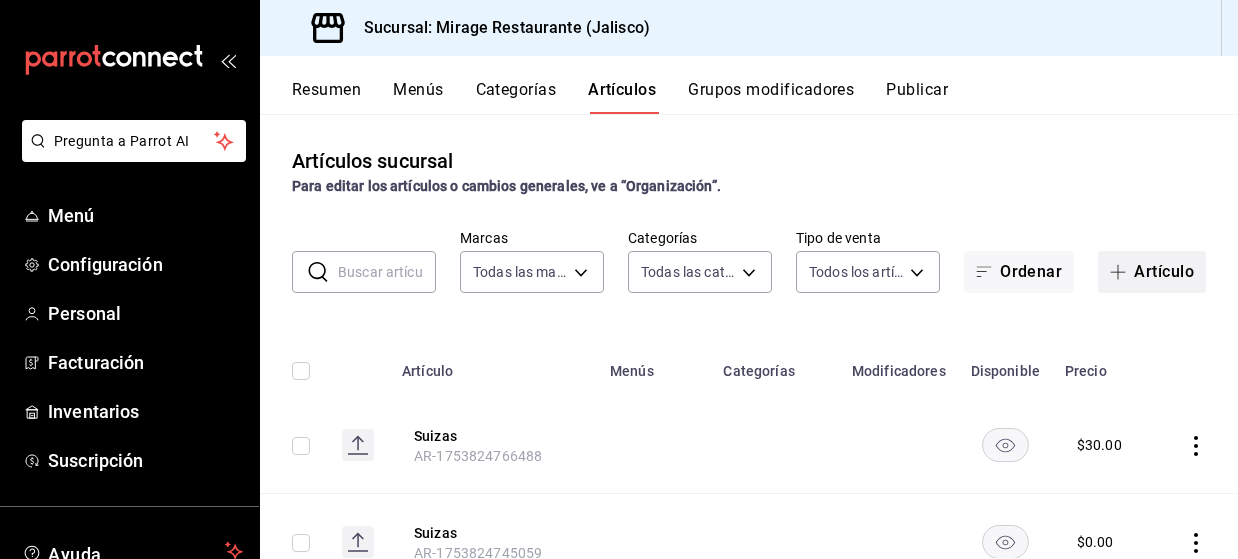 click on "Artículo" at bounding box center [1152, 272] 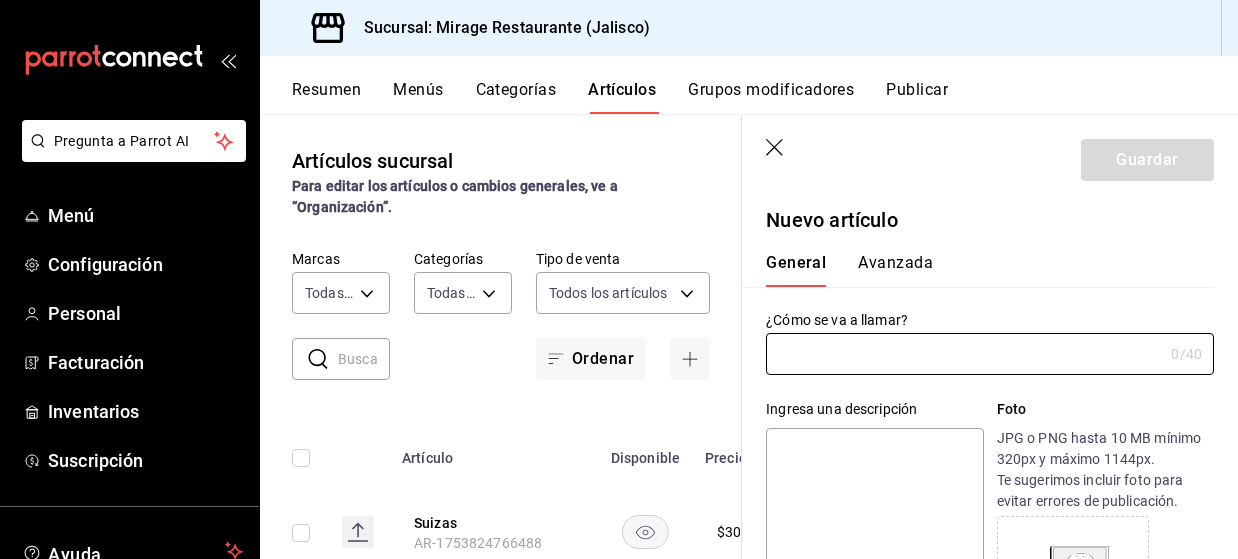type on "AR-1754505384832" 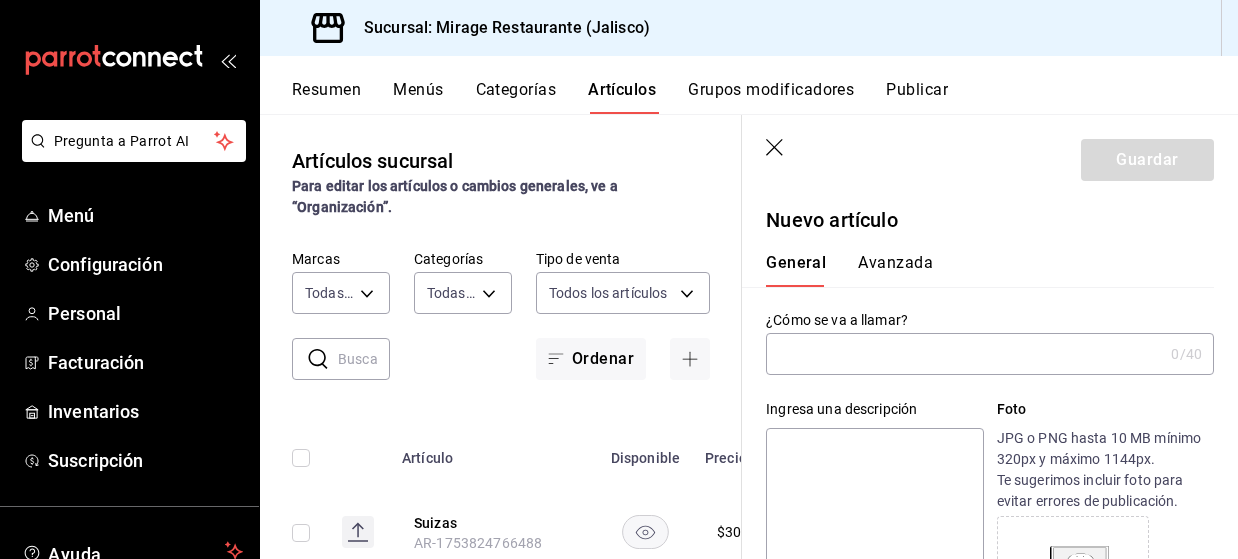 click 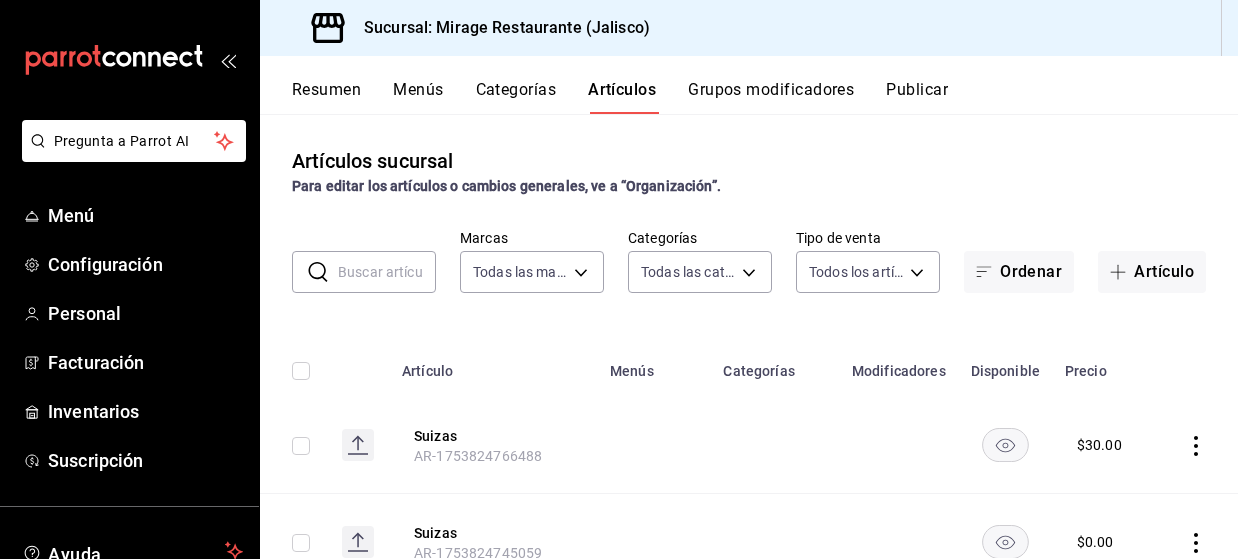 click on "Categorías" at bounding box center (516, 97) 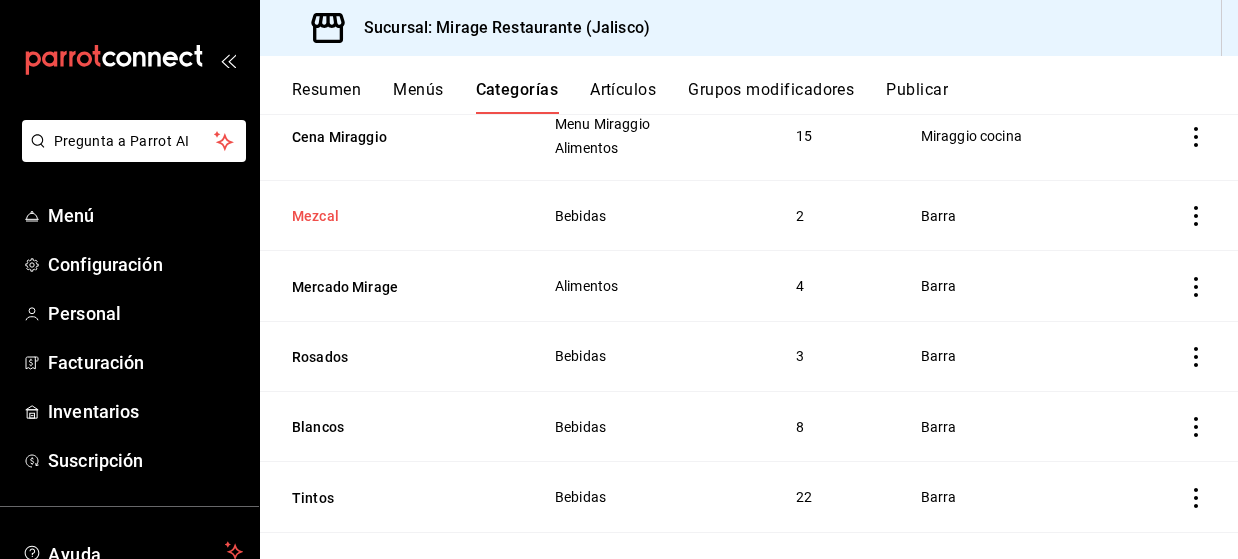 scroll, scrollTop: 391, scrollLeft: 0, axis: vertical 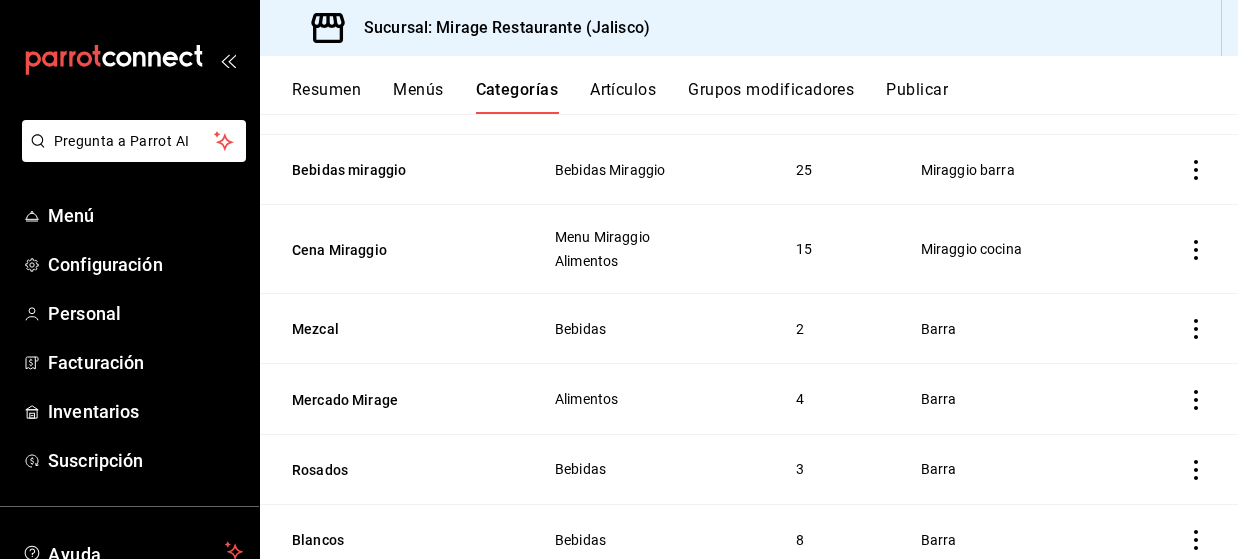 click on "15" at bounding box center [834, 249] 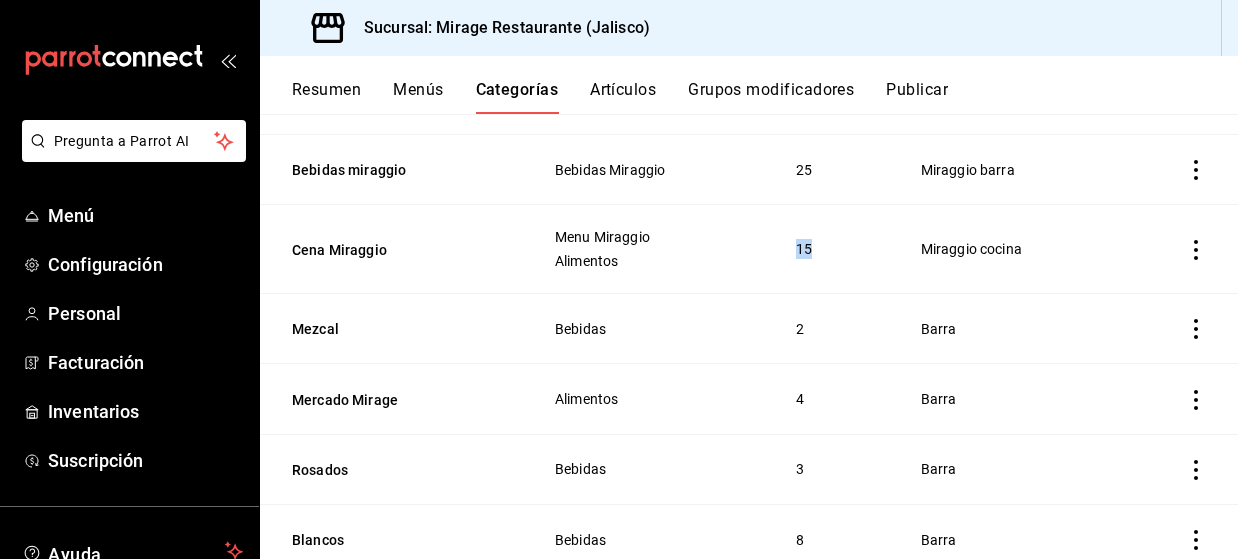 click on "15" at bounding box center (834, 249) 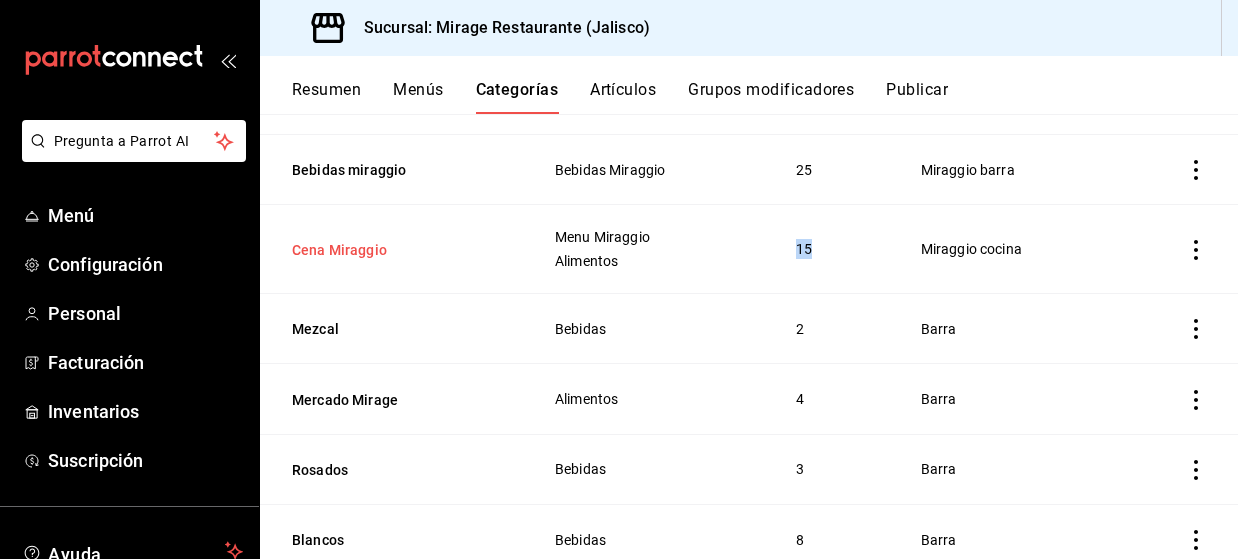 click on "Cena Miraggio" at bounding box center [392, 250] 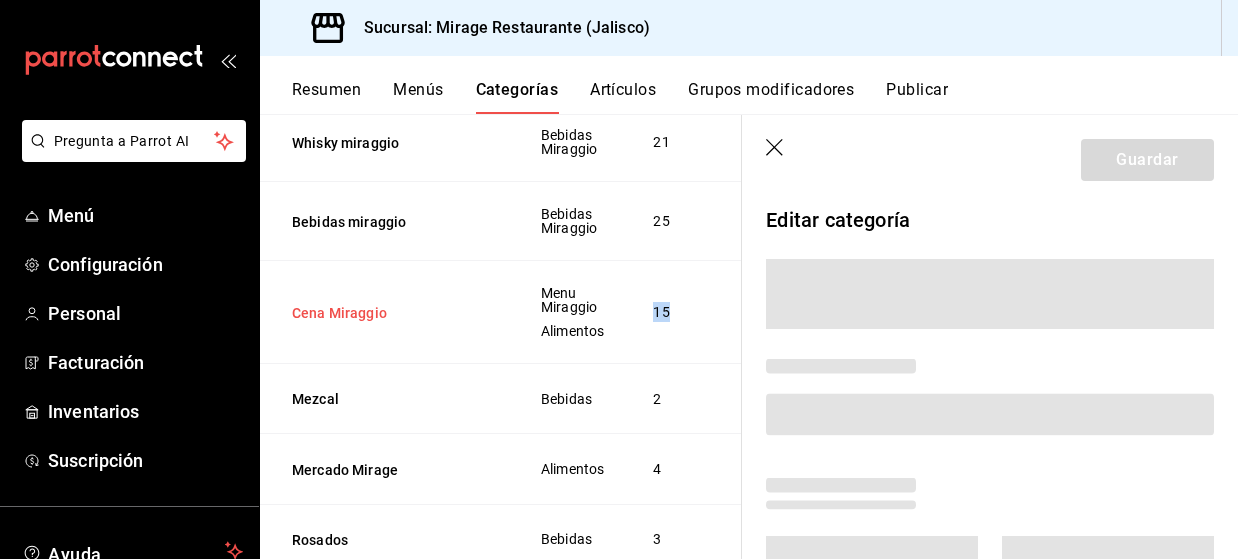 scroll, scrollTop: 430, scrollLeft: 0, axis: vertical 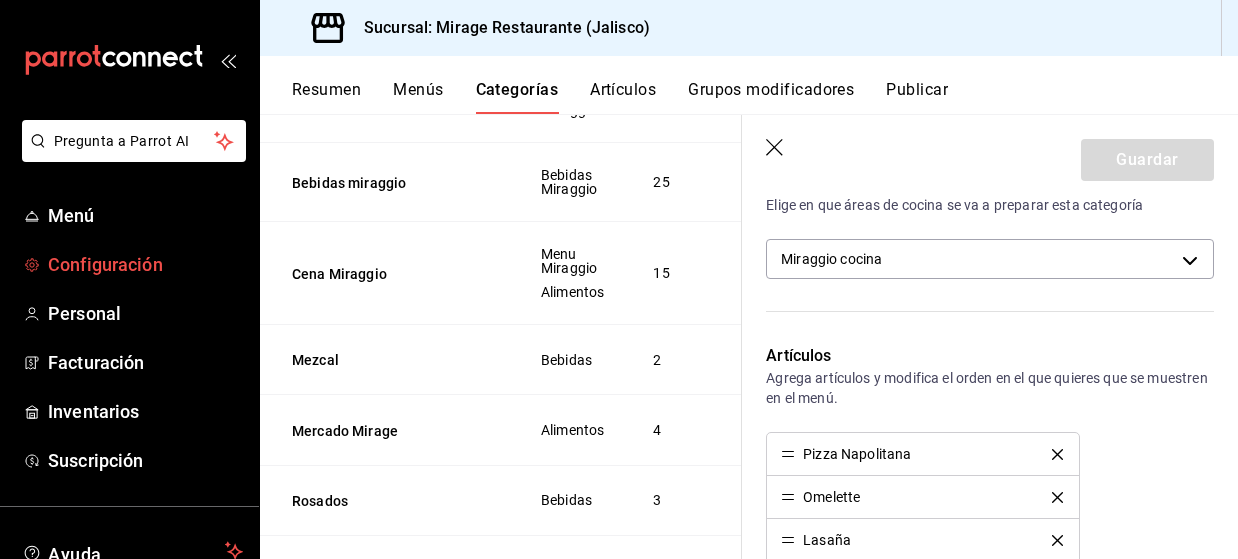 click on "Configuración" at bounding box center [145, 264] 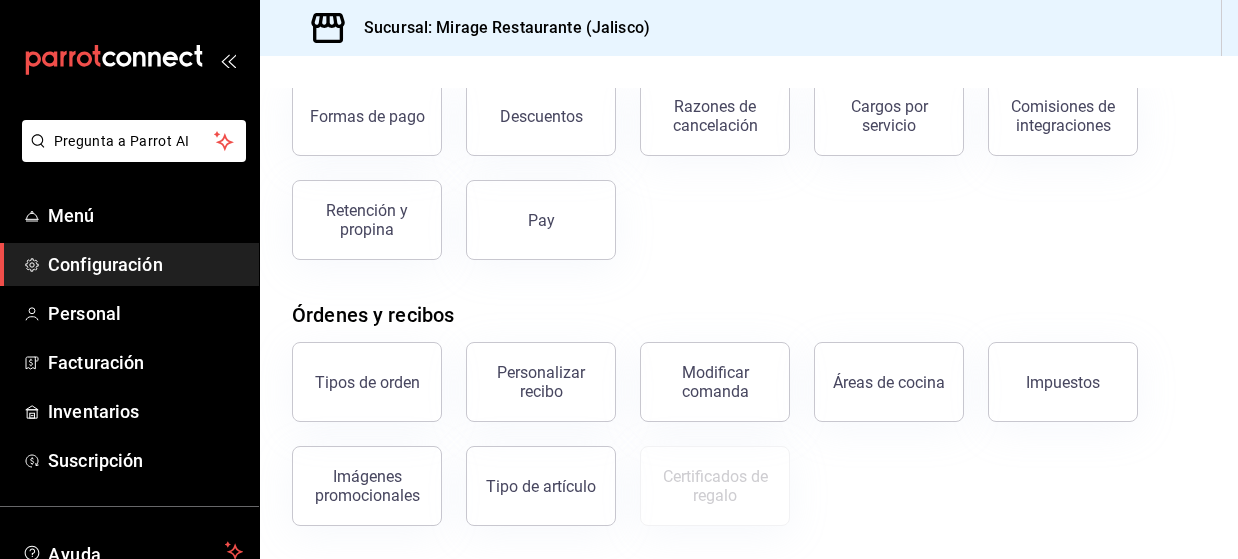 scroll, scrollTop: 0, scrollLeft: 0, axis: both 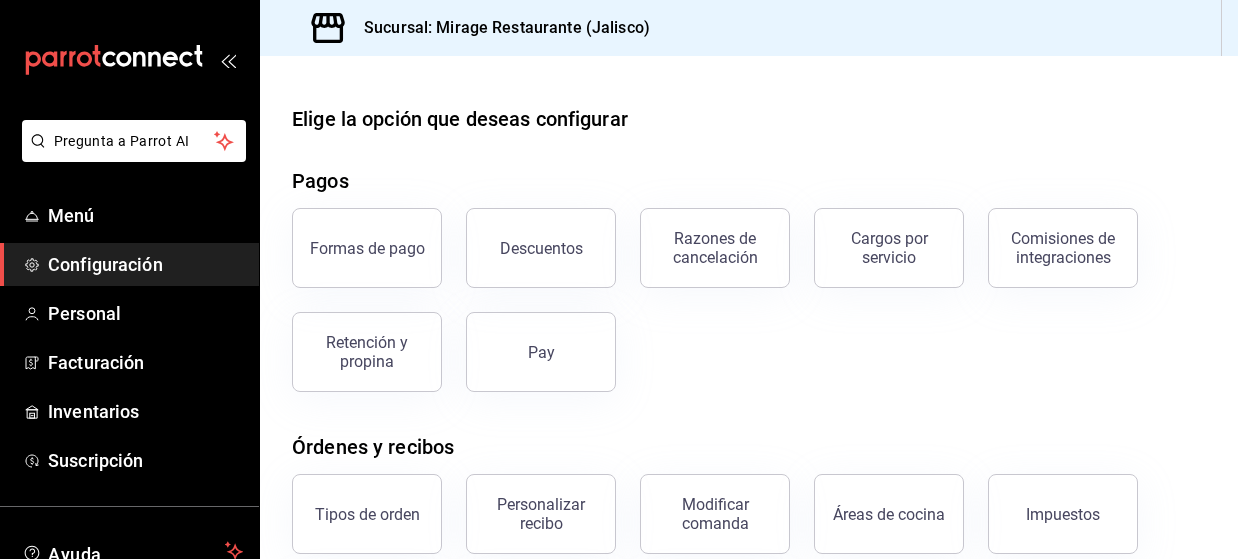 click on "Configuración" at bounding box center (145, 264) 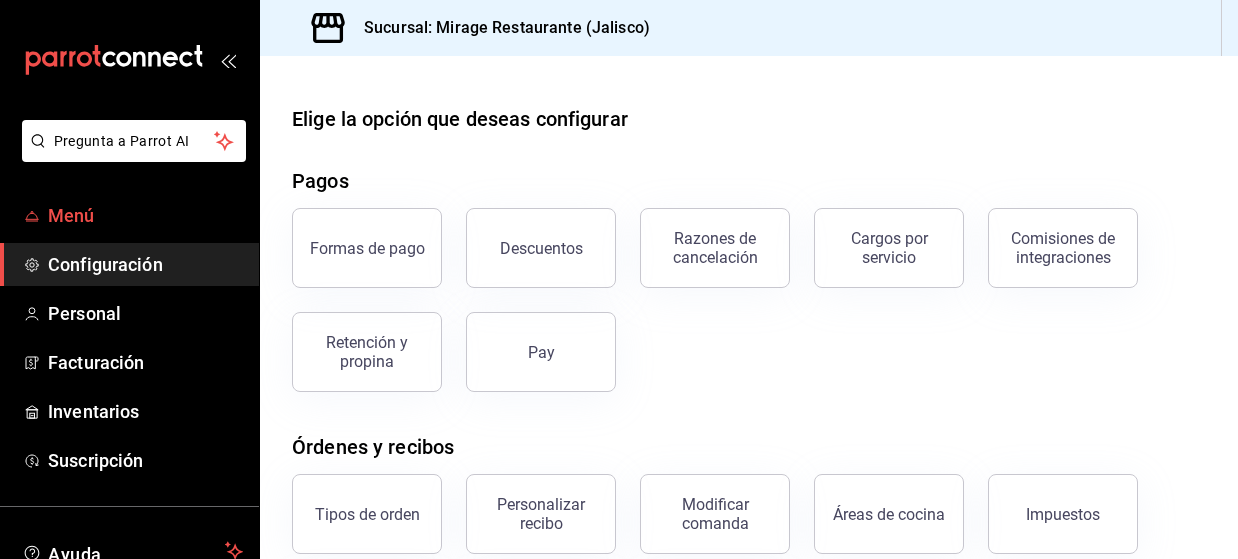 click on "Menú" at bounding box center (145, 215) 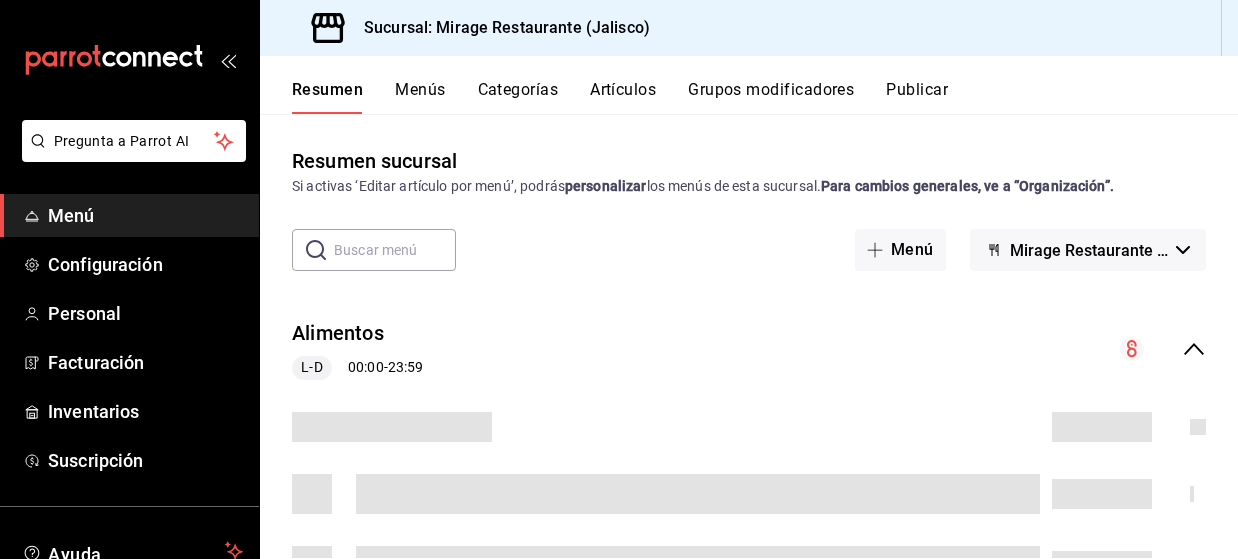 click on "Artículos" at bounding box center [623, 97] 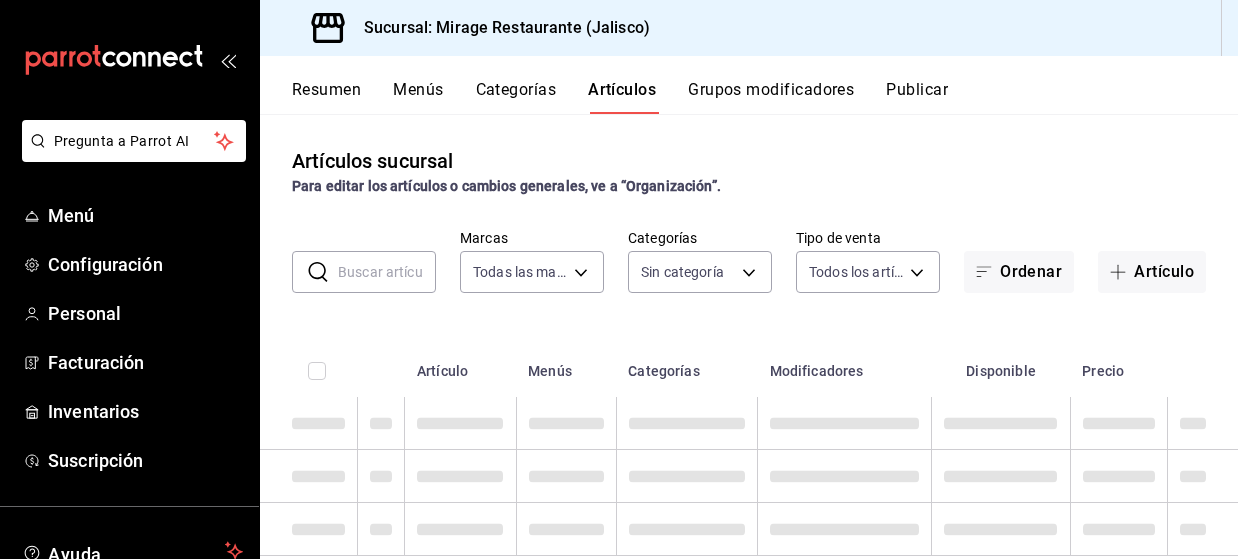 type on "[UUID]" 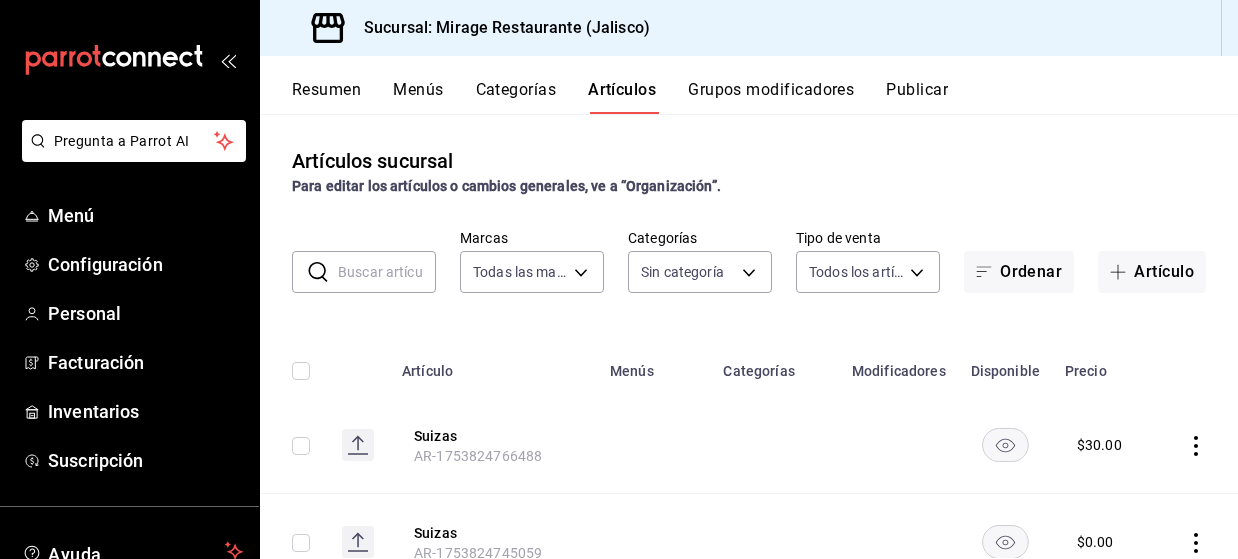 type on "[UUID],[UUID],[UUID],[UUID],[UUID],[UUID],[UUID],[UUID],[UUID],[UUID],[UUID],[UUID],[UUID],[UUID],[UUID],[UUID],[UUID],[UUID],[UUID],[UUID],[UUID],[UUID],[UUID],[UUID],[UUID],[UUID],[UUID]" 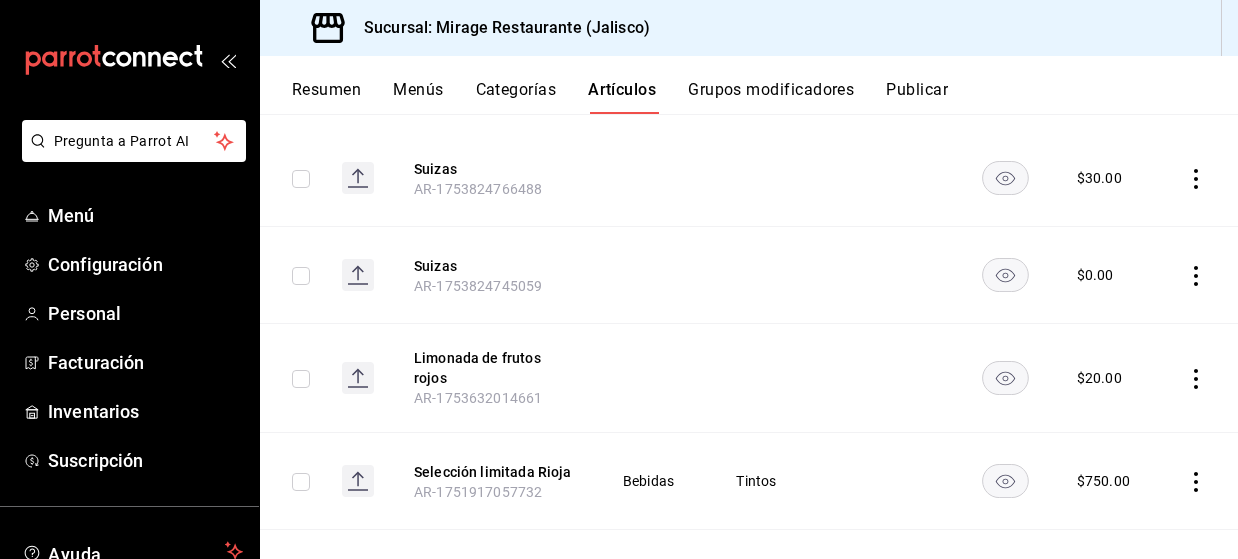 scroll, scrollTop: 306, scrollLeft: 0, axis: vertical 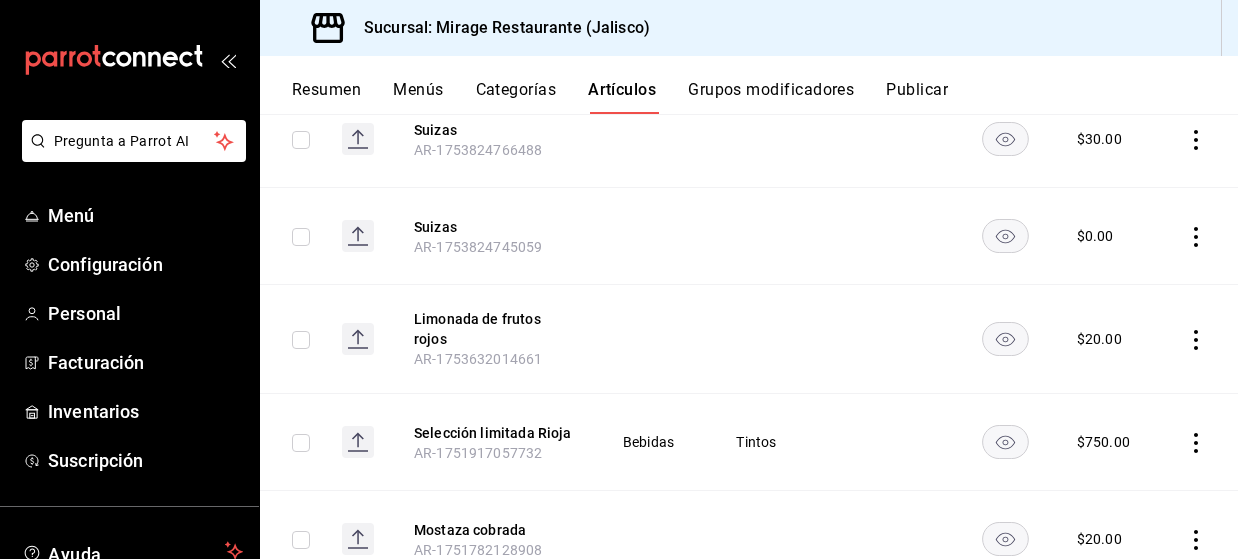 click on "Categorías" at bounding box center (516, 97) 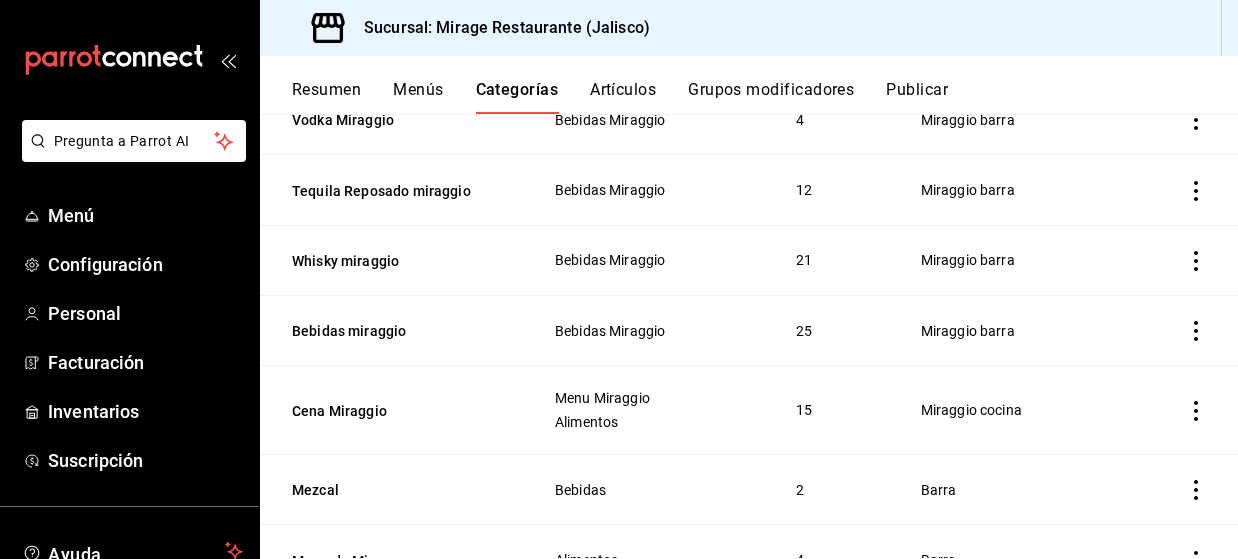 scroll, scrollTop: 255, scrollLeft: 0, axis: vertical 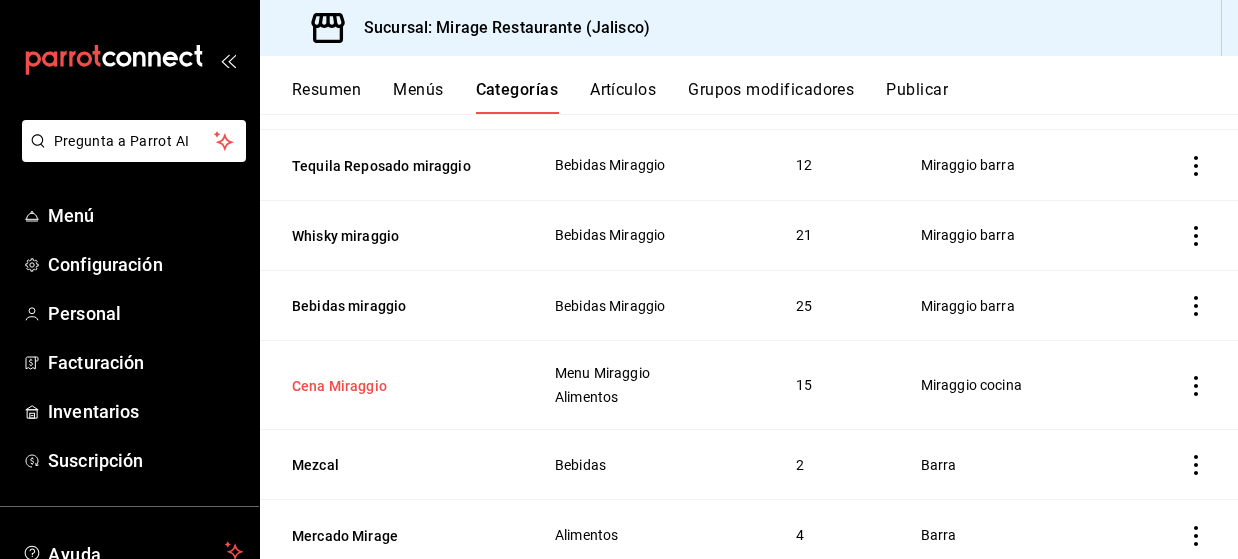 click on "Cena Miraggio" at bounding box center [392, 386] 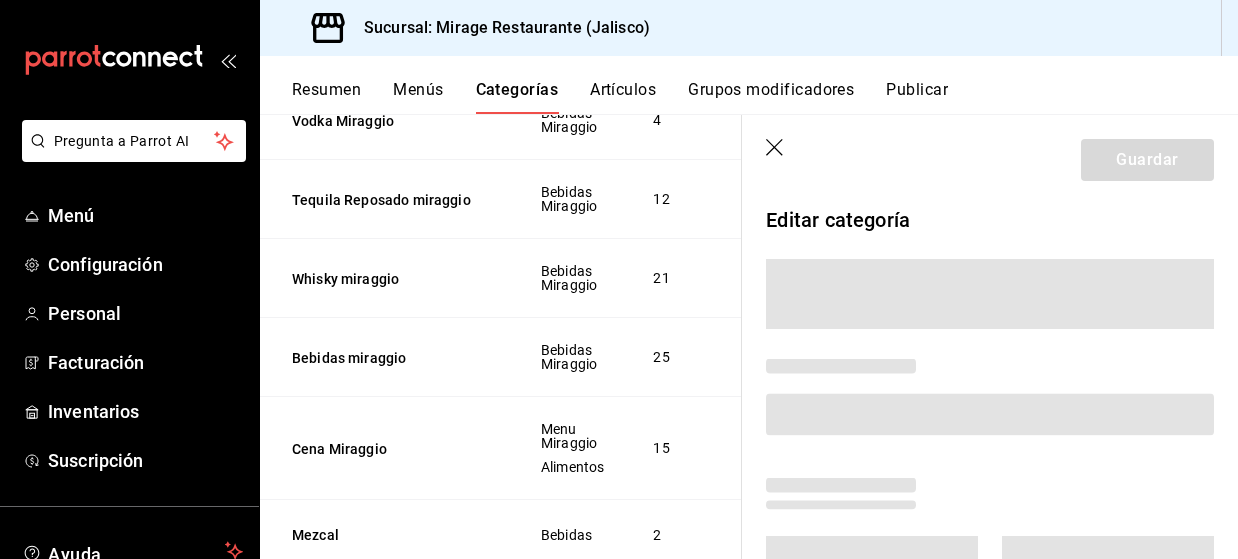 scroll, scrollTop: 276, scrollLeft: 0, axis: vertical 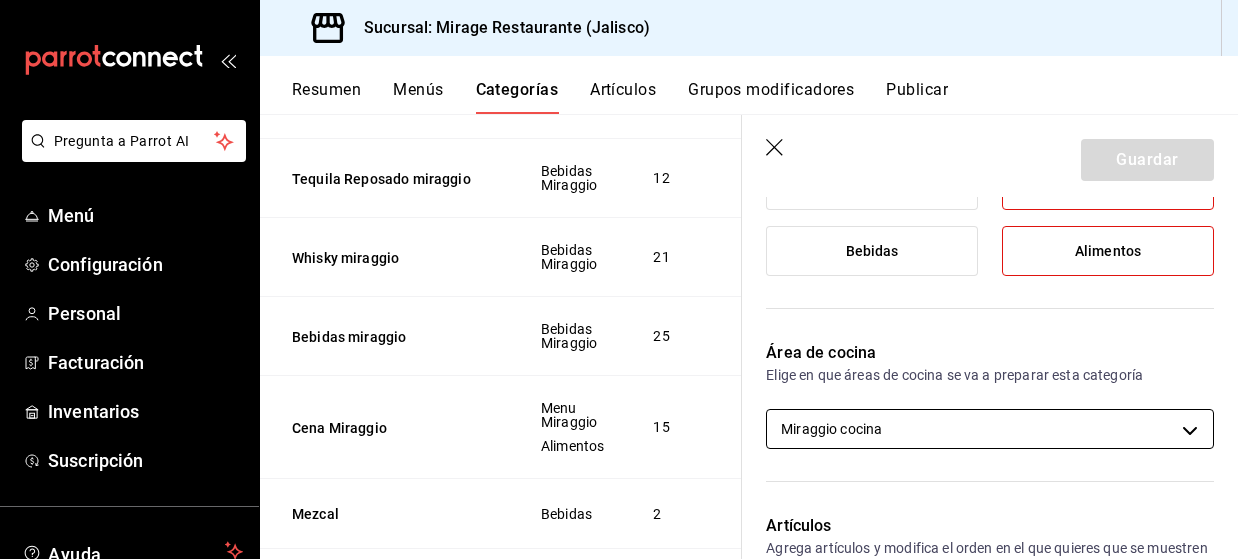 click on "Pregunta a Parrot AI Menú   Configuración   Personal   Facturación   Inventarios   Suscripción   Ayuda Recomienda Parrot   [FIRST] [LAST]   Sugerir nueva función   Sucursal: Mirage Restaurante ([STATE]) Resumen Menús Categorías Artículos Grupos modificadores Publicar Menú sucursal Asigna o edita el área de cocina  de esta sucursal.  Para cambios generales, ve a “Organización”. ​ ​ Mirage Restaurante ([STATE]) Nombre Menús Artículos Vodka Miraggio Bebidas Miraggio 4 Tequila Reposado miraggio Bebidas Miraggio 12 Whisky miraggio Bebidas Miraggio 21 Bebidas miraggio Bebidas Miraggio 25 Cena Miraggio Menu Miraggio Alimentos 15 Mezcal Bebidas 2 Mercado Mirage Alimentos 4 Rosados Bebidas 3 Blancos Bebidas 8 Tintos Bebidas 22 Whisky Bebidas 23 Vodka Bebidas 4 Tequila Reposado Bebidas 13 Tequila Blanco Bebidas 21 Tequila Añejo Bebidas 25 Sopas Alimentos 9 Ron Bebidas 9 Postre Alimentos 13 Pollo Alimentos 5 Otros Alimentos 21 GuardarEditar categoría ¿Cómo se va a llamar? Cena Miraggio 13 13" at bounding box center (619, 279) 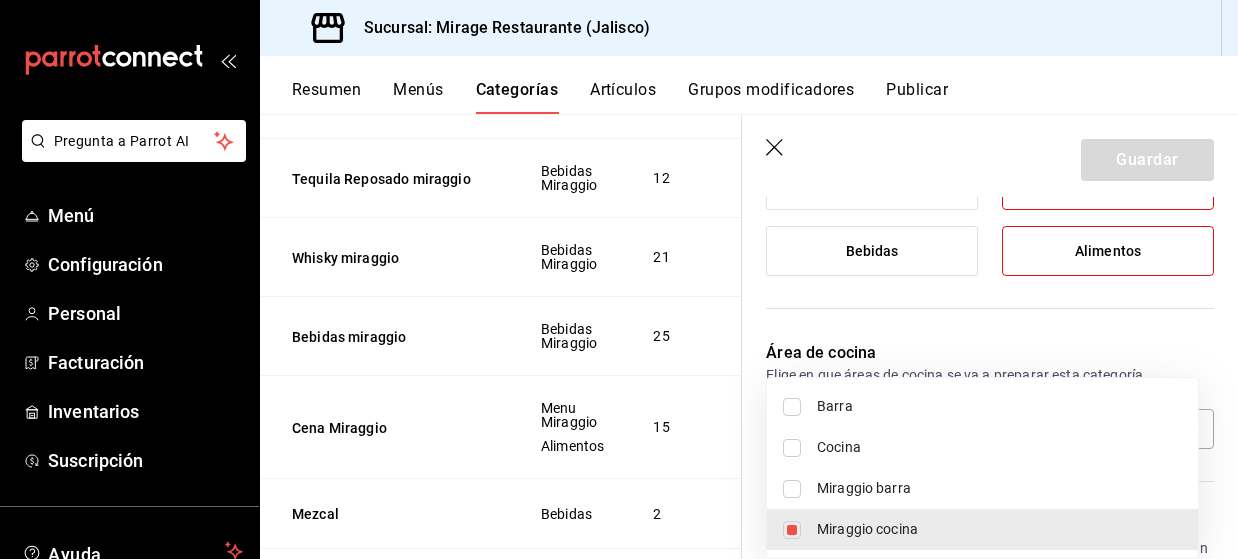 click at bounding box center (619, 279) 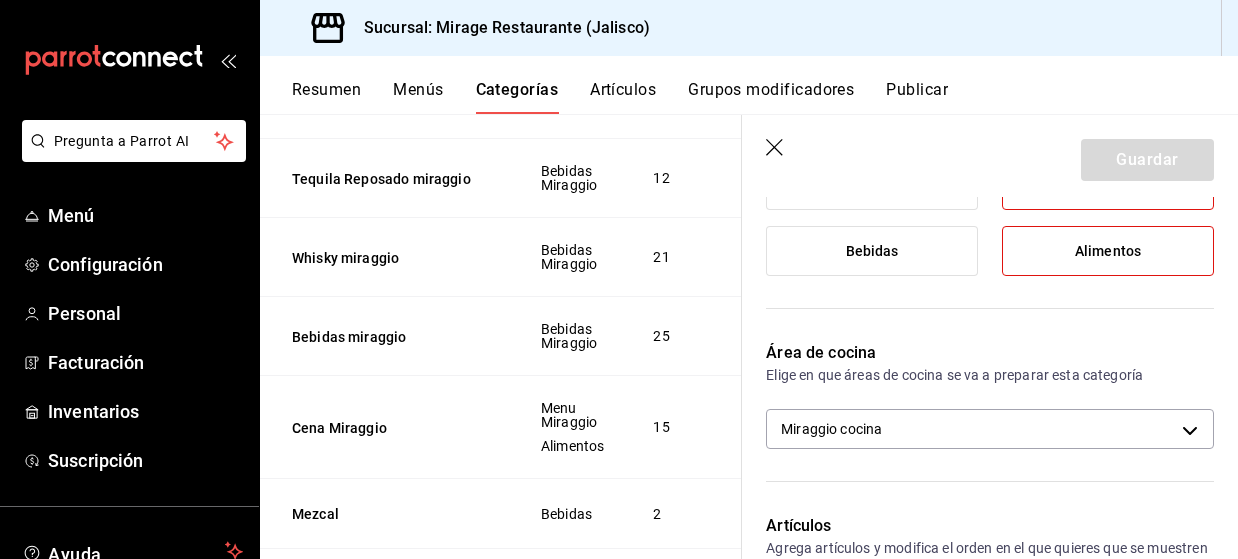 click 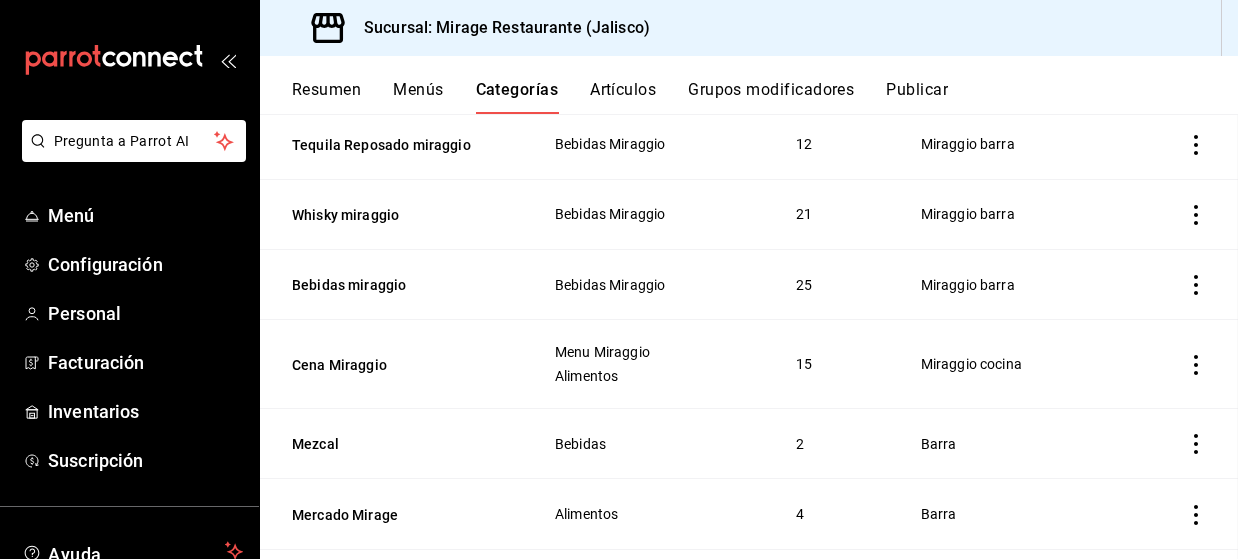 scroll, scrollTop: 255, scrollLeft: 0, axis: vertical 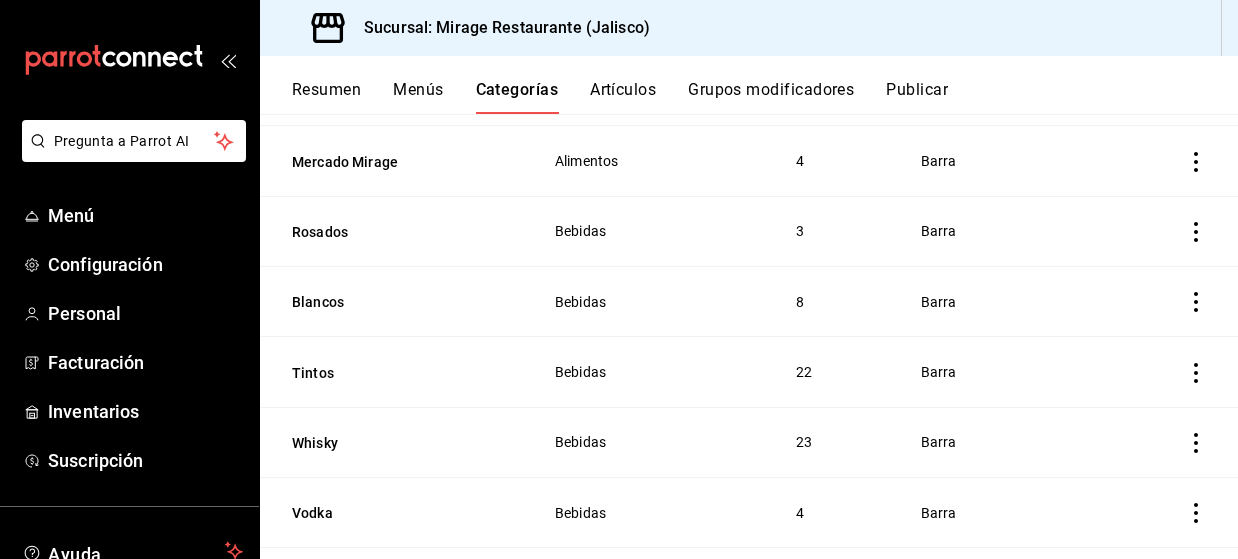 click on "Categorías" at bounding box center [517, 97] 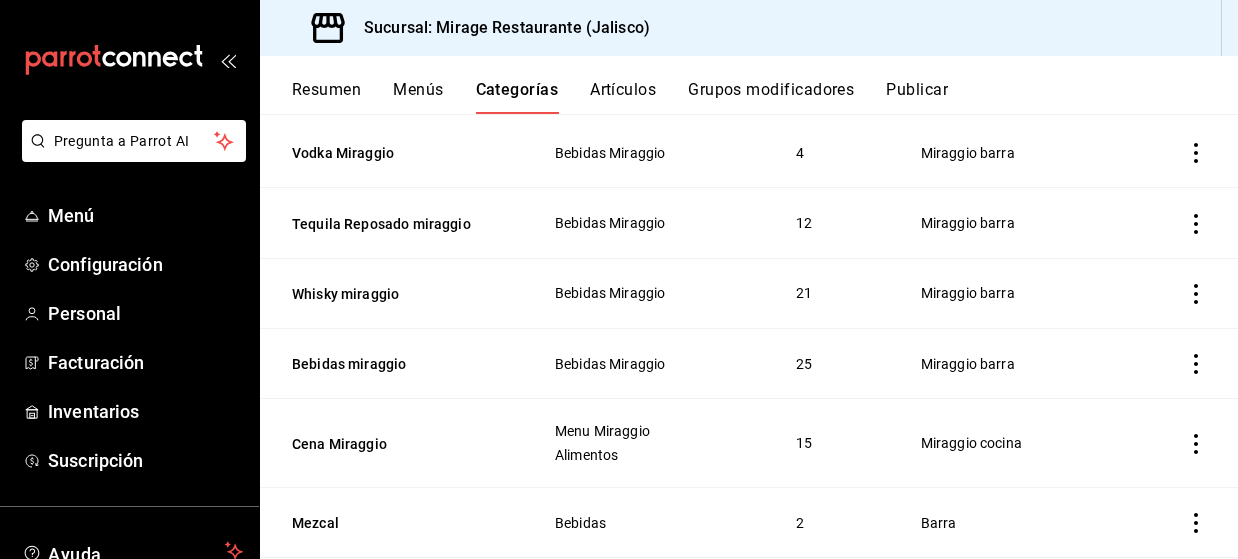 scroll, scrollTop: 170, scrollLeft: 0, axis: vertical 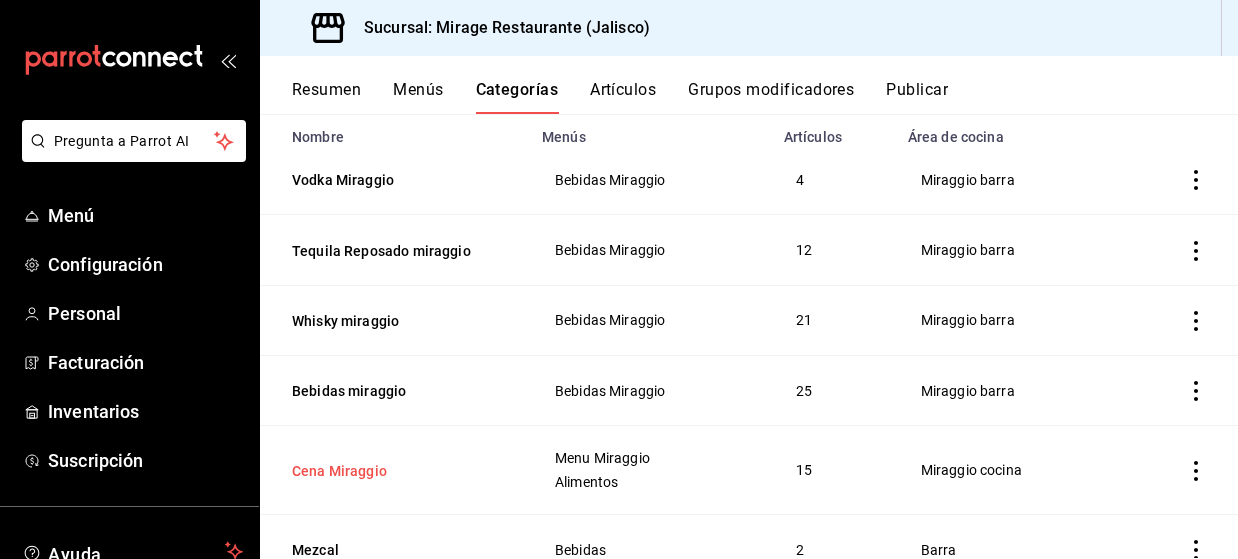 click on "Cena Miraggio" at bounding box center [392, 471] 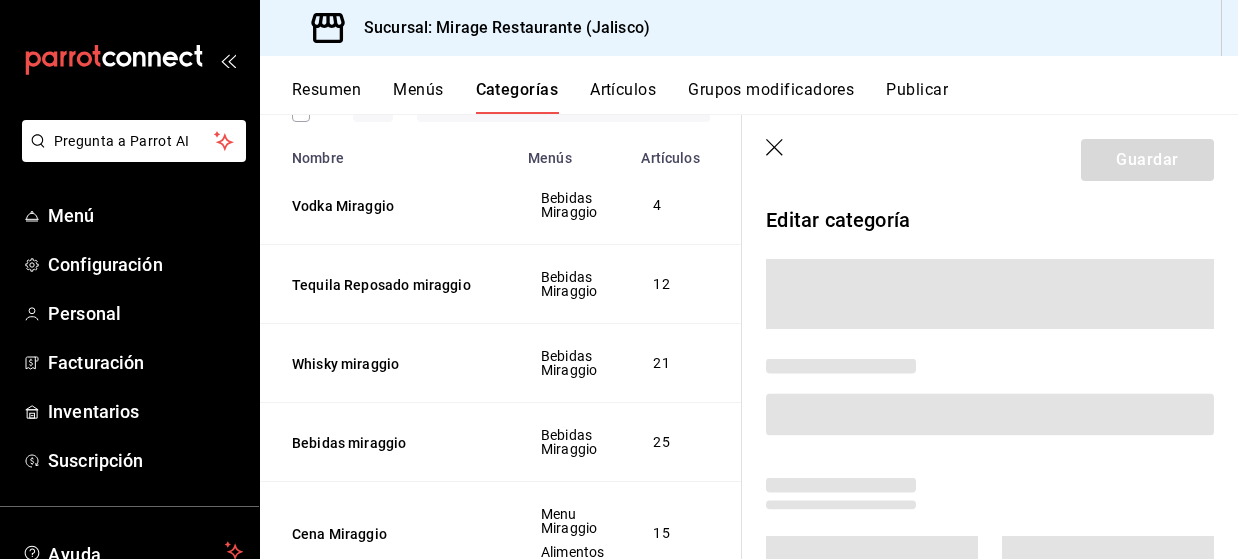 scroll, scrollTop: 191, scrollLeft: 0, axis: vertical 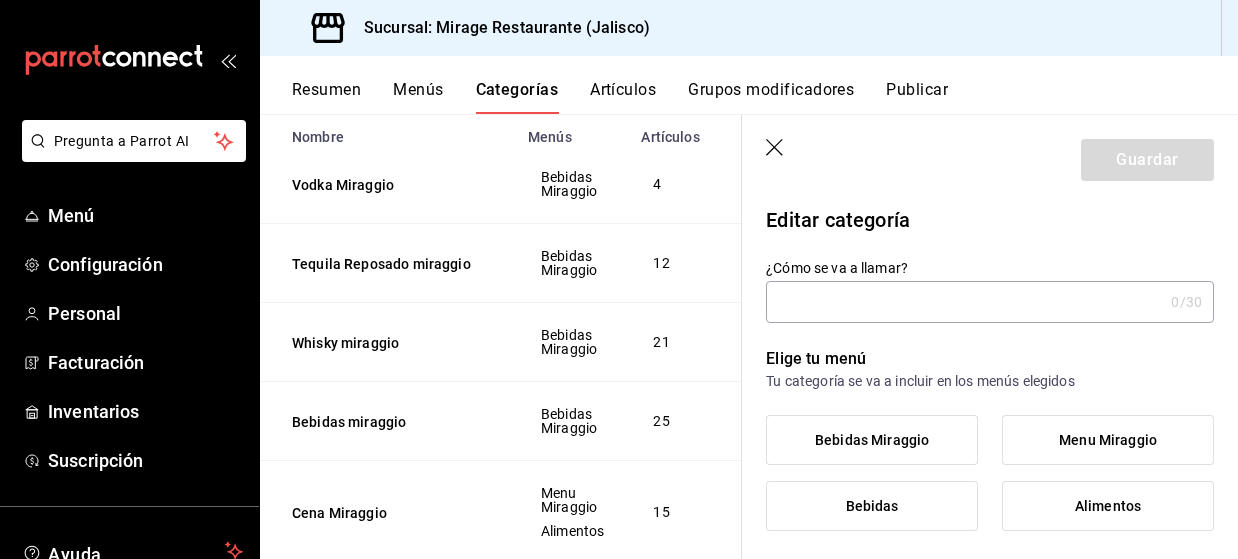 type on "Cena Miraggio" 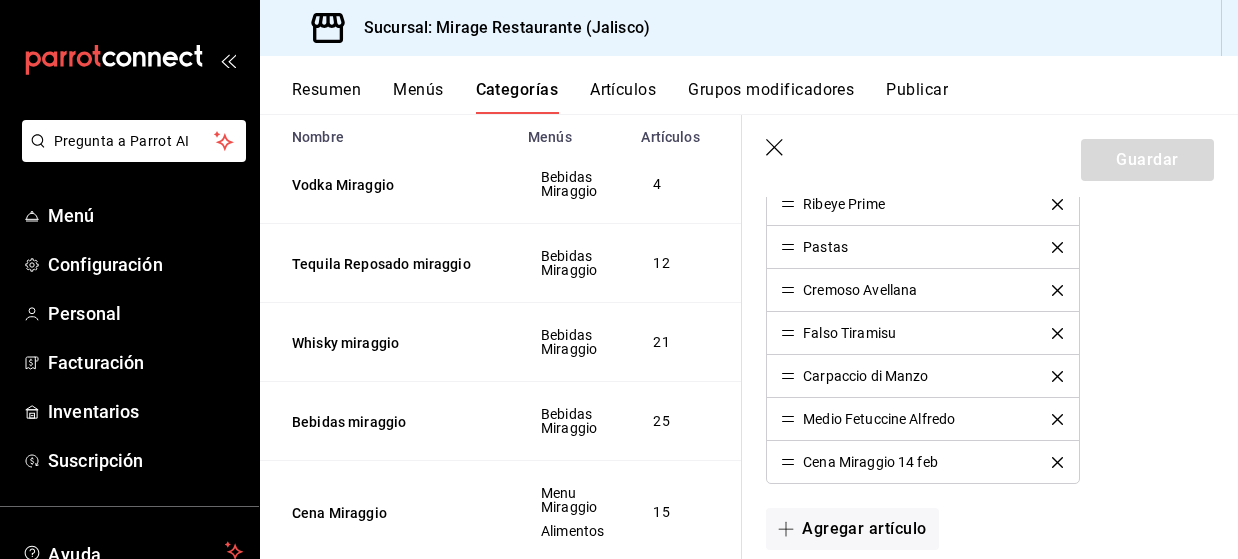 scroll, scrollTop: 1020, scrollLeft: 0, axis: vertical 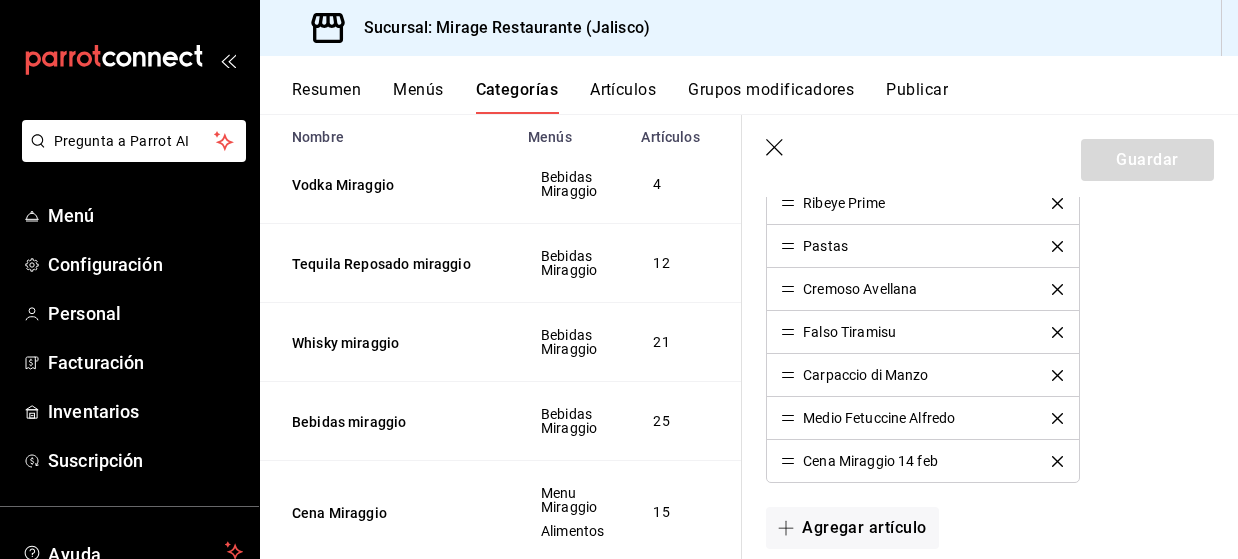 click on "Grupos modificadores" at bounding box center (771, 97) 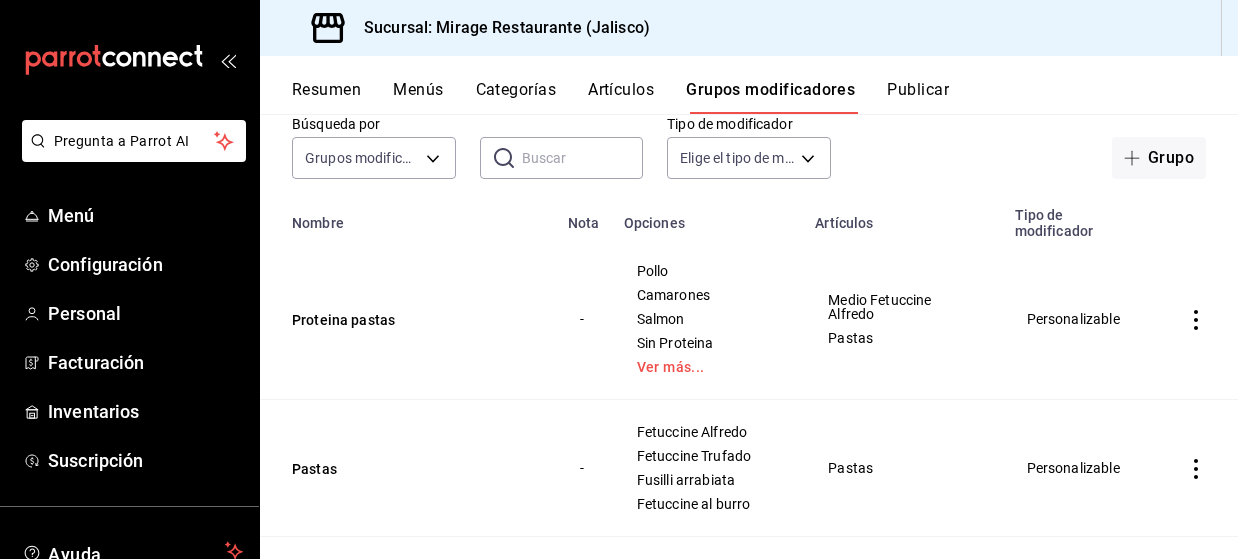 scroll, scrollTop: 119, scrollLeft: 0, axis: vertical 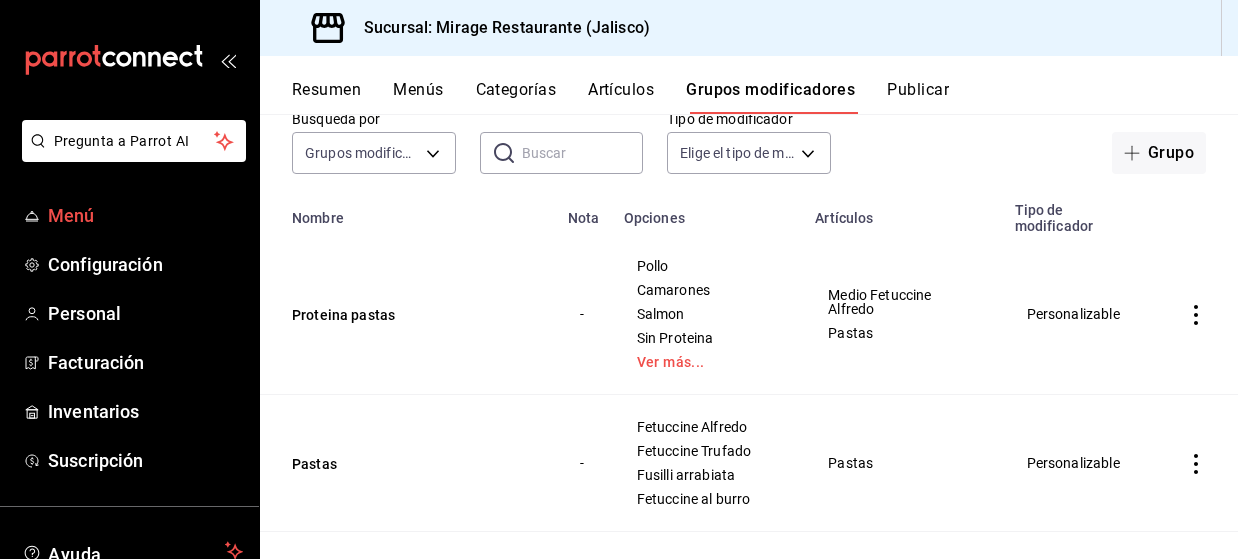 click on "Menú" at bounding box center [145, 215] 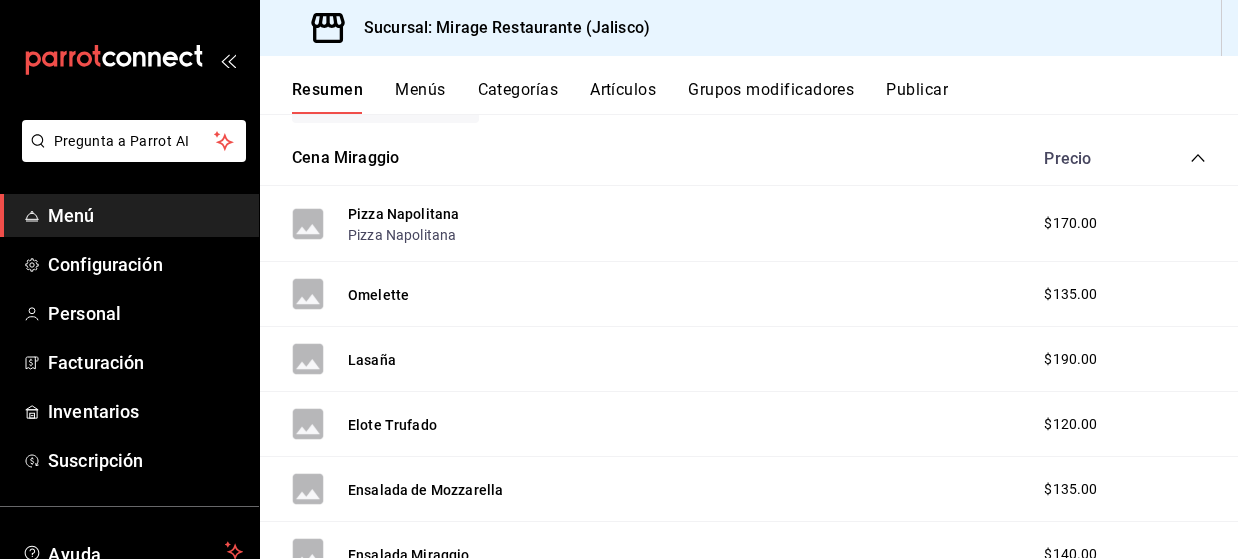 scroll, scrollTop: 238, scrollLeft: 0, axis: vertical 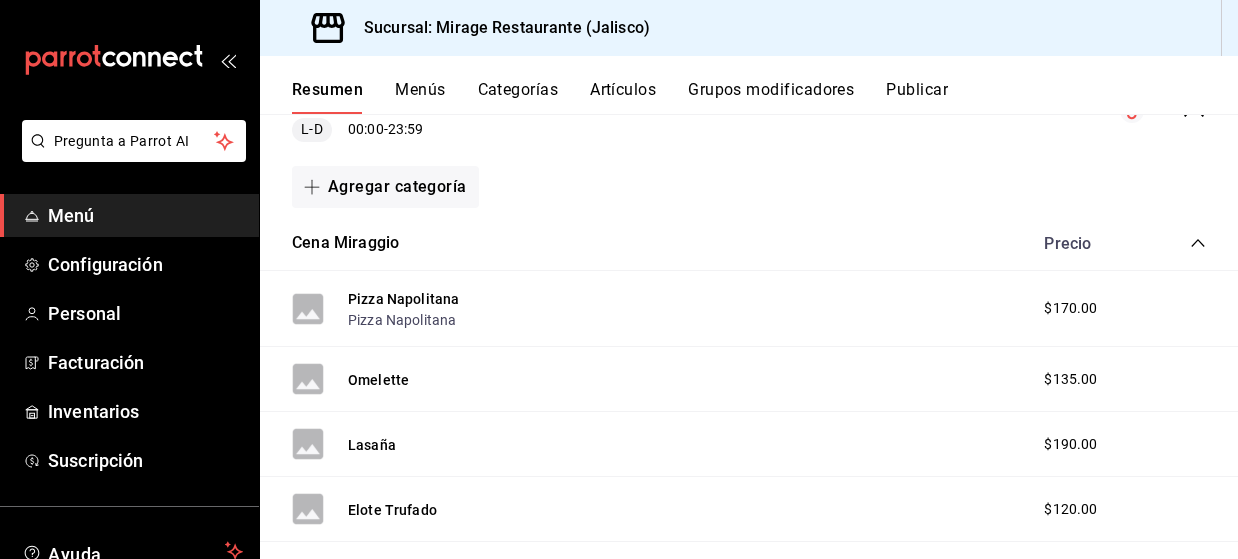 click 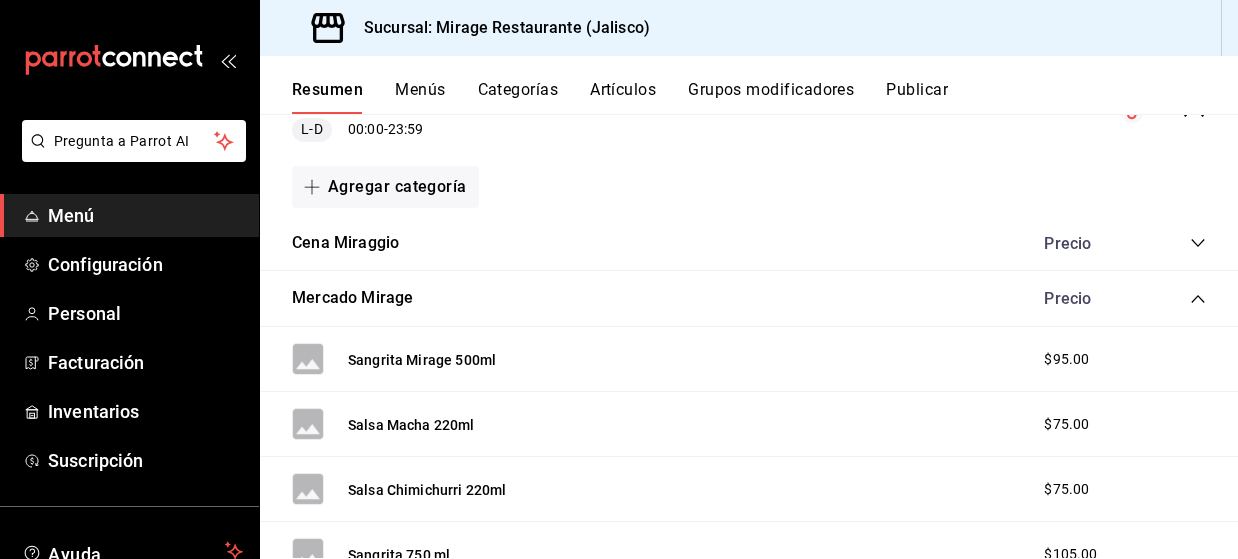 click 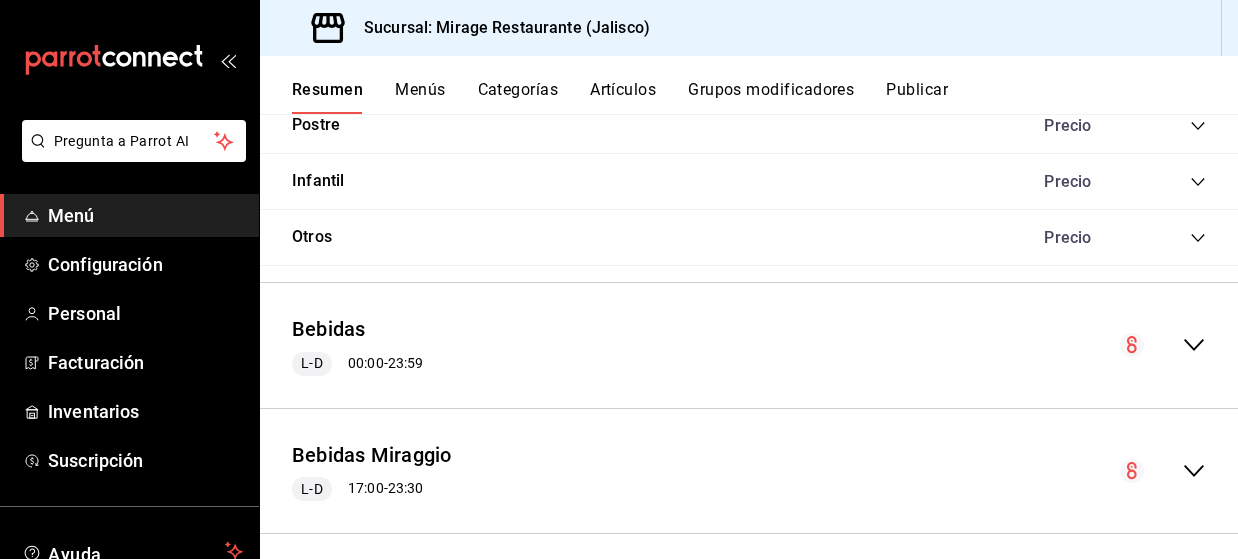 scroll, scrollTop: 1000, scrollLeft: 0, axis: vertical 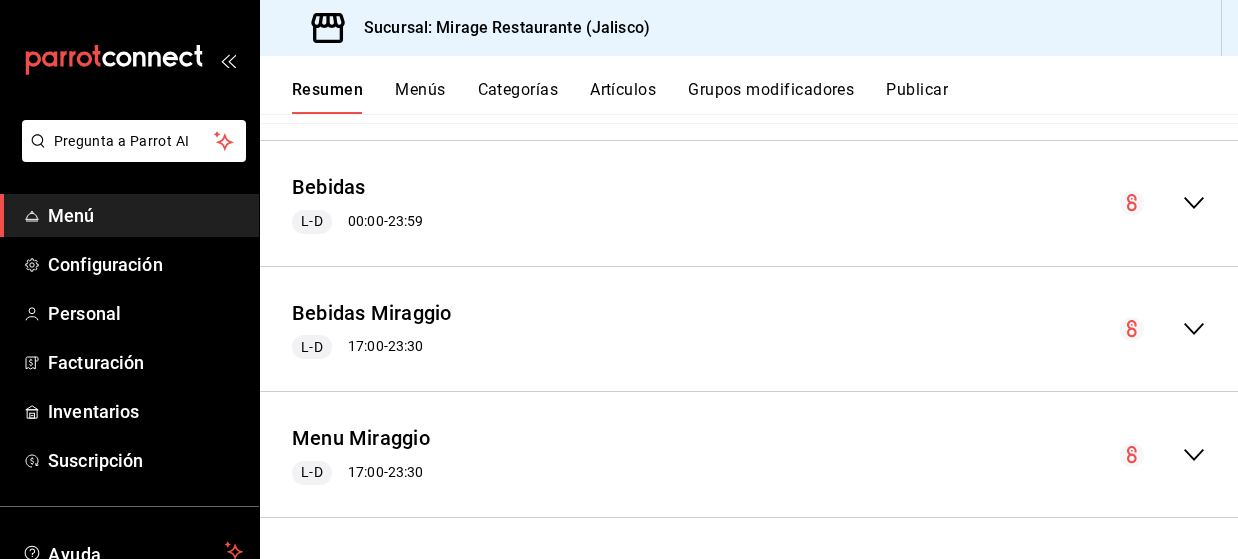 click on "Menús" at bounding box center (420, 97) 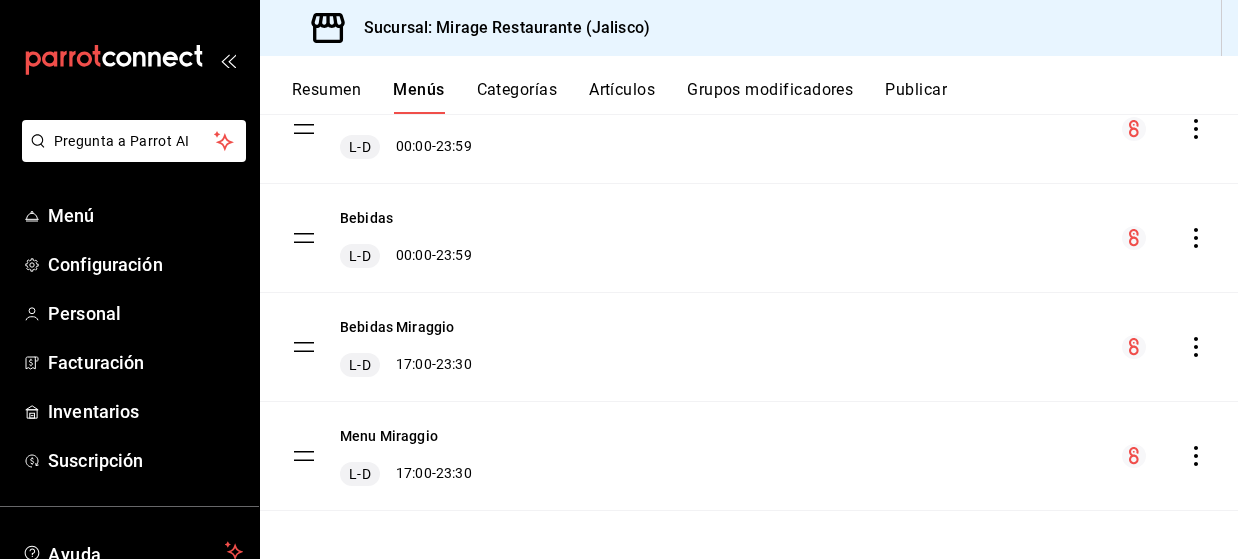 scroll, scrollTop: 221, scrollLeft: 0, axis: vertical 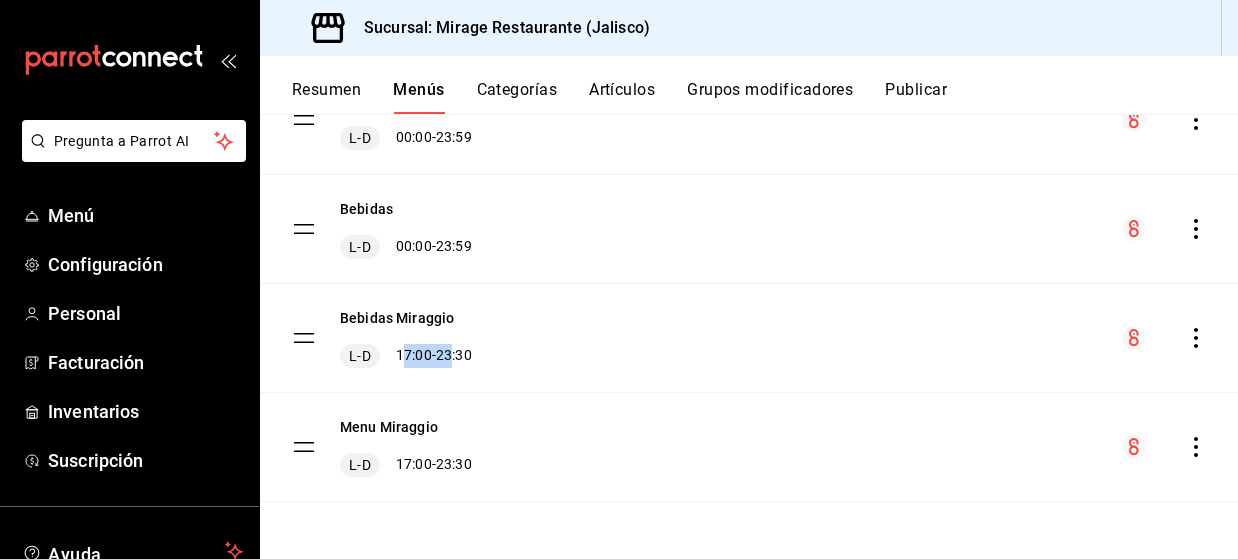 drag, startPoint x: 401, startPoint y: 354, endPoint x: 456, endPoint y: 353, distance: 55.00909 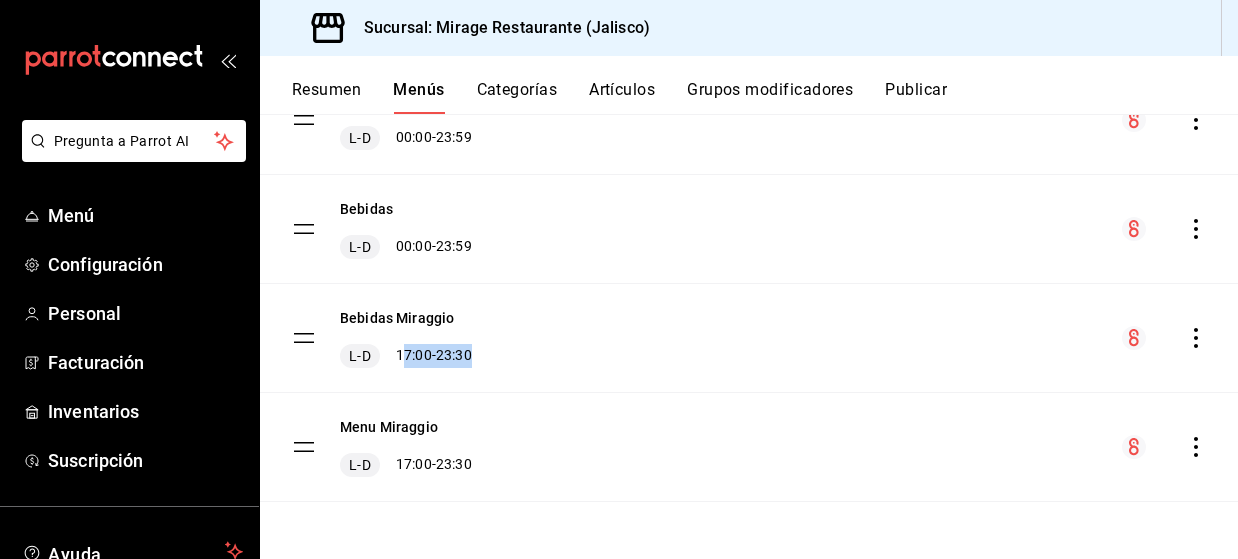 drag, startPoint x: 405, startPoint y: 355, endPoint x: 485, endPoint y: 357, distance: 80.024994 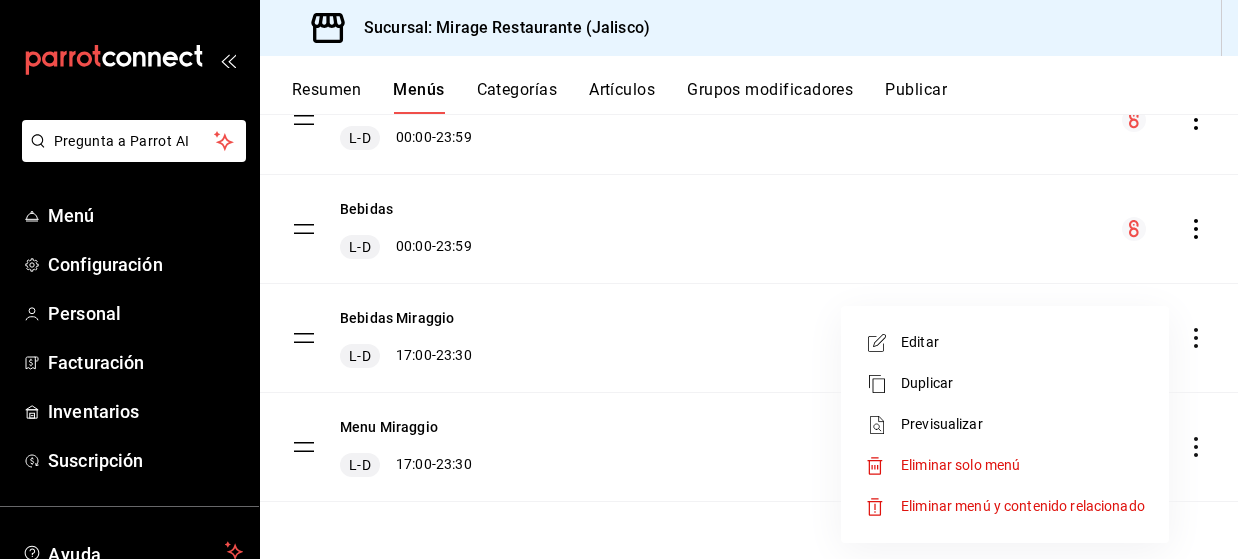 click on "Editar" at bounding box center (1023, 342) 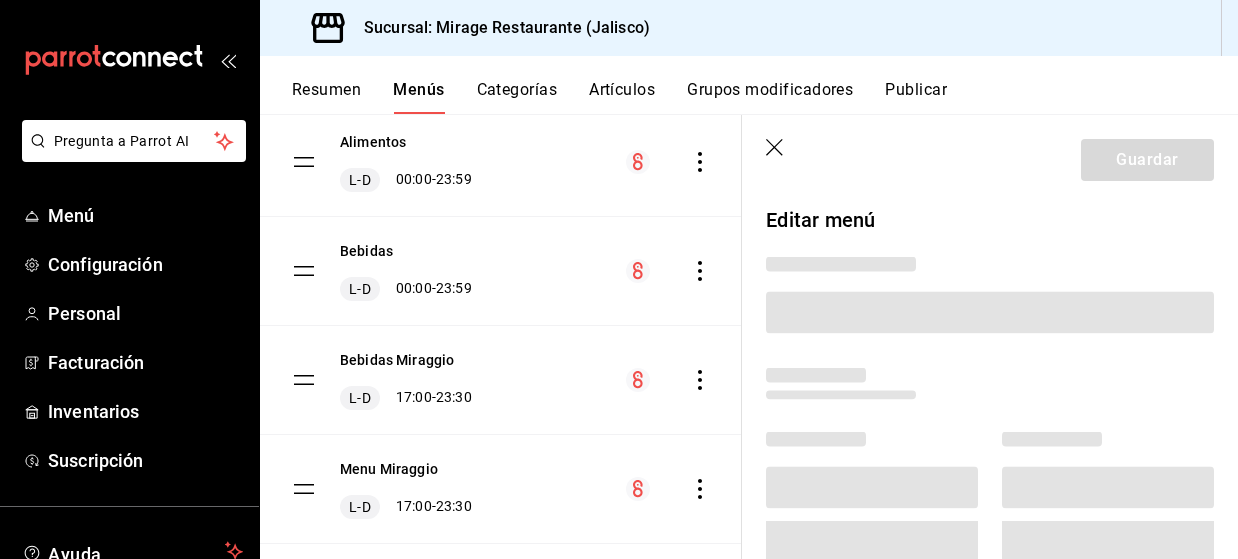 scroll, scrollTop: 263, scrollLeft: 0, axis: vertical 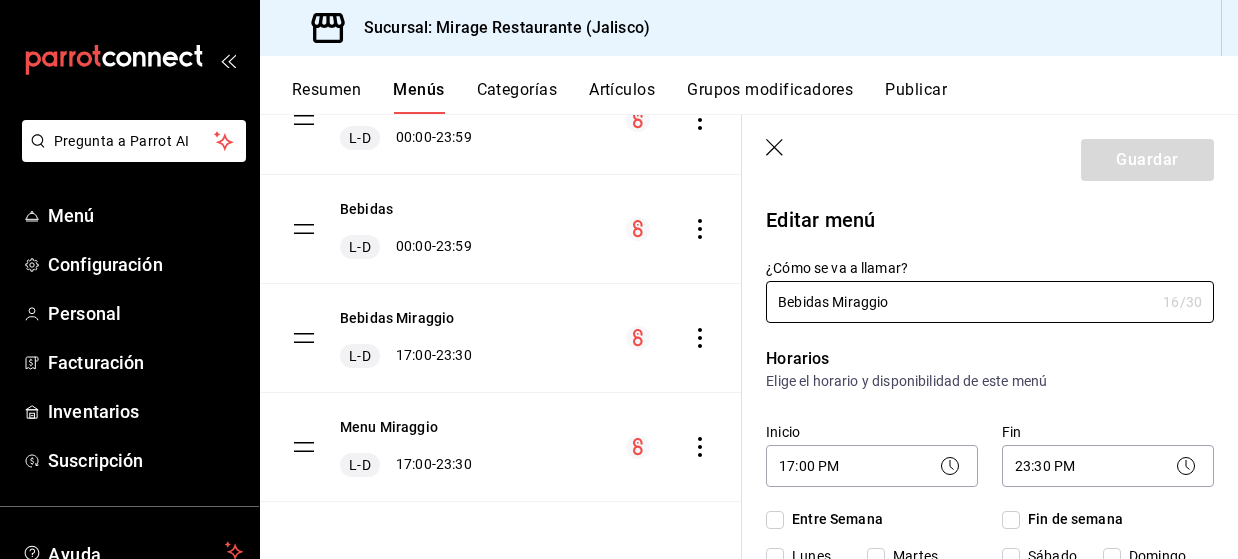checkbox on "true" 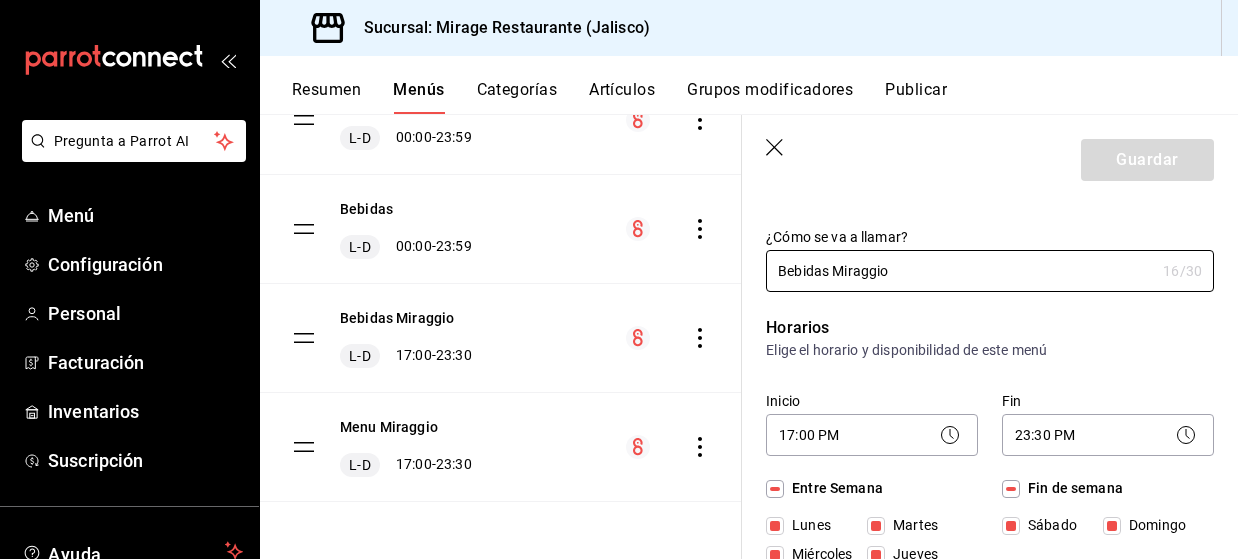 scroll, scrollTop: 51, scrollLeft: 0, axis: vertical 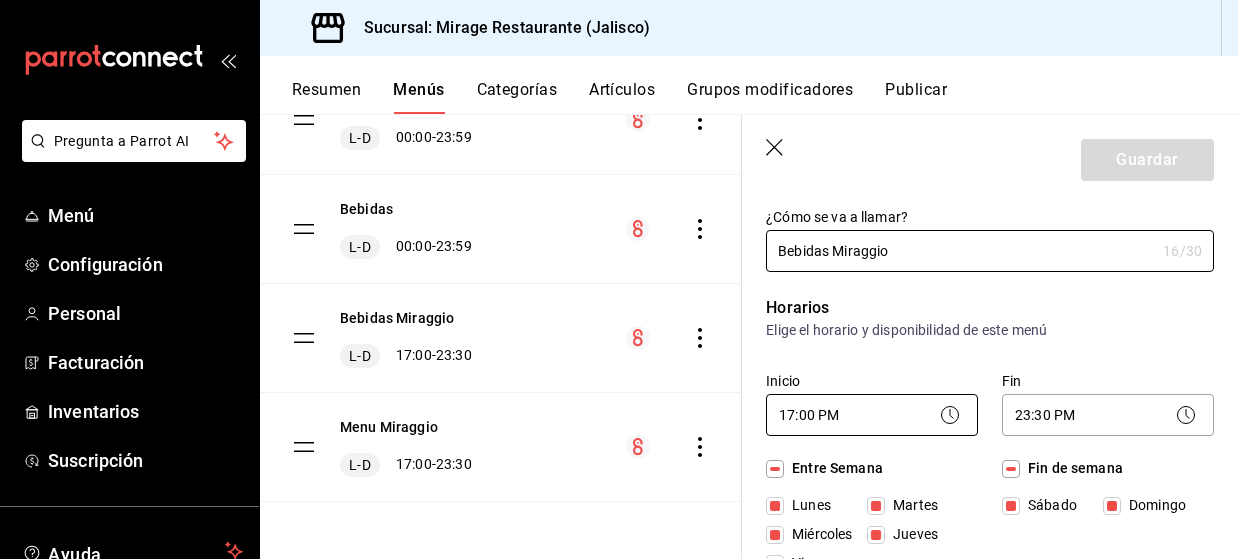 click on "Pregunta a Parrot AI Menú   Configuración   Personal   Facturación   Inventarios   Suscripción   Ayuda Recomienda Parrot   [FIRST] [LAST]   Sugerir nueva función   Sucursal: Mirage Restaurante ([STATE]) Resumen Menús Categorías Artículos Grupos modificadores Publicar Menú sucursal Si activas ‘Editar artículo por menú’, podrás  personalizar  los menús de esta sucursal.  Para cambios generales, ve a “Organización”. ​ ​ Mirage Restaurante ([STATE]) Alimentos L-D 00:00  -  23:59 Bebidas L-D 00:00  -  23:59 Bebidas Miraggio L-D 17:00  -  23:30 Menu Miraggio L-D 17:00  -  23:30 Guardar Editar menú ¿Cómo se va a llamar? Bebidas Miraggio 16 /30 ¿Cómo se va a llamar? Horarios Elige el horario y disponibilidad de este menú Inicio 17:00 PM 17:00 Fin 23:30 PM 23:30 Entre Semana Lunes Martes Miércoles Jueves Viernes Fin de semana Sábado Domingo Agregar horario Categorías Selecciona una categoría existente Vodka Miraggio Tequila Reposado miraggio Bebidas miraggio Whisky miraggio Uber Eats" at bounding box center (619, 279) 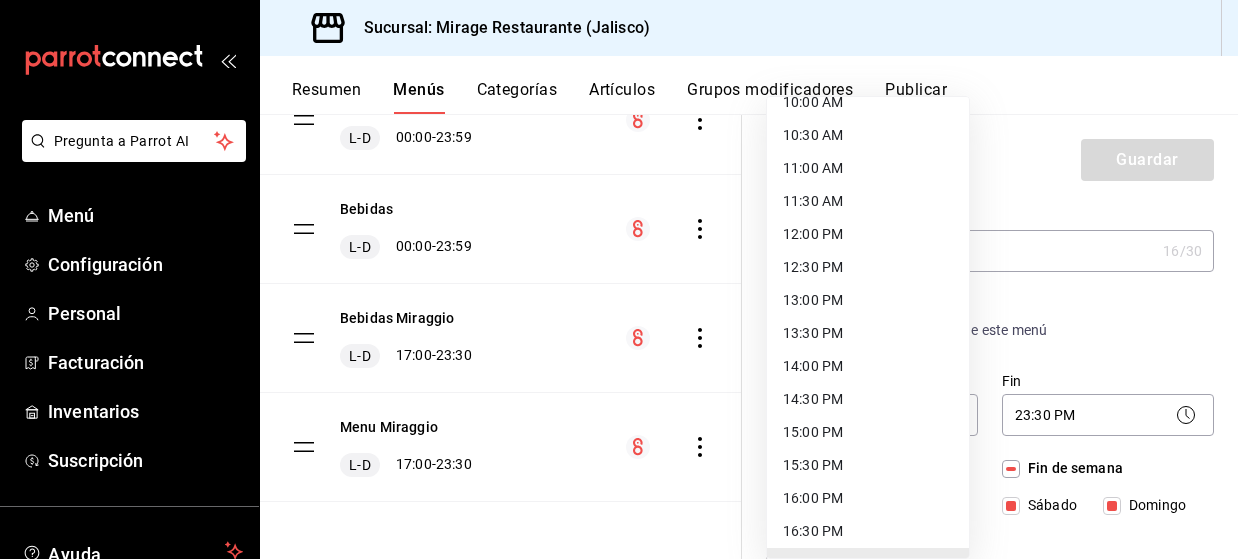 scroll, scrollTop: 660, scrollLeft: 0, axis: vertical 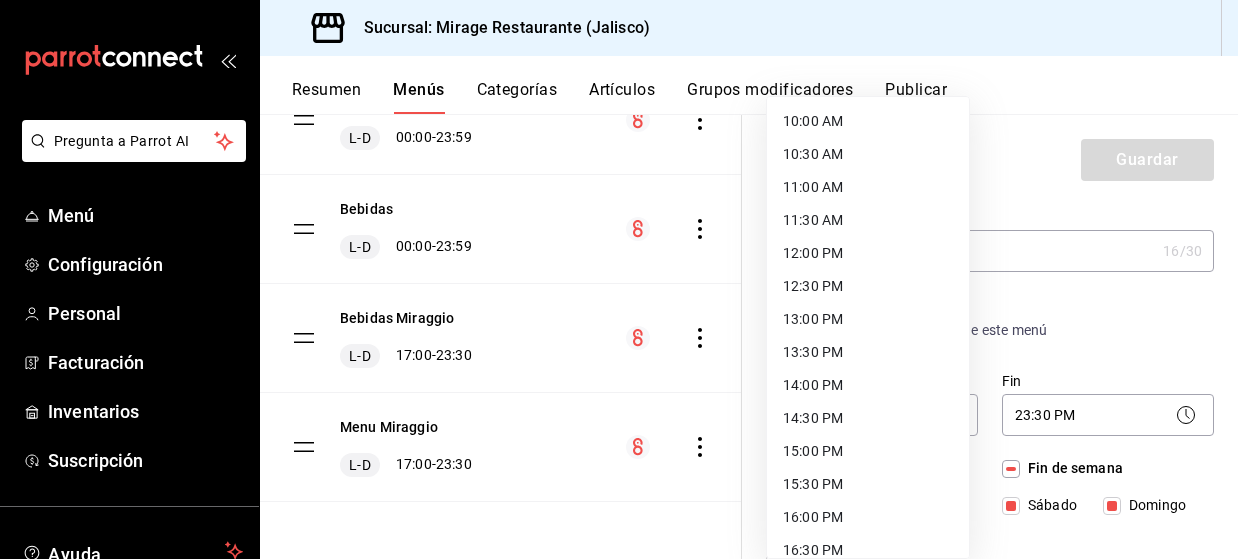 click on "12:00 PM" at bounding box center (868, 253) 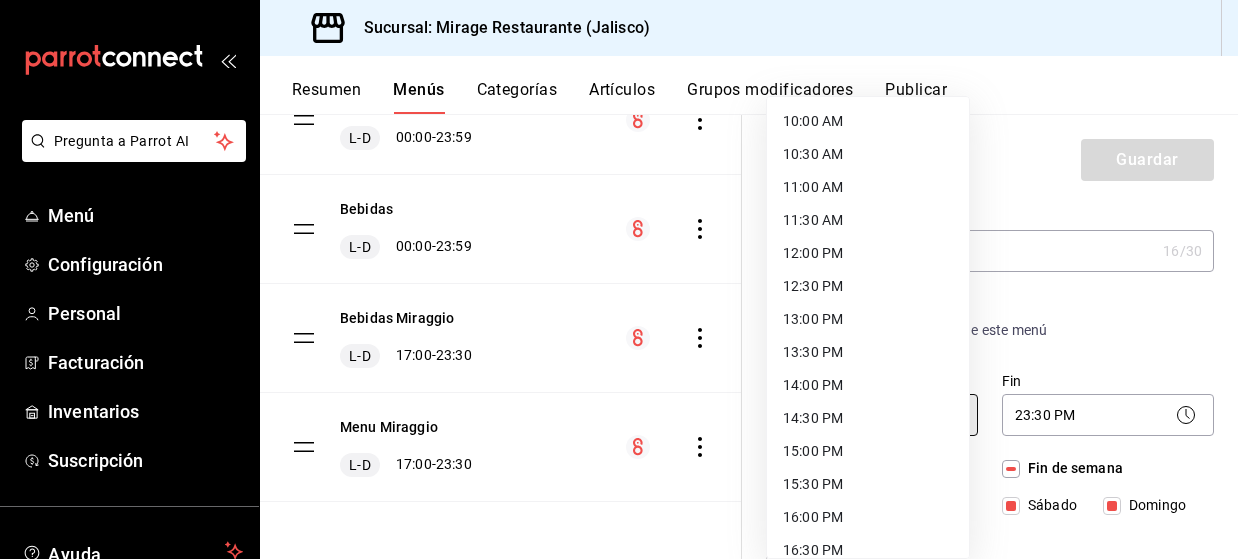 type on "12:00" 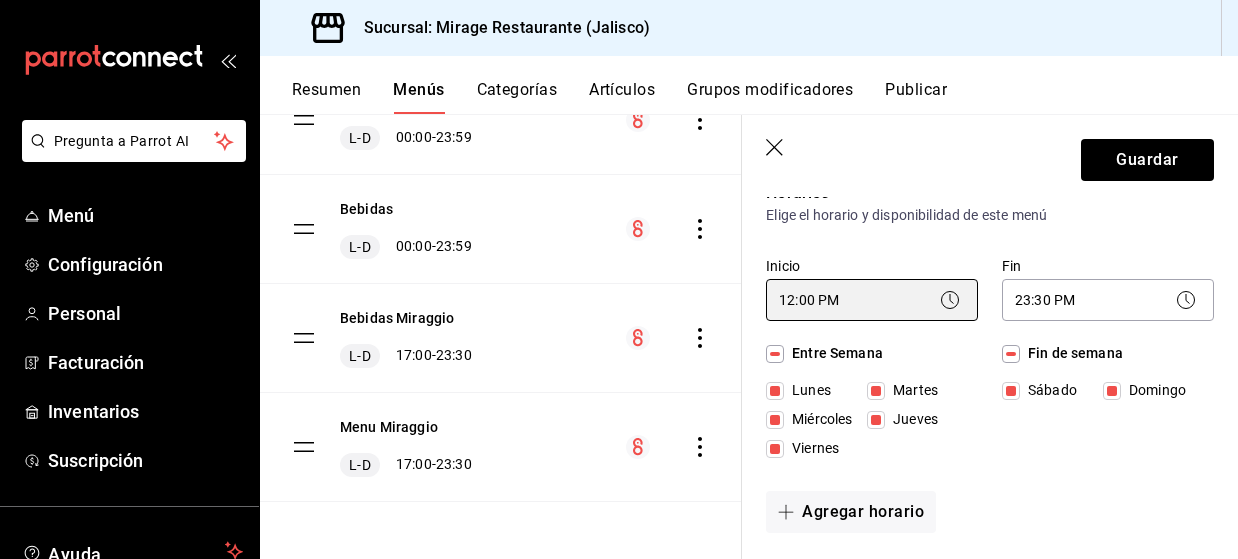 scroll, scrollTop: 187, scrollLeft: 0, axis: vertical 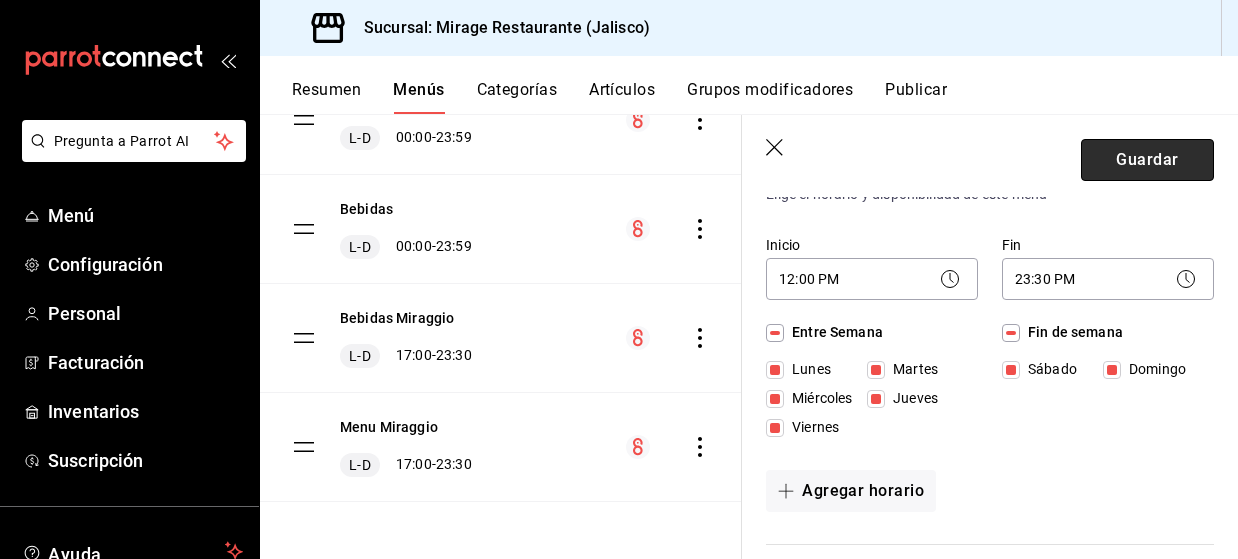 click on "Guardar" at bounding box center [1147, 160] 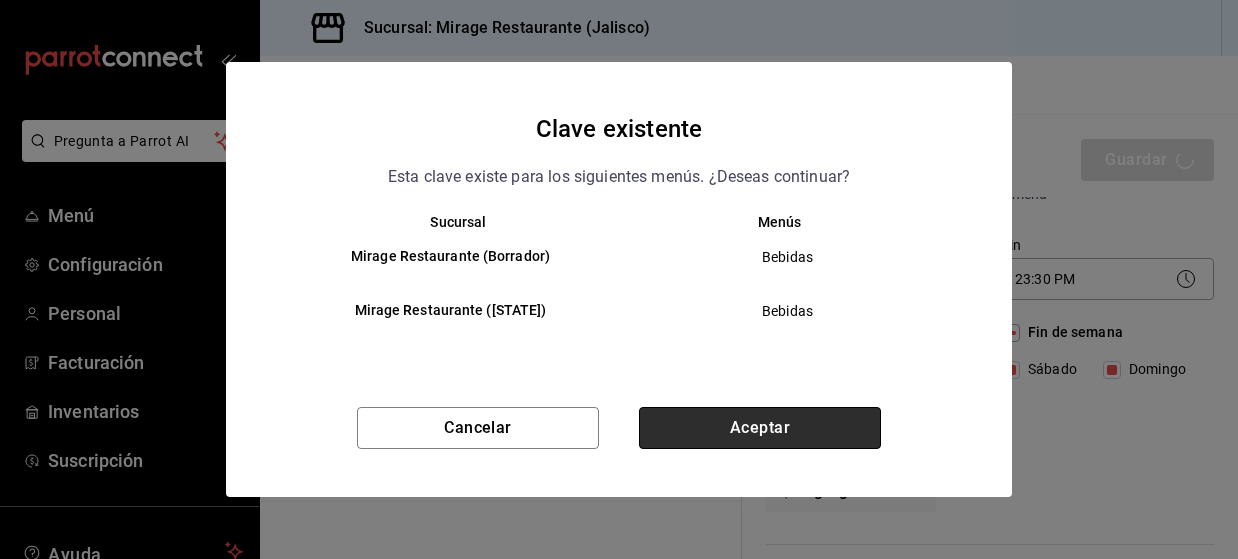 click on "Aceptar" at bounding box center (760, 428) 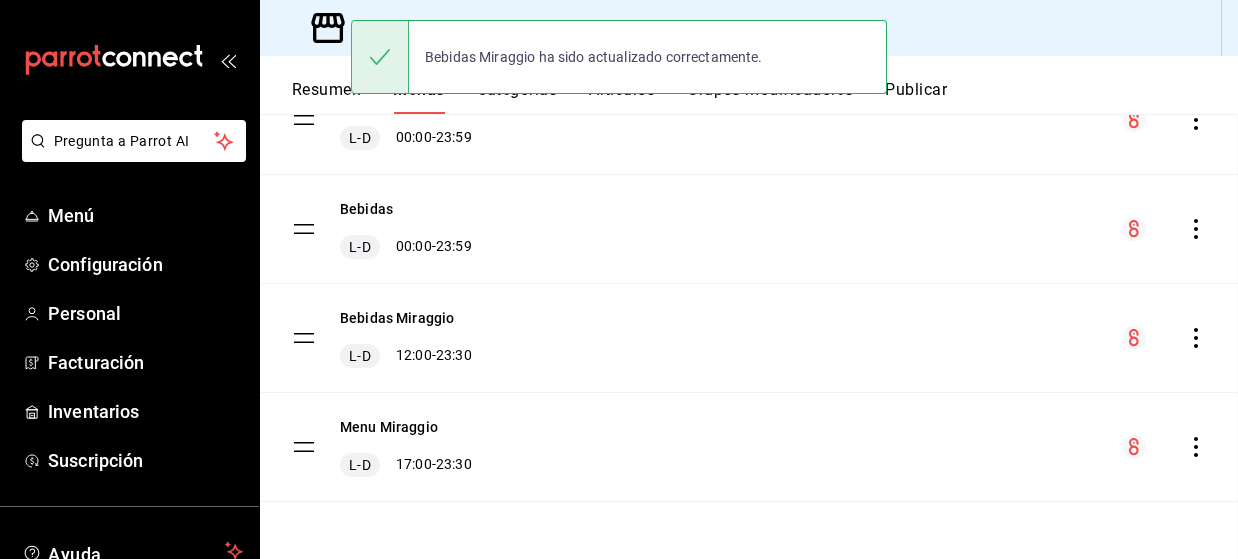 scroll, scrollTop: 221, scrollLeft: 0, axis: vertical 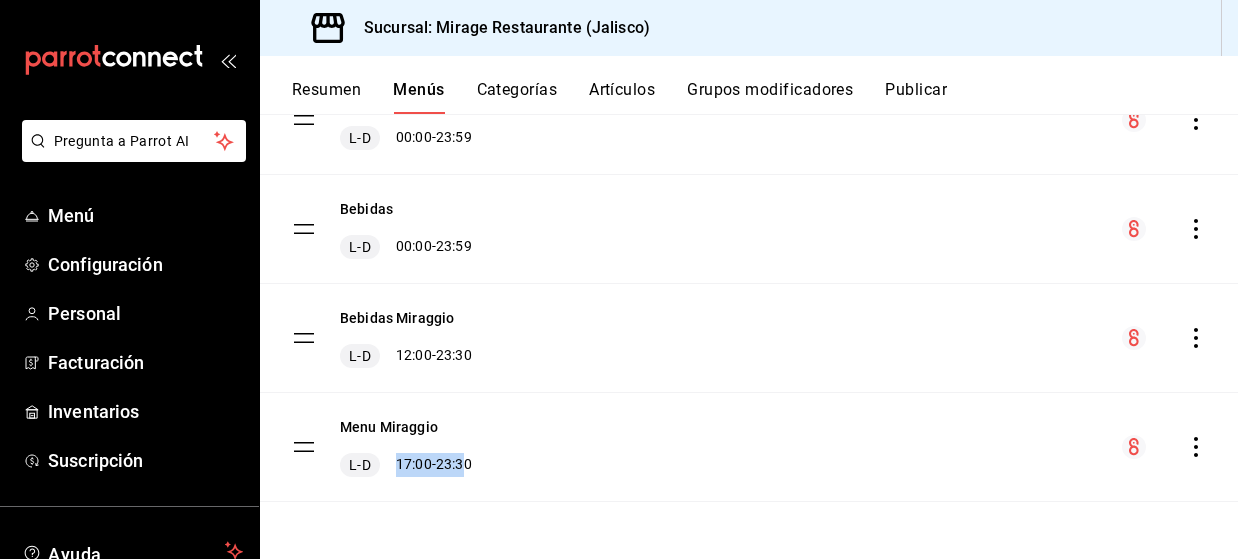 drag, startPoint x: 399, startPoint y: 463, endPoint x: 468, endPoint y: 459, distance: 69.115845 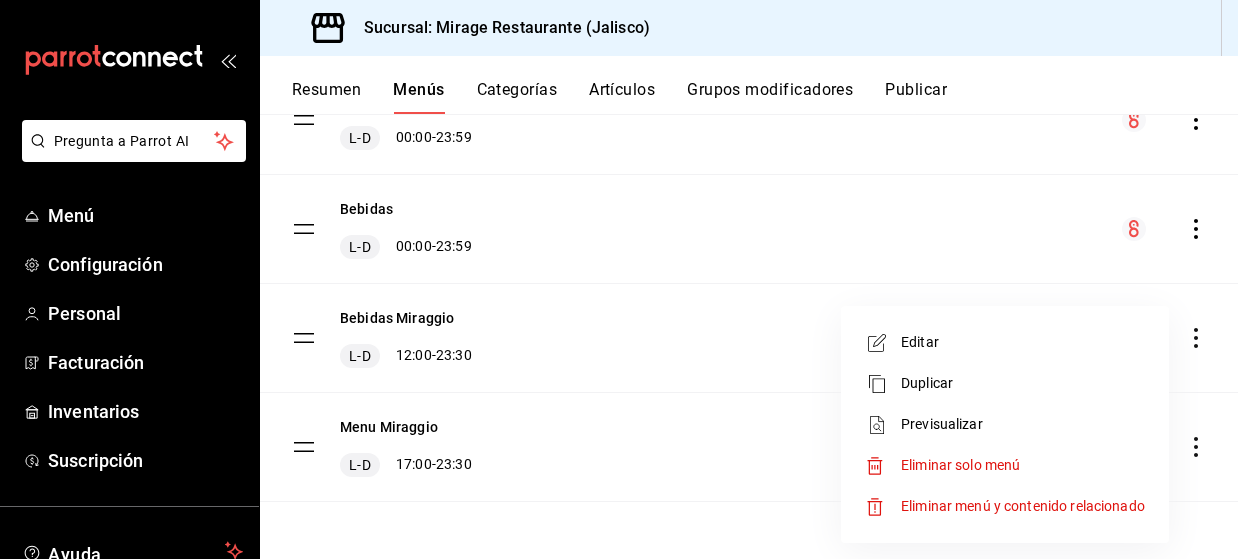 click at bounding box center (883, 343) 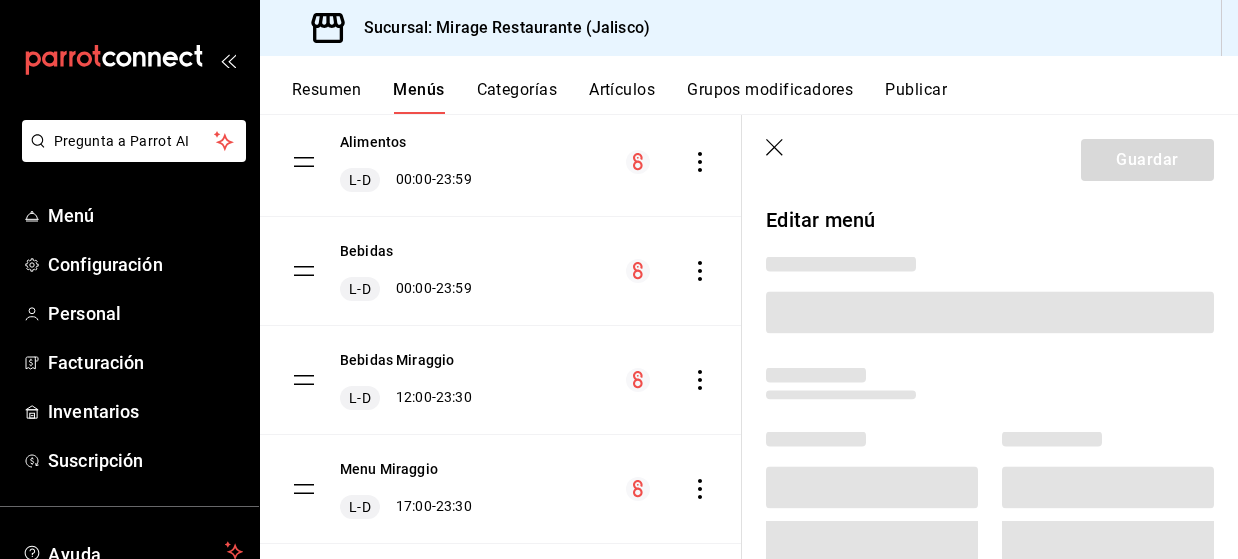 scroll, scrollTop: 263, scrollLeft: 0, axis: vertical 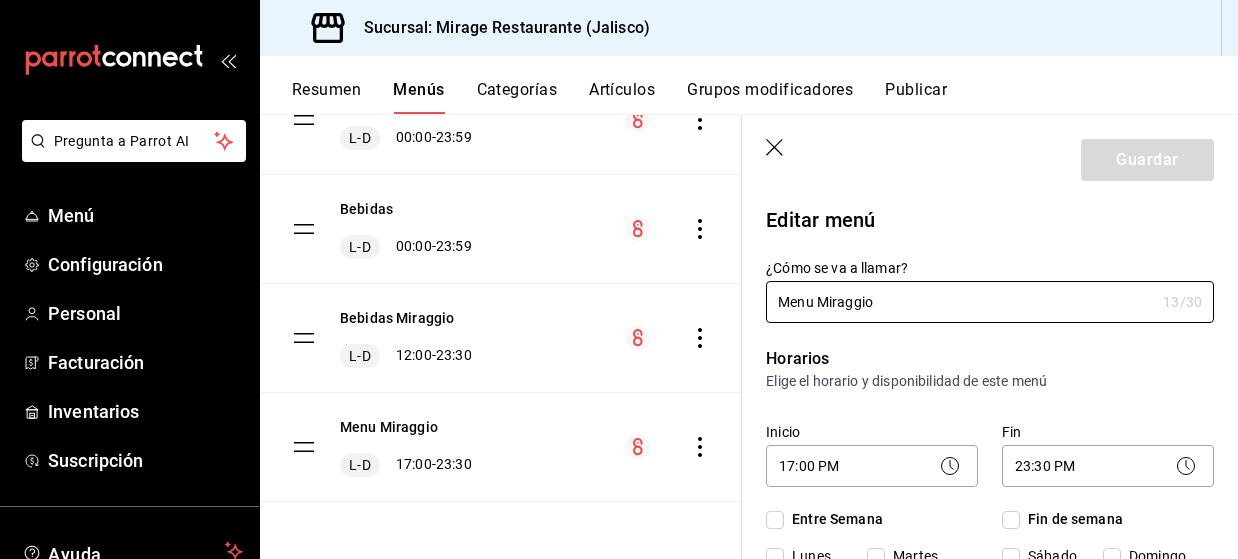 checkbox on "true" 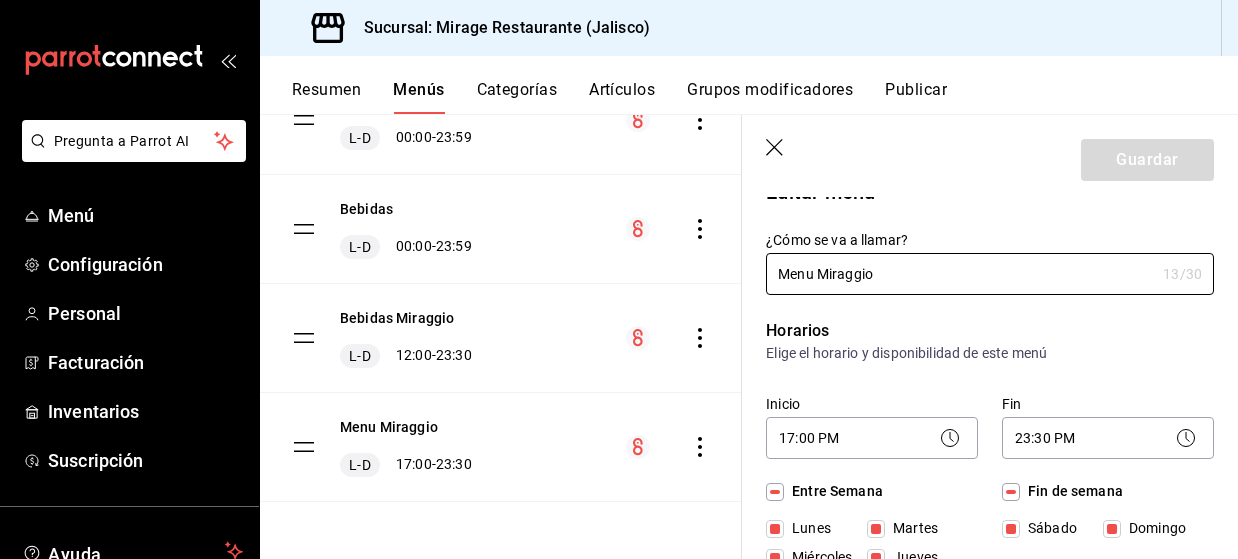 scroll, scrollTop: 34, scrollLeft: 0, axis: vertical 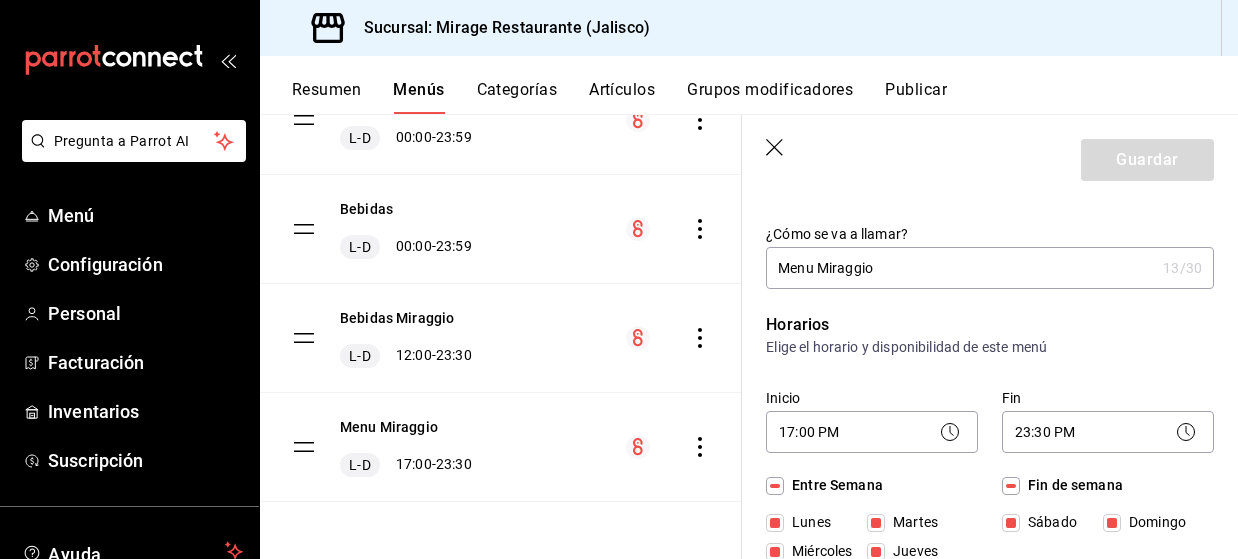 click 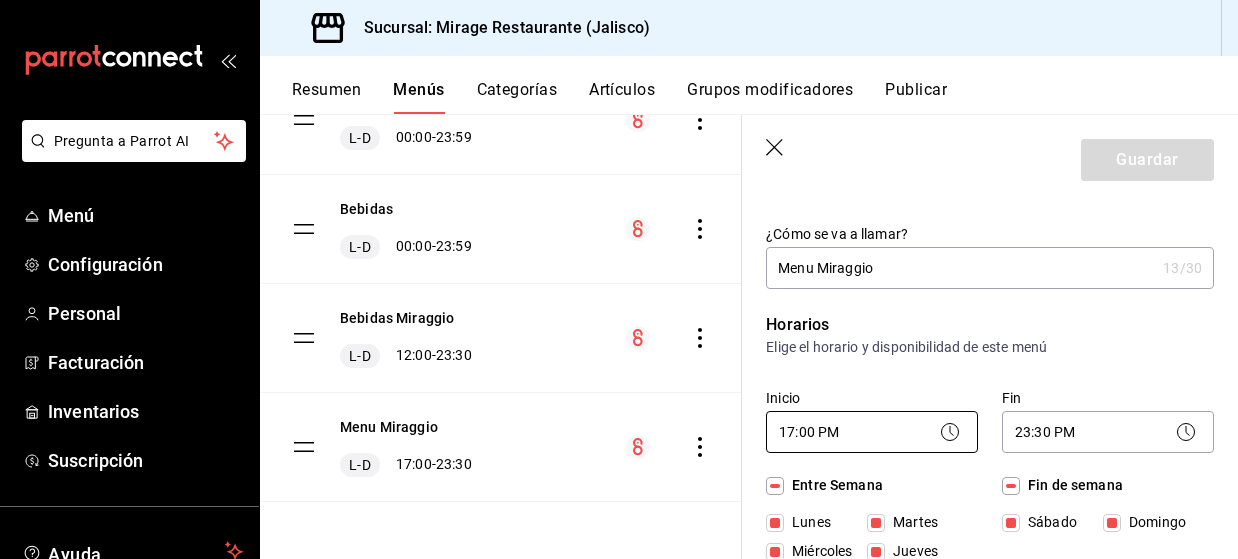 click on "Pregunta a Parrot AI Menú   Configuración   Personal   Facturación   Inventarios   Suscripción   Ayuda Recomienda Parrot   [FIRST] [LAST]   Sugerir nueva función   Sucursal: Mirage Restaurante ([STATE]) Resumen Menús Categorías Artículos Grupos modificadores Publicar Menú sucursal Si activas ‘Editar artículo por menú’, podrás  personalizar  los menús de esta sucursal.  Para cambios generales, ve a “Organización”. ​ ​ Mirage Restaurante ([STATE]) Alimentos L-D [TIME]  -  [TIME] Bebidas L-D [TIME]  -  [TIME] Bebidas Miraggio L-D [TIME]  -  [TIME] Menu Miraggio L-D [TIME]  -  [TIME] Guardar Editar menú ¿Cómo se va a llamar? Menu Miraggio 13 /30 ¿Cómo se va a llamar? Horarios Elige el horario y disponibilidad de este menú Inicio [TIME] PM [TIME] Fin [TIME] PM [TIME] Entre Semana Lunes Martes Miércoles Jueves Viernes Fin de semana Sábado Domingo Agregar horario Categorías Selecciona una categoría existente Cena Miraggio ¿Dónde se va a mostrar tu menú? Punto de venta Uber Eats DiDi Food Si" at bounding box center (619, 279) 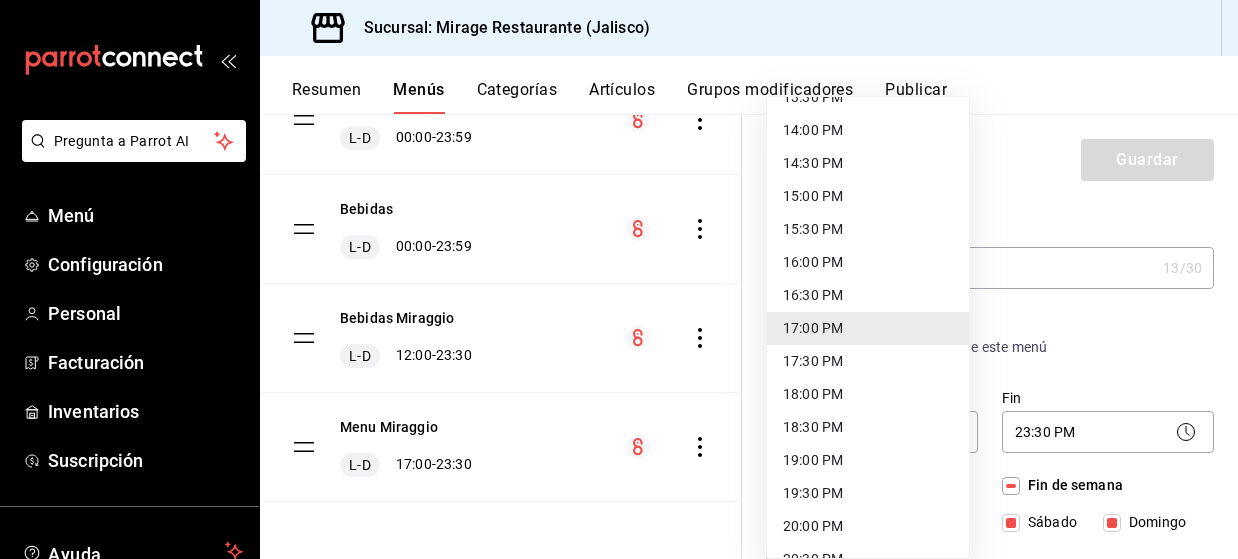 scroll, scrollTop: 796, scrollLeft: 0, axis: vertical 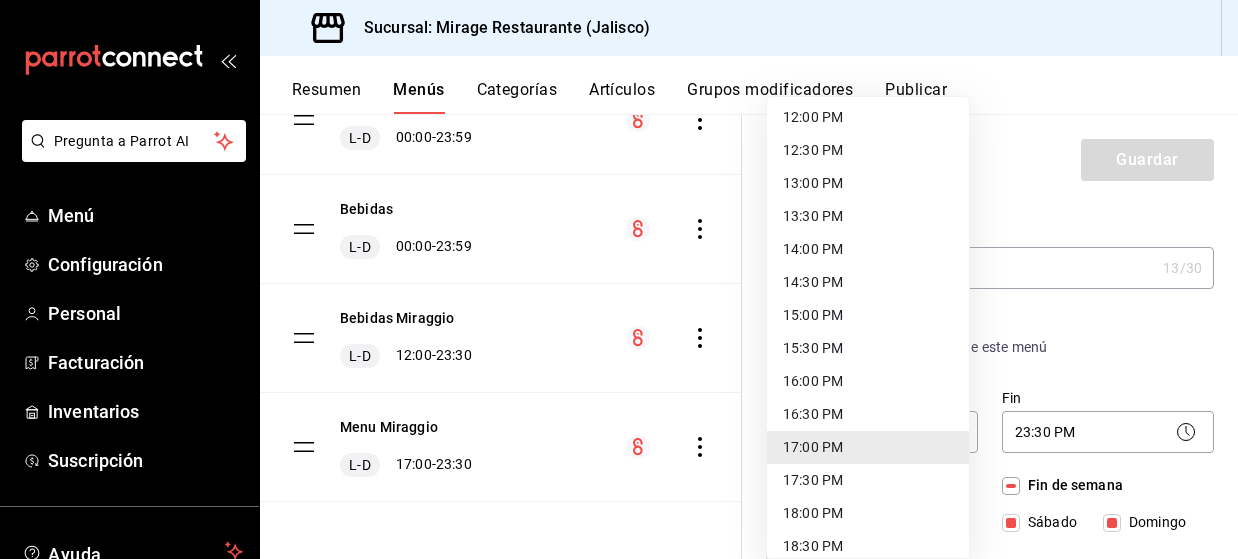click on "12:30 PM" at bounding box center (868, 150) 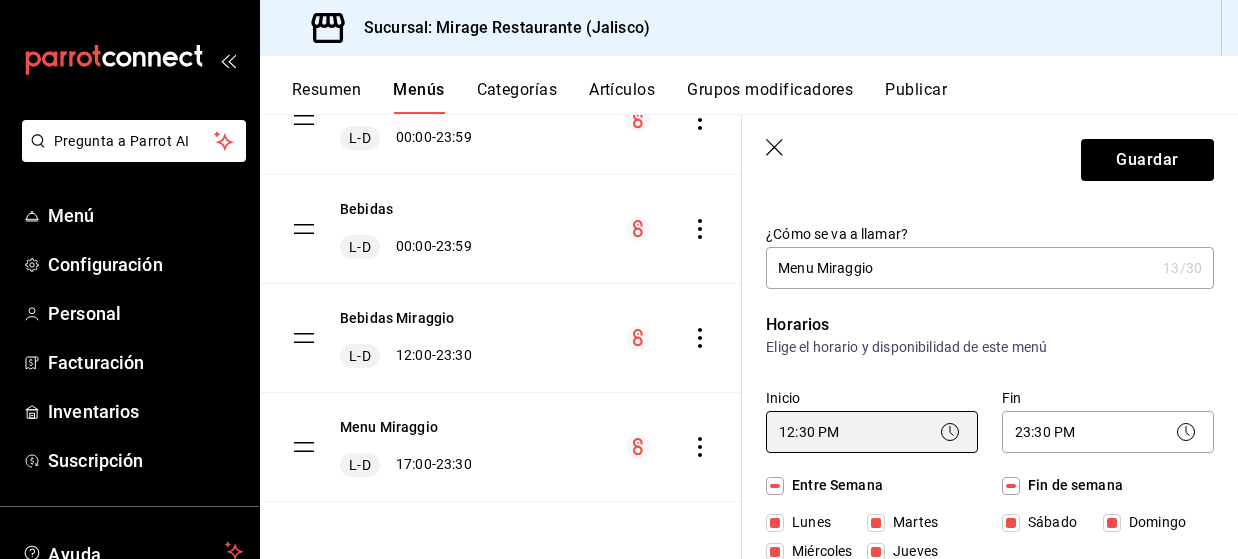 type on "12:30" 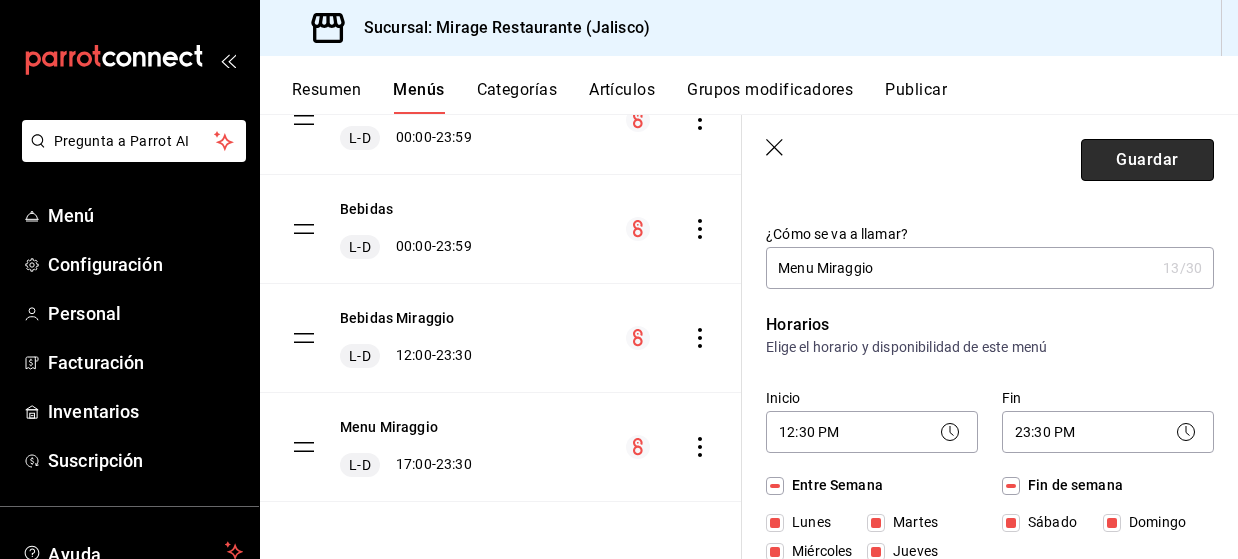 click on "Guardar" at bounding box center (1147, 160) 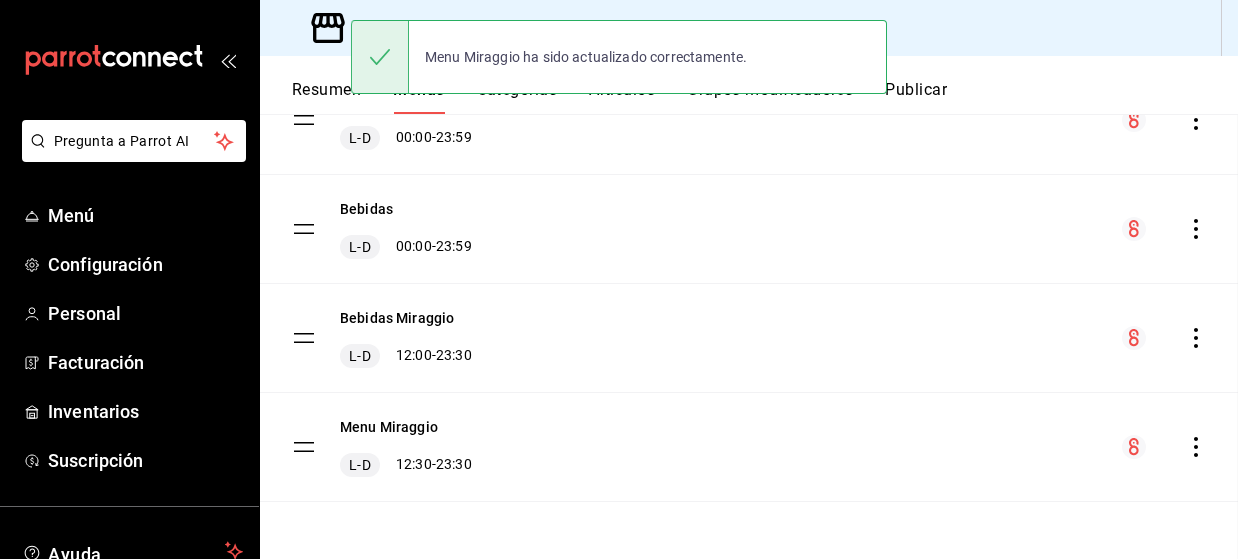 scroll, scrollTop: 221, scrollLeft: 0, axis: vertical 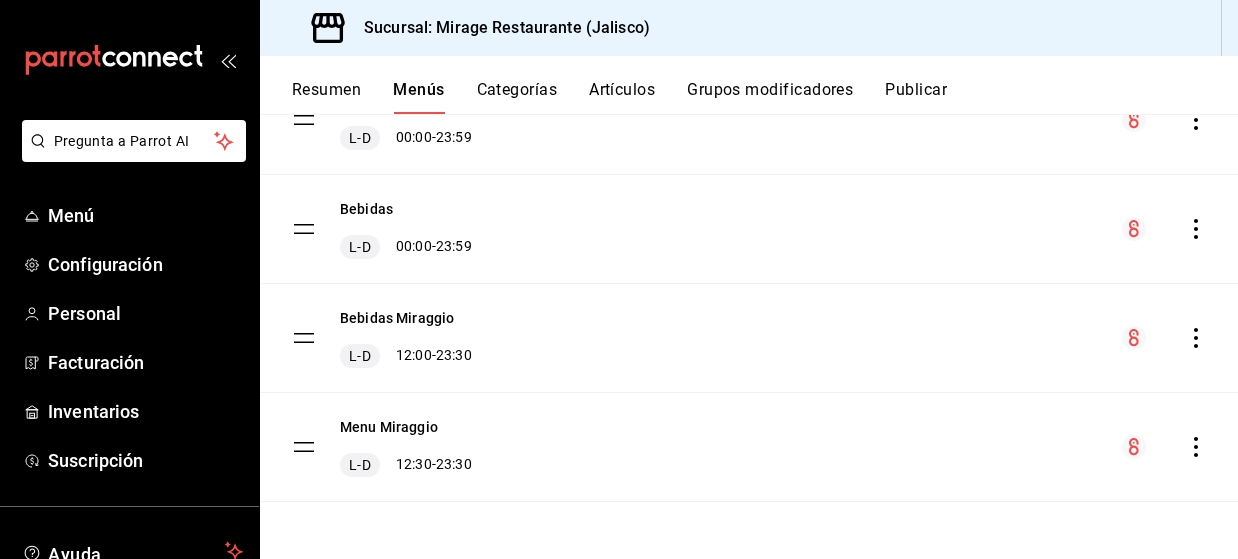 click 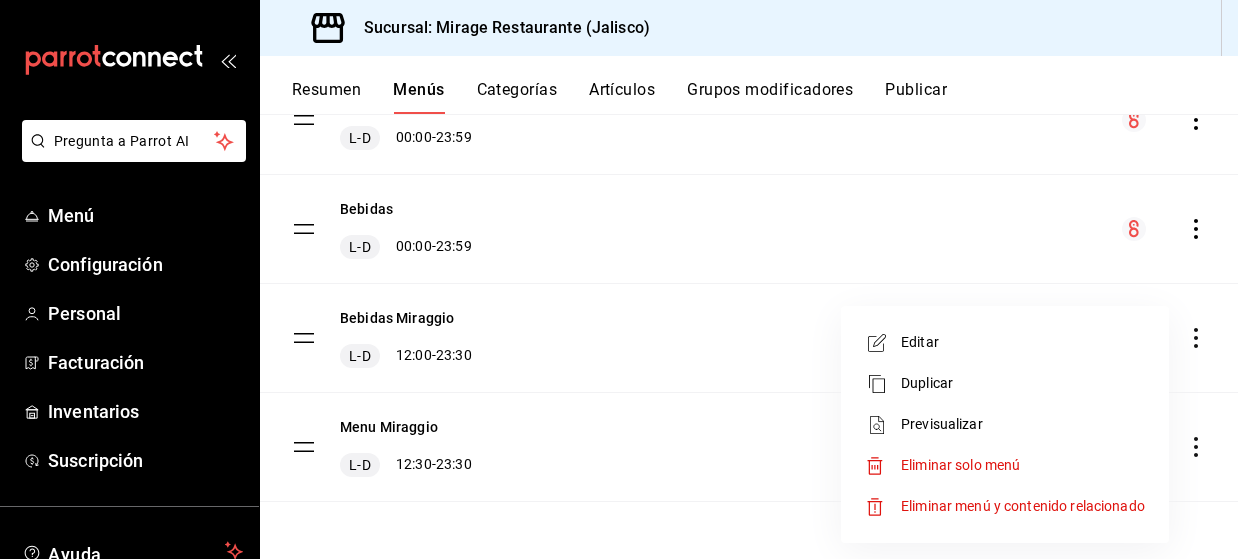 click on "Editar" at bounding box center (1023, 342) 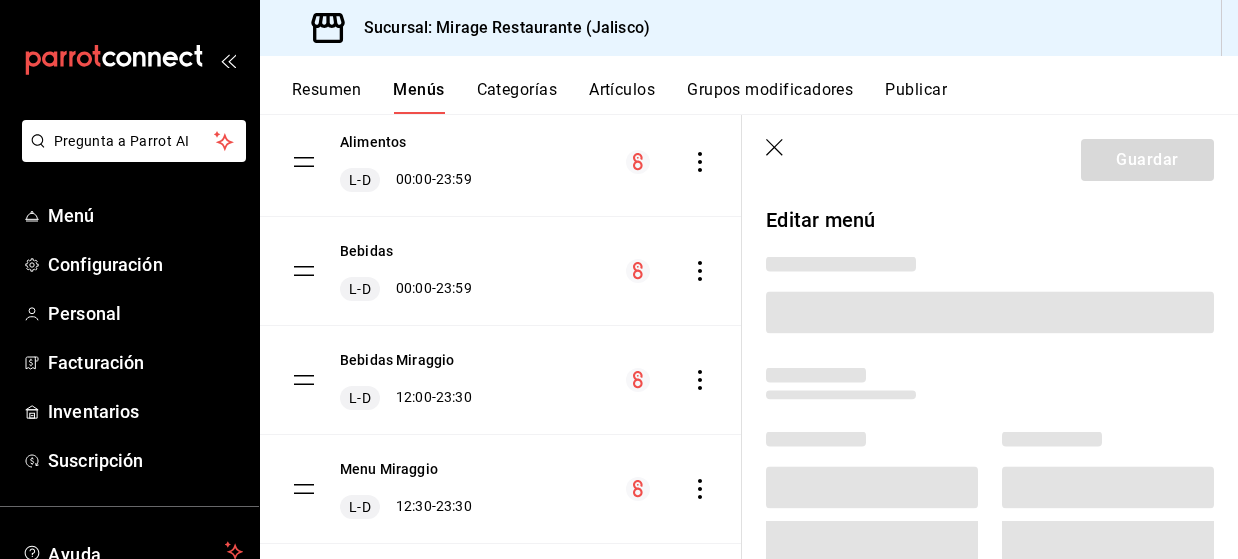 scroll, scrollTop: 263, scrollLeft: 0, axis: vertical 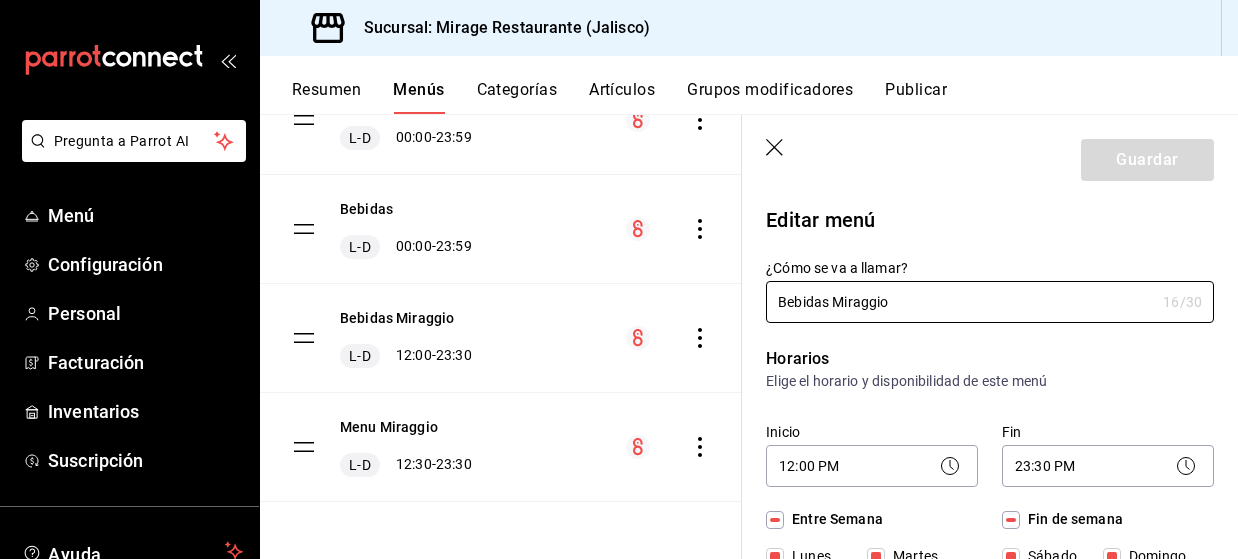 click 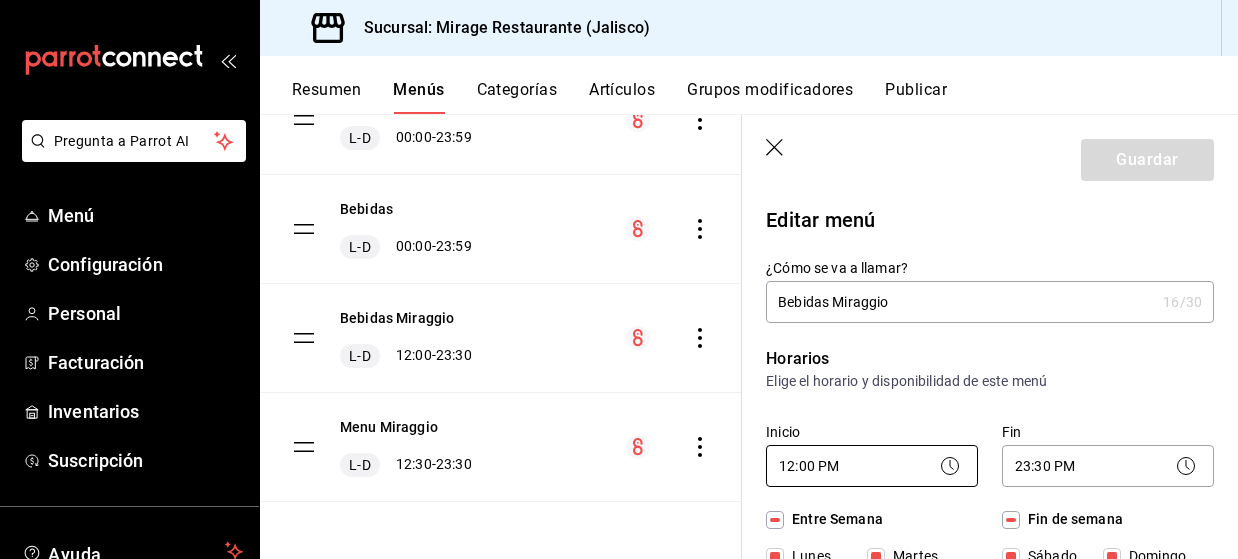 click on "Pregunta a Parrot AI Menú   Configuración   Personal   Facturación   Inventarios   Suscripción   Ayuda Recomienda Parrot   [FIRST] [LAST]   Sugerir nueva función   Sucursal: Mirage Restaurante ([STATE]) Resumen Menús Categorías Artículos Grupos modificadores Publicar Menú sucursal Si activas ‘Editar artículo por menú’, podrás  personalizar  los menús de esta sucursal.  Para cambios generales, ve a “Organización”. ​ ​ Mirage Restaurante ([STATE]) Alimentos L-D 00:00  -  23:59 Bebidas L-D 00:00  -  23:59 Bebidas Miraggio L-D 12:00  -  23:30 Menu Miraggio L-D 12:30  -  23:30 Guardar Editar menú ¿Cómo se va a llamar? Bebidas Miraggio 16 /30 ¿Cómo se va a llamar? Horarios Elige el horario y disponibilidad de este menú Inicio 12:00 PM 12:00 Fin 23:30 PM 23:30 Entre Semana Lunes Martes Miércoles Jueves Viernes Fin de semana Sábado Domingo Agregar horario Categorías Selecciona una categoría existente Vodka Miraggio Tequila Reposado miraggio Bebidas miraggio Whisky miraggio Uber Eats" at bounding box center (619, 279) 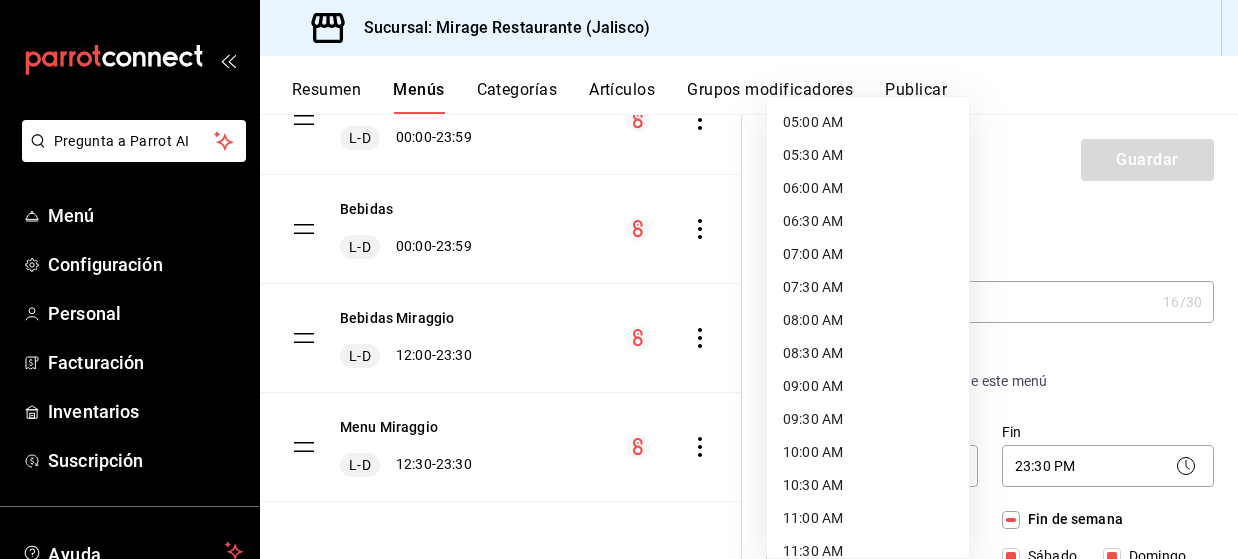 scroll, scrollTop: 297, scrollLeft: 0, axis: vertical 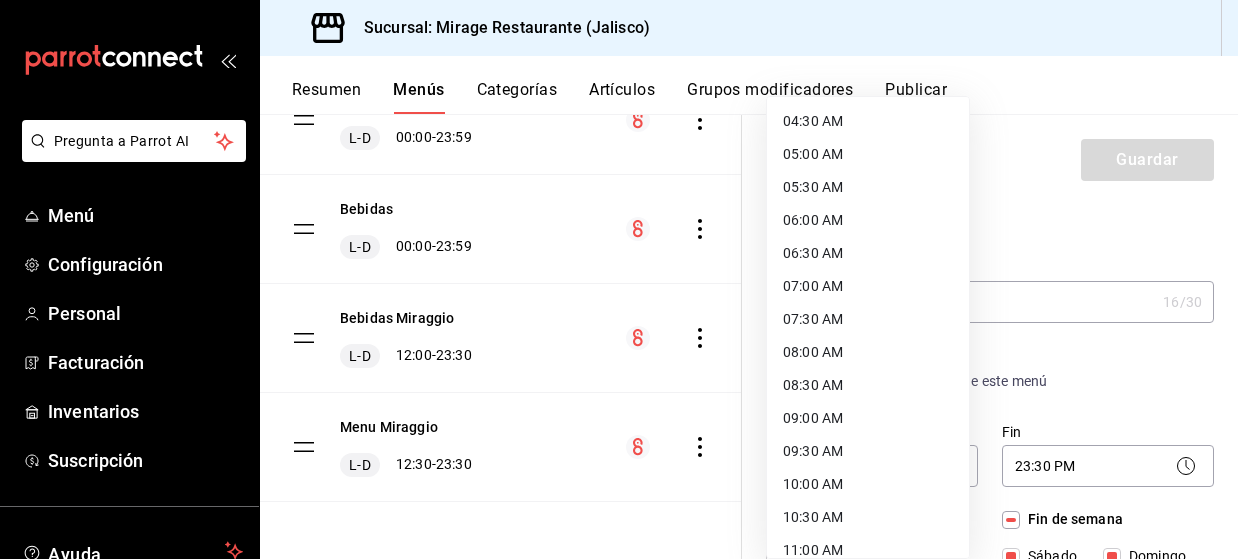 click on "06:00 AM" at bounding box center (868, 220) 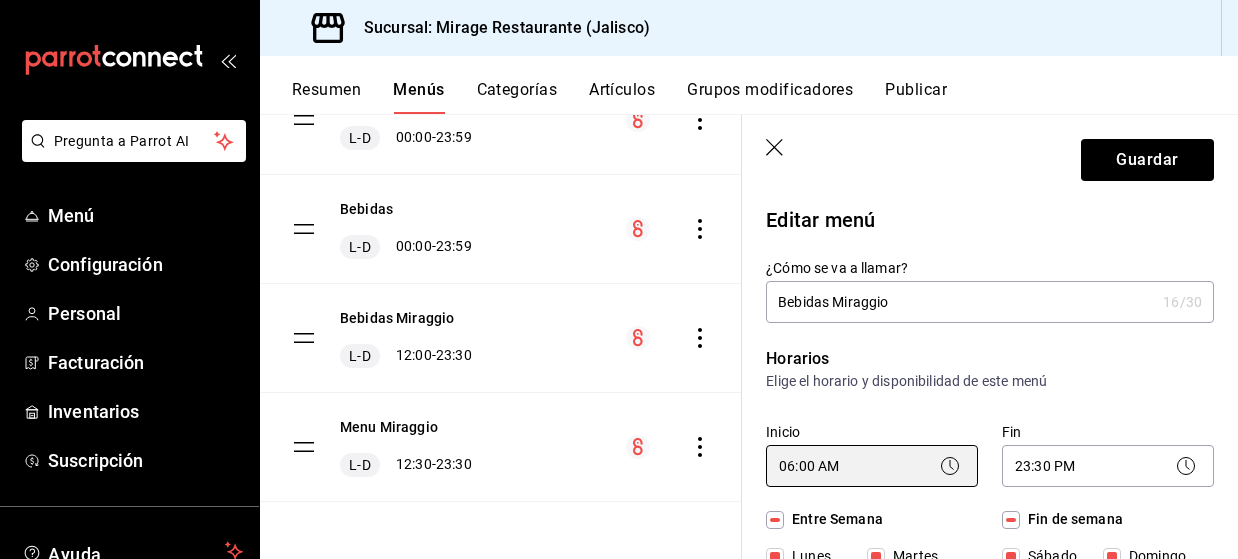 type on "06:00" 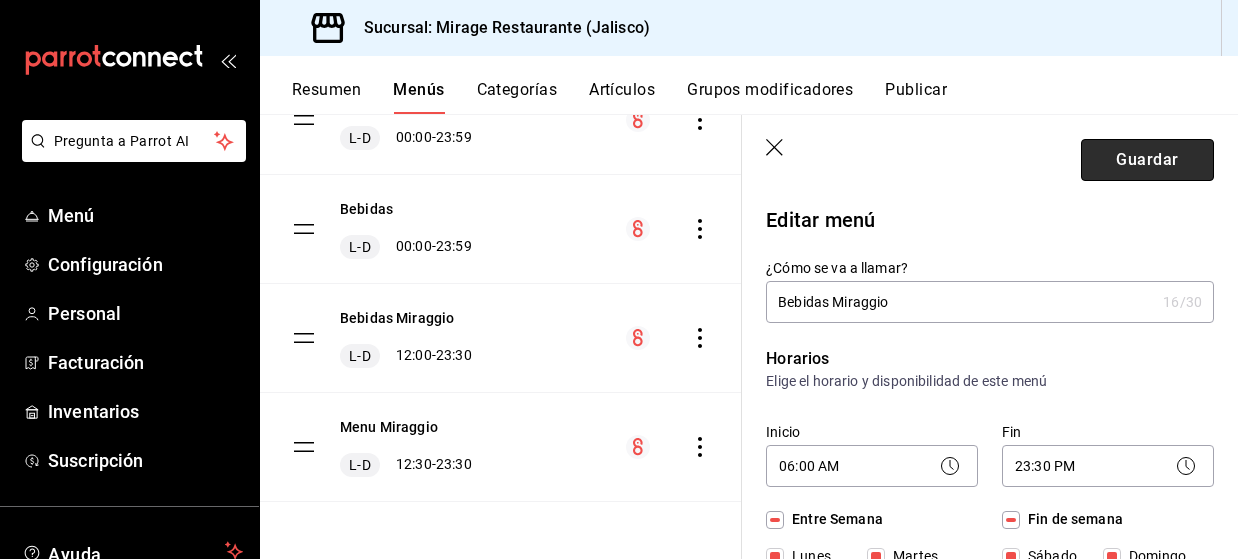click on "Guardar" at bounding box center (1147, 160) 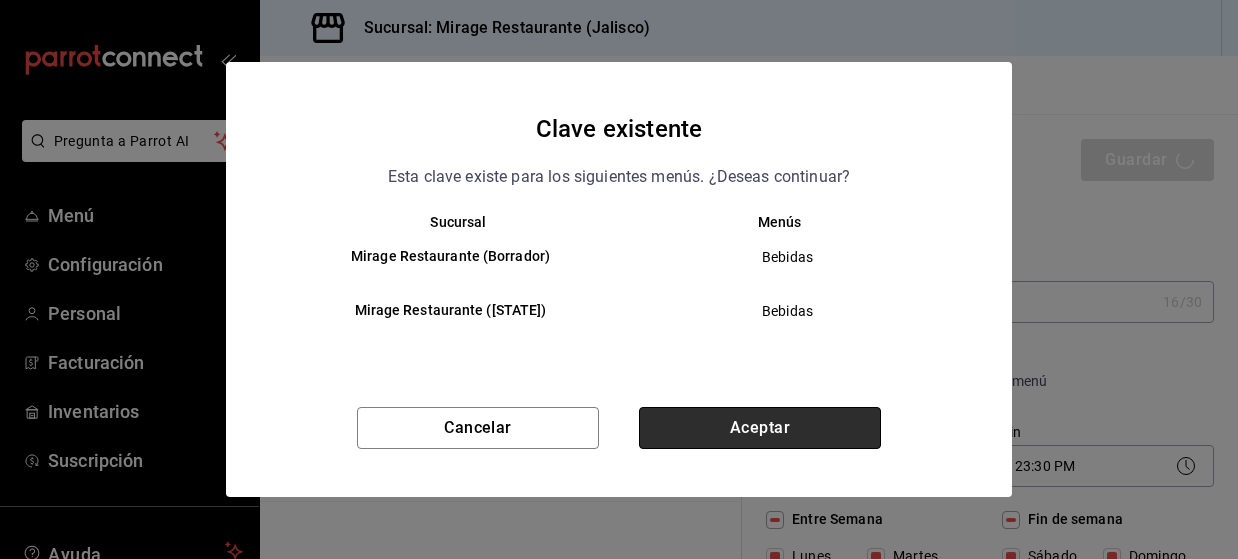 click on "Aceptar" at bounding box center [760, 428] 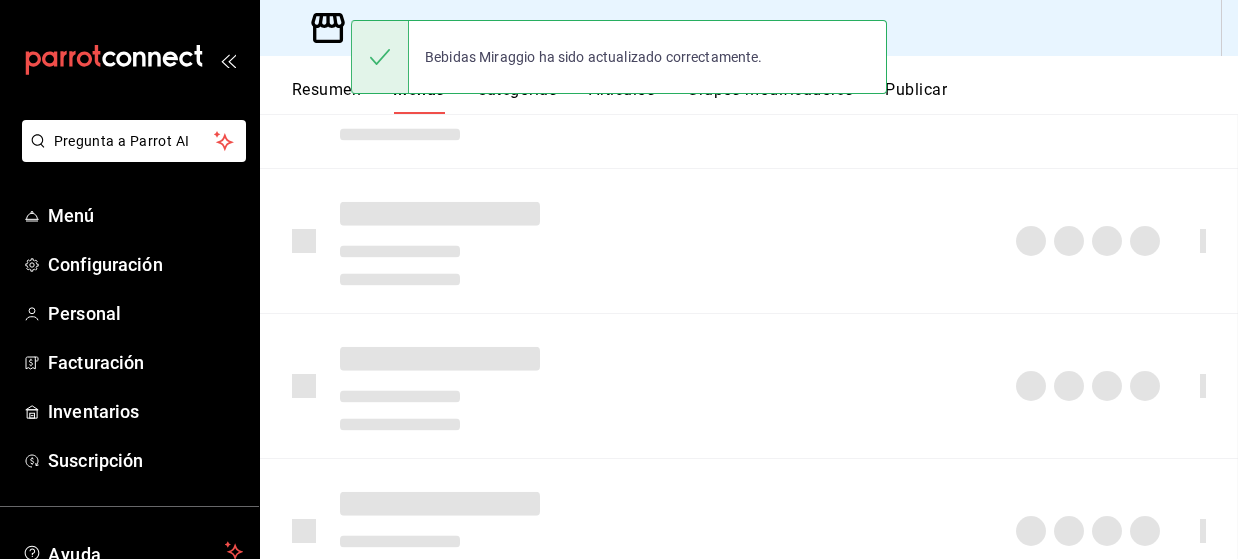 scroll, scrollTop: 221, scrollLeft: 0, axis: vertical 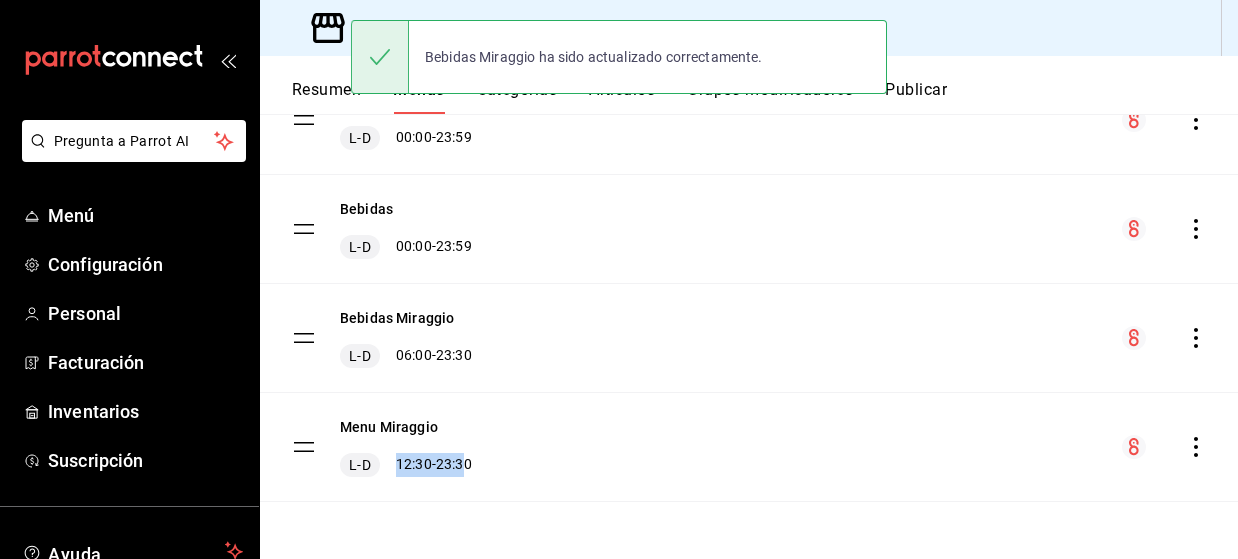 drag, startPoint x: 411, startPoint y: 455, endPoint x: 482, endPoint y: 453, distance: 71.02816 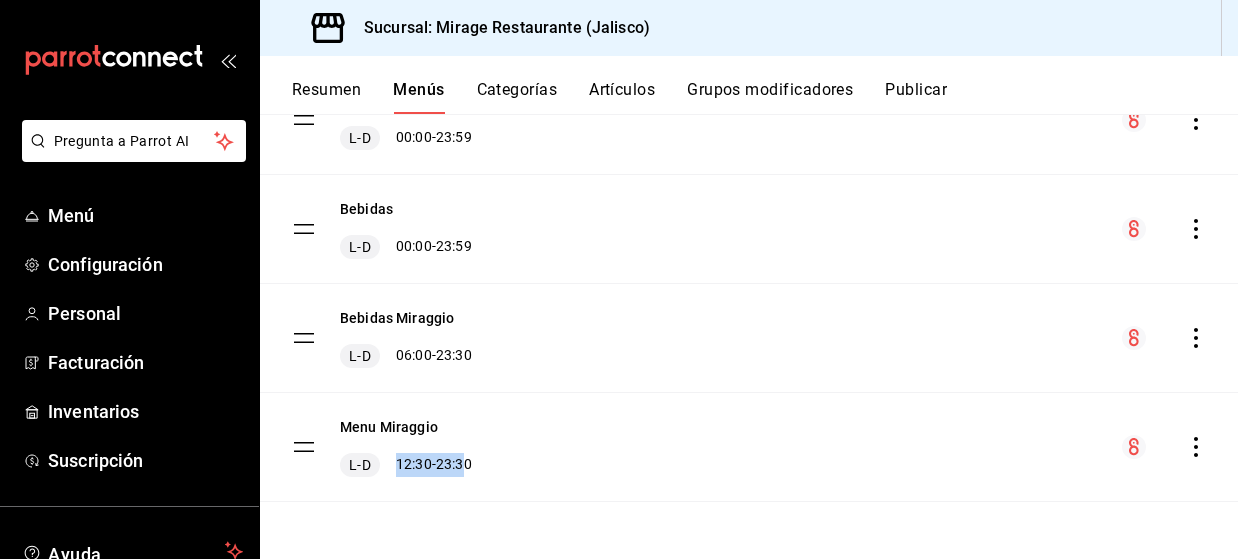 click 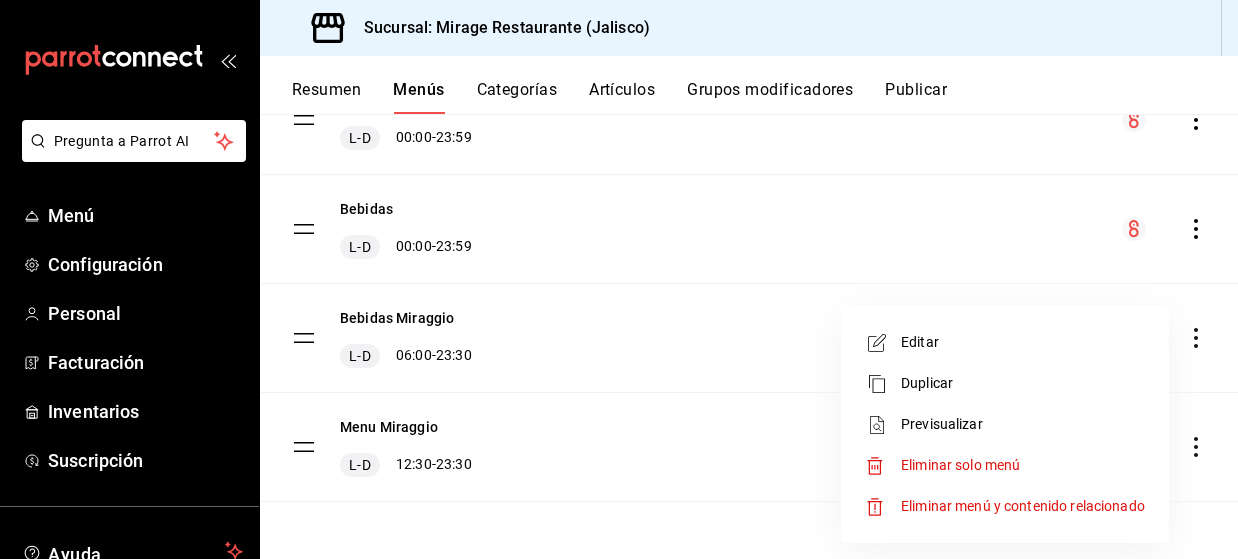 click on "Editar" at bounding box center (1023, 342) 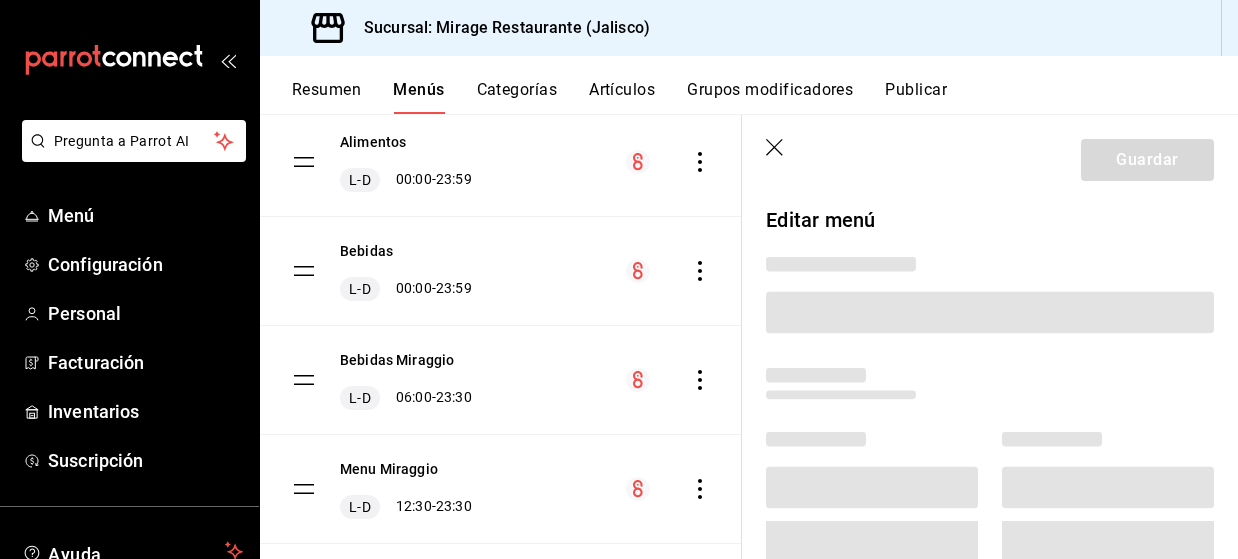 scroll, scrollTop: 263, scrollLeft: 0, axis: vertical 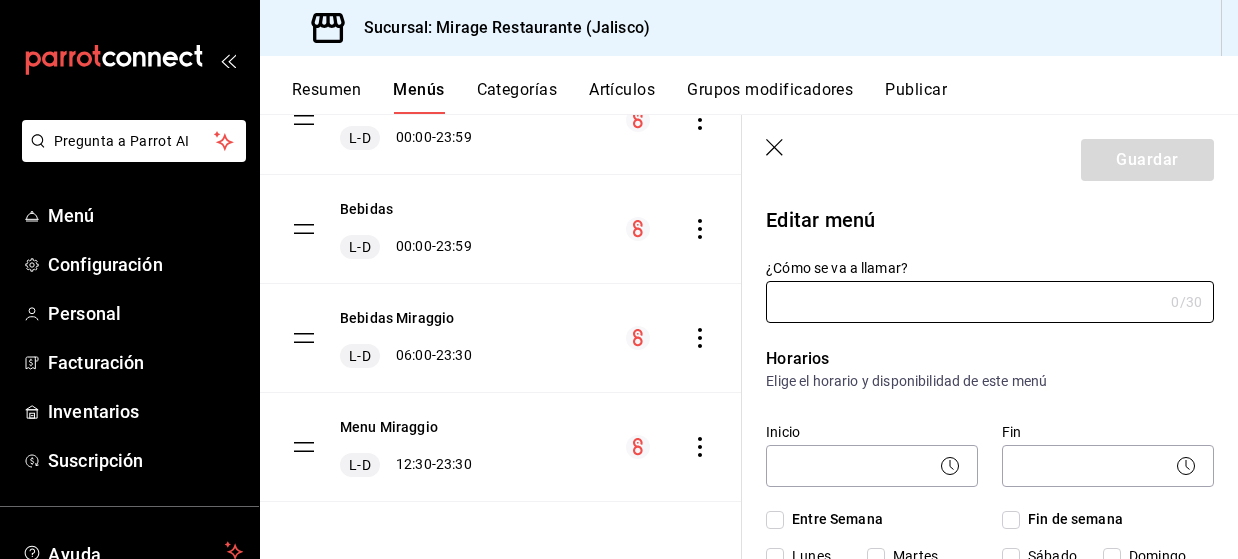 type on "Menu Miraggio" 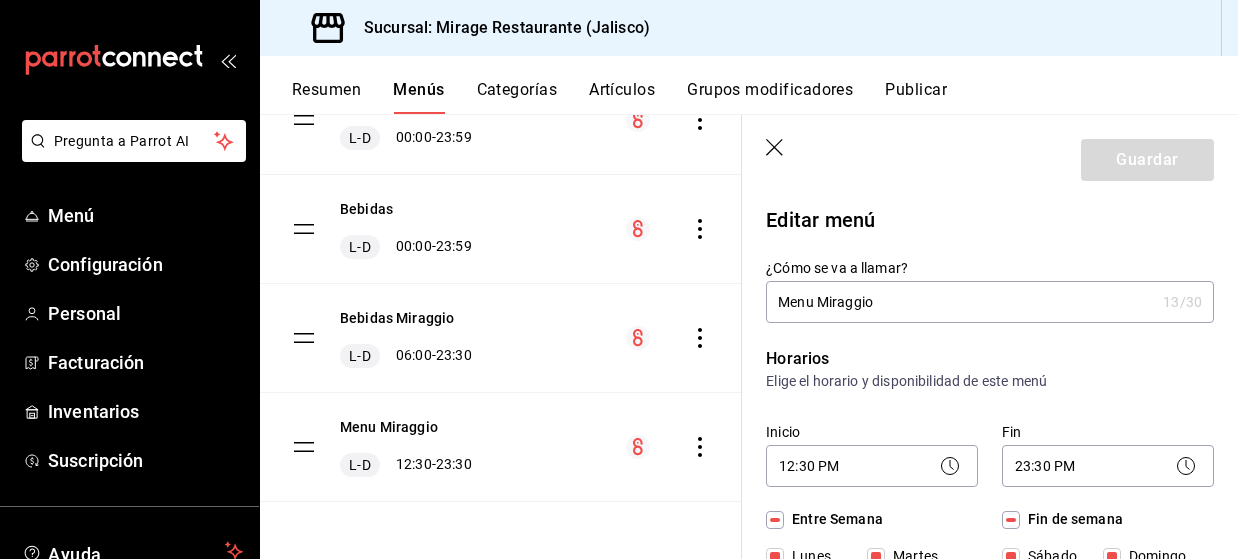 click 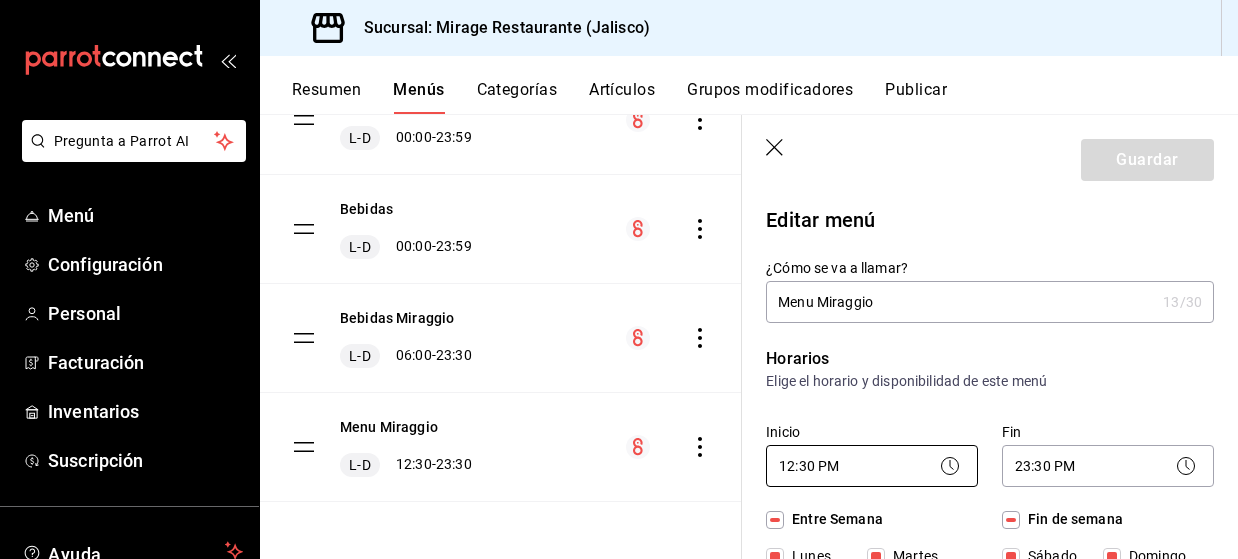 click on "Pregunta a Parrot AI Menú   Configuración   Personal   Facturación   Inventarios   Suscripción   Ayuda Recomienda Parrot   [FIRST] [LAST]   Sugerir nueva función   Sucursal: Mirage Restaurante ([STATE]) Resumen Menús Categorías Artículos Grupos modificadores Publicar Menú sucursal Si activas ‘Editar artículo por menú’, podrás  personalizar  los menús de esta sucursal.  Para cambios generales, ve a “Organización”. ​ ​ Mirage Restaurante ([STATE]) Alimentos L-D 00:00  -  23:59 Bebidas L-D 00:00  -  23:59 Bebidas Miraggio L-D 06:00  -  23:30 Menu Miraggio L-D 12:30  -  23:30 Guardar Editar menú ¿Cómo se va a llamar? Menu Miraggio 13 /30 ¿Cómo se va a llamar? Horarios Elige el horario y disponibilidad de este menú Inicio 12:30 PM 12:30 Fin 23:30 PM 23:30 Entre Semana Lunes Martes Miércoles Jueves Viernes Fin de semana Sábado Domingo Agregar horario Categorías Selecciona una categoría existente Cena Miraggio ¿Dónde se va a mostrar tu menú? Punto de venta Uber Eats DiDi Food Si" at bounding box center (619, 279) 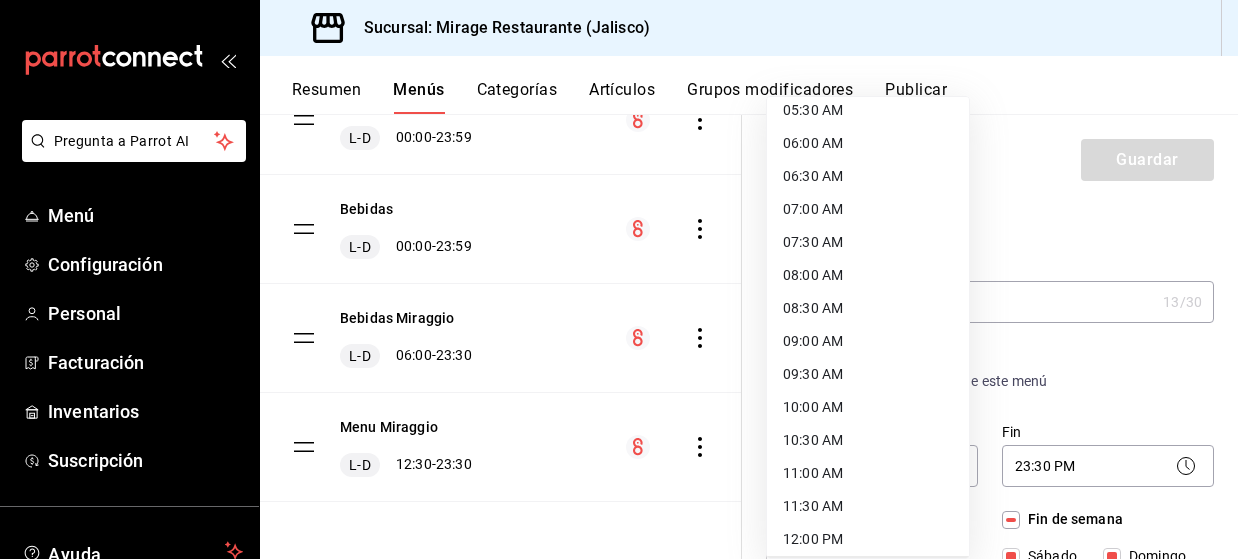 scroll, scrollTop: 312, scrollLeft: 0, axis: vertical 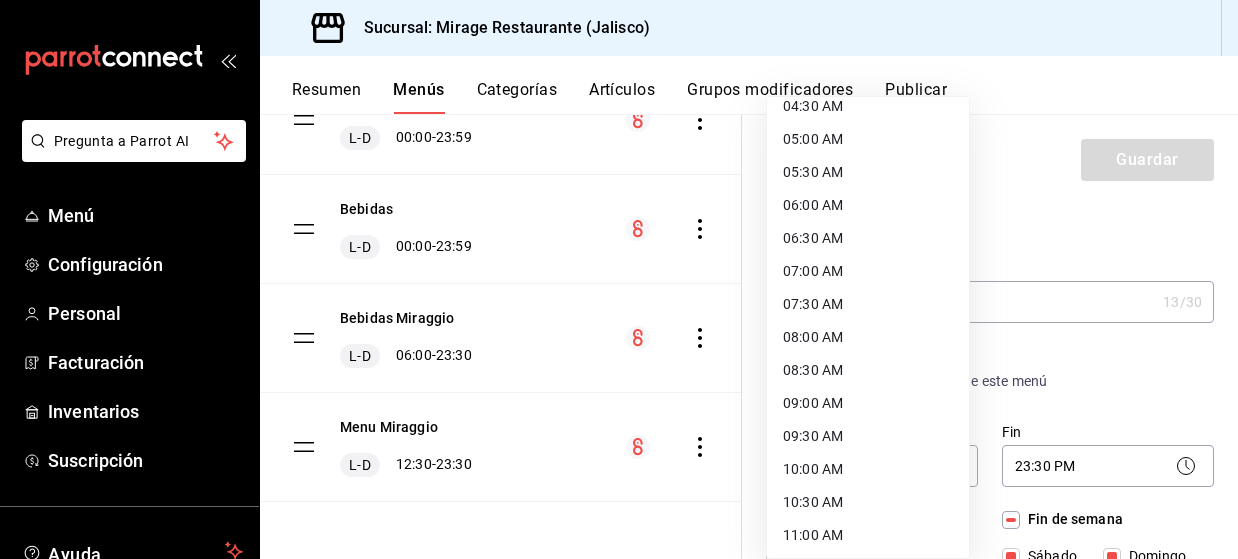 click on "05:30 AM" at bounding box center [868, 172] 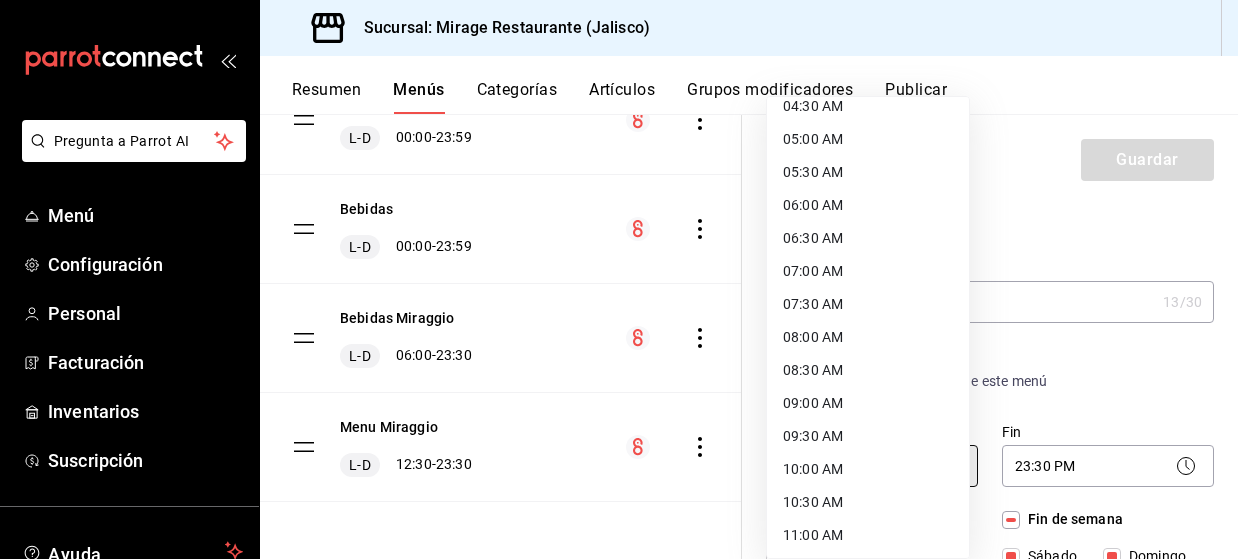 type on "05:30" 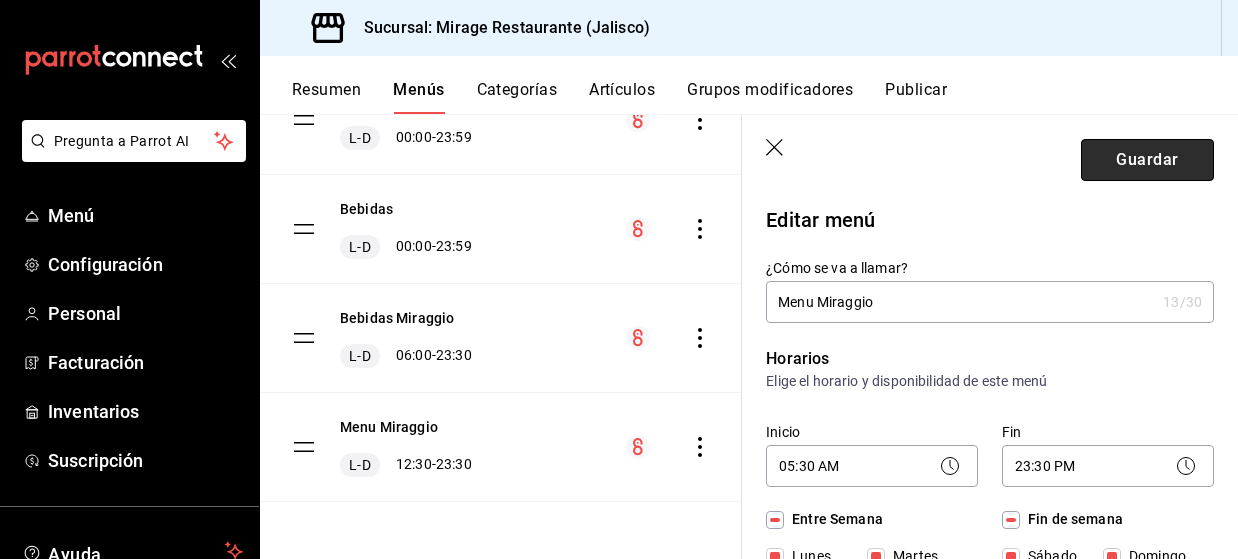 click on "Guardar" at bounding box center (1147, 160) 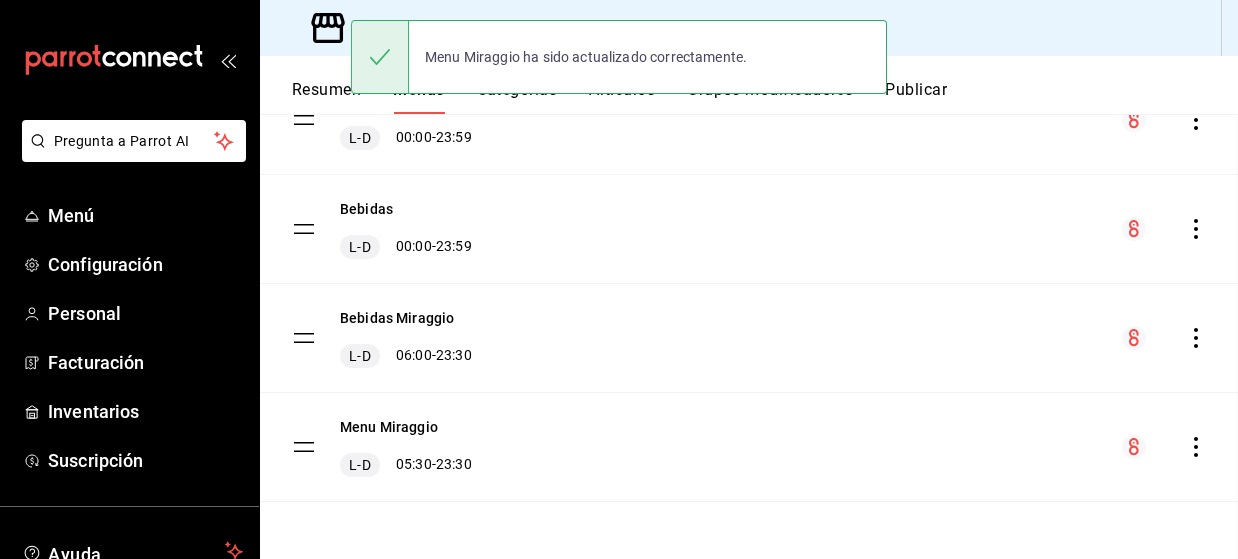scroll, scrollTop: 221, scrollLeft: 0, axis: vertical 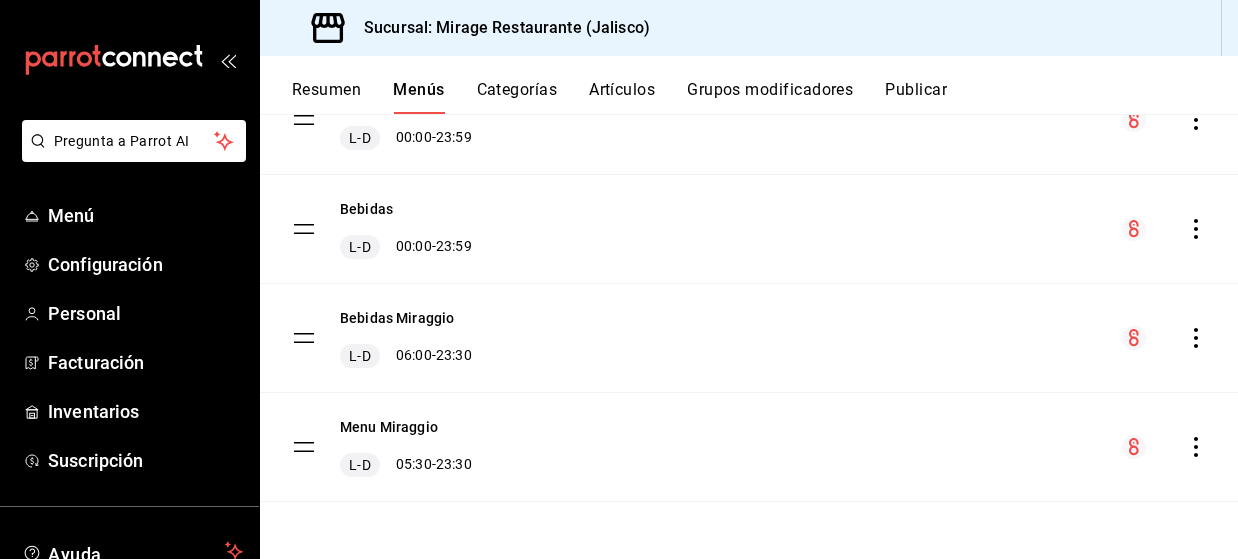 click 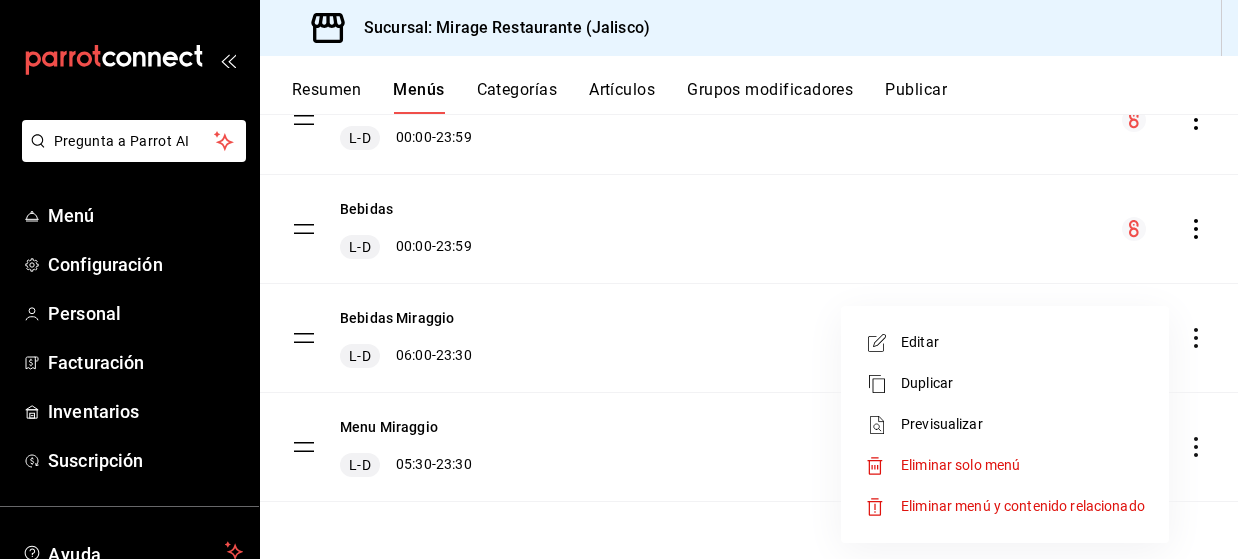click on "Editar" at bounding box center (1023, 342) 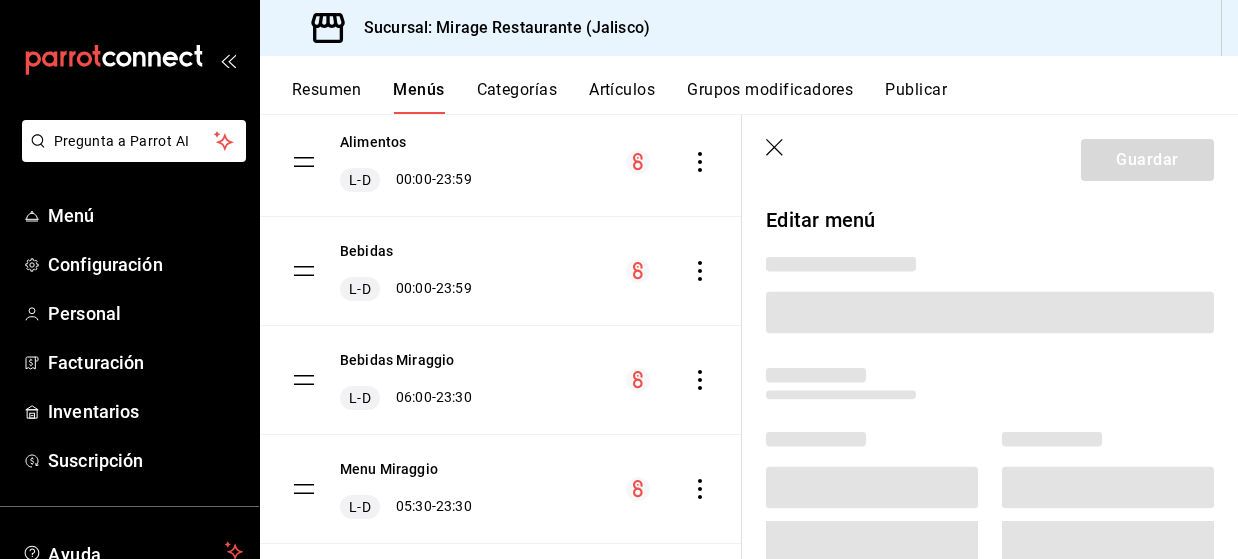 scroll, scrollTop: 263, scrollLeft: 0, axis: vertical 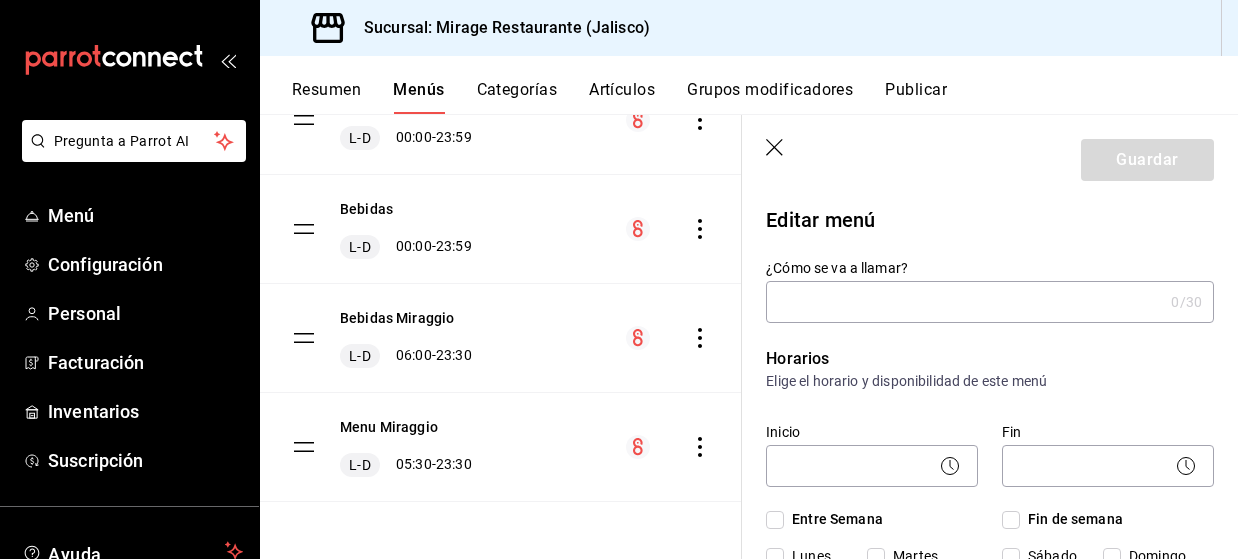 type on "Menu Miraggio" 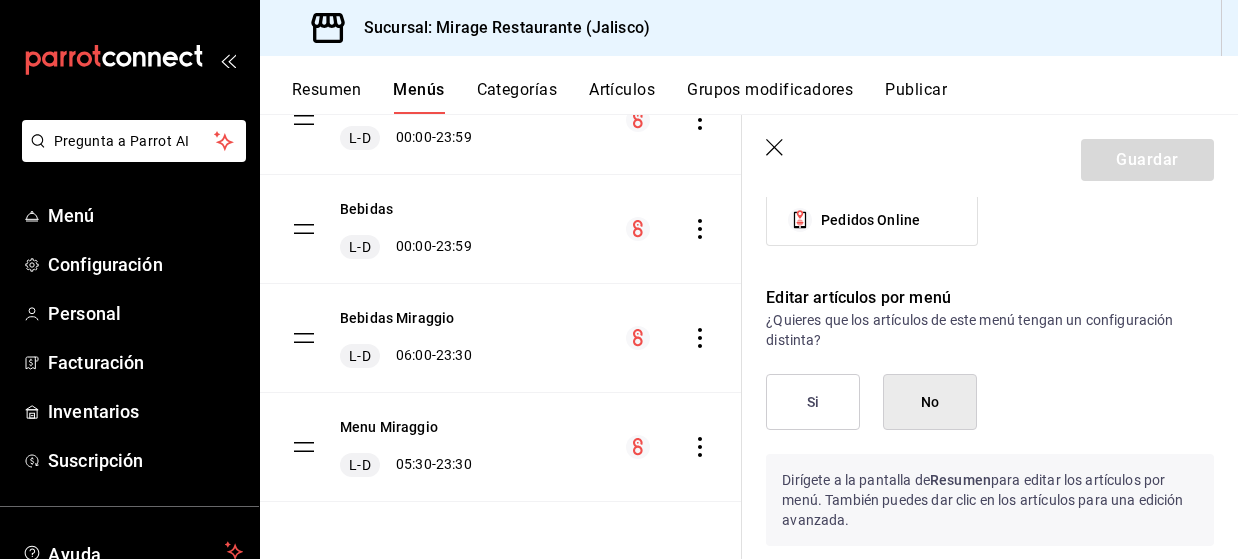 scroll, scrollTop: 1003, scrollLeft: 0, axis: vertical 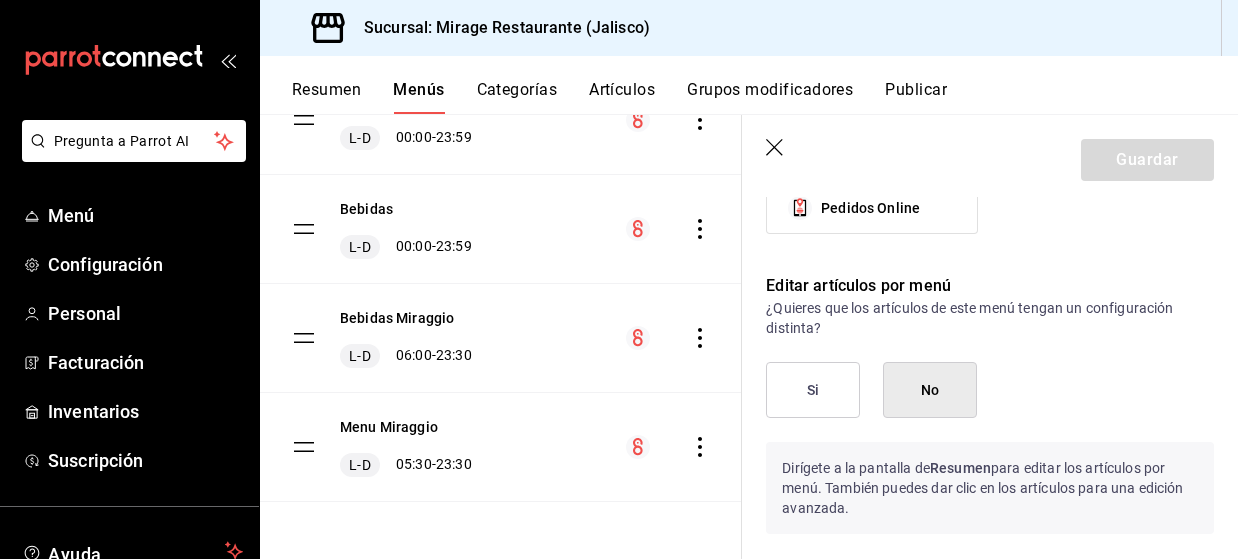 click on "¿Quieres que los artículos de este menú tengan un configuración distinta?" at bounding box center [990, 318] 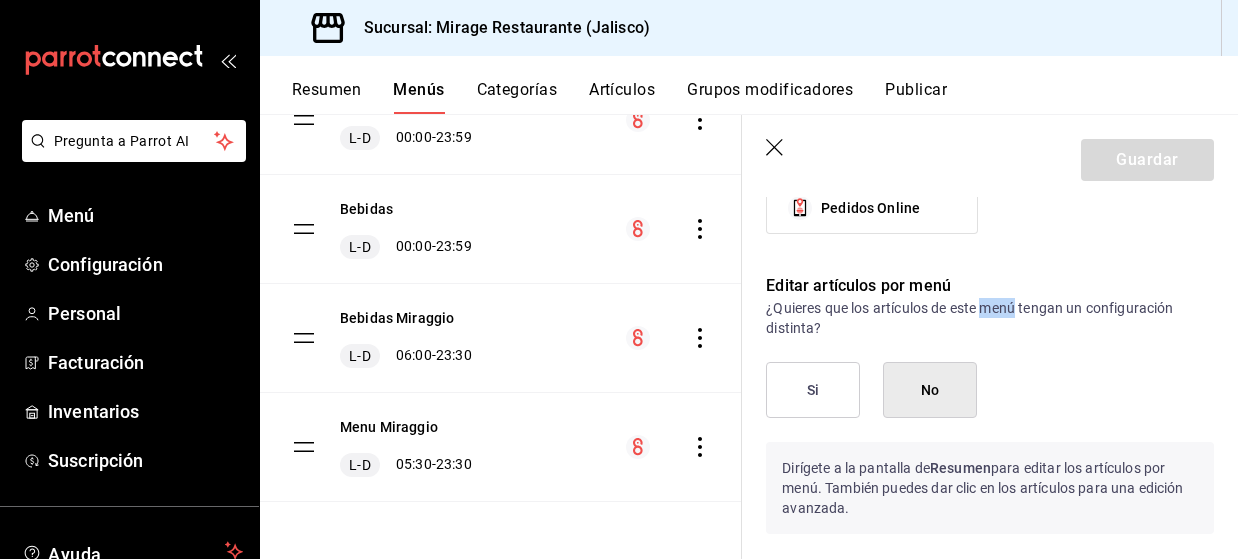 click on "¿Quieres que los artículos de este menú tengan un configuración distinta?" at bounding box center (990, 318) 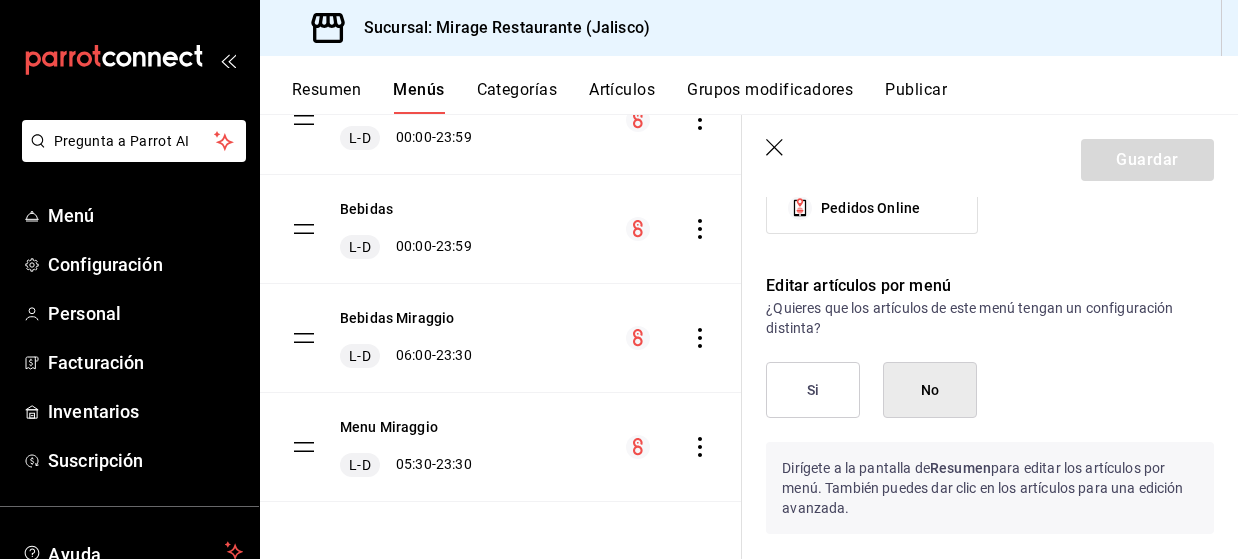 click on "¿Quieres que los artículos de este menú tengan un configuración distinta?" at bounding box center [990, 318] 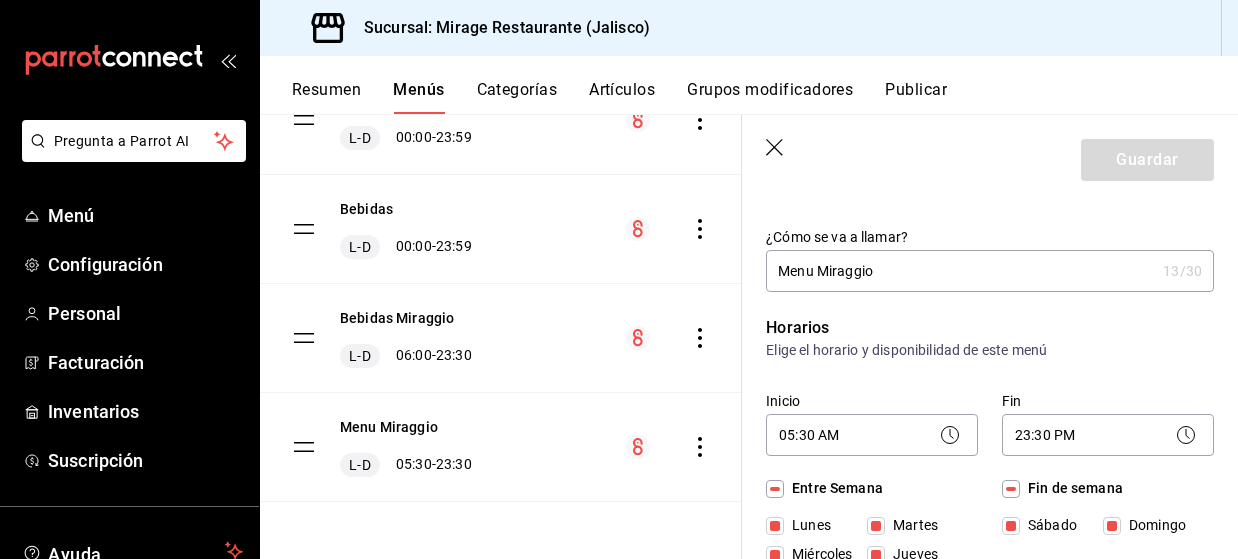 scroll, scrollTop: 0, scrollLeft: 0, axis: both 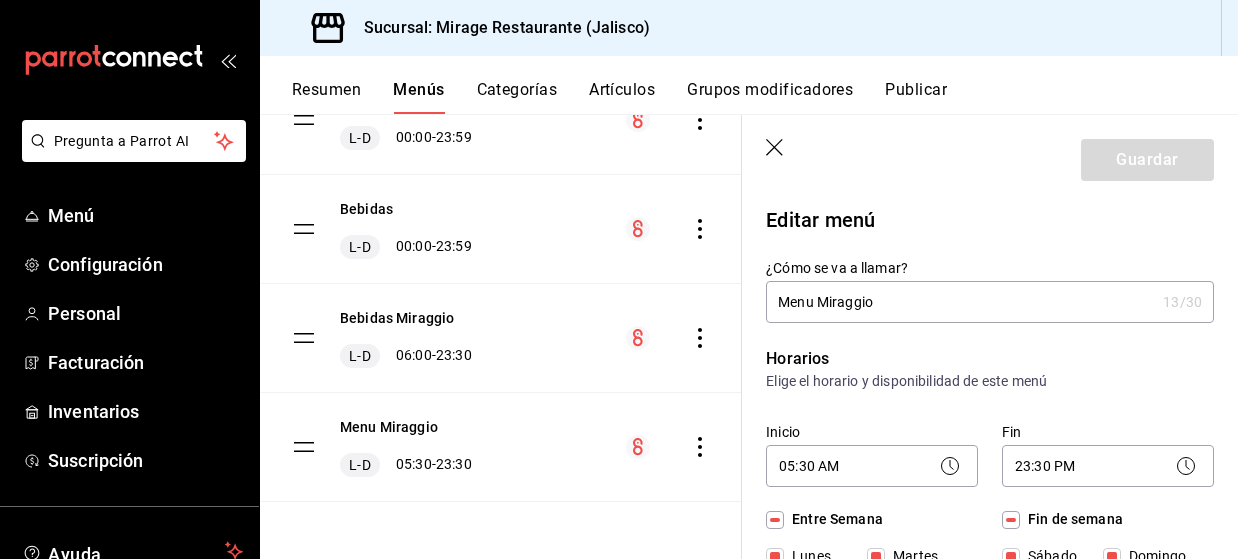 click 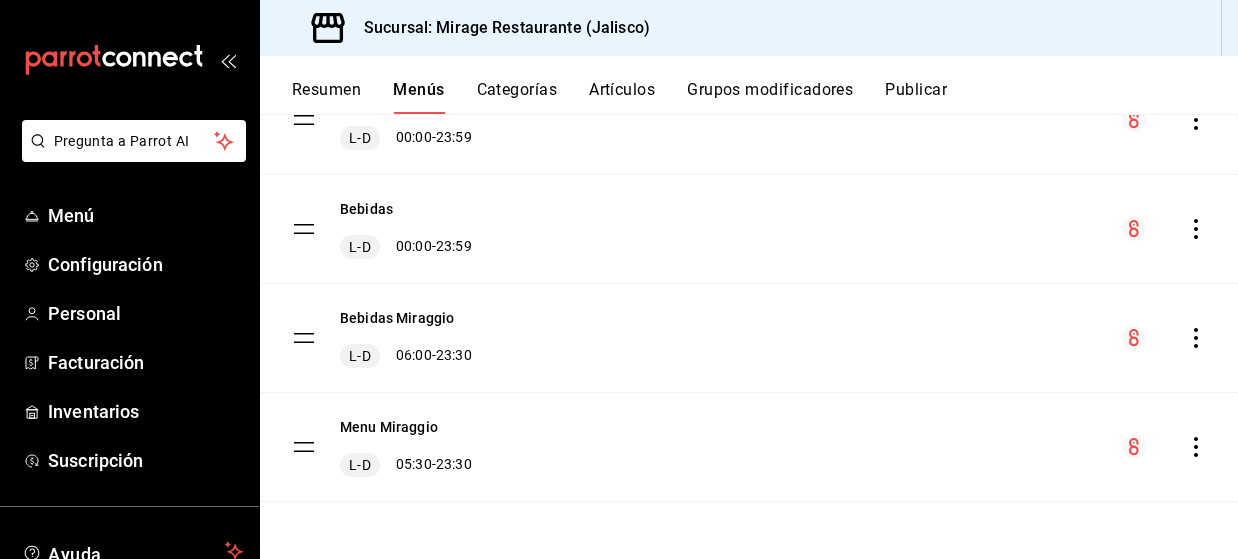 checkbox on "false" 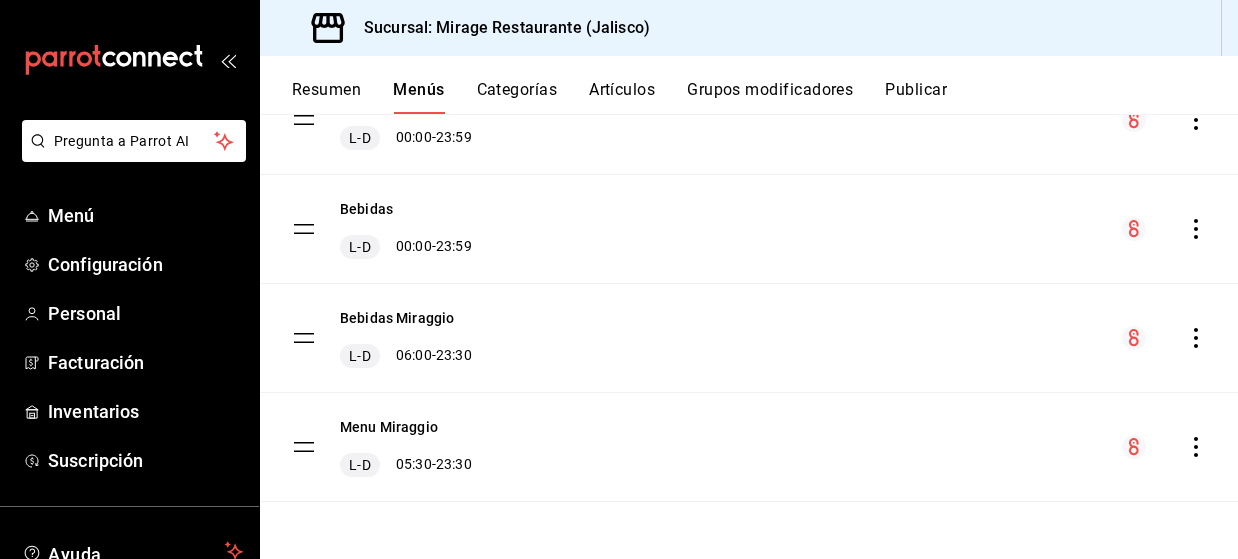 click on "Artículos" at bounding box center [622, 97] 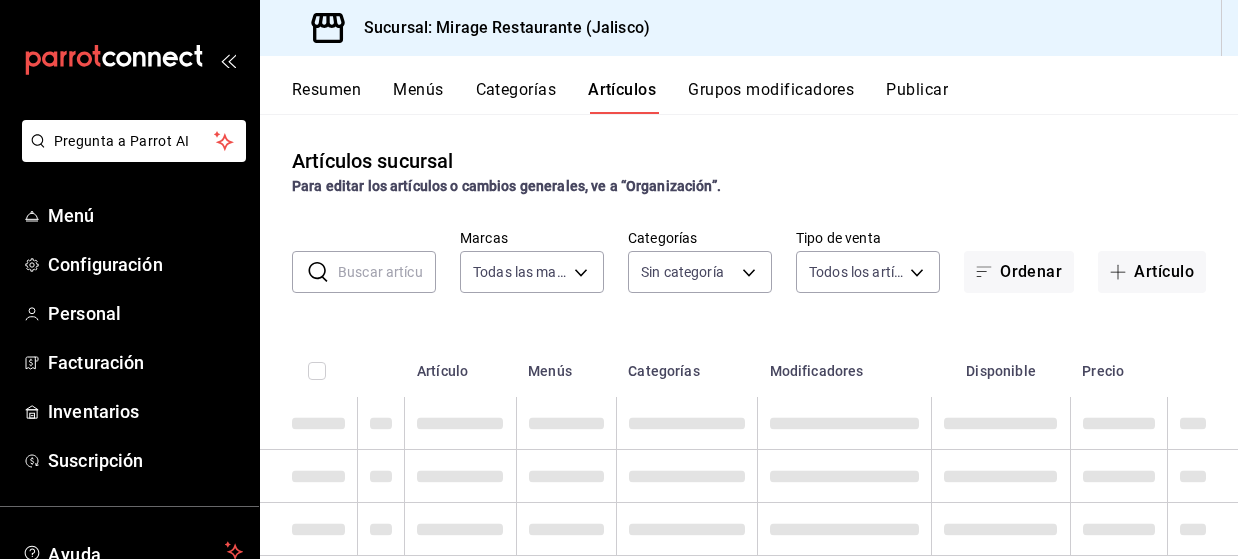 type on "[UUID]" 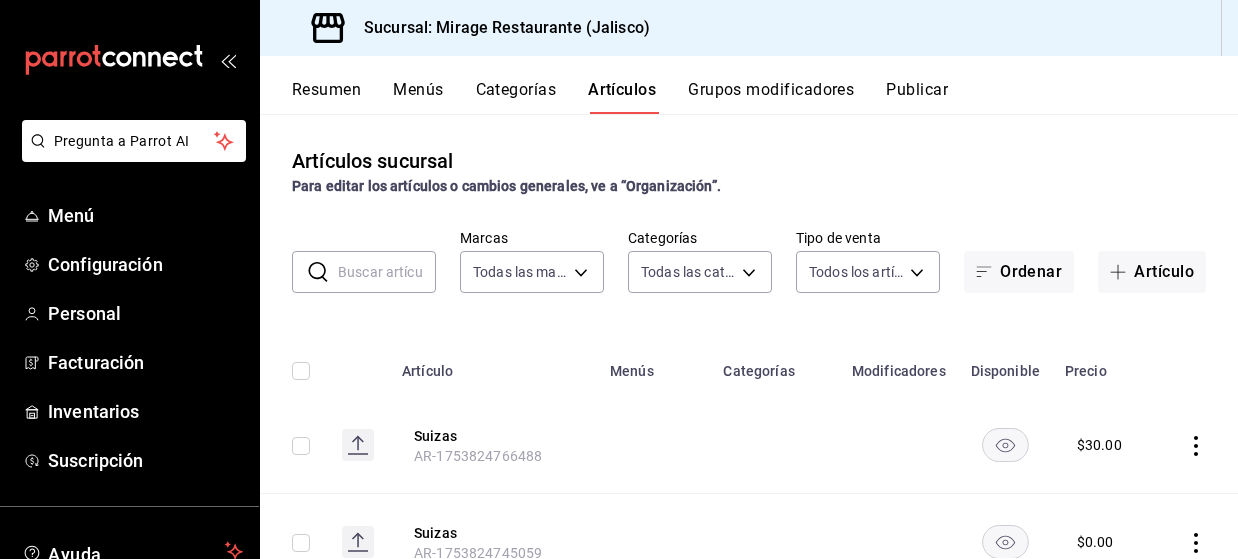 type on "[UUID],[UUID],[UUID],[UUID],[UUID],[UUID],[UUID],[UUID],[UUID],[UUID],[UUID],[UUID],[UUID],[UUID],[UUID],[UUID],[UUID],[UUID],[UUID],[UUID],[UUID],[UUID],[UUID],[UUID],[UUID],[UUID],[UUID]" 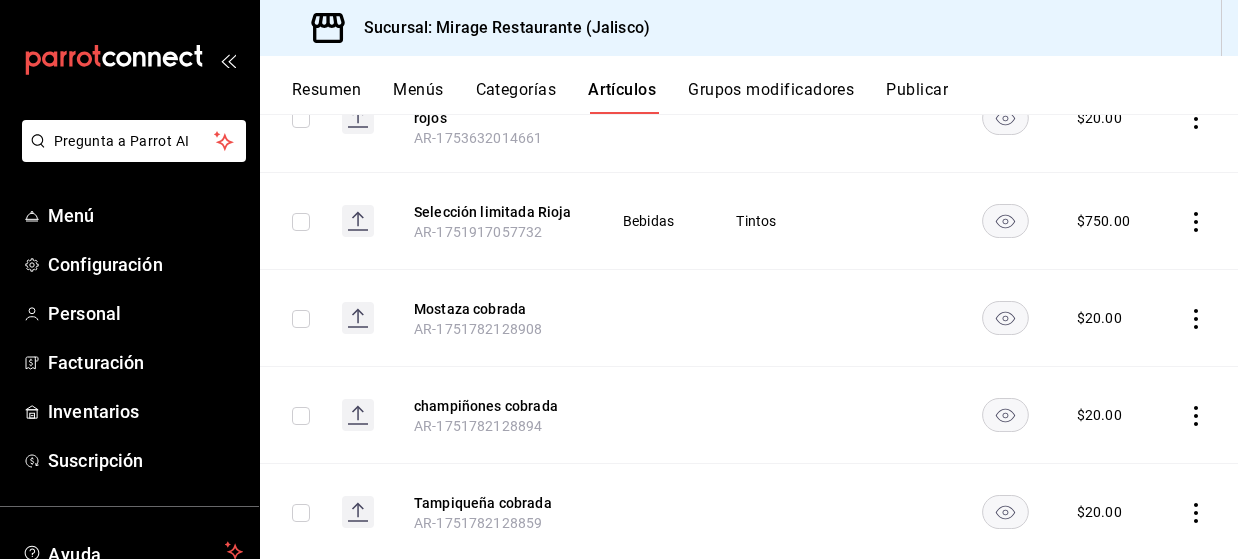 scroll, scrollTop: 68, scrollLeft: 0, axis: vertical 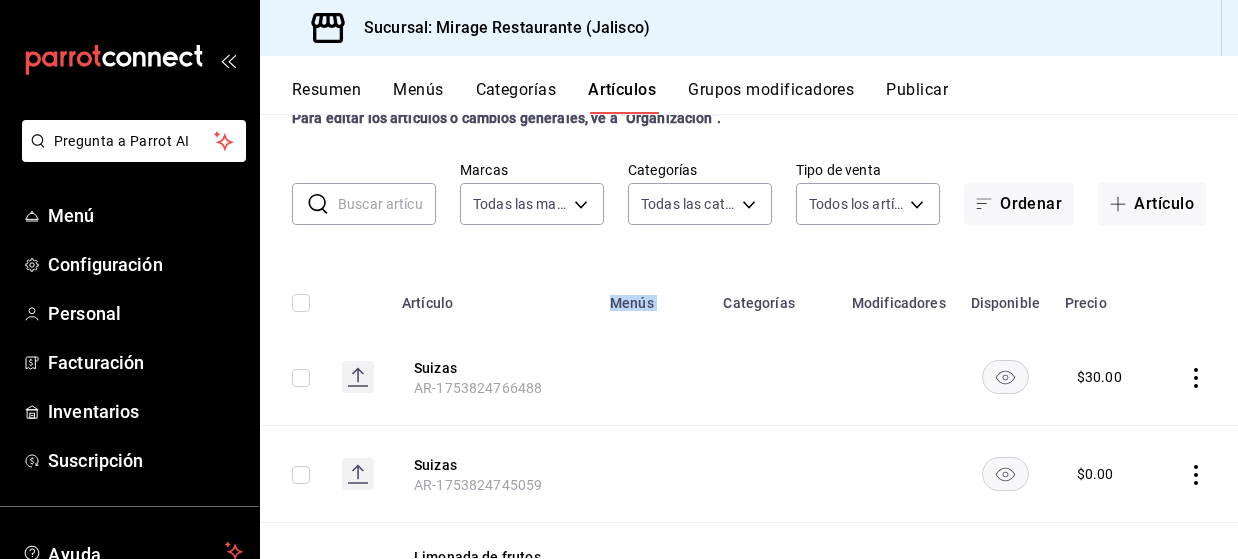 drag, startPoint x: 610, startPoint y: 305, endPoint x: 718, endPoint y: 300, distance: 108.11568 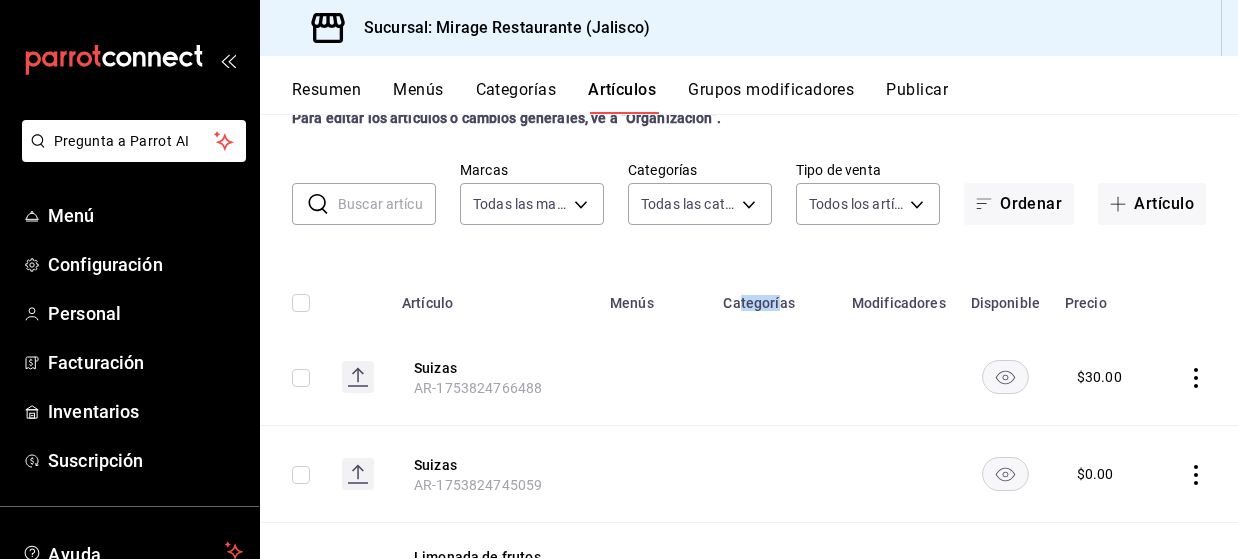drag, startPoint x: 743, startPoint y: 302, endPoint x: 782, endPoint y: 299, distance: 39.115215 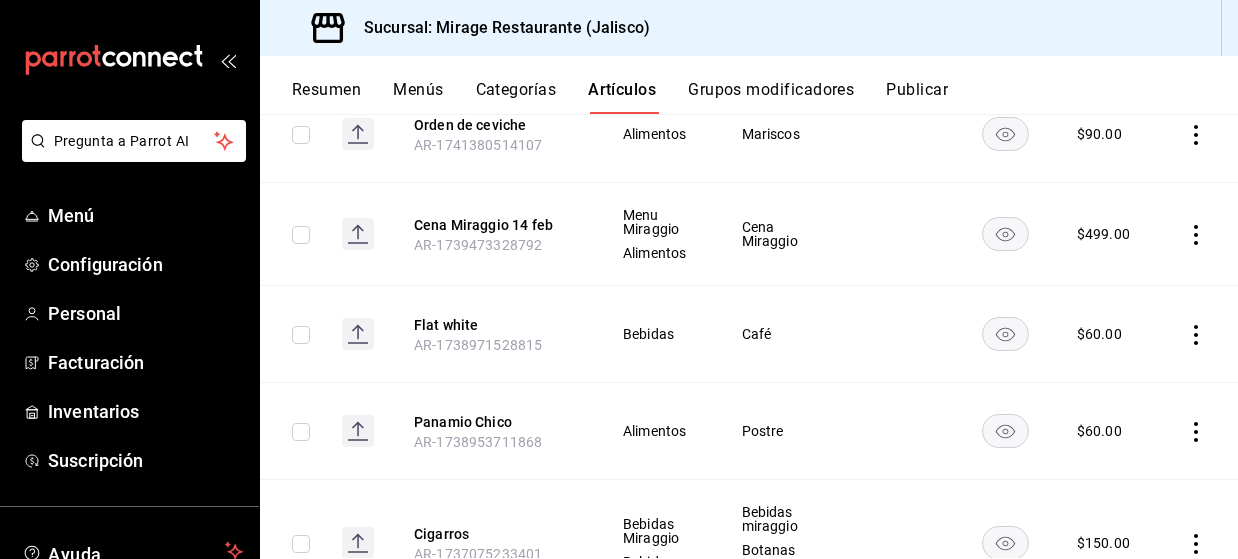 scroll, scrollTop: 2191, scrollLeft: 0, axis: vertical 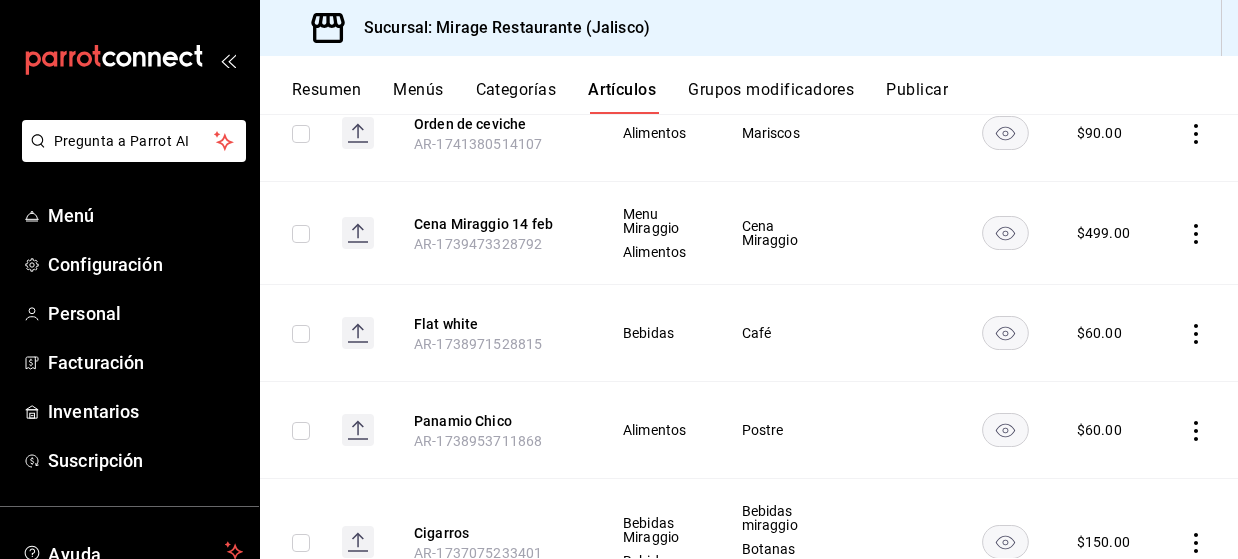 click on "Cena Miraggio" at bounding box center [777, 233] 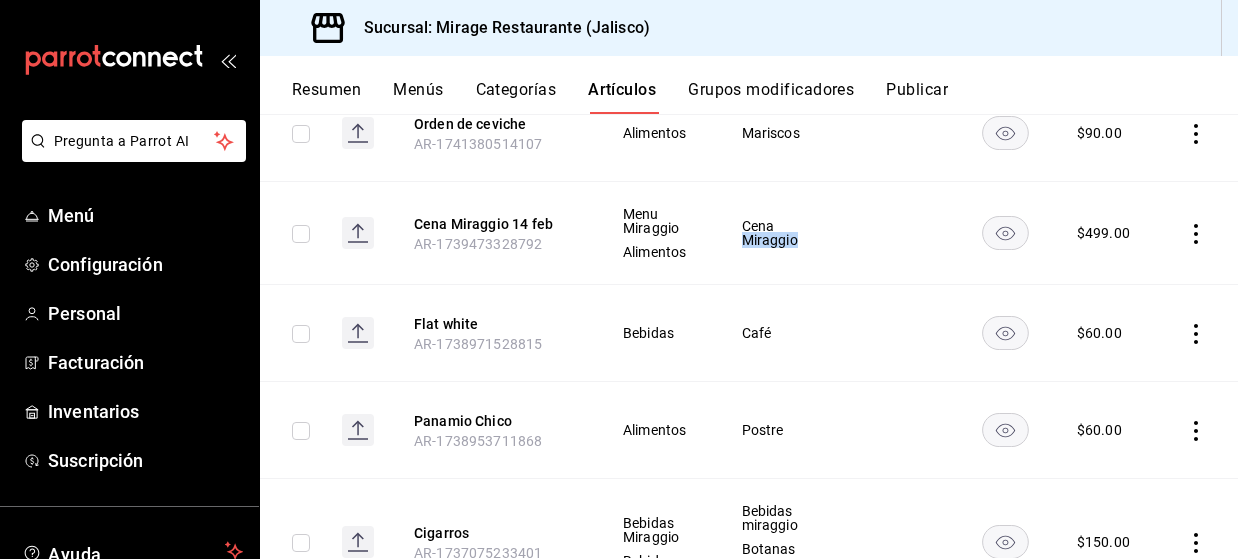 click on "Cena Miraggio" at bounding box center (777, 233) 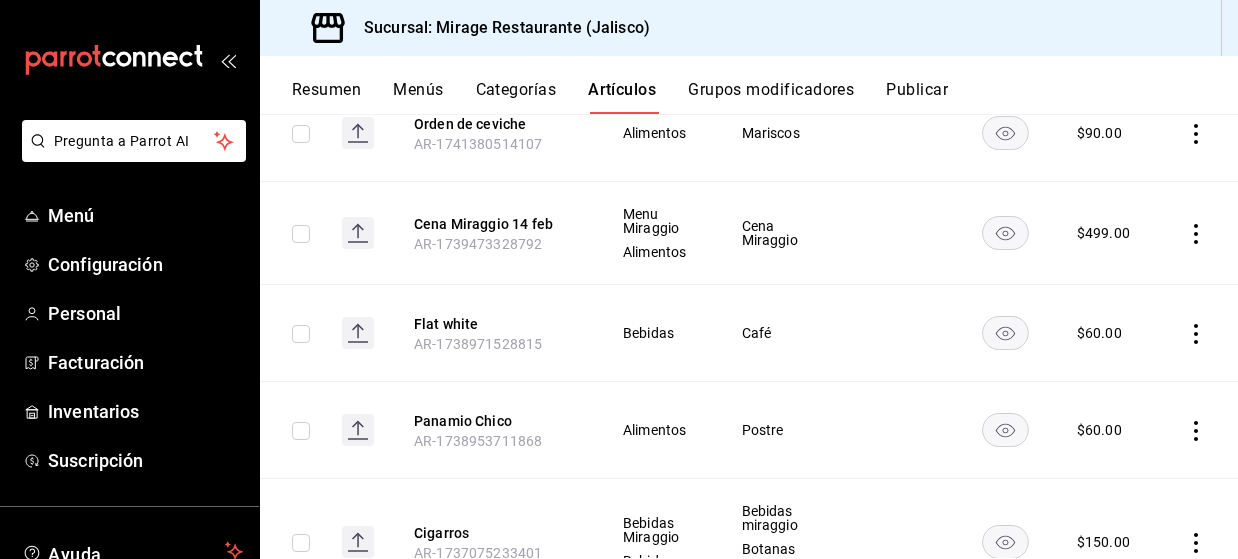 click on "Cena Miraggio" at bounding box center (777, 233) 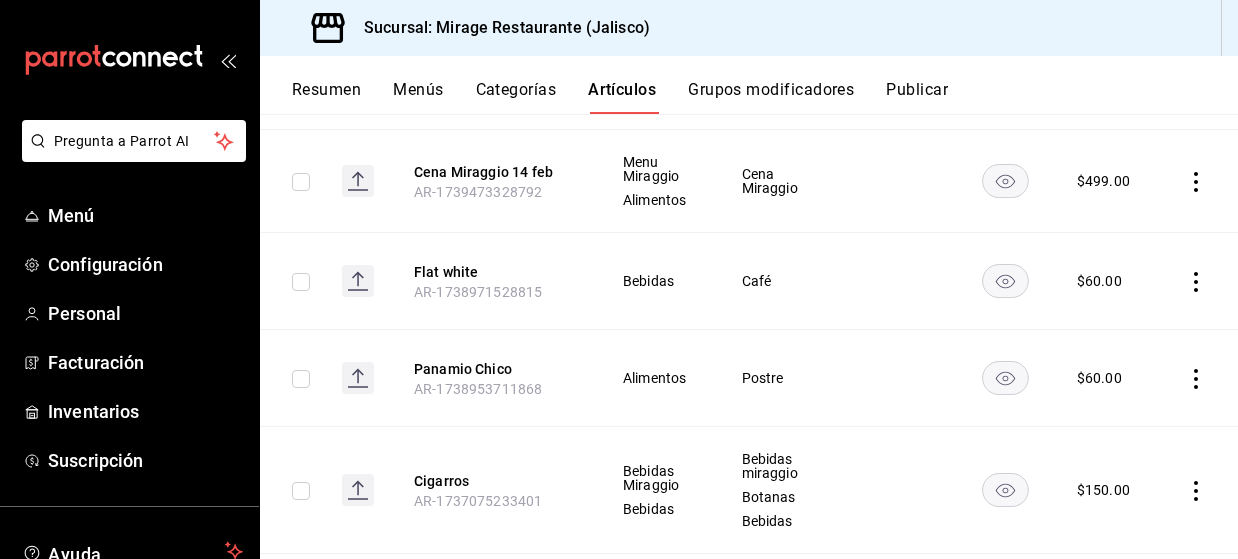 scroll, scrollTop: 2242, scrollLeft: 0, axis: vertical 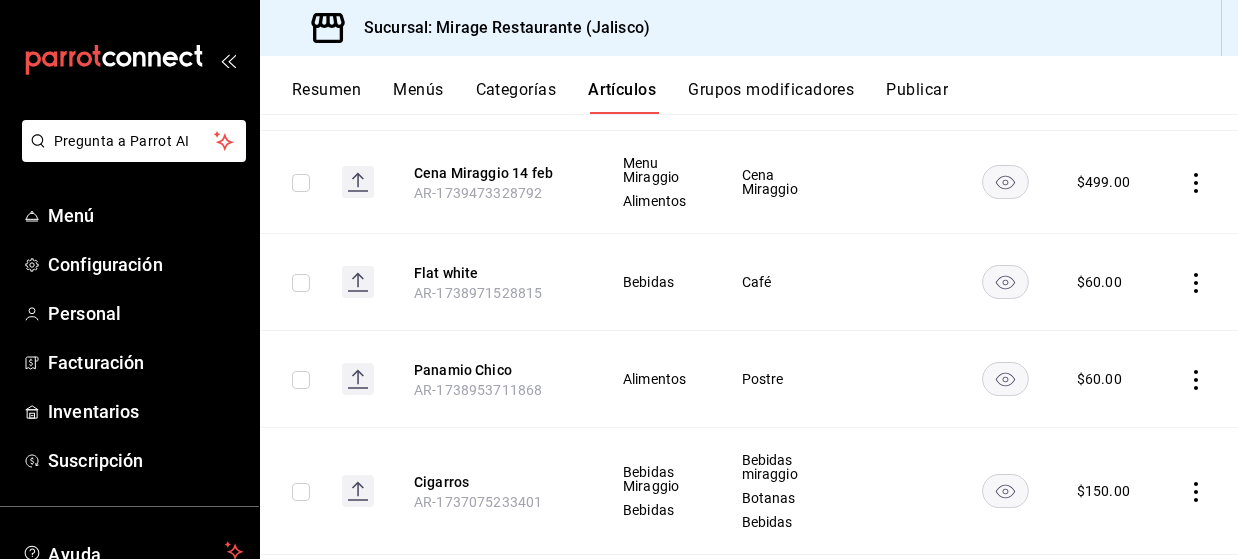 click on "Cena Miraggio" at bounding box center (777, 182) 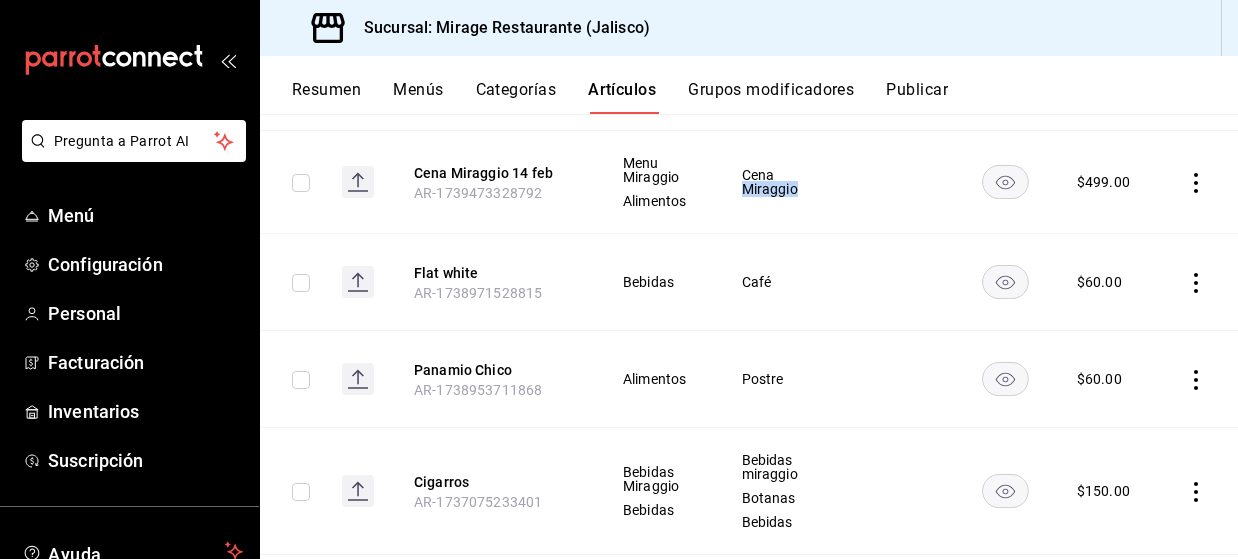 click on "Cena Miraggio" at bounding box center (777, 182) 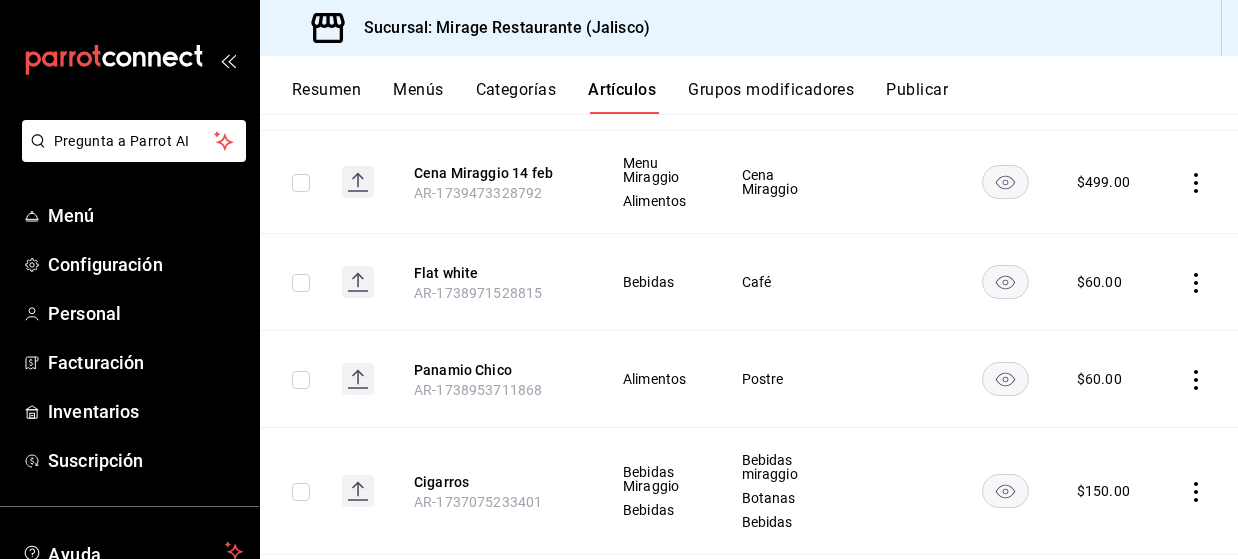 click on "Cena Miraggio" at bounding box center [777, 182] 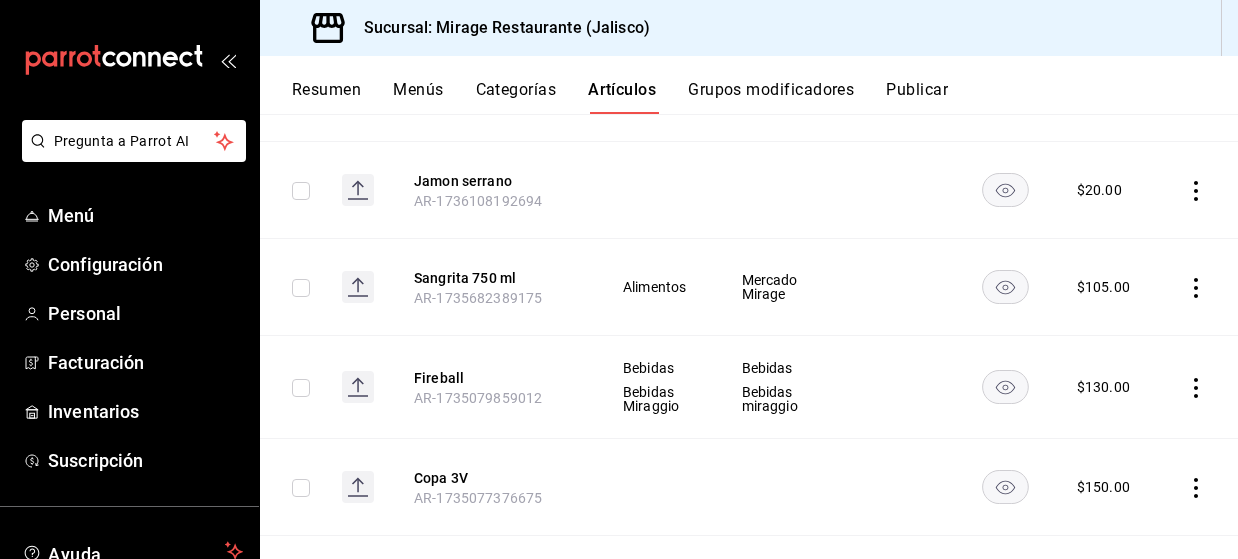 scroll, scrollTop: 2786, scrollLeft: 0, axis: vertical 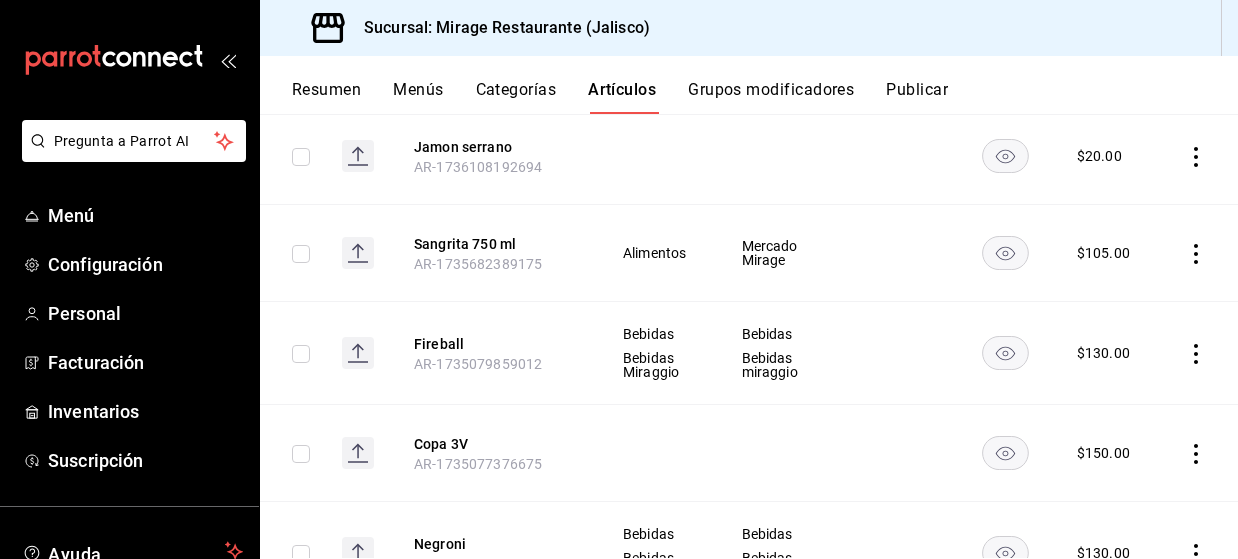 click on "Artículos" at bounding box center (622, 97) 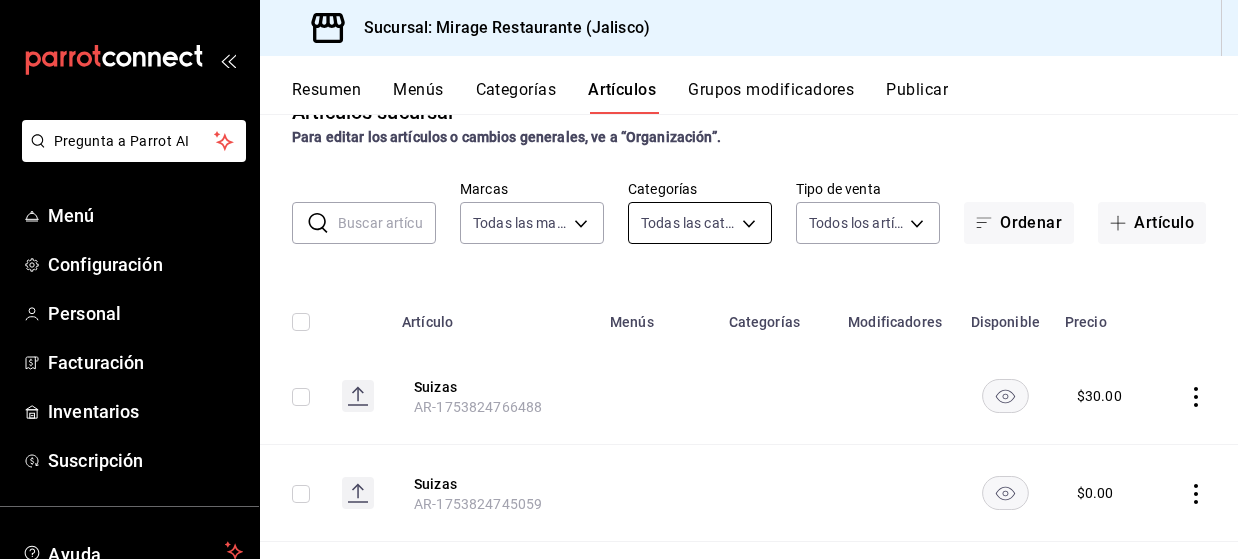 scroll, scrollTop: 0, scrollLeft: 0, axis: both 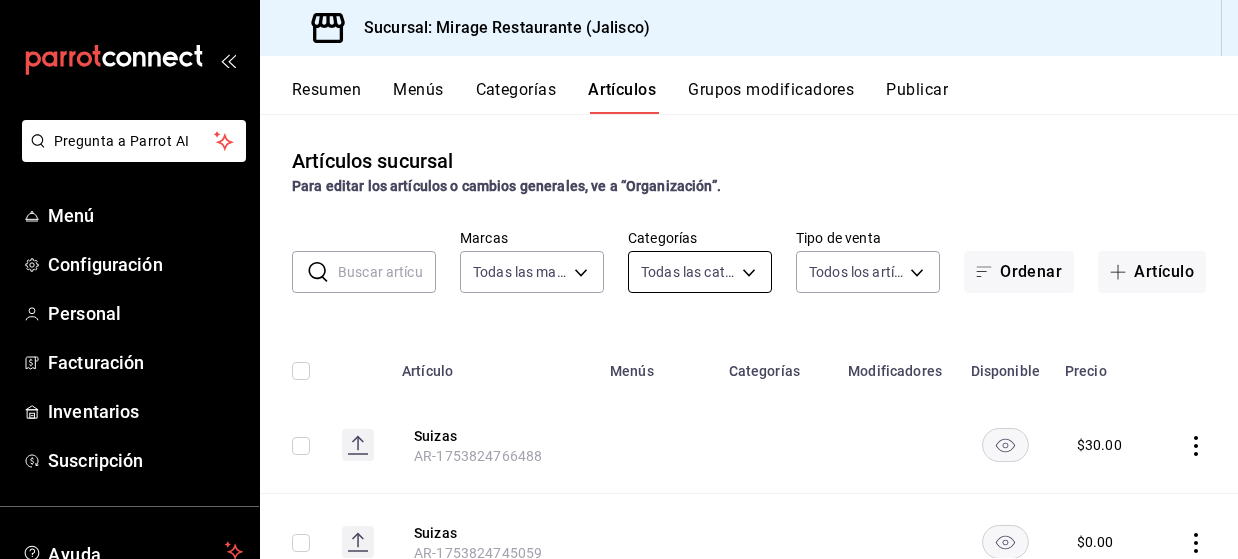 click on "Pregunta a Parrot AI Menú   Configuración   Personal   Facturación   Inventarios   Suscripción   Ayuda Recomienda Parrot   [FIRST] [LAST]   Sugerir nueva función   Sucursal: Mirage Restaurante ([STATE]) Resumen Menús Categorías Artículos Grupos modificadores Publicar Artículos sucursal Para editar los artículos o cambios generales, ve a “Organización”. ​ ​ Marcas Todas las marcas, Sin marca [UUID] Categorías Todas las categorías, Sin categoría Tipo de venta Todos los artículos ALL Ordenar Artículo Artículo Menús Categorías Modificadores Disponible Precio Suizas [ID] $ 30.00 Suizas [ID] $ 0.00 Limonada de frutos rojos [ID] $ 20.00 Selección limitada Rioja [ID] Bebidas Tintos $ 750.00 Mostaza cobrada [ID] $ 20.00 champiñones cobrada [ID] $ 20.00 Tampiqueña cobrada [ID] $ 20.00 Botella cascahuin Tahona Blanco [ID] Bebidas Tequila Blanco Tequila $ 2800.00 Whisky" at bounding box center (619, 279) 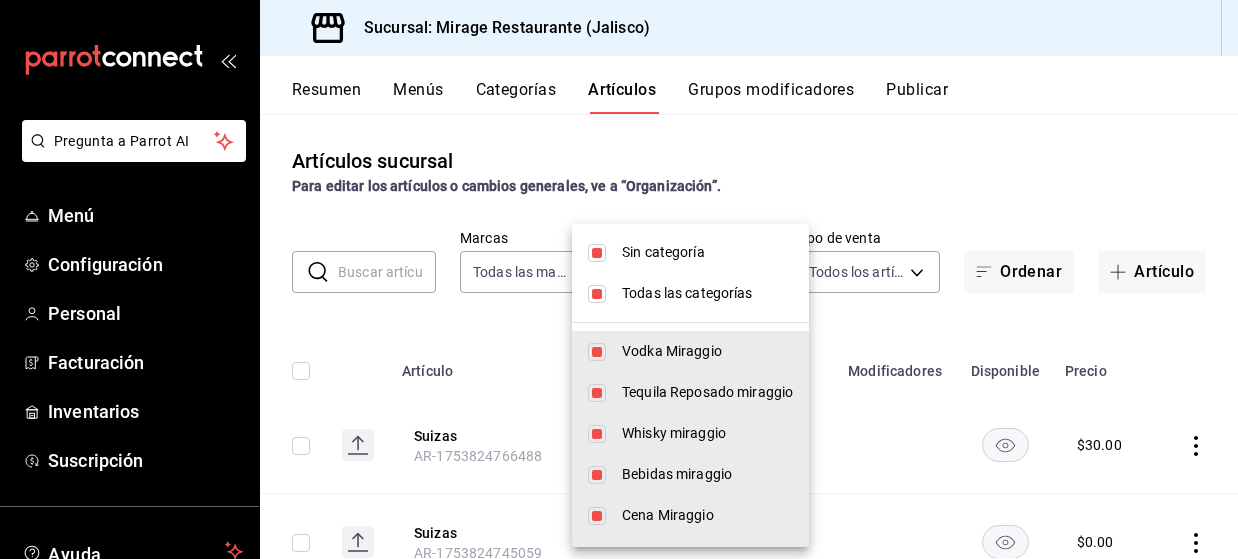 click at bounding box center (619, 279) 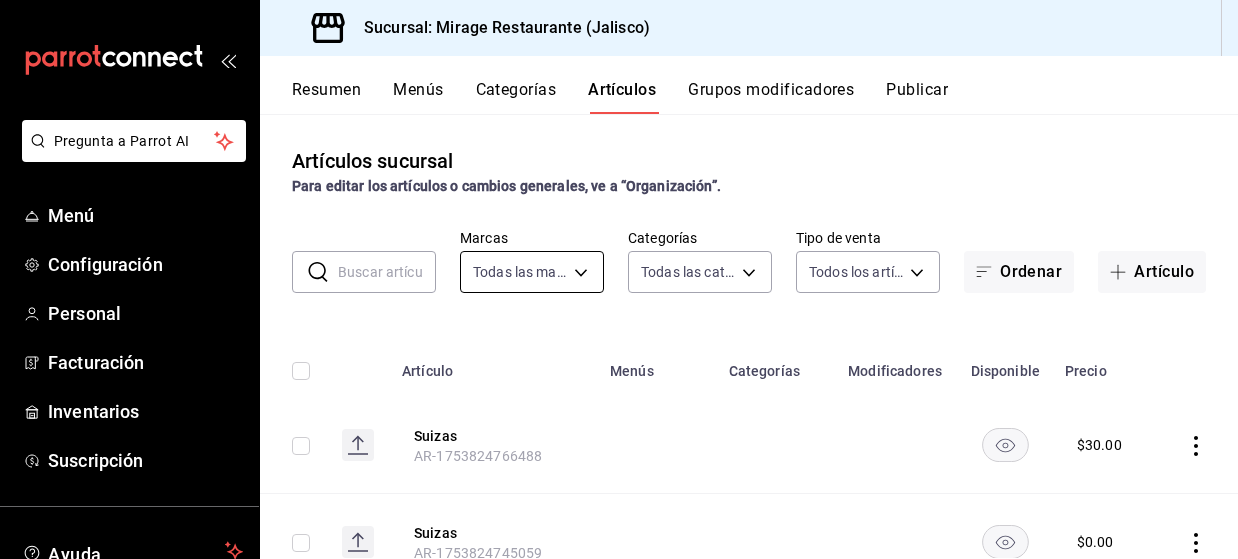 click on "Pregunta a Parrot AI Menú   Configuración   Personal   Facturación   Inventarios   Suscripción   Ayuda Recomienda Parrot   [FIRST] [LAST]   Sugerir nueva función   Sucursal: Mirage Restaurante ([STATE]) Resumen Menús Categorías Artículos Grupos modificadores Publicar Artículos sucursal Para editar los artículos o cambios generales, ve a “Organización”. ​ ​ Marcas Todas las marcas, Sin marca [UUID] Categorías Todas las categorías, Sin categoría Tipo de venta Todos los artículos ALL Ordenar Artículo Artículo Menús Categorías Modificadores Disponible Precio Suizas [ID] $ 30.00 Suizas [ID] $ 0.00 Limonada de frutos rojos [ID] $ 20.00 Selección limitada Rioja [ID] Bebidas Tintos $ 750.00 Mostaza cobrada [ID] $ 20.00 champiñones cobrada [ID] $ 20.00 Tampiqueña cobrada [ID] $ 20.00 Botella cascahuin Tahona Blanco [ID] Bebidas Tequila Blanco Tequila $ 2800.00 Whisky" at bounding box center (619, 279) 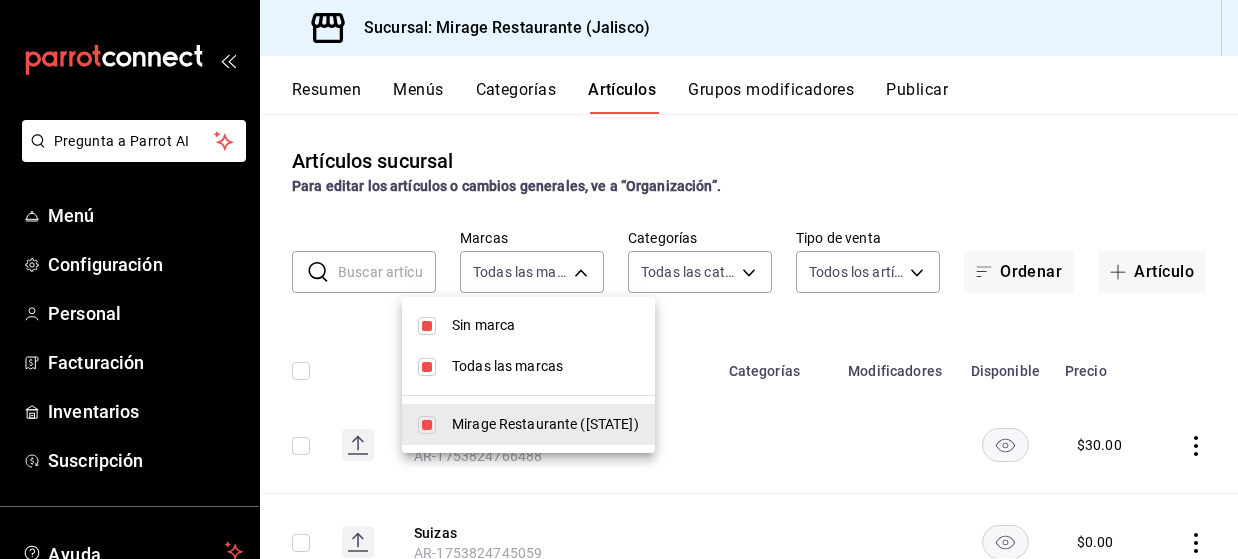 click at bounding box center [619, 279] 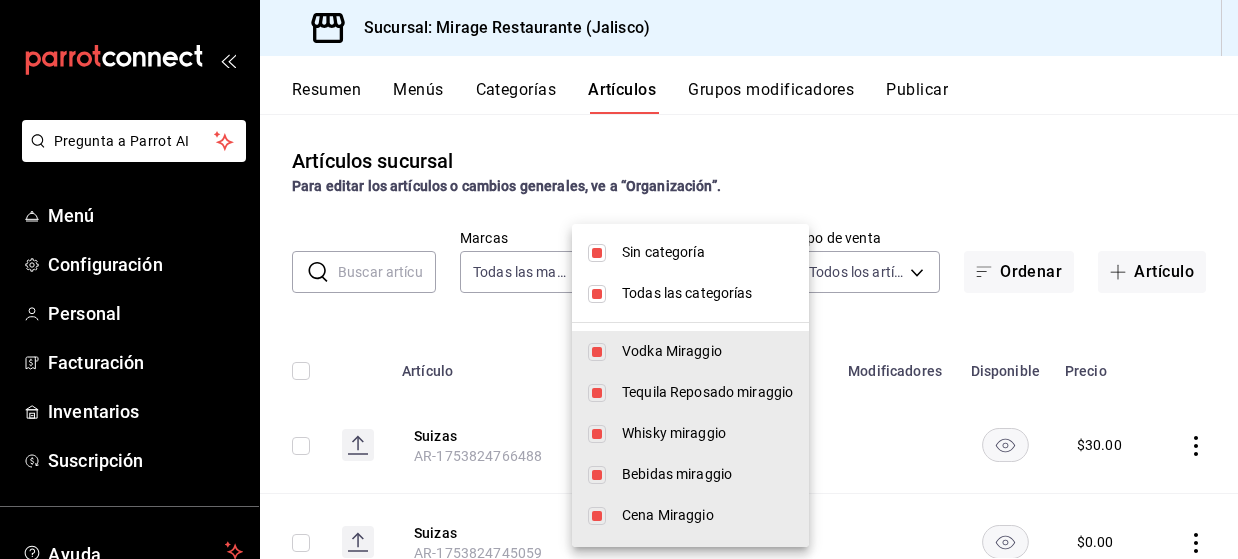click on "Pregunta a Parrot AI Menú   Configuración   Personal   Facturación   Inventarios   Suscripción   Ayuda Recomienda Parrot   [FIRST] [LAST]   Sugerir nueva función   Sucursal: Mirage Restaurante ([STATE]) Resumen Menús Categorías Artículos Grupos modificadores Publicar Artículos sucursal Para editar los artículos o cambios generales, ve a “Organización”. ​ ​ Marcas Todas las marcas, Sin marca [UUID] Categorías Todas las categorías, Sin categoría Tipo de venta Todos los artículos ALL Ordenar Artículo Artículo Menús Categorías Modificadores Disponible Precio Suizas [ID] $ 30.00 Suizas [ID] $ 0.00 Limonada de frutos rojos [ID] $ 20.00 Selección limitada Rioja [ID] Bebidas Tintos $ 750.00 Mostaza cobrada [ID] $ 20.00 champiñones cobrada [ID] $ 20.00 Tampiqueña cobrada [ID] $ 20.00 Botella cascahuin Tahona Blanco [ID] Bebidas Tequila Blanco Tequila $ 2800.00 Whisky" at bounding box center [619, 279] 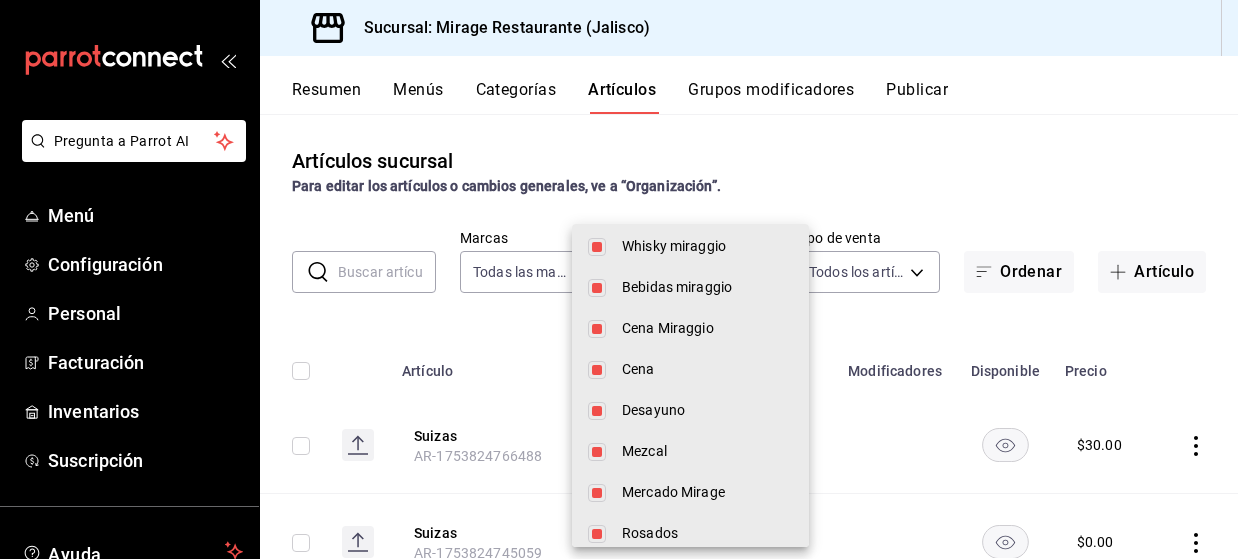 scroll, scrollTop: 0, scrollLeft: 0, axis: both 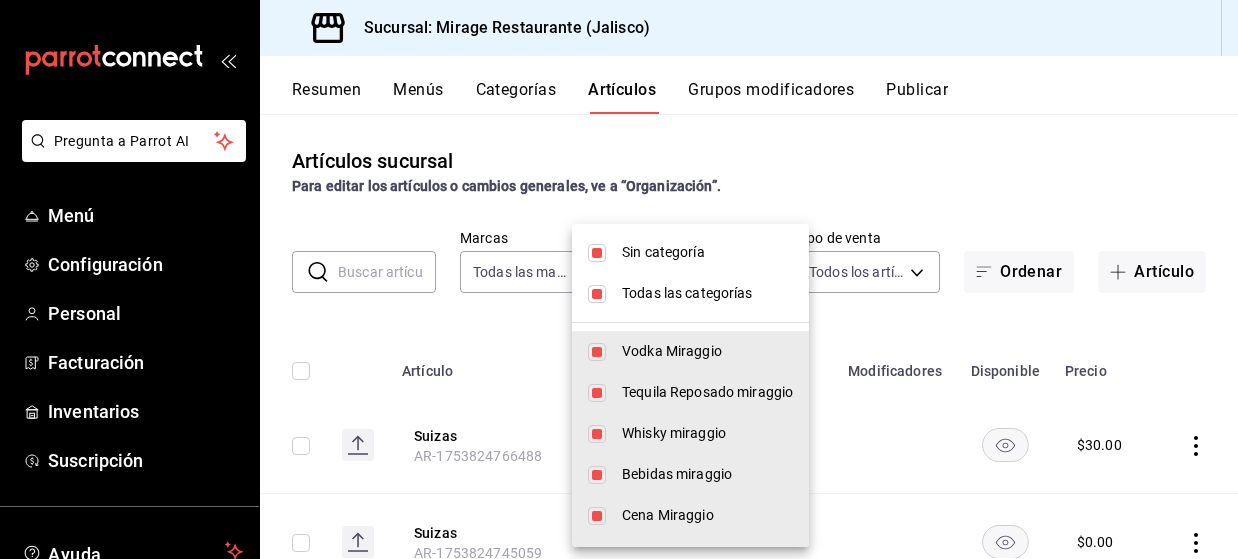 click at bounding box center [597, 253] 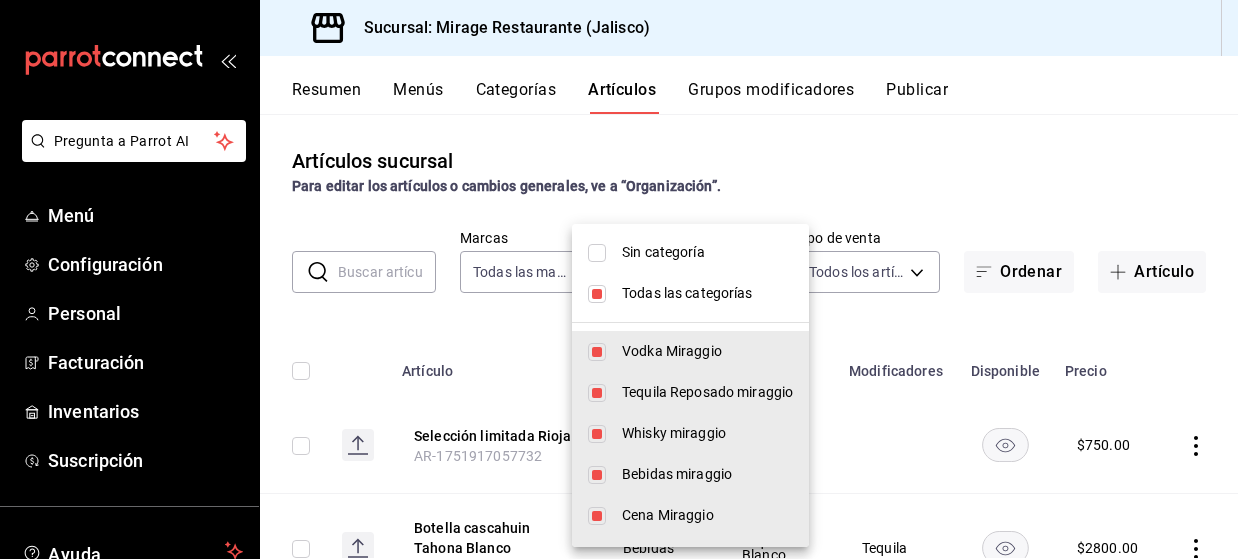 click at bounding box center [597, 294] 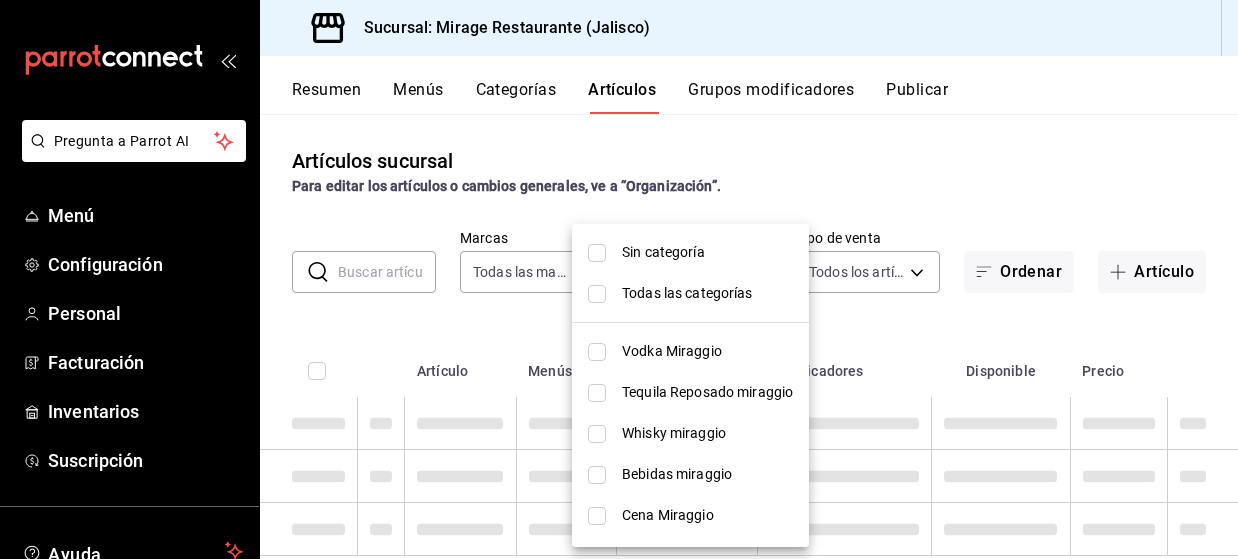 type 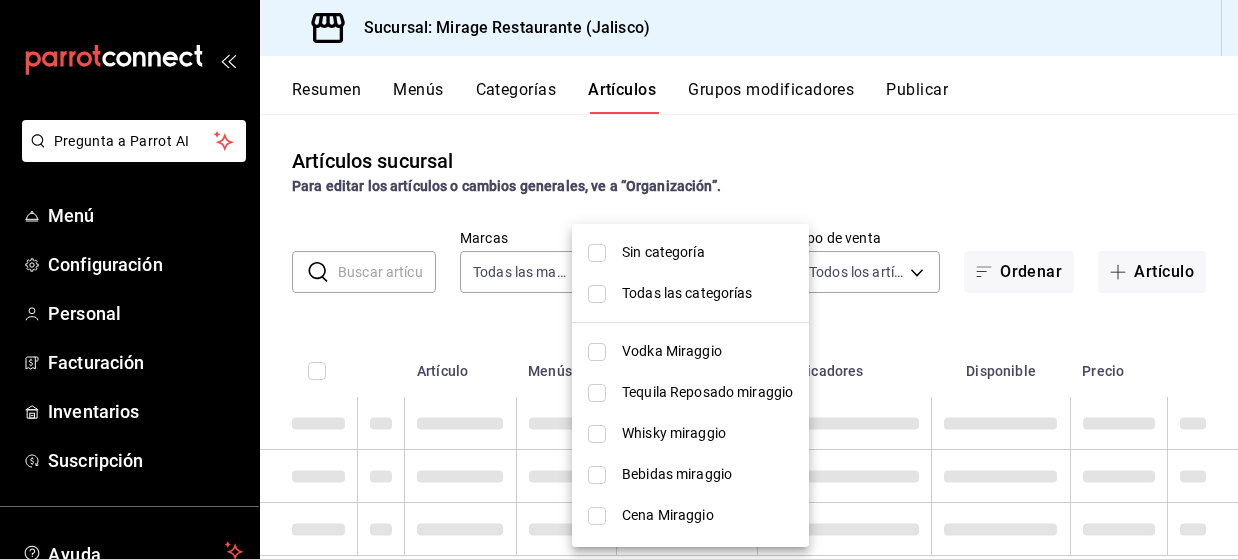 checkbox on "false" 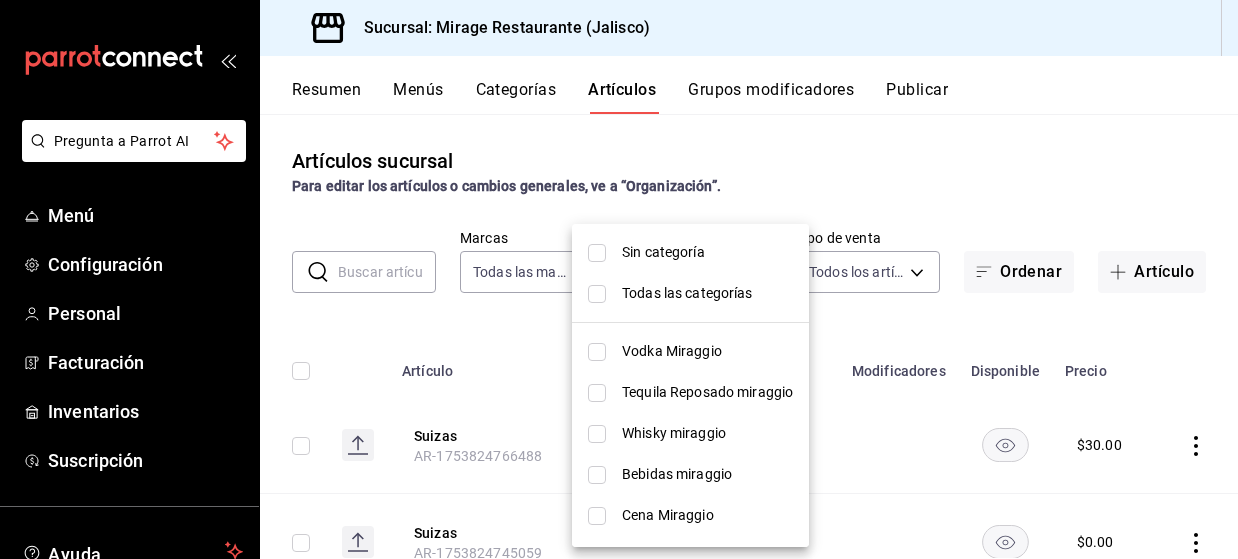 click at bounding box center [597, 475] 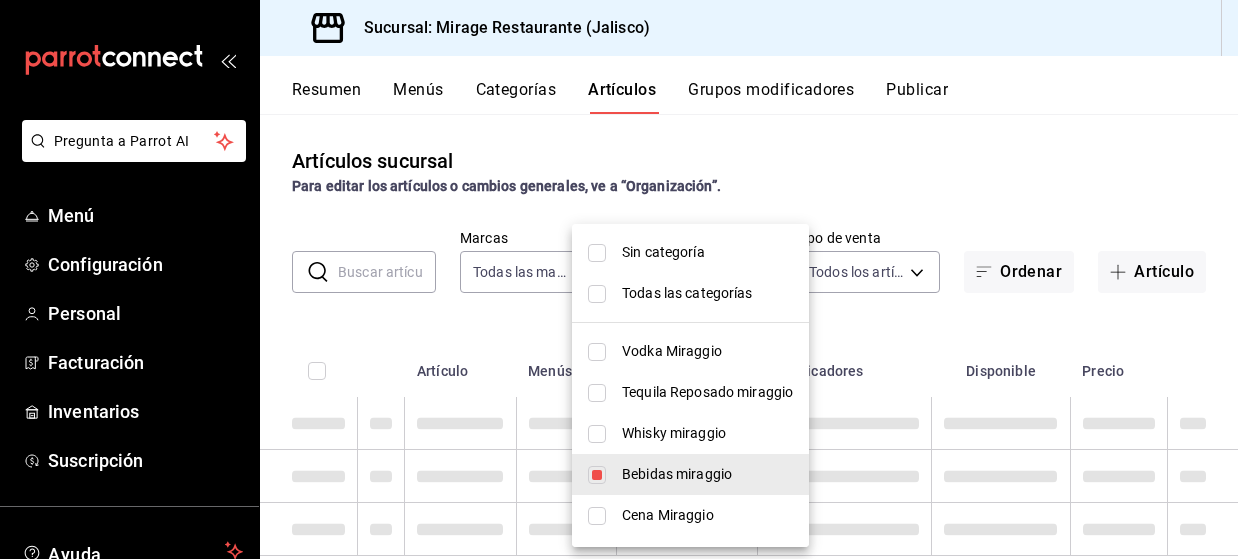type on "44951a02-2683-41a5-89fc-209b2192fa59" 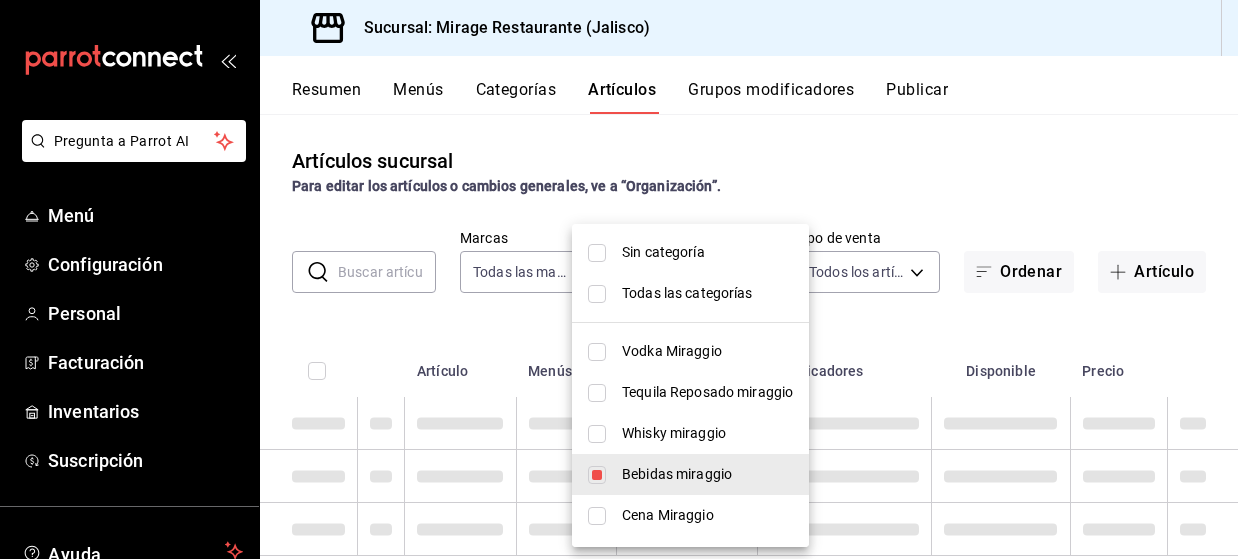 click at bounding box center (597, 516) 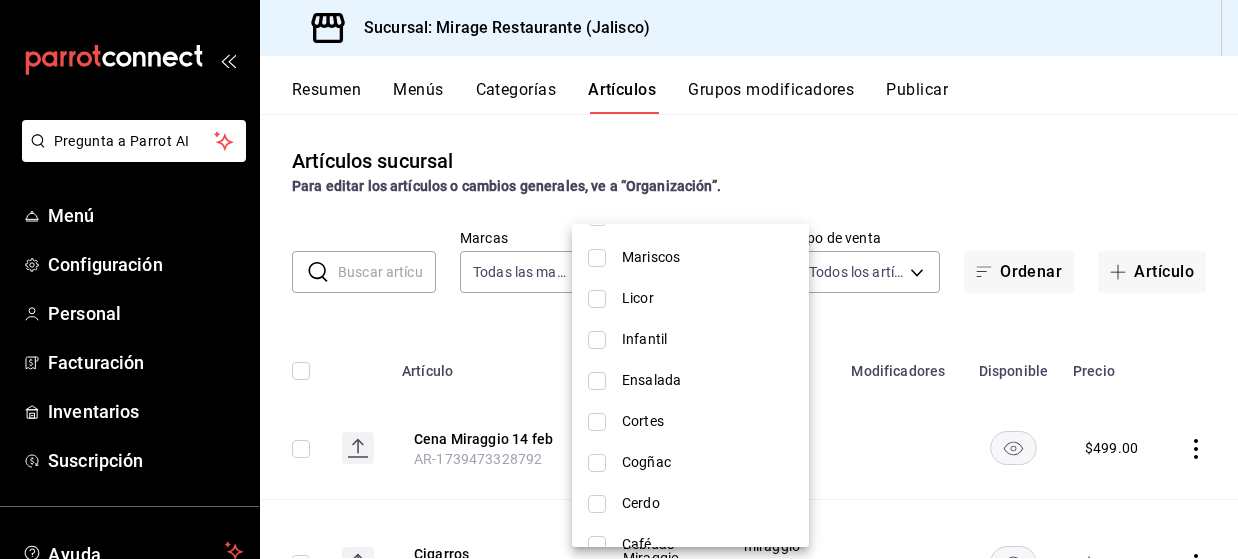 scroll, scrollTop: 1268, scrollLeft: 0, axis: vertical 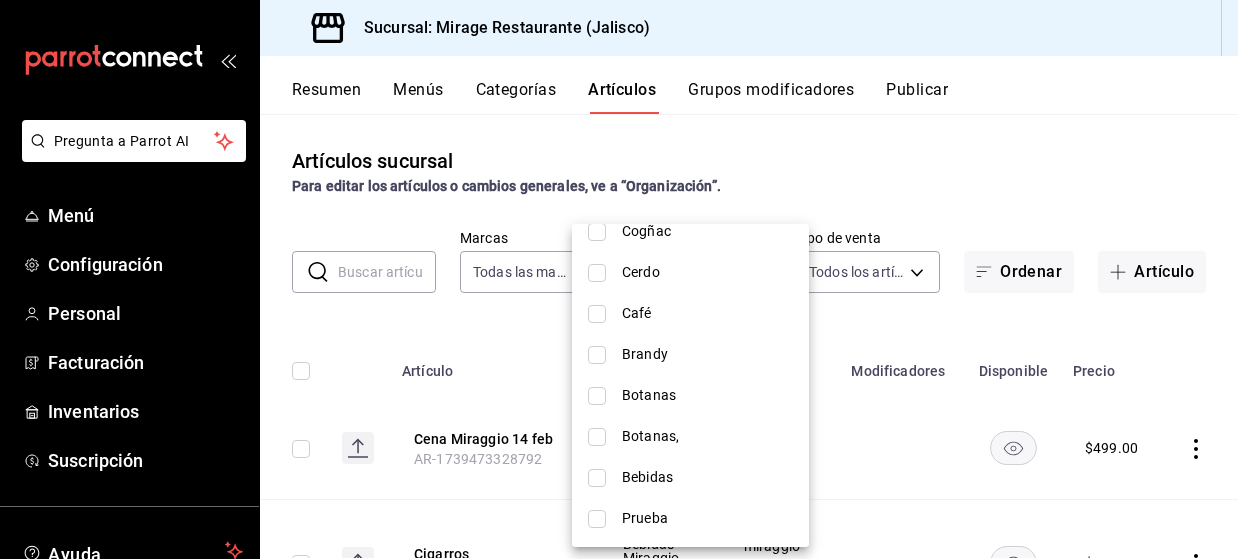 click at bounding box center (619, 279) 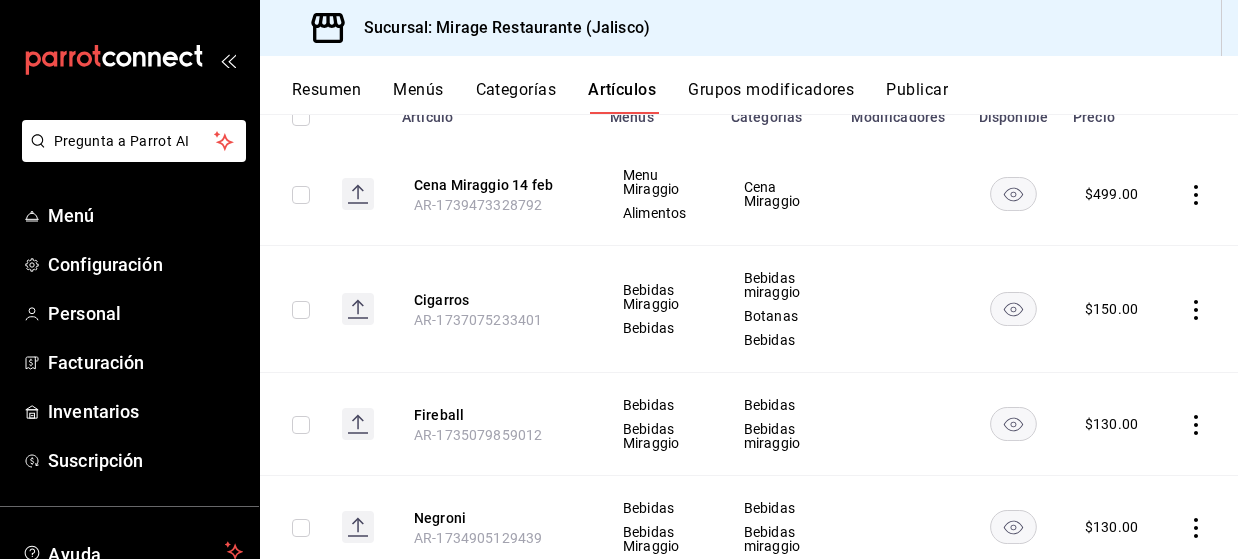 scroll, scrollTop: 51, scrollLeft: 0, axis: vertical 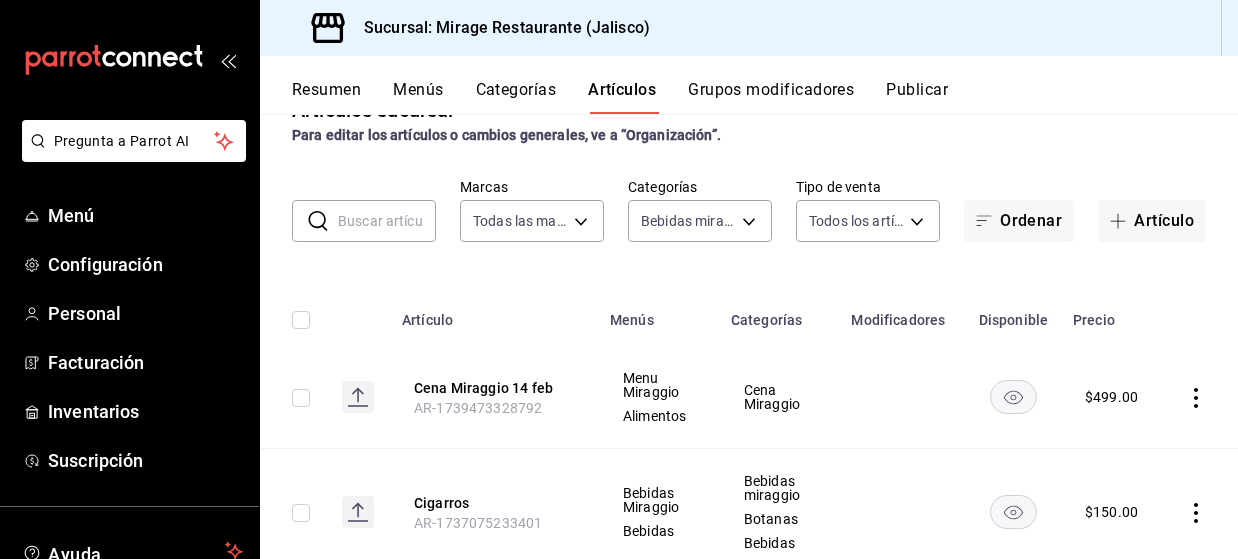 click 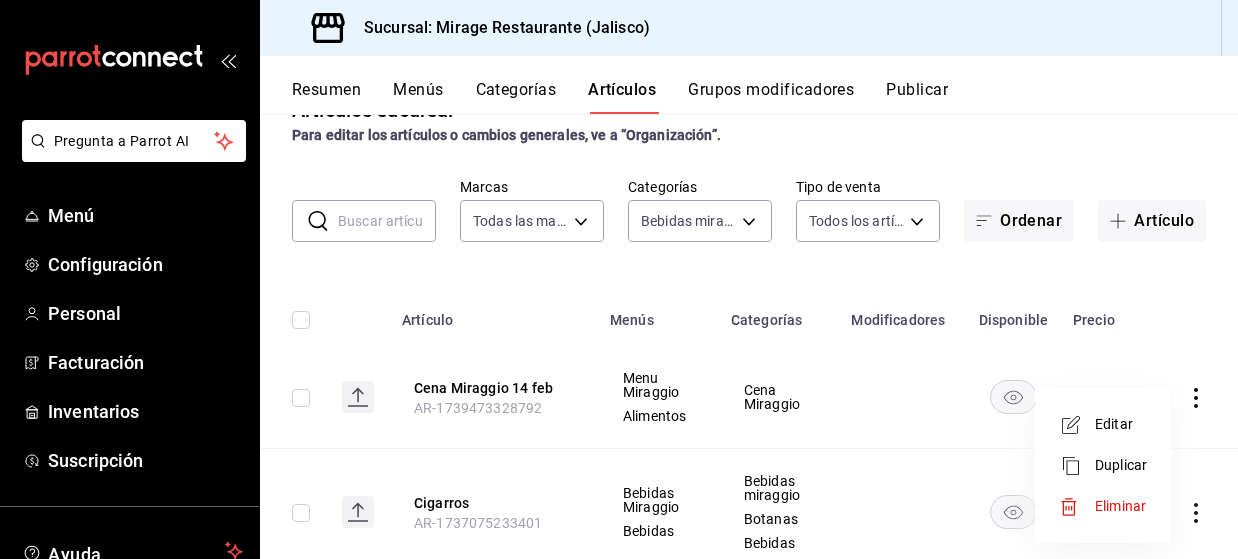 click on "Editar" at bounding box center (1121, 424) 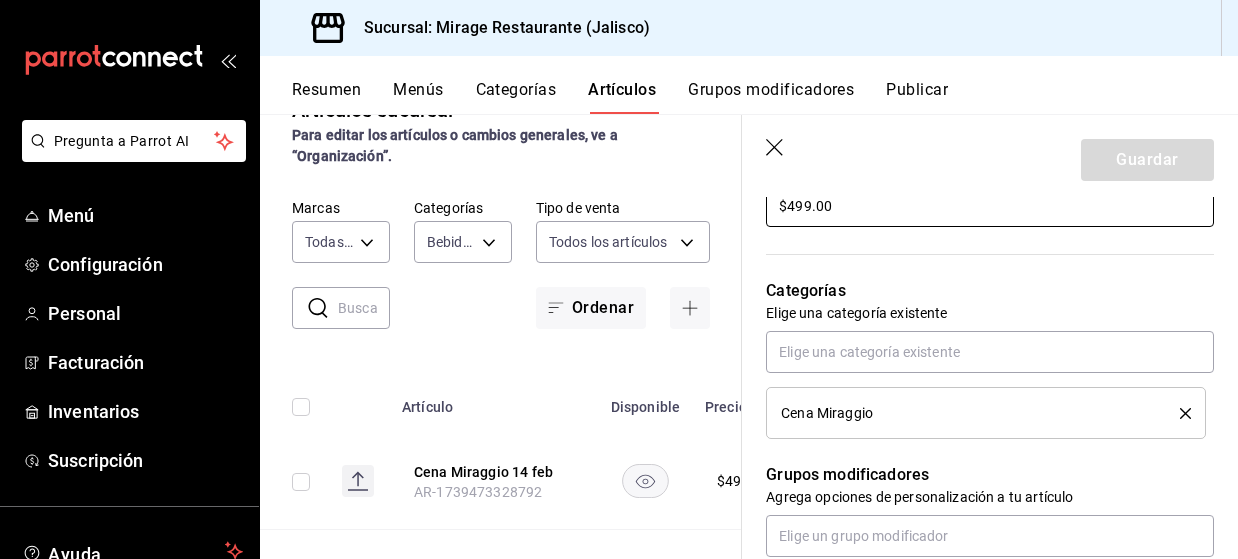 scroll, scrollTop: 663, scrollLeft: 0, axis: vertical 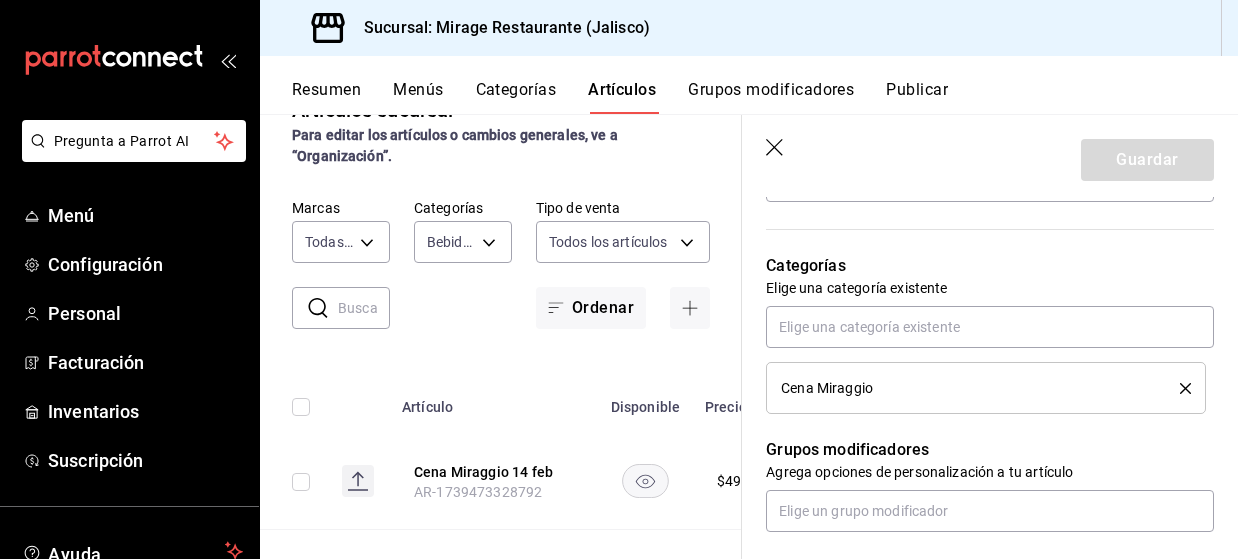click on "Cena Miraggio" at bounding box center (827, 388) 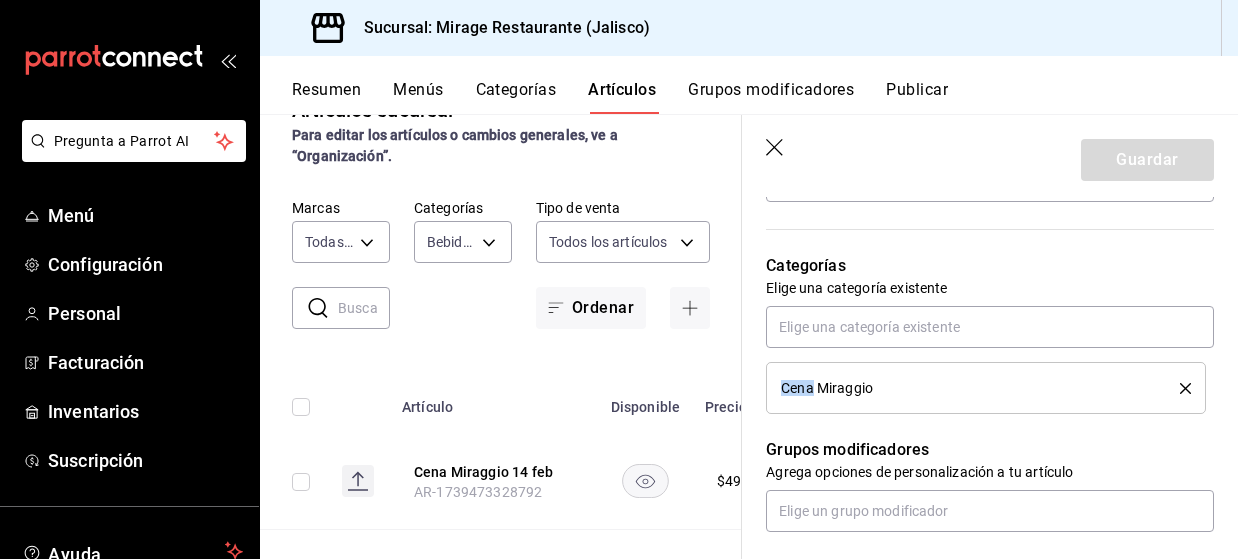 click on "Cena Miraggio" at bounding box center [827, 388] 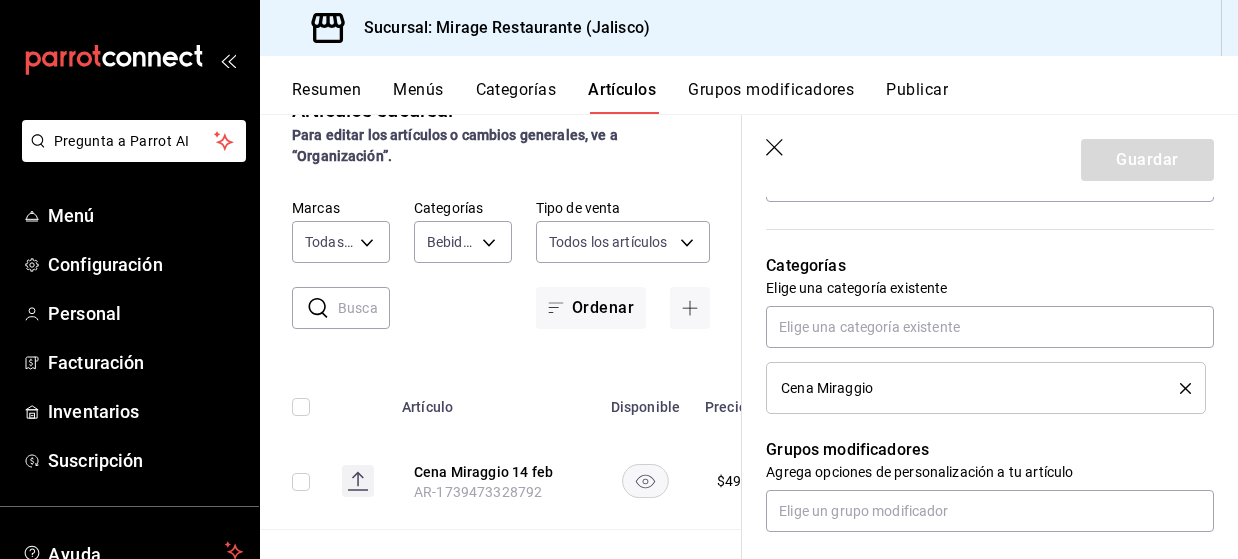 click on "Cena Miraggio" at bounding box center (827, 388) 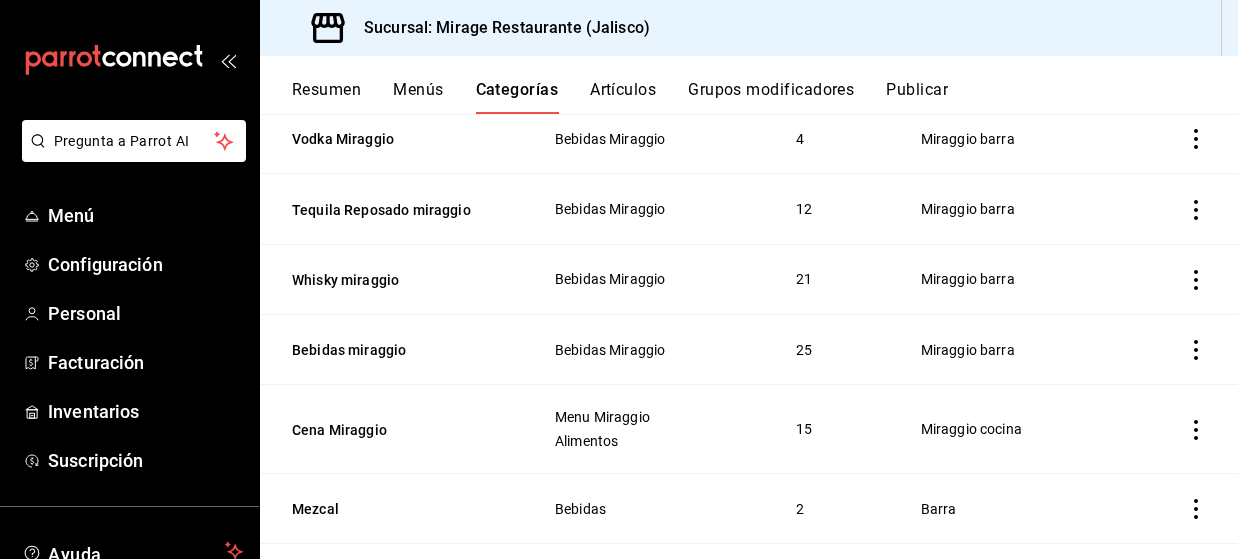 scroll, scrollTop: 272, scrollLeft: 0, axis: vertical 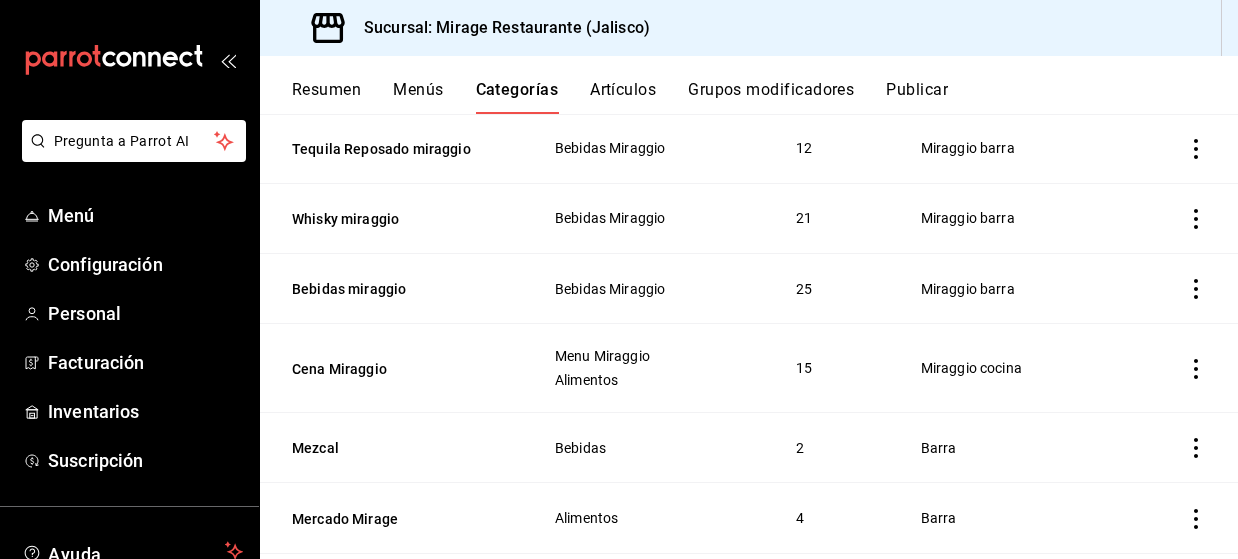 click 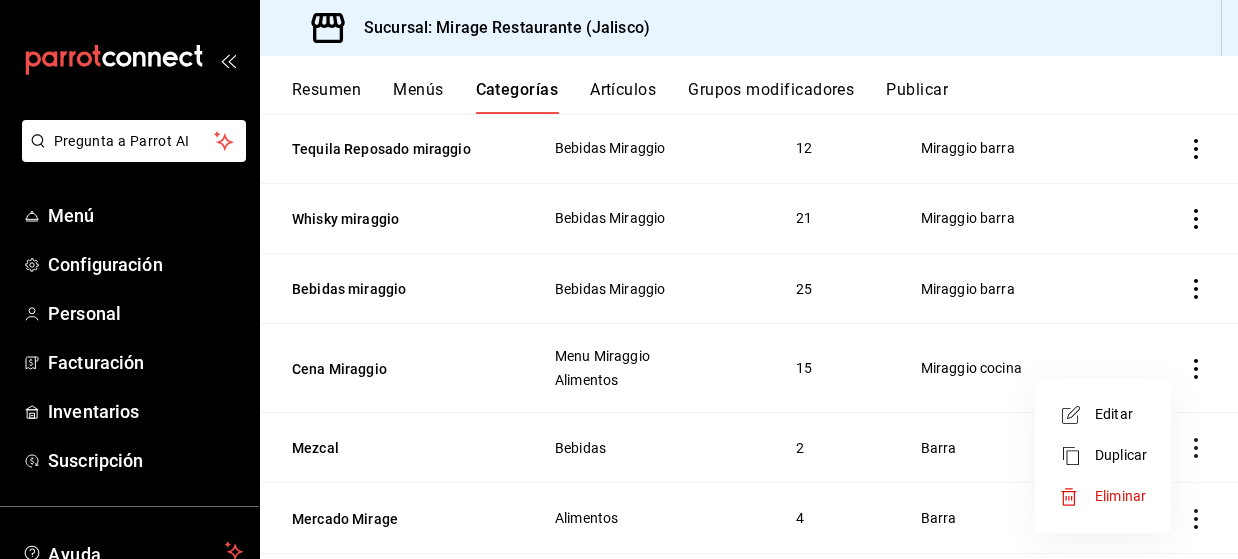 click on "Editar" at bounding box center [1121, 414] 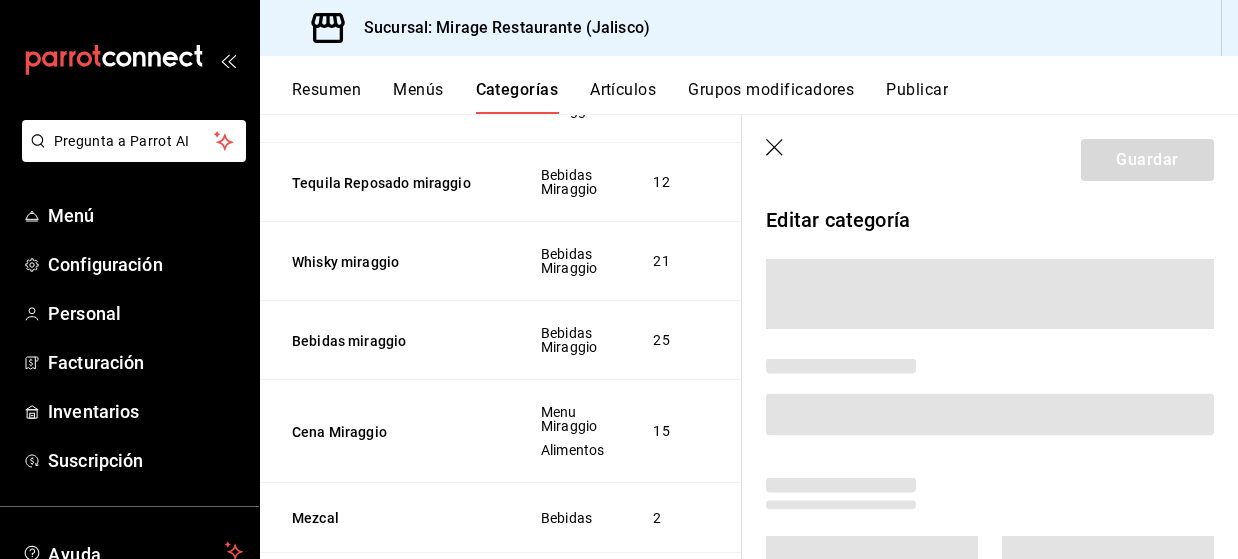 scroll, scrollTop: 306, scrollLeft: 0, axis: vertical 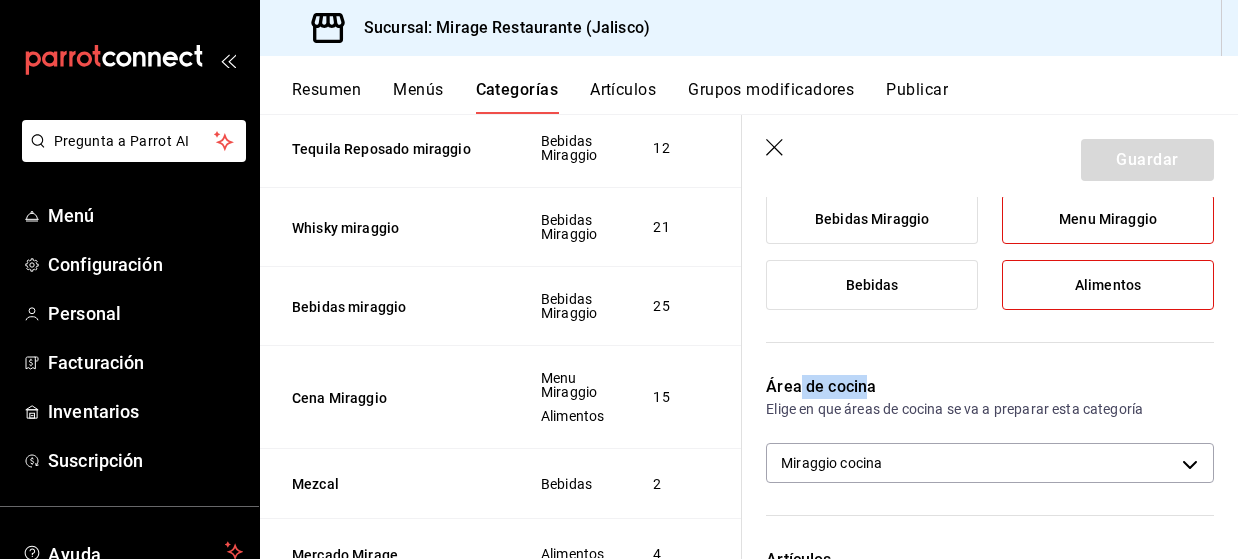 drag, startPoint x: 800, startPoint y: 385, endPoint x: 865, endPoint y: 384, distance: 65.00769 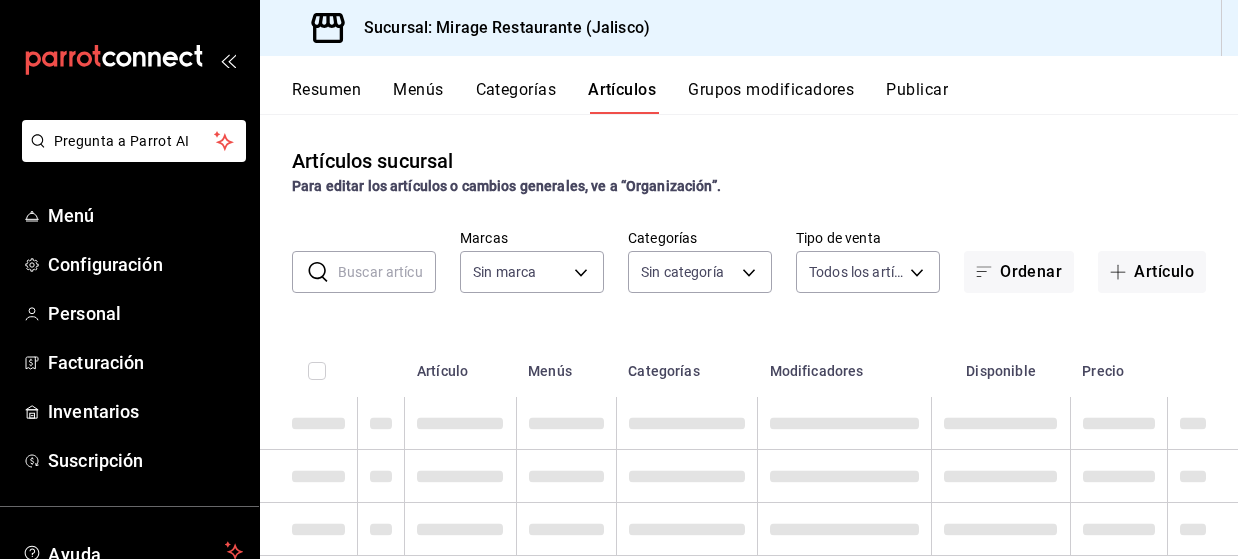 click at bounding box center [387, 272] 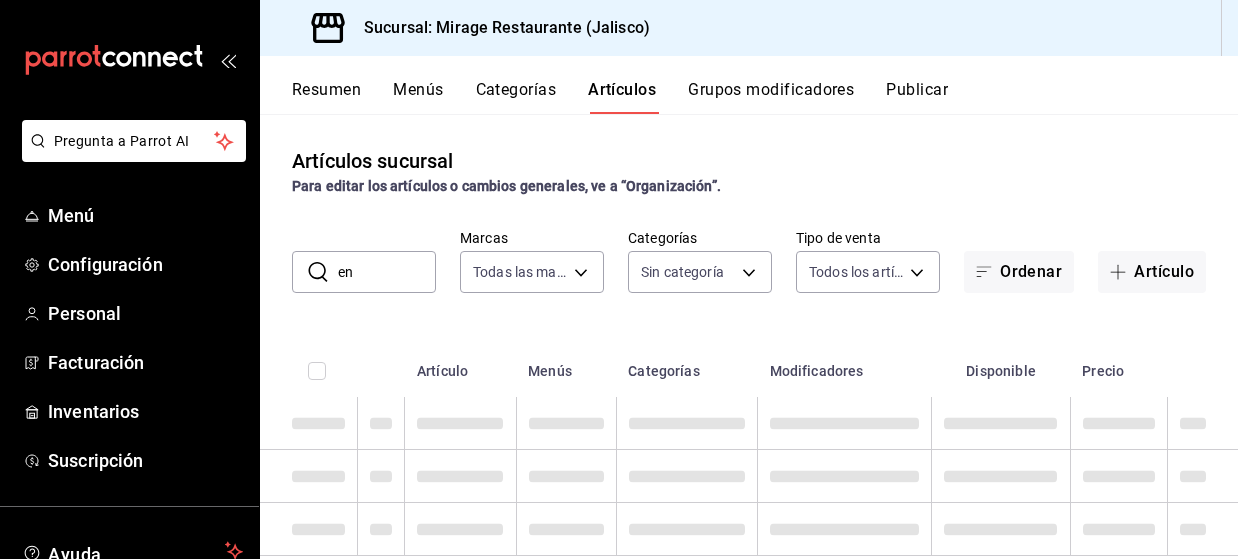 type on "ens" 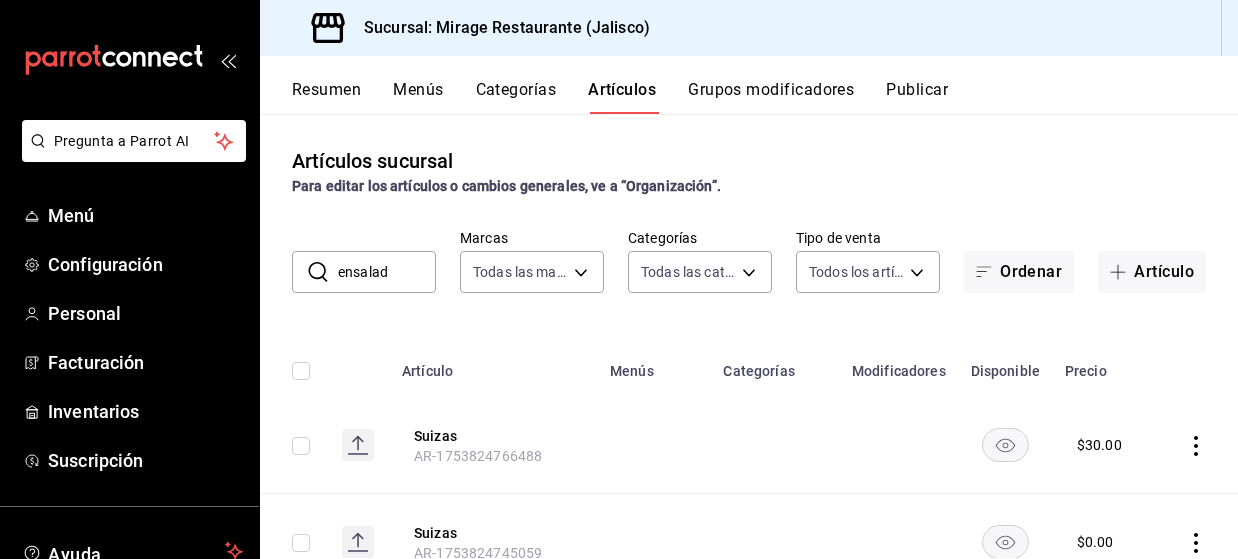 type on "ensalada" 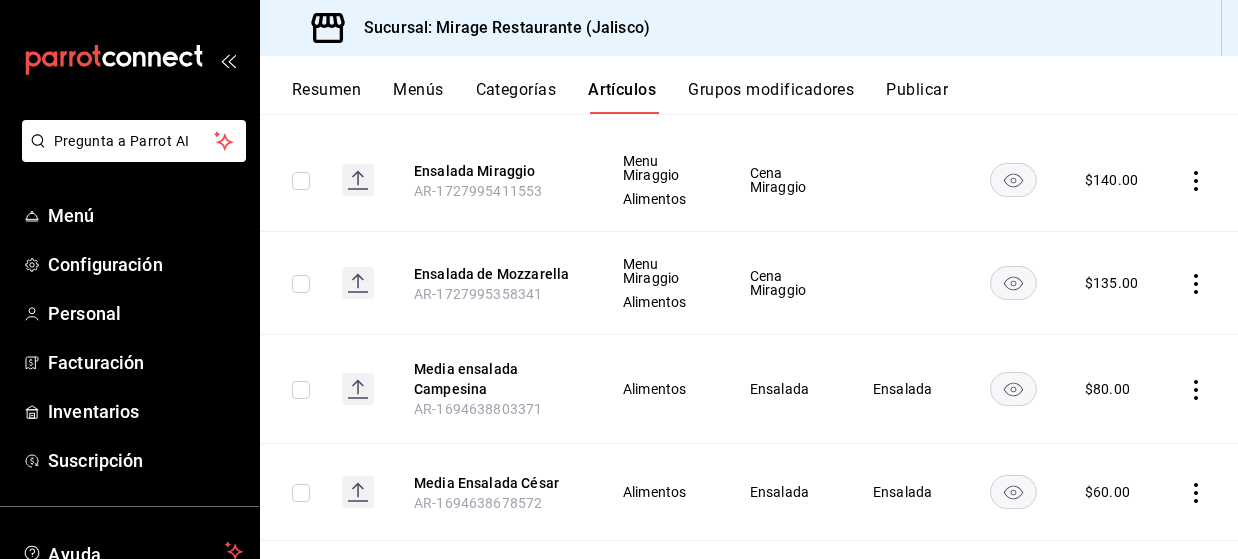 scroll, scrollTop: 323, scrollLeft: 0, axis: vertical 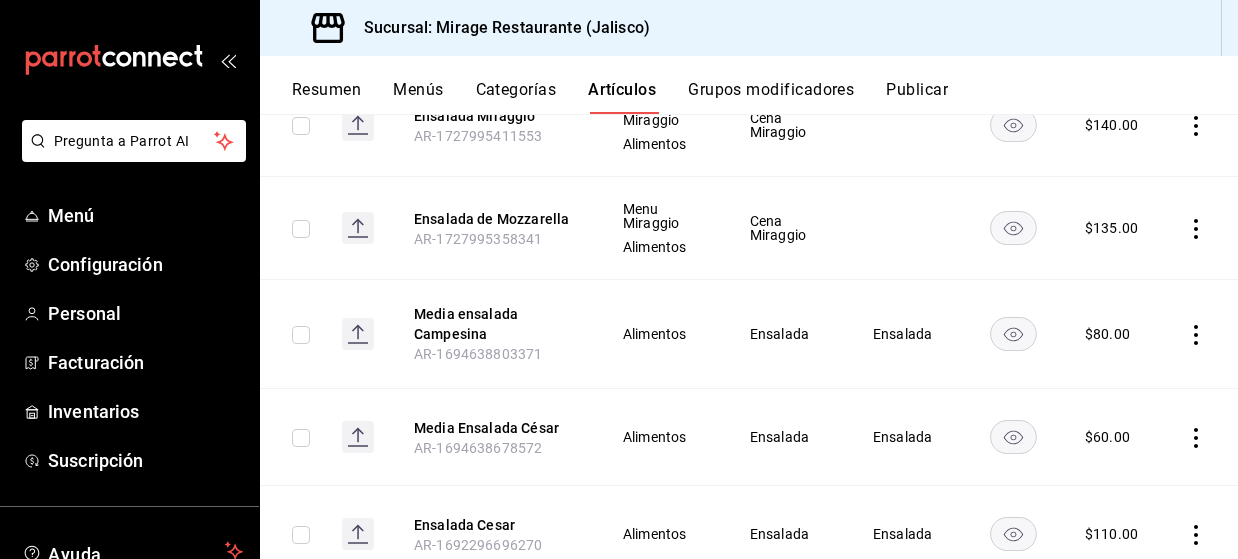 type on "ensalada" 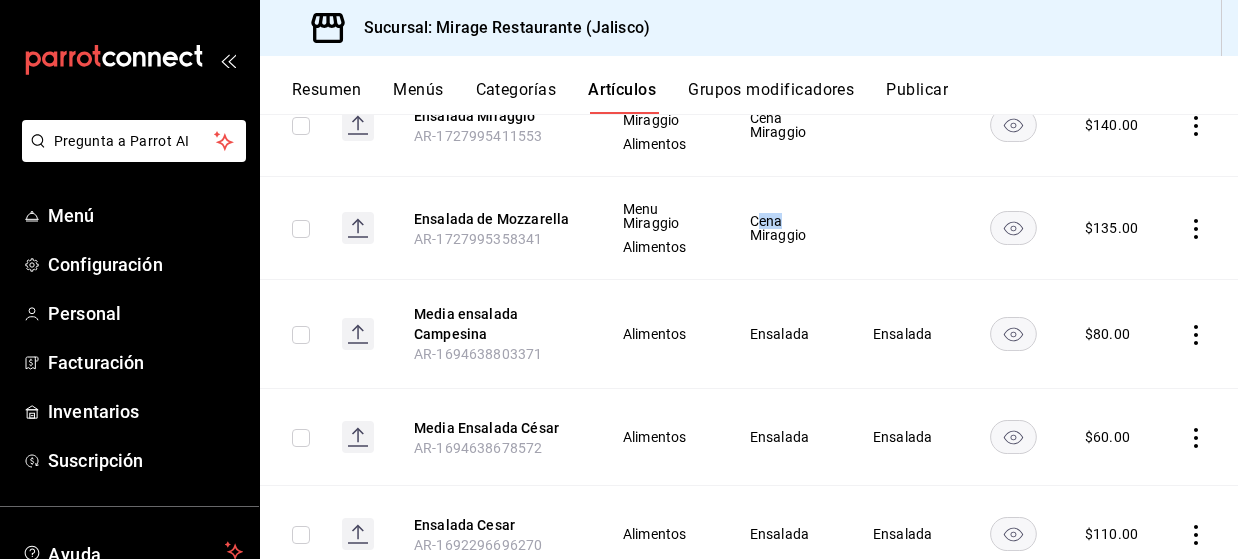 drag, startPoint x: 751, startPoint y: 221, endPoint x: 776, endPoint y: 219, distance: 25.079872 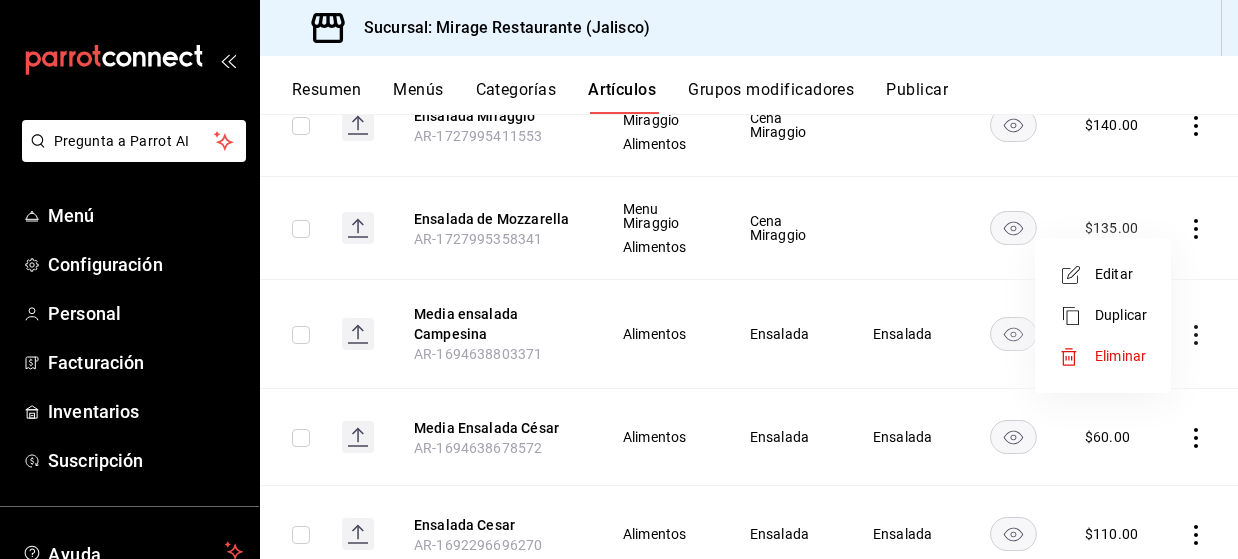 click on "Editar" at bounding box center [1121, 274] 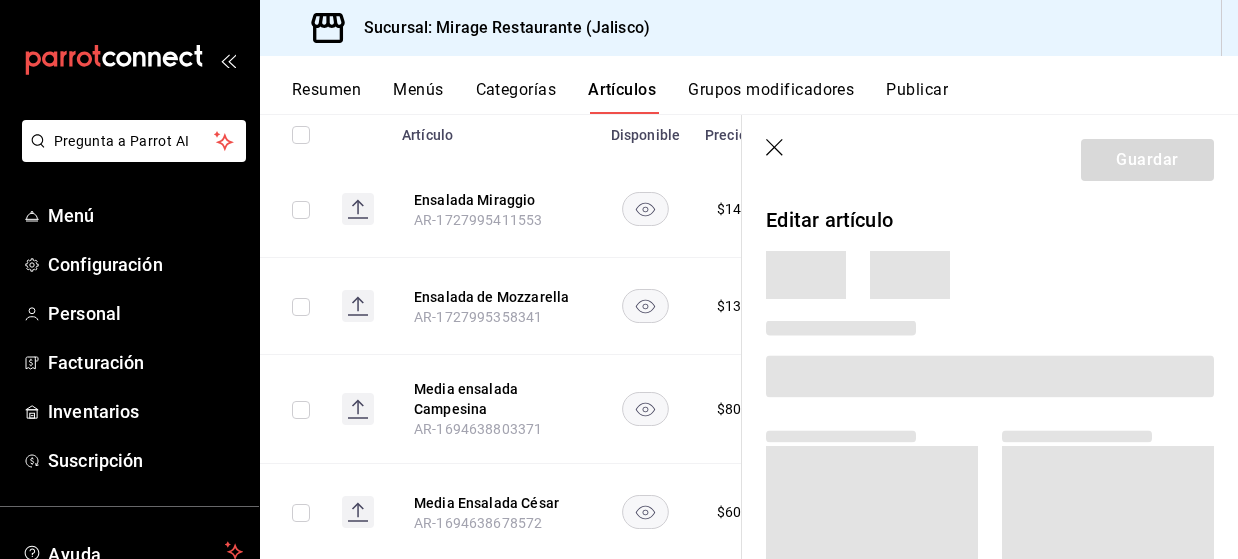 scroll, scrollTop: 407, scrollLeft: 0, axis: vertical 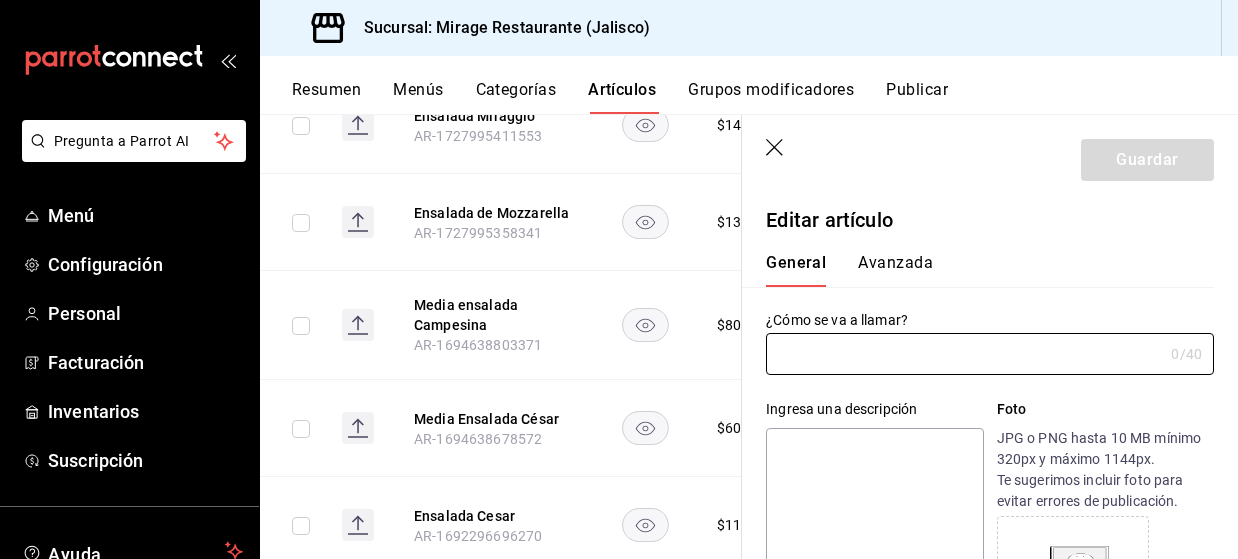 type on "Ensalada de Mozzarella" 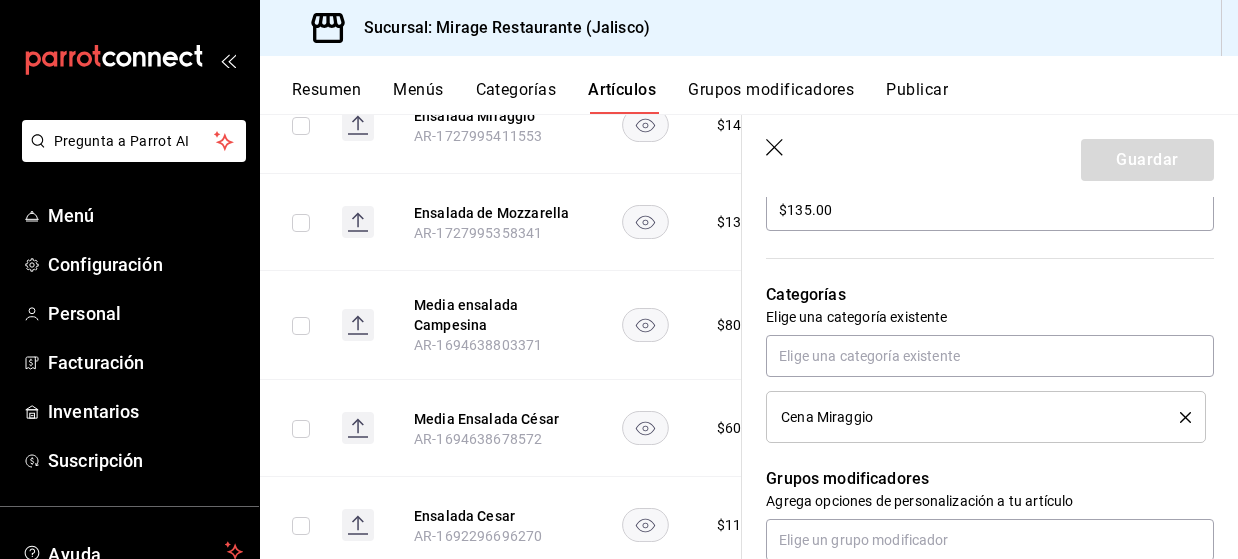 scroll, scrollTop: 646, scrollLeft: 0, axis: vertical 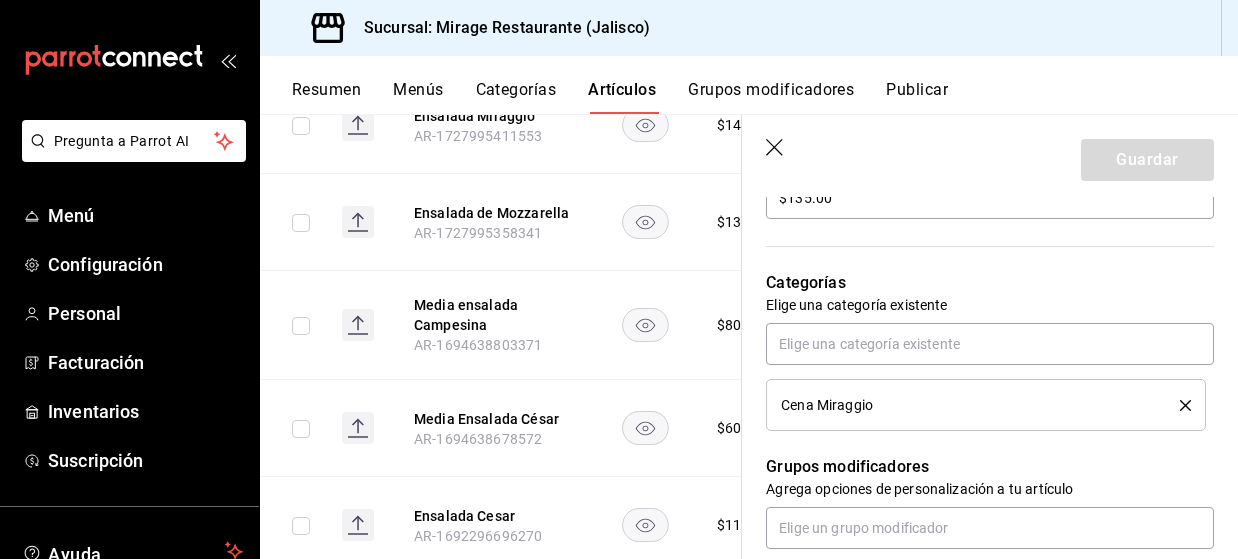click 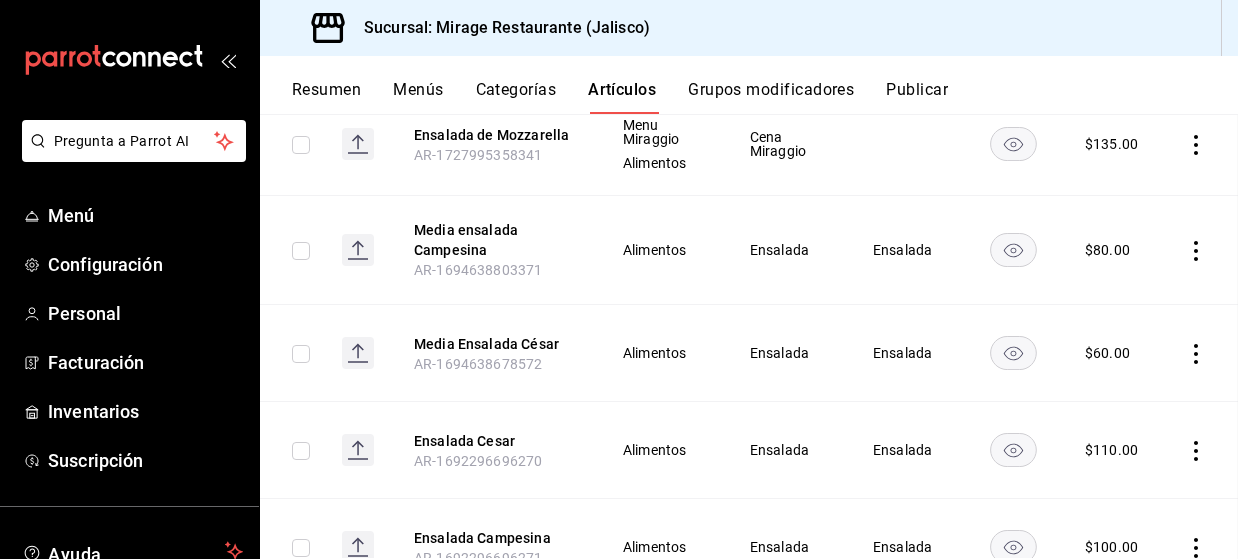 scroll, scrollTop: 323, scrollLeft: 0, axis: vertical 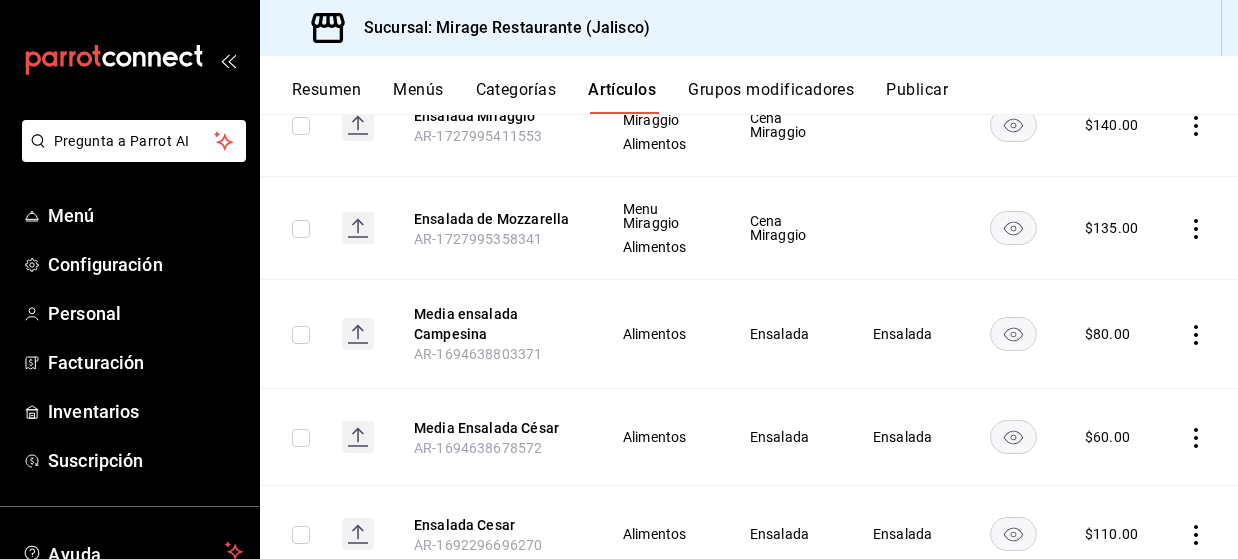 click on "Categorías" at bounding box center [516, 97] 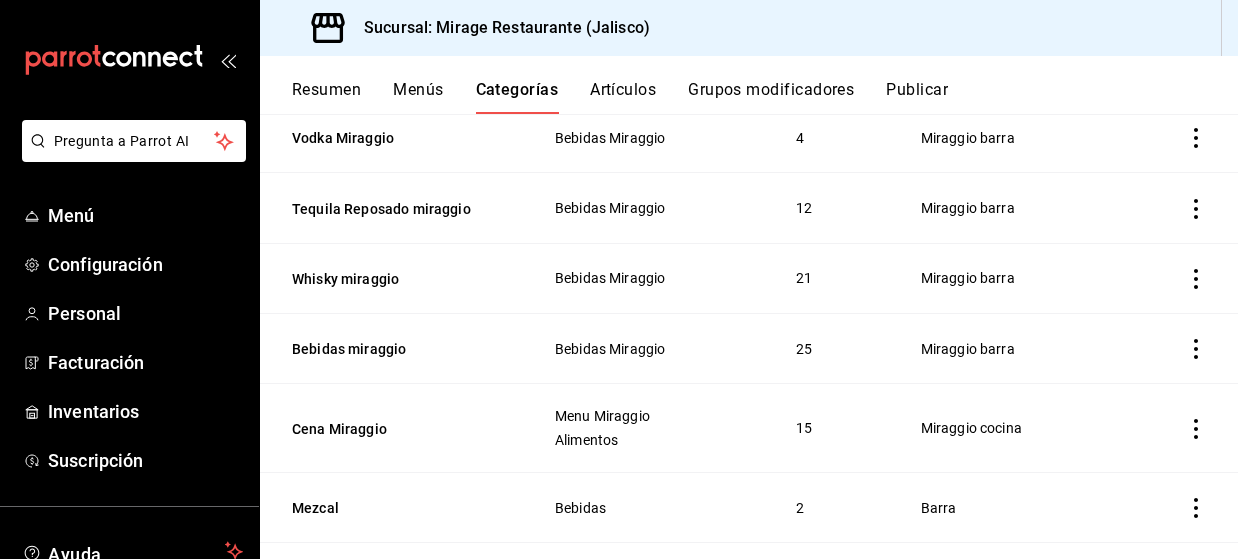 scroll, scrollTop: 204, scrollLeft: 0, axis: vertical 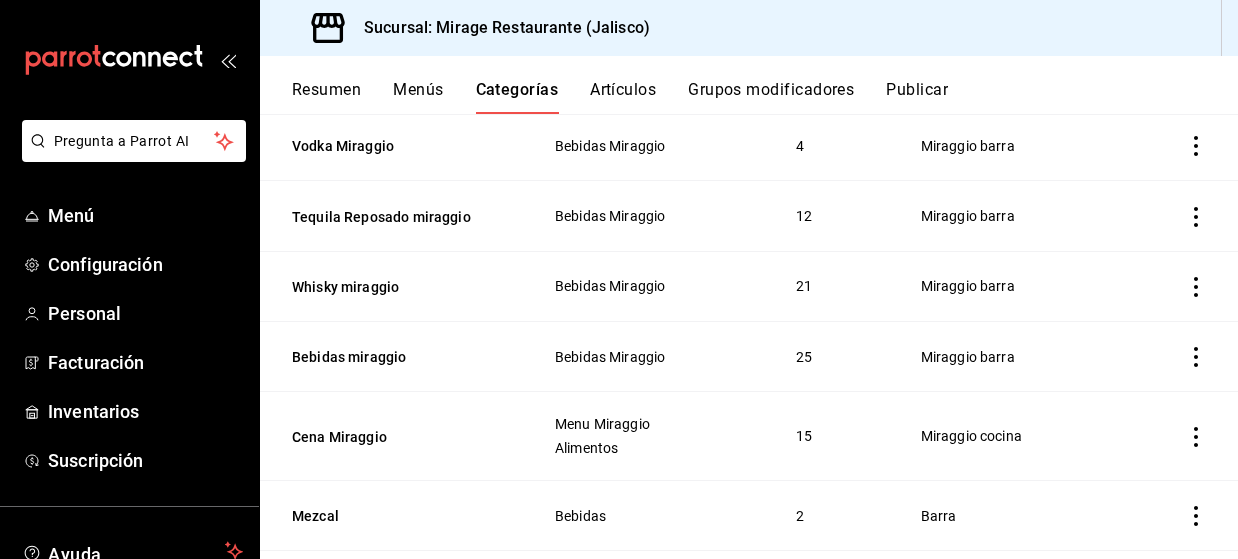 click 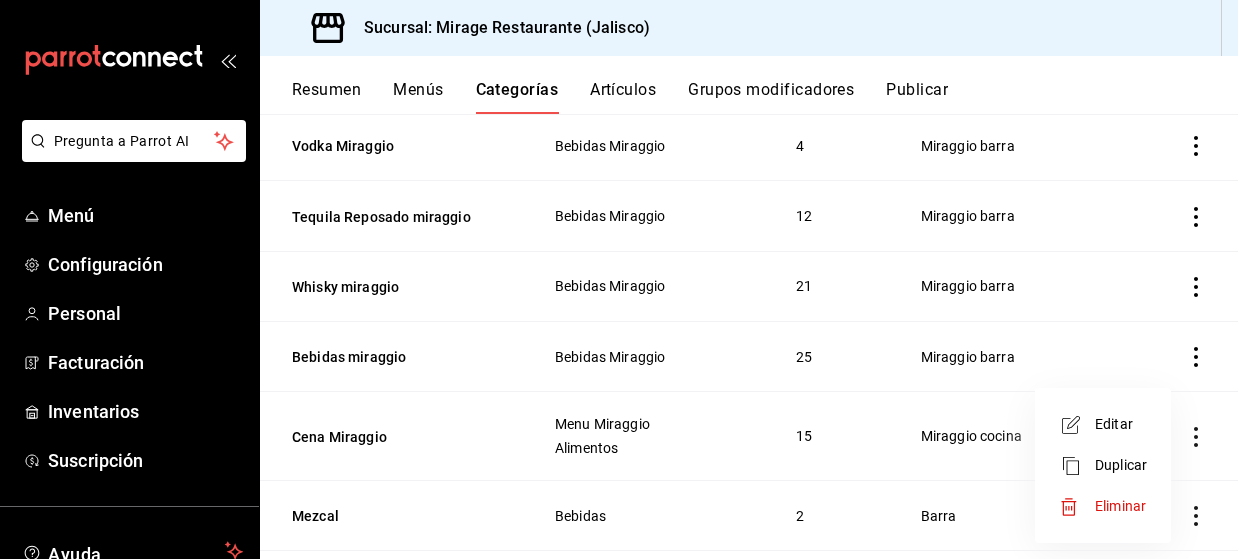 click on "Editar" at bounding box center [1121, 424] 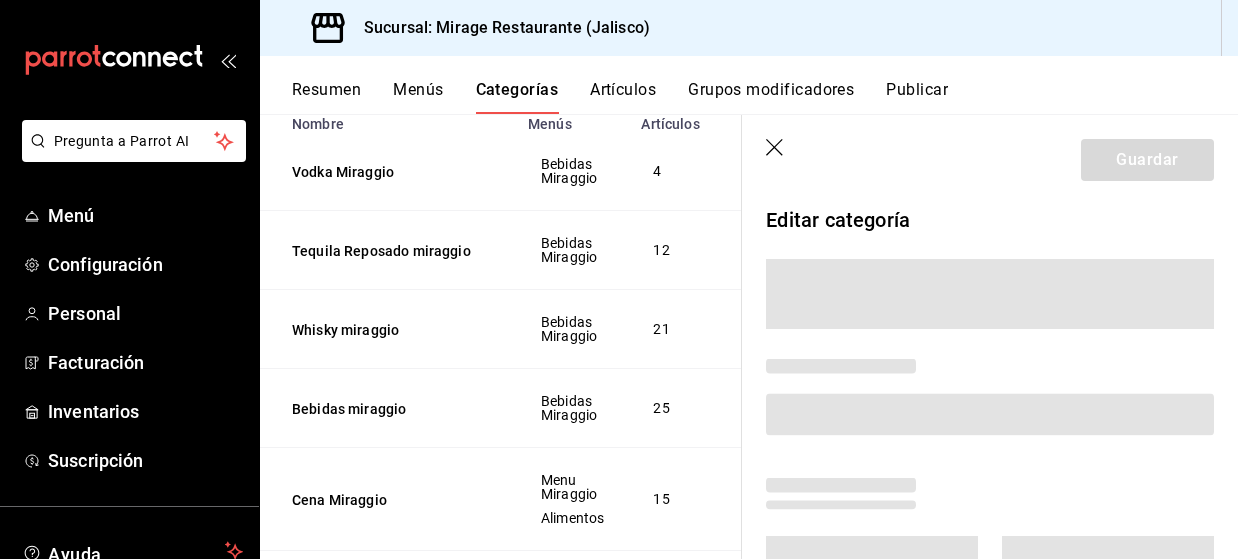 scroll, scrollTop: 229, scrollLeft: 0, axis: vertical 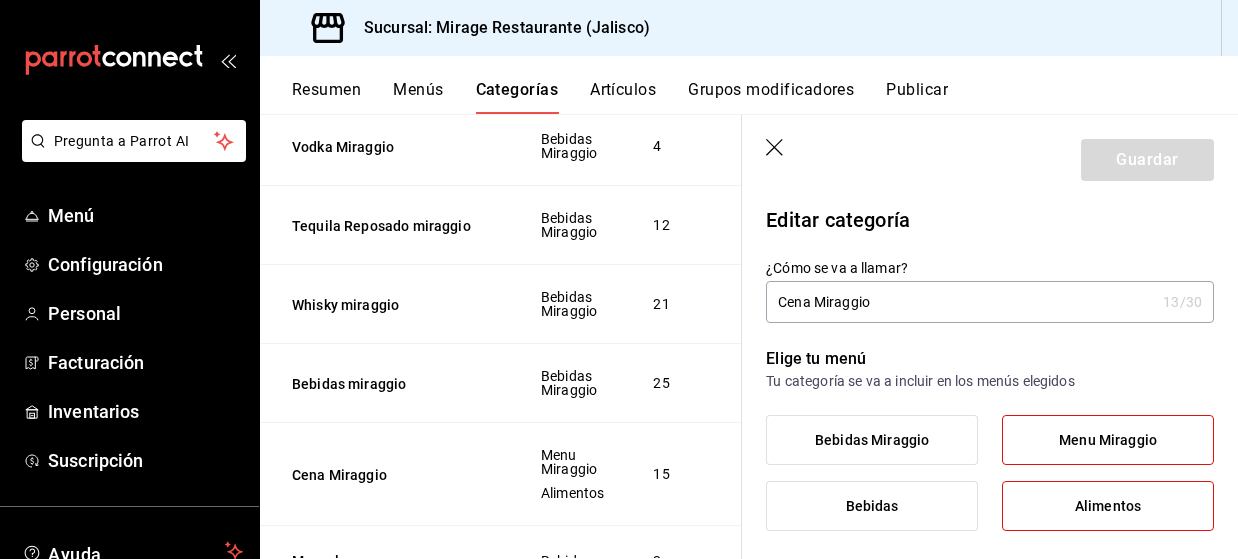 drag, startPoint x: 818, startPoint y: 300, endPoint x: 759, endPoint y: 305, distance: 59.211487 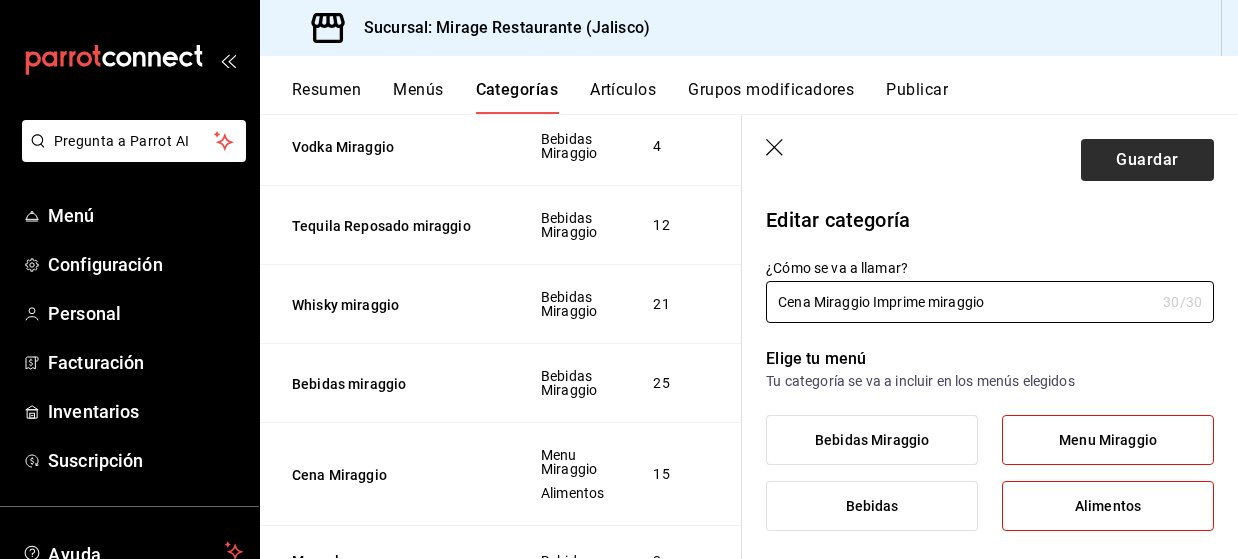 type on "Cena Miraggio Imprime miraggio" 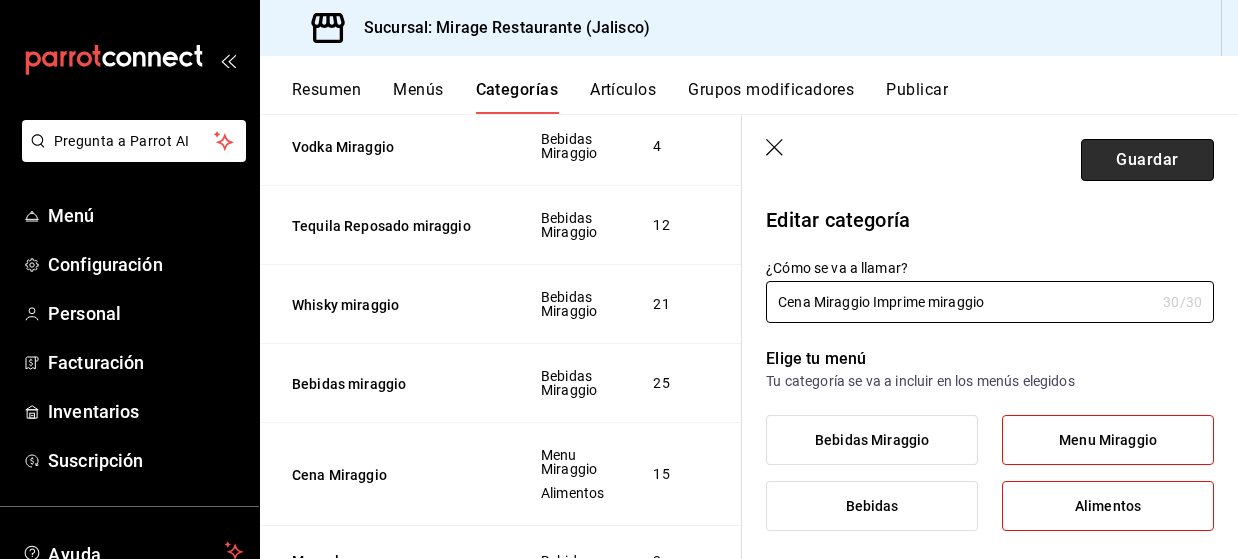 click on "Guardar" at bounding box center [1147, 160] 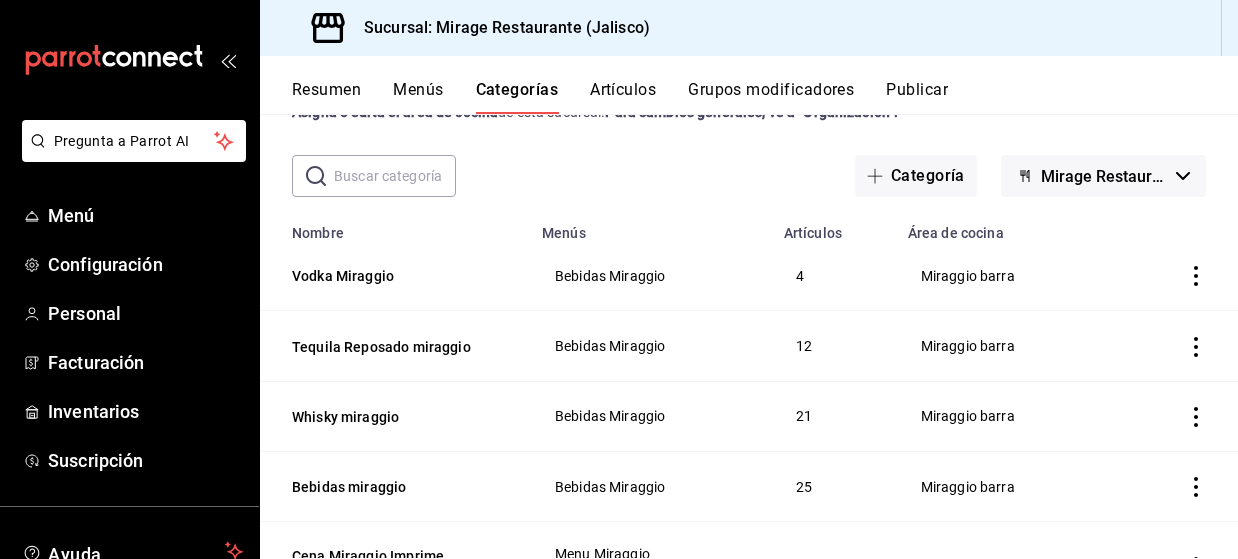 scroll, scrollTop: 0, scrollLeft: 0, axis: both 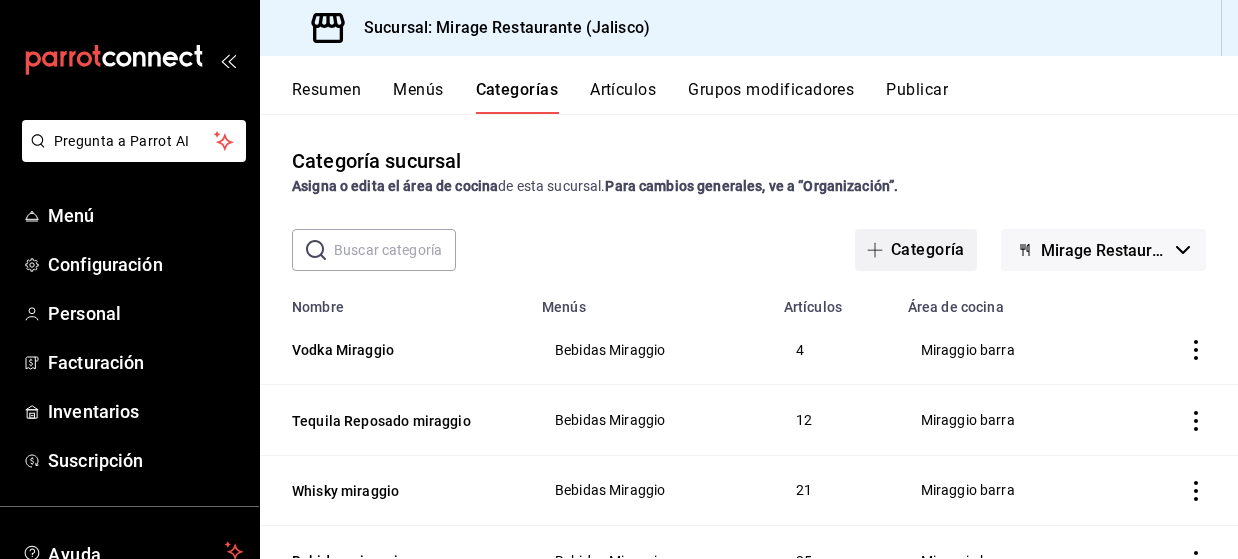 click at bounding box center [879, 250] 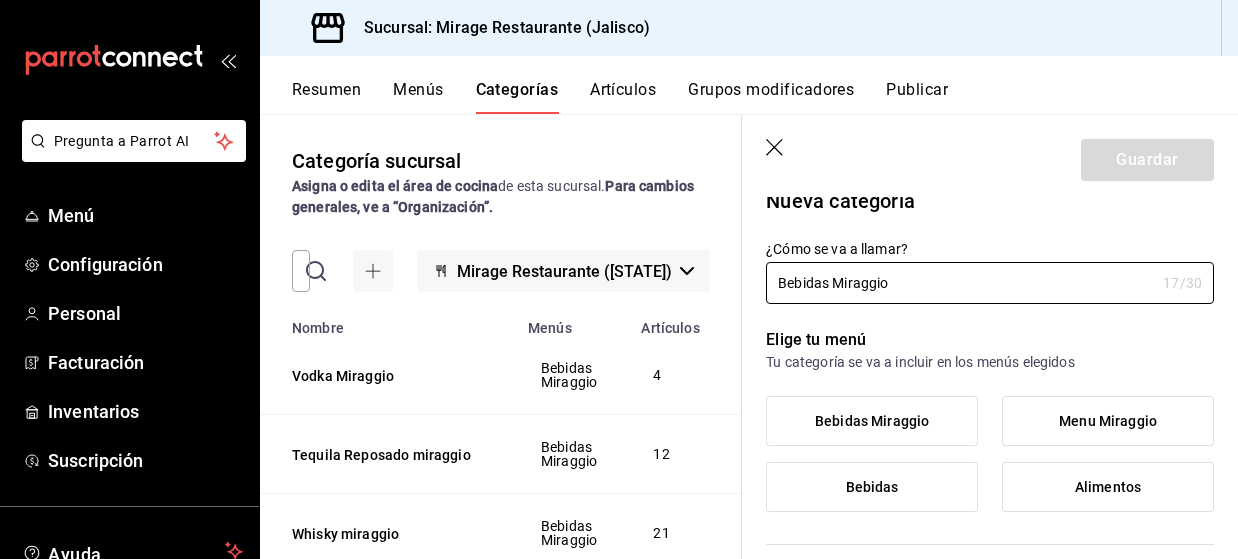 scroll, scrollTop: 51, scrollLeft: 0, axis: vertical 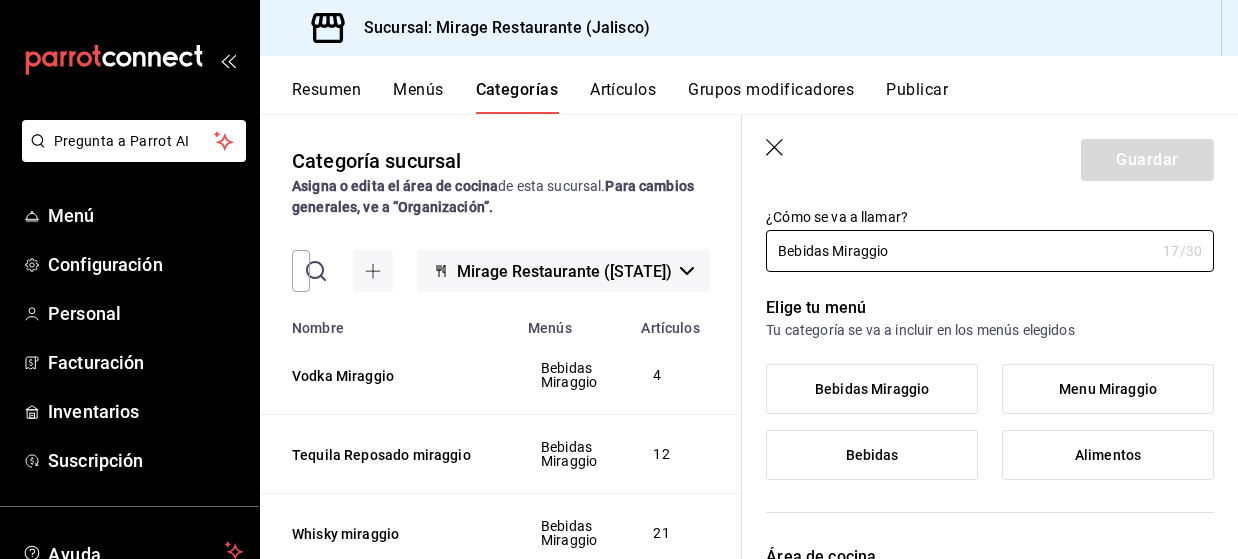 type on "Bebidas Miraggio" 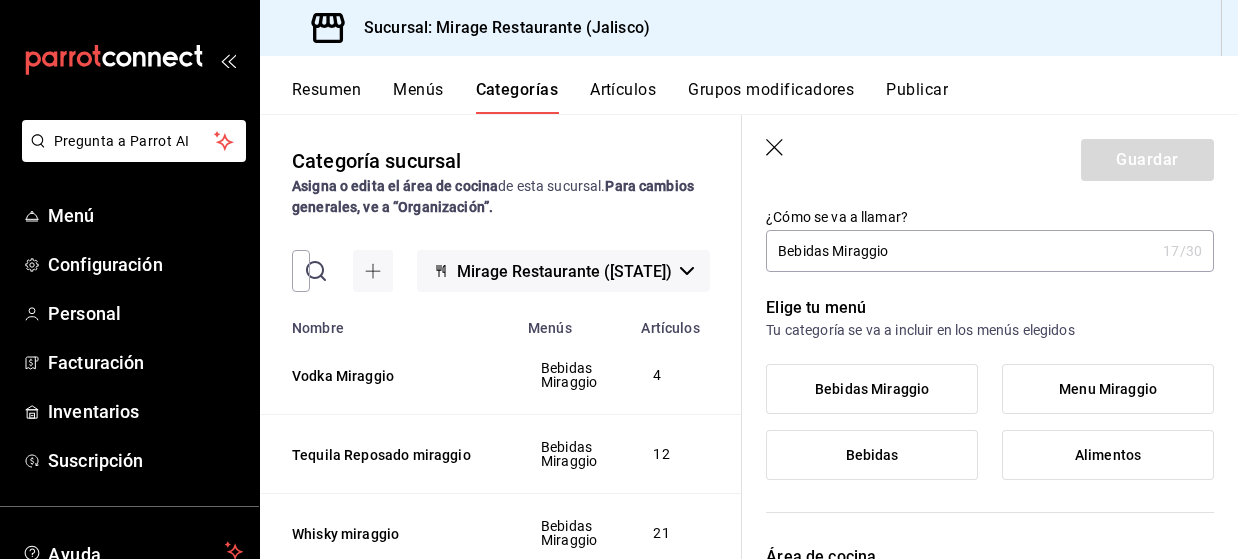 click on "Bebidas Miraggio" at bounding box center (872, 389) 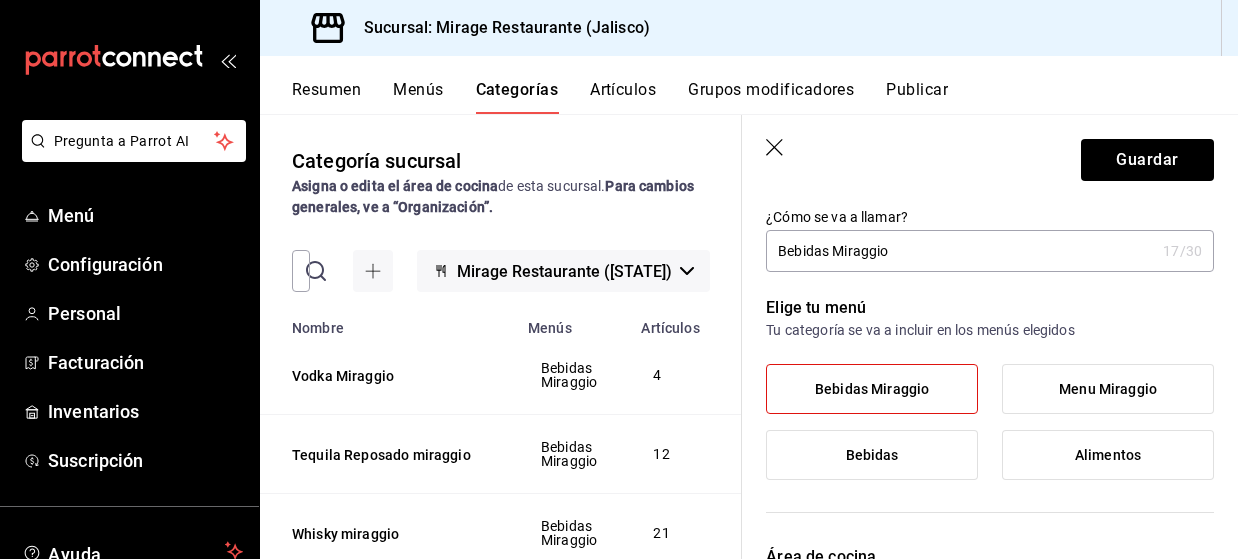 click on "Bebidas" at bounding box center (872, 455) 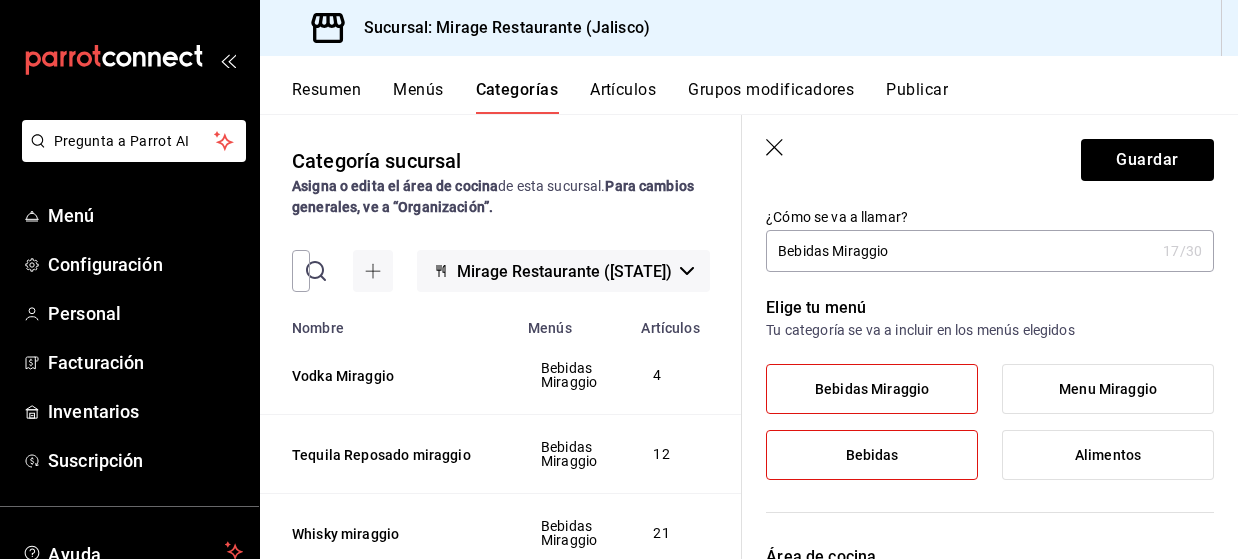 click on "Bebidas" at bounding box center [872, 455] 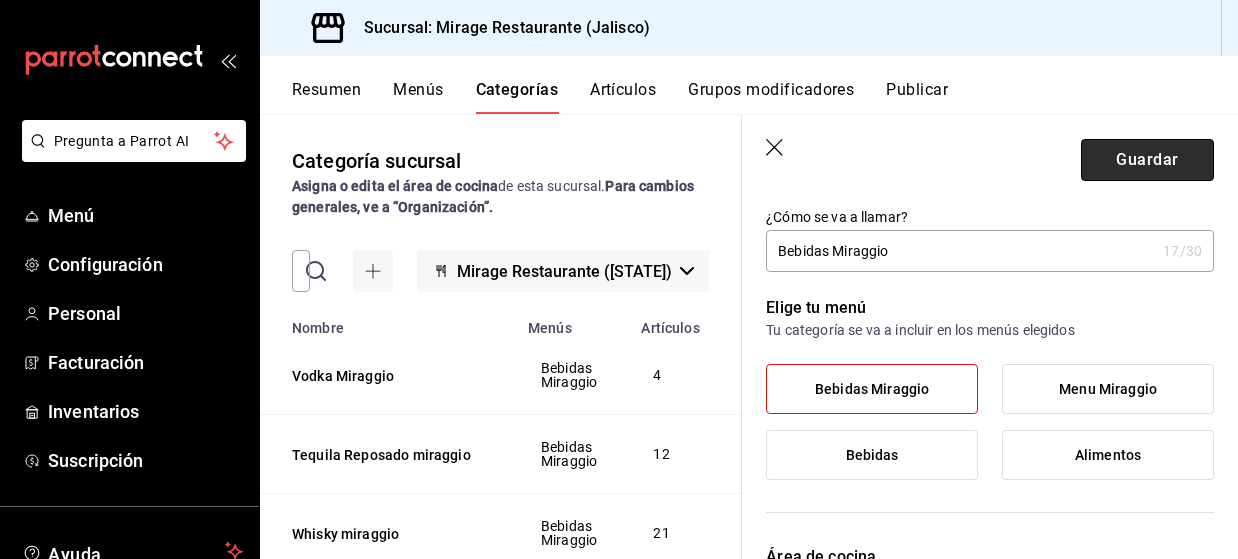 click on "Guardar" at bounding box center [1147, 160] 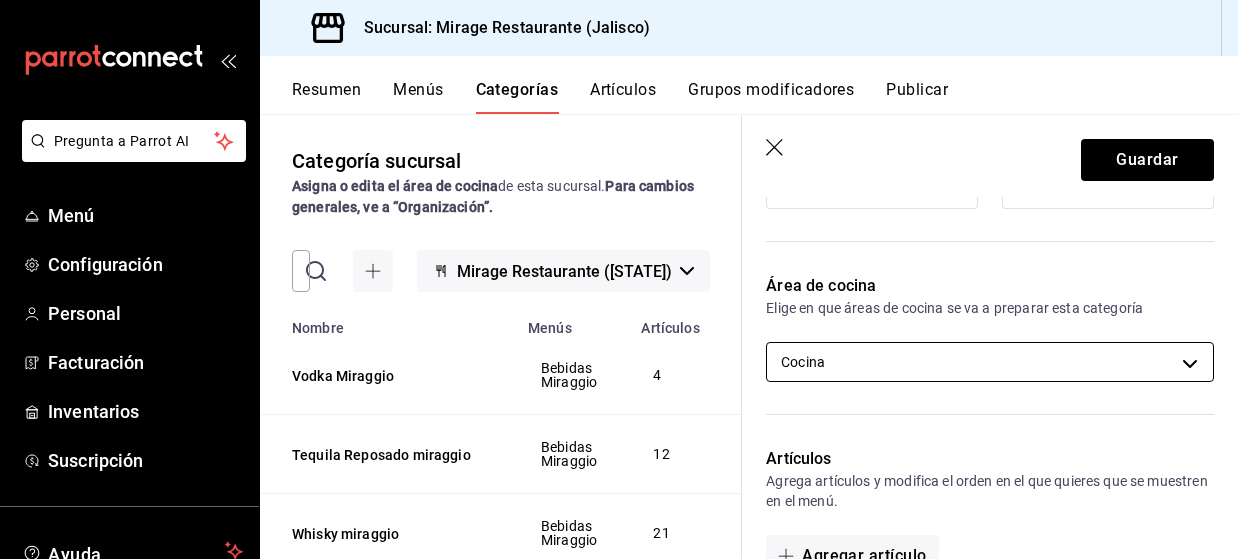 scroll, scrollTop: 323, scrollLeft: 0, axis: vertical 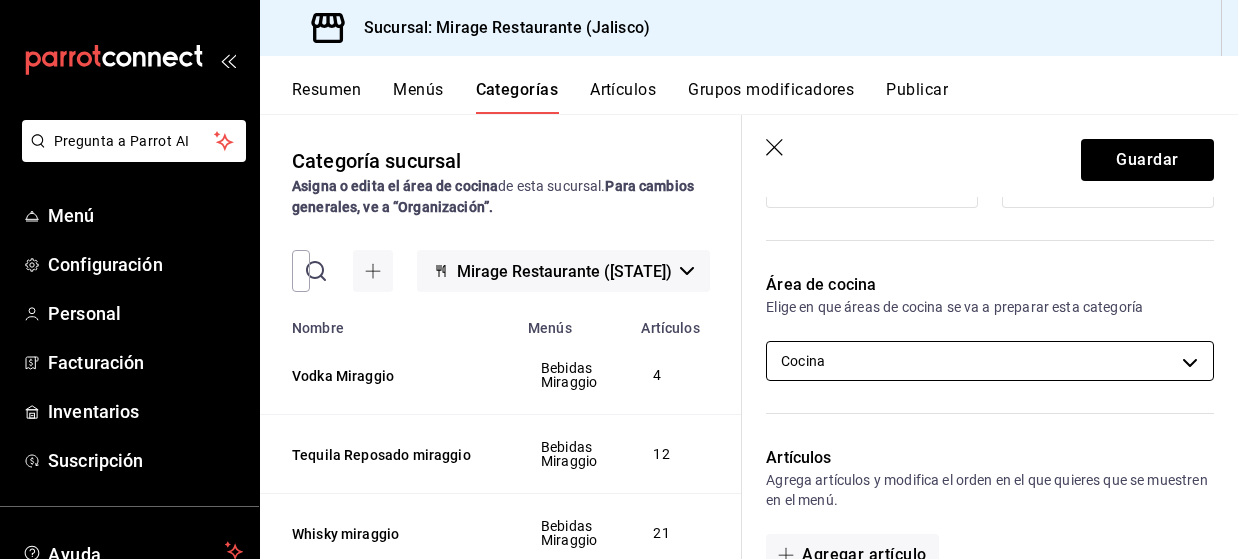 click on "Pregunta a Parrot AI Menú   Configuración   Personal   Facturación   Inventarios   Suscripción   Ayuda Recomienda Parrot   [FIRST] [LAST]   Sugerir nueva función   Sucursal: Mirage Restaurante ([STATE]) Resumen Menús Categorías Artículos Grupos modificadores Publicar Categoría sucursal Asigna o edita el área de cocina  de esta sucursal.  Para cambios generales, ve a “Organización”. ​ ​ Mirage Restaurante ([STATE]) Nombre Menús Artículos Vodka Miraggio Bebidas Miraggio 4 Tequila Reposado miraggio Bebidas Miraggio 12 Whisky miraggio Bebidas Miraggio 21 Bebidas miraggio Bebidas Miraggio 25 Cena Miraggio Imprime miraggio Menu Miraggio Alimentos 15 Mezcal Bebidas 2 Mercado Mirage Alimentos 4 Rosados Bebidas 3 Blancos Bebidas 8 Tintos Bebidas 22 Whisky Bebidas 23 Vodka Bebidas 4 Tequila Reposado Bebidas 13 Tequila Blanco Bebidas 21 Tequila Añejo Bebidas 25 Sopas Alimentos 9 Ron Bebidas 9 Postre Alimentos 13 Pollo Alimentos 5 Otros Alimentos 21 Guardar Nueva categoría ¿Cómo se va a llamar? 17" at bounding box center (619, 279) 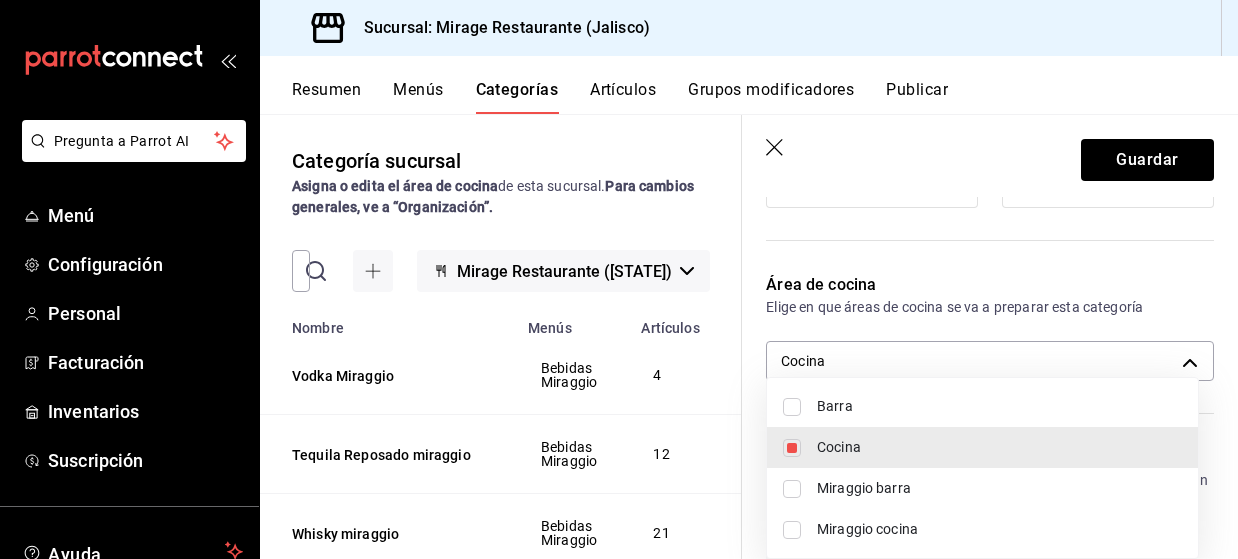 click at bounding box center (792, 489) 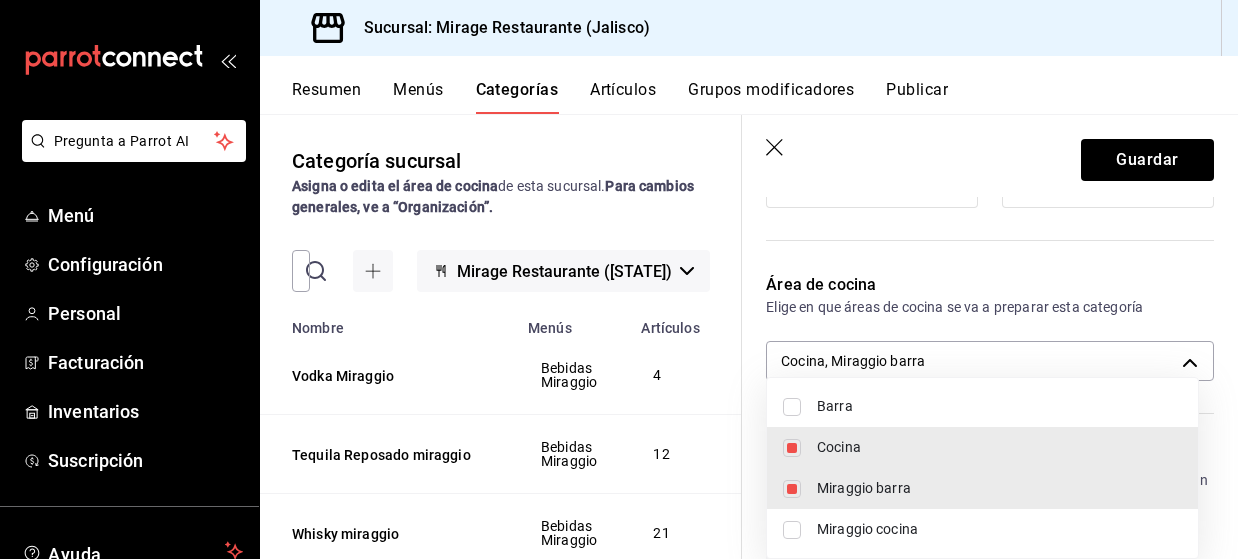 type on "[UUID],[UUID]" 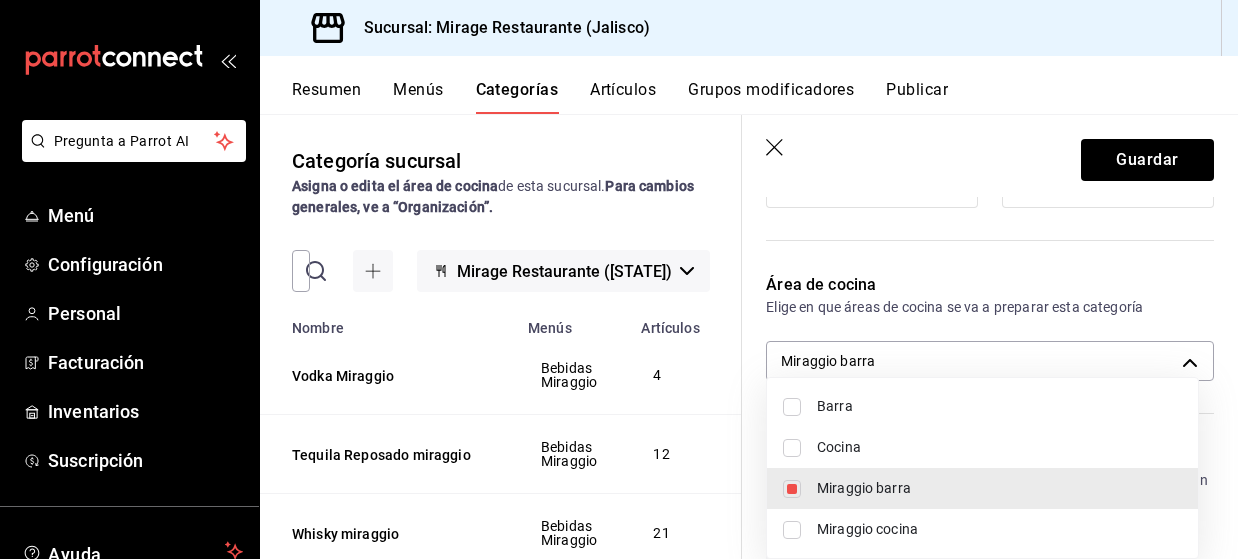 click at bounding box center [619, 279] 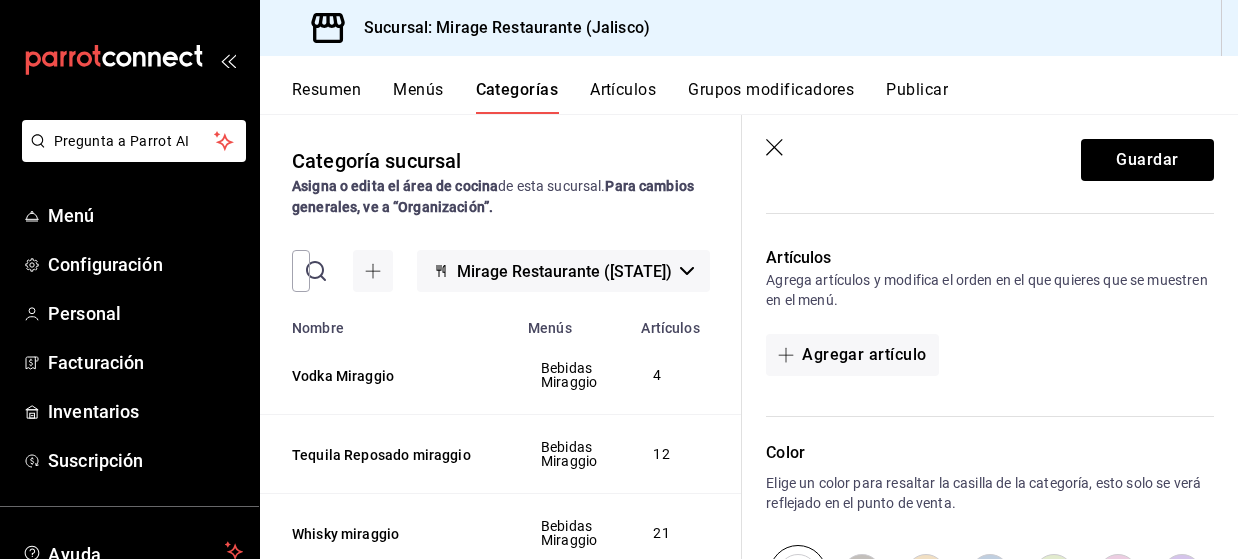 scroll, scrollTop: 561, scrollLeft: 0, axis: vertical 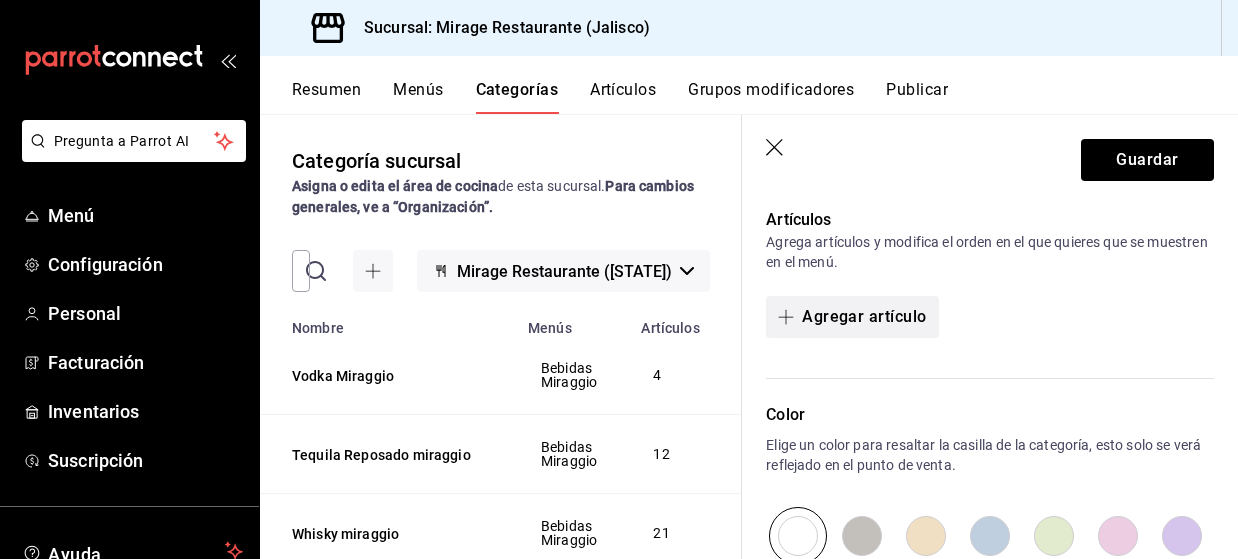 click on "Agregar artículo" at bounding box center [852, 317] 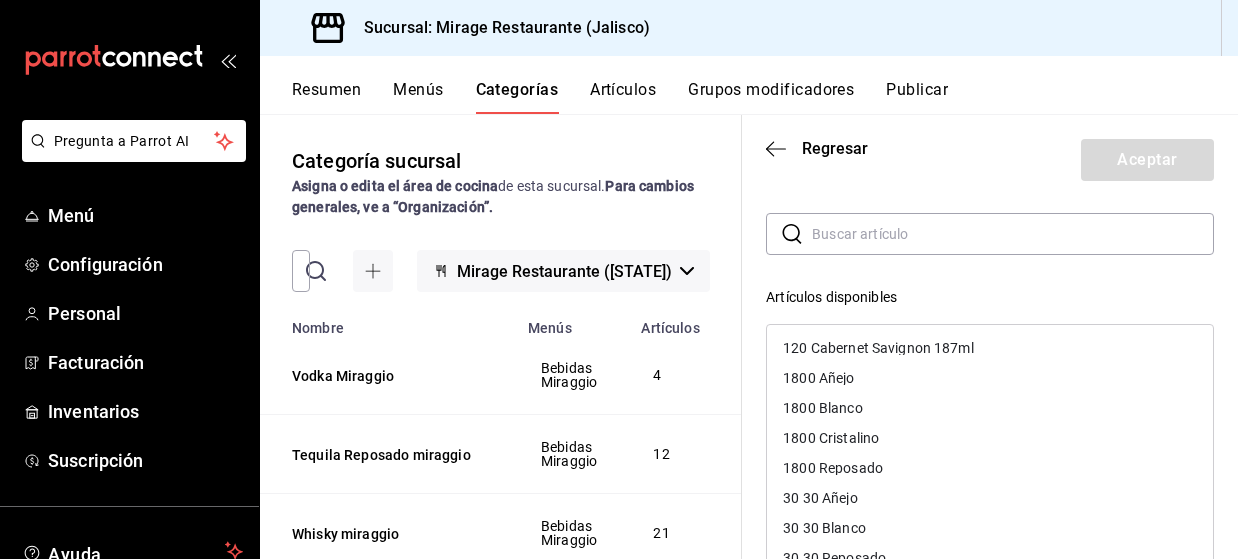 scroll, scrollTop: 85, scrollLeft: 0, axis: vertical 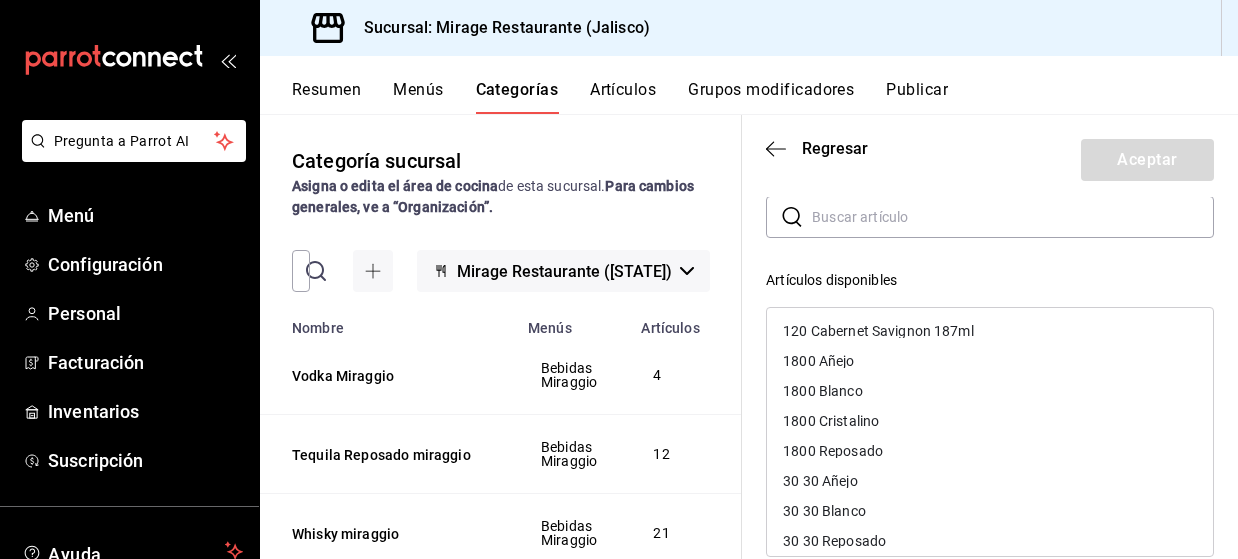 click on "120 Cabernet Savignon 187ml" at bounding box center [878, 331] 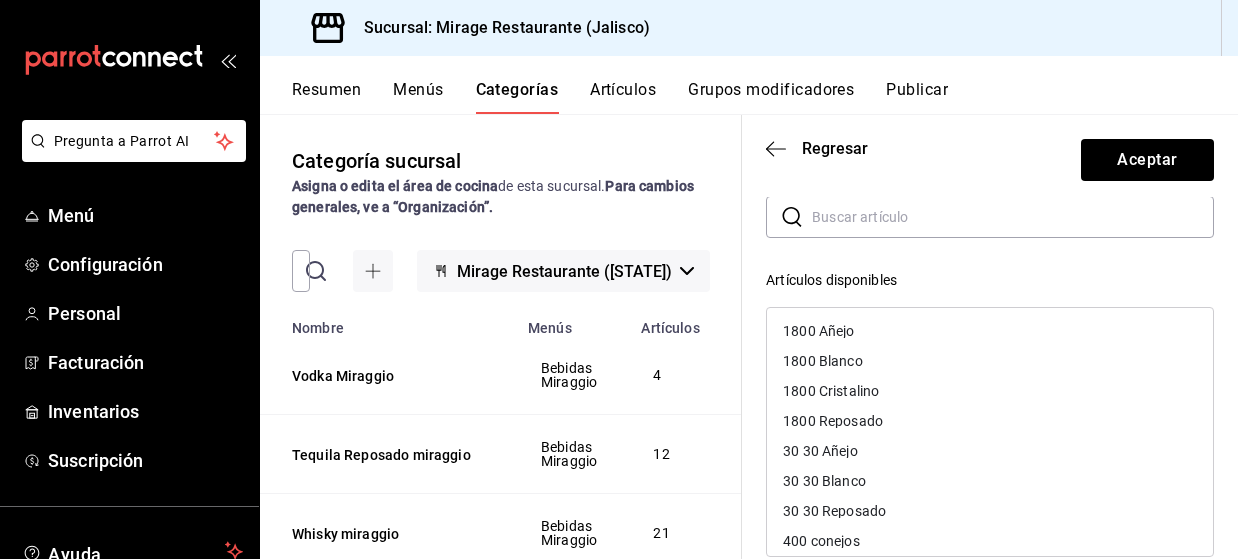 click on "1800 Añejo" at bounding box center (990, 331) 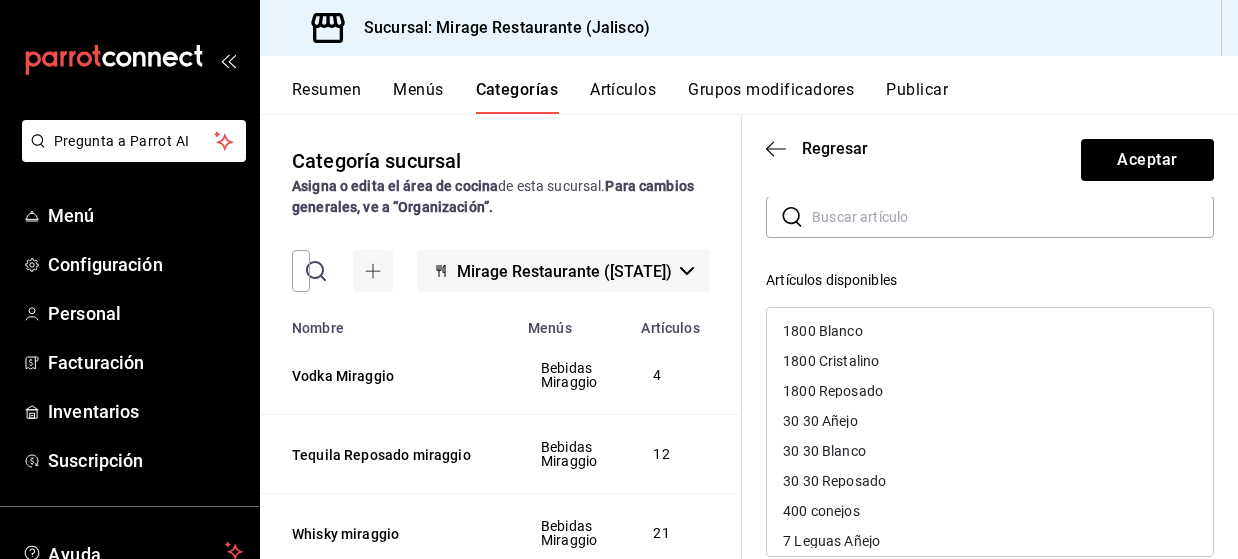 click on "1800 Blanco" at bounding box center [990, 331] 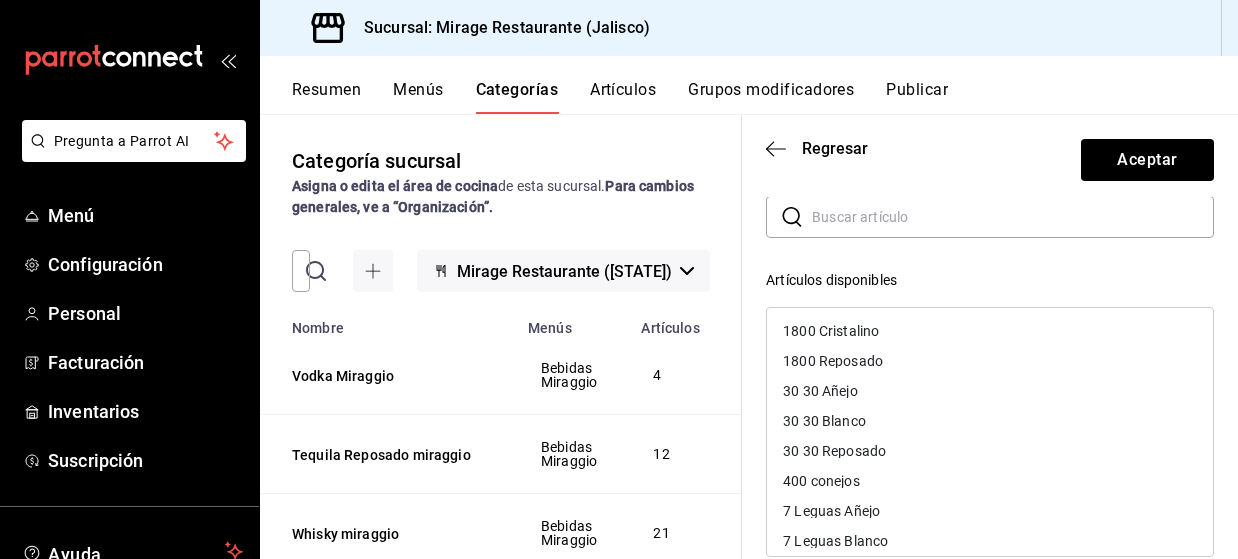 click on "1800 Cristalino" at bounding box center [990, 331] 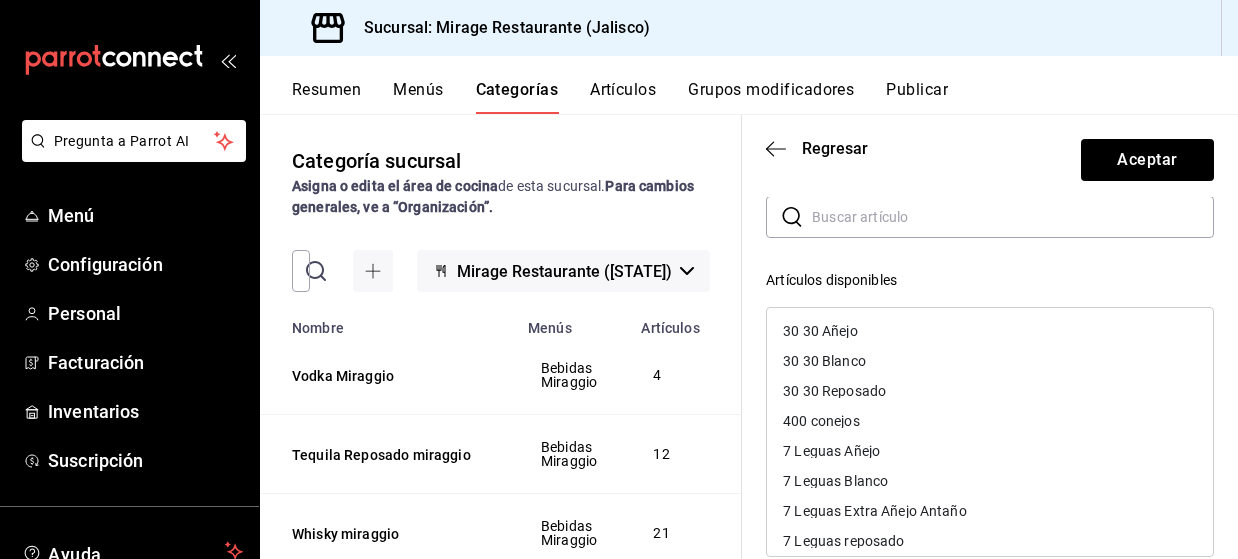 click on "30 30 Añejo" at bounding box center [990, 331] 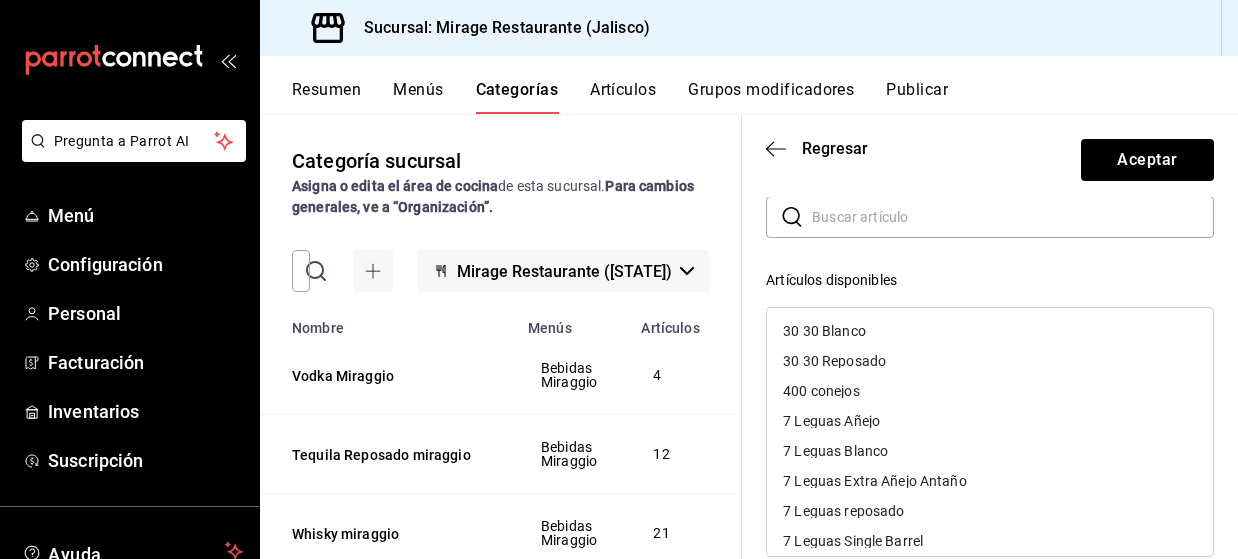 click on "30 30 Blanco" at bounding box center (990, 331) 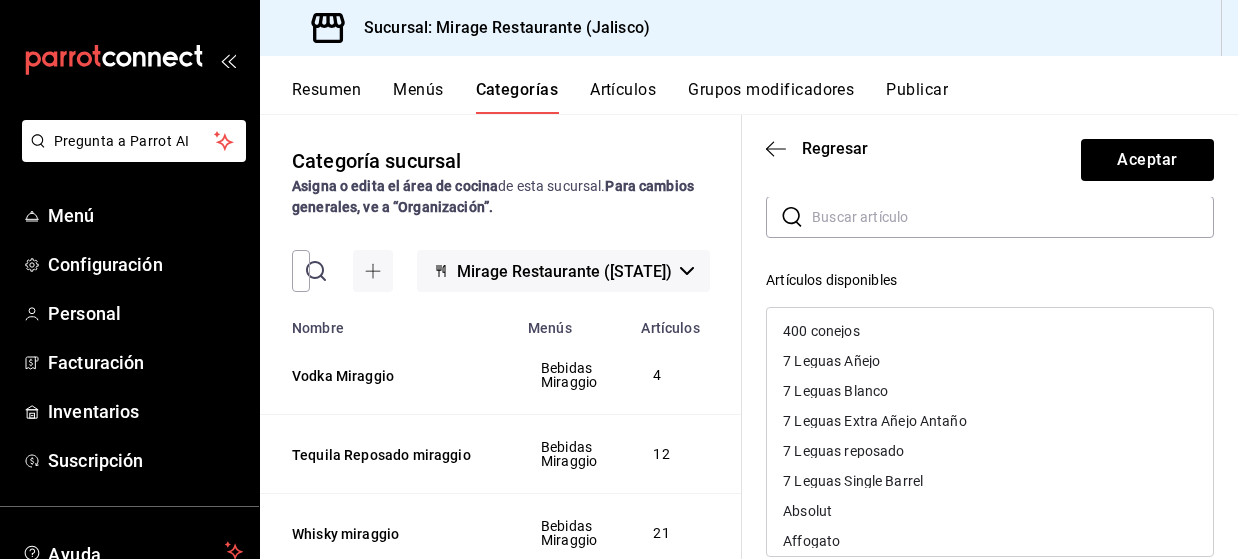 click on "400 conejos" at bounding box center [990, 331] 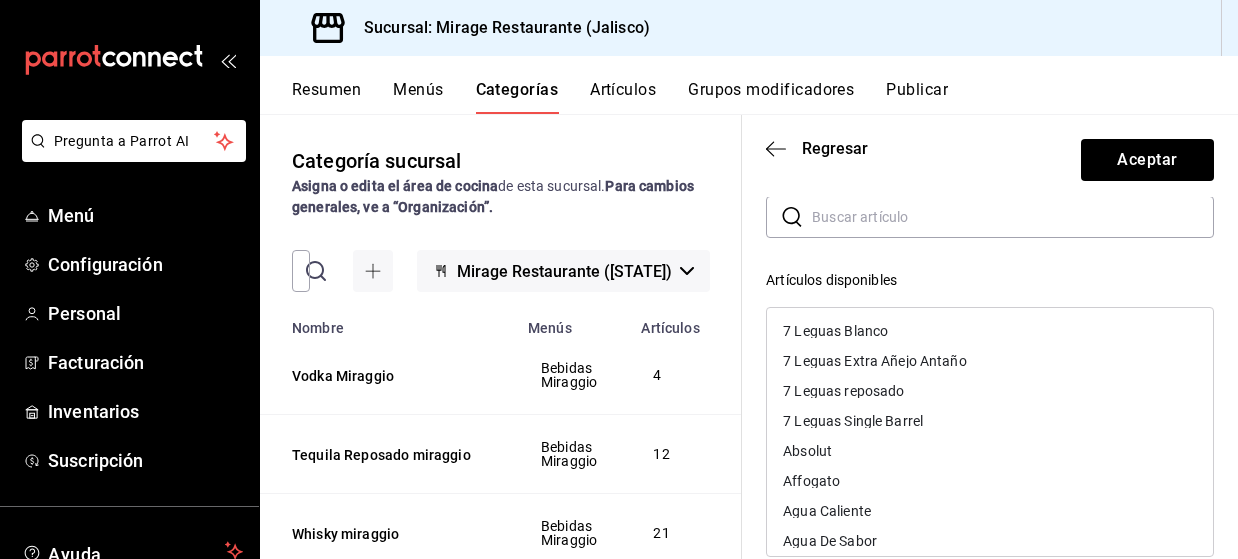 click on "7 Leguas Blanco" at bounding box center (990, 331) 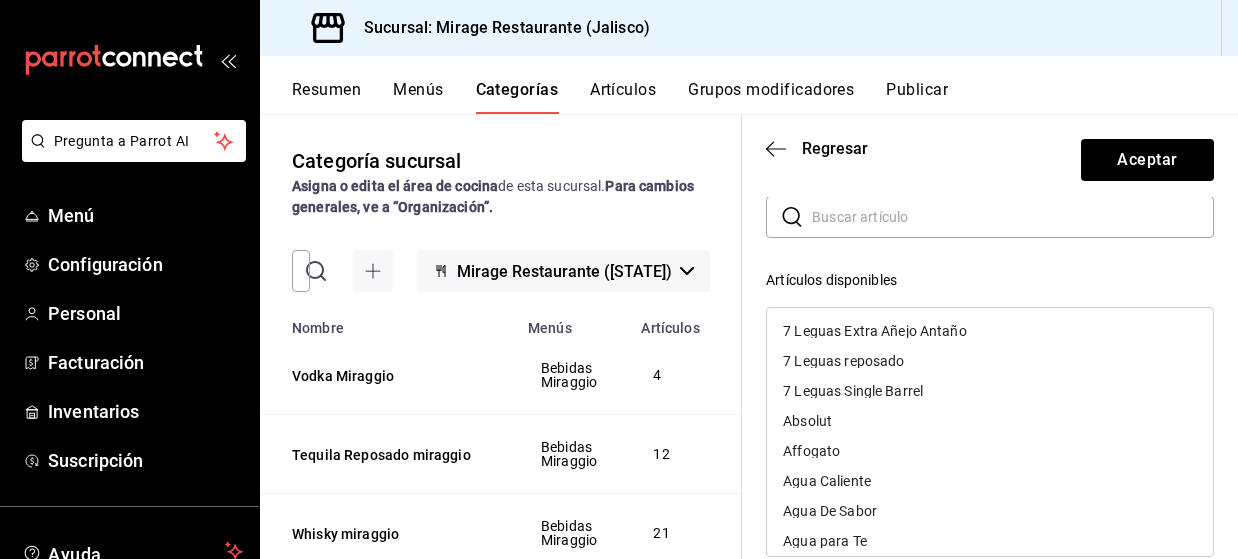 click on "7 Leguas Extra Añejo Antaño" at bounding box center [875, 331] 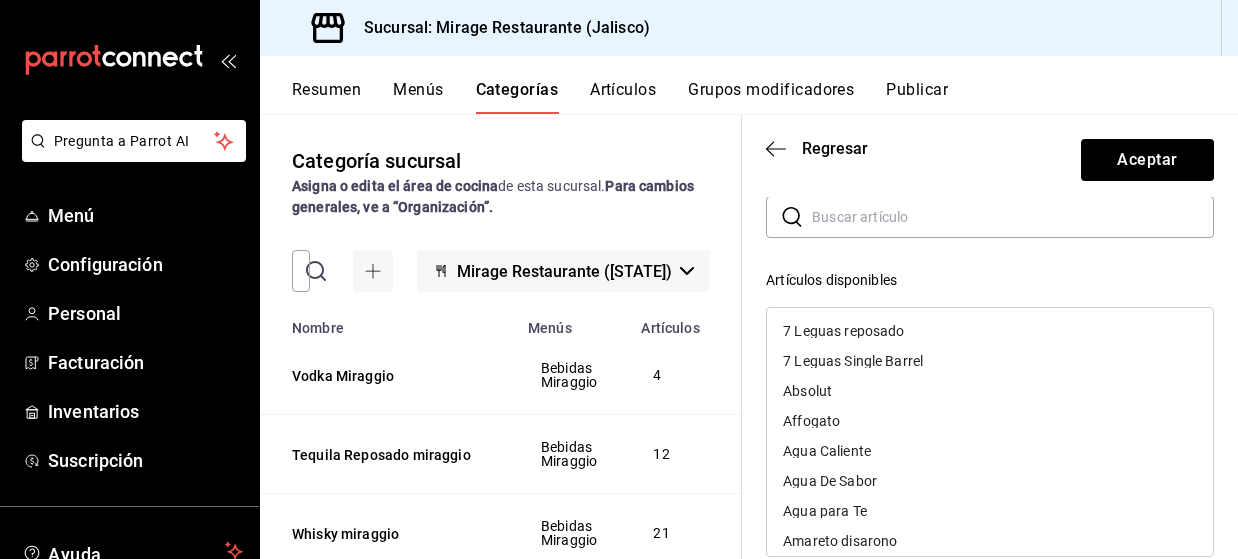 click on "7 Leguas reposado" at bounding box center (843, 331) 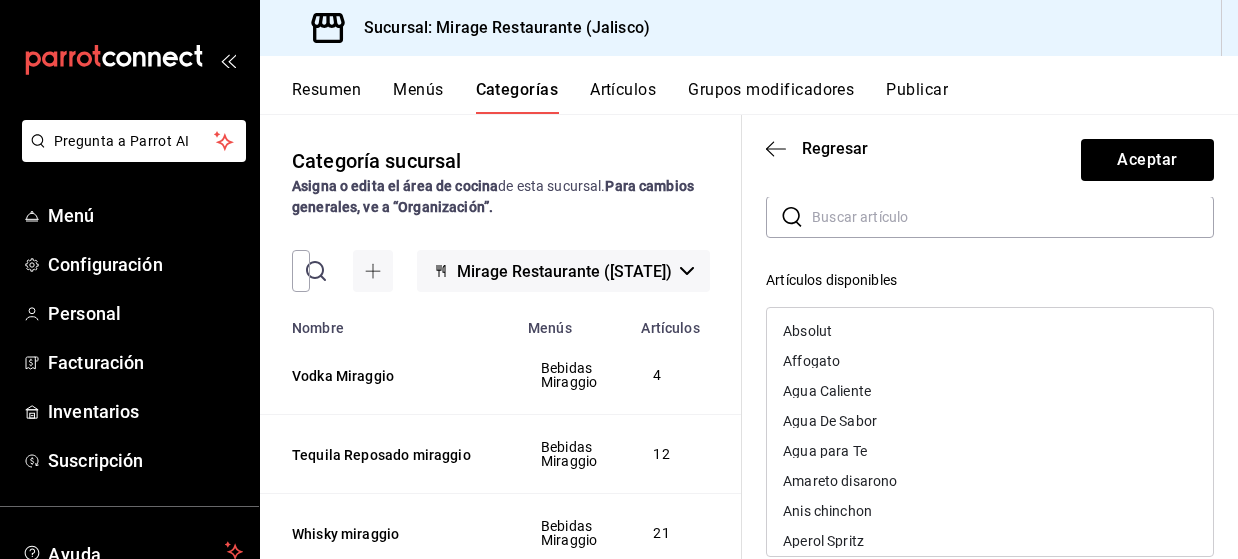click on "Absolut" at bounding box center (990, 331) 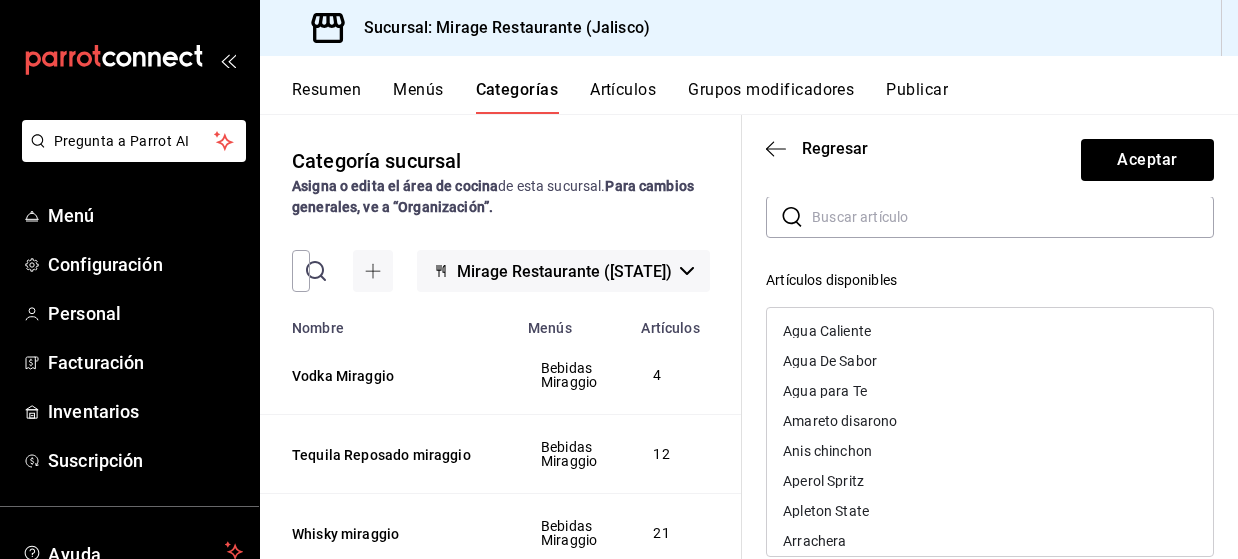 click on "Agua Caliente" at bounding box center [990, 331] 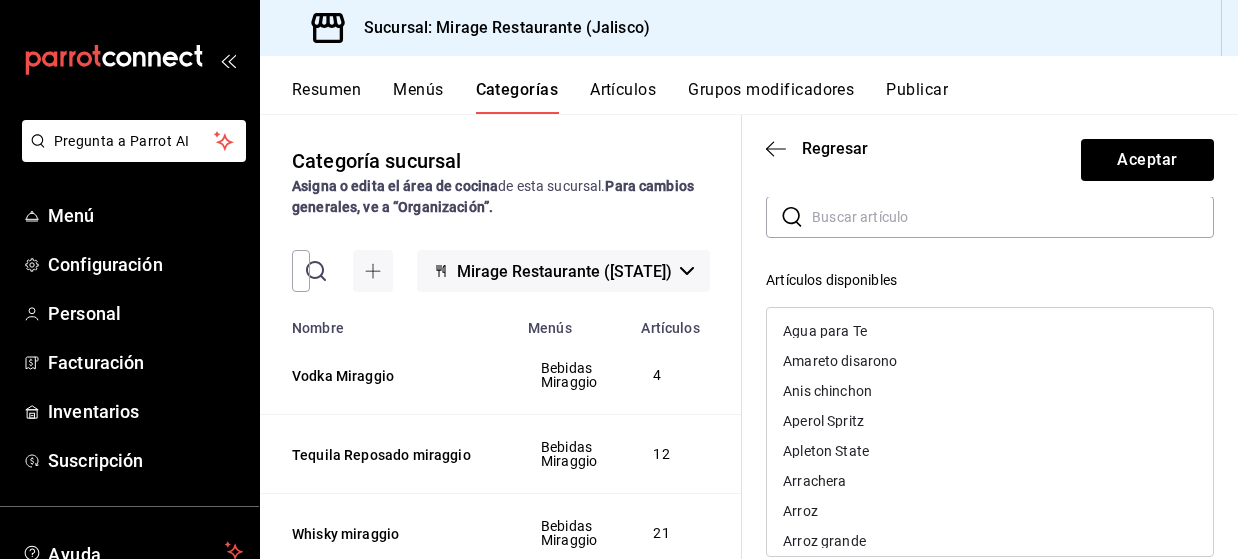 click on "Agua para Te" at bounding box center [990, 331] 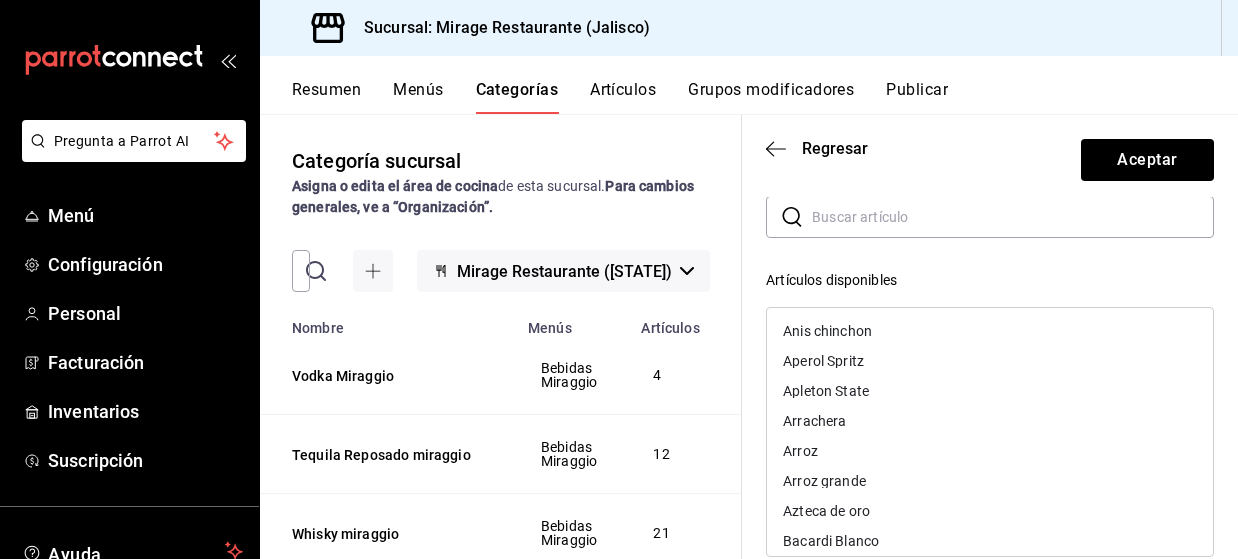 click on "Anis chinchon" at bounding box center (990, 331) 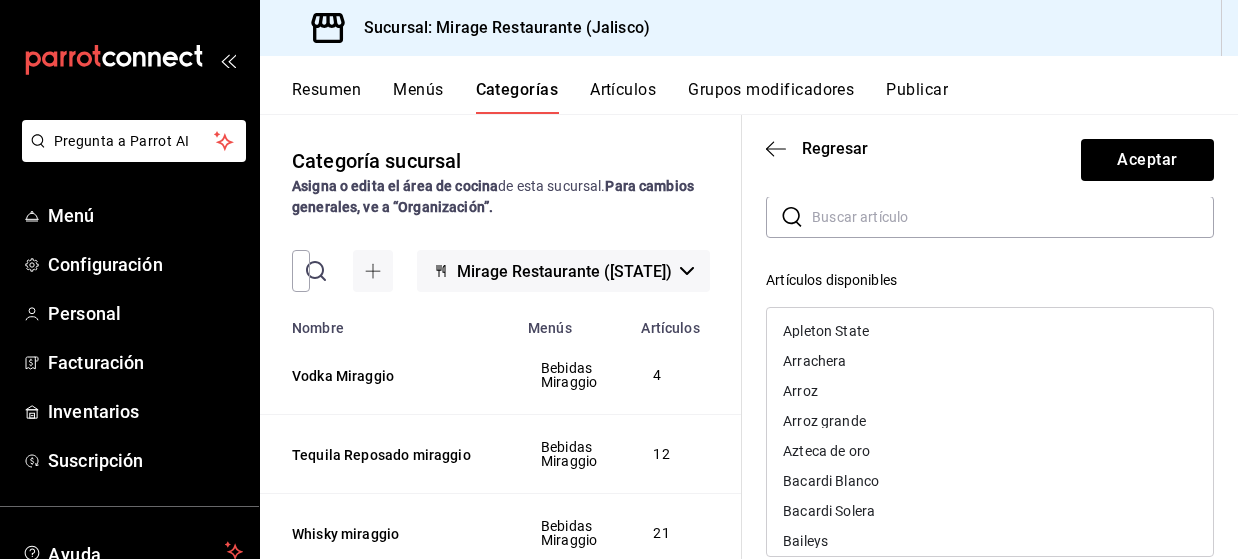 click on "Apleton State" at bounding box center (990, 331) 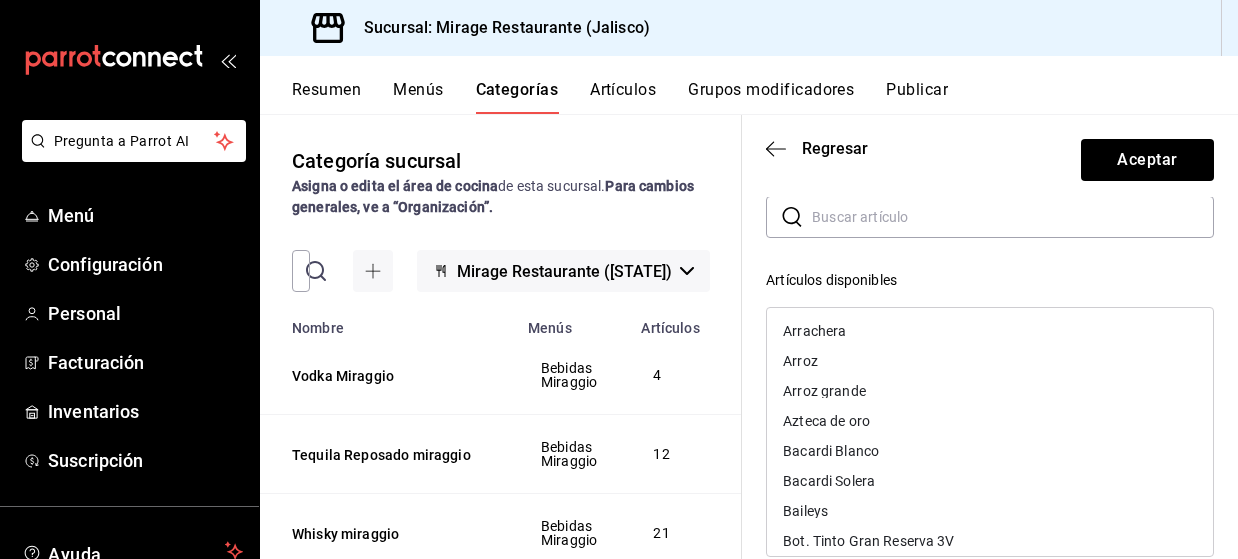 click on "Arrachera" at bounding box center [990, 331] 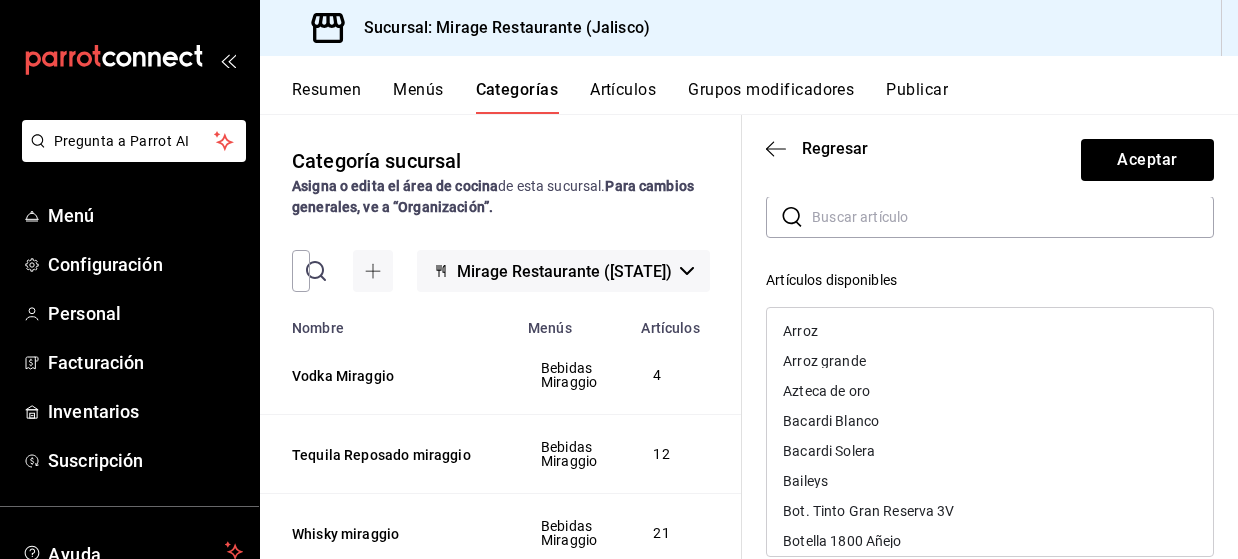 click on "Arroz" at bounding box center (990, 331) 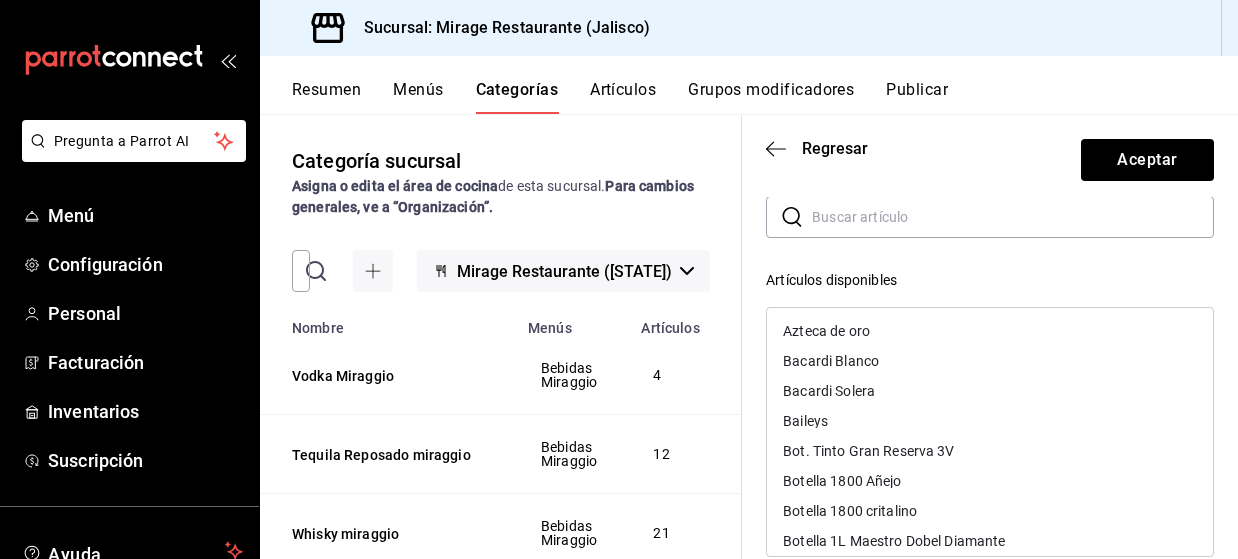 click on "Azteca de oro" at bounding box center [990, 331] 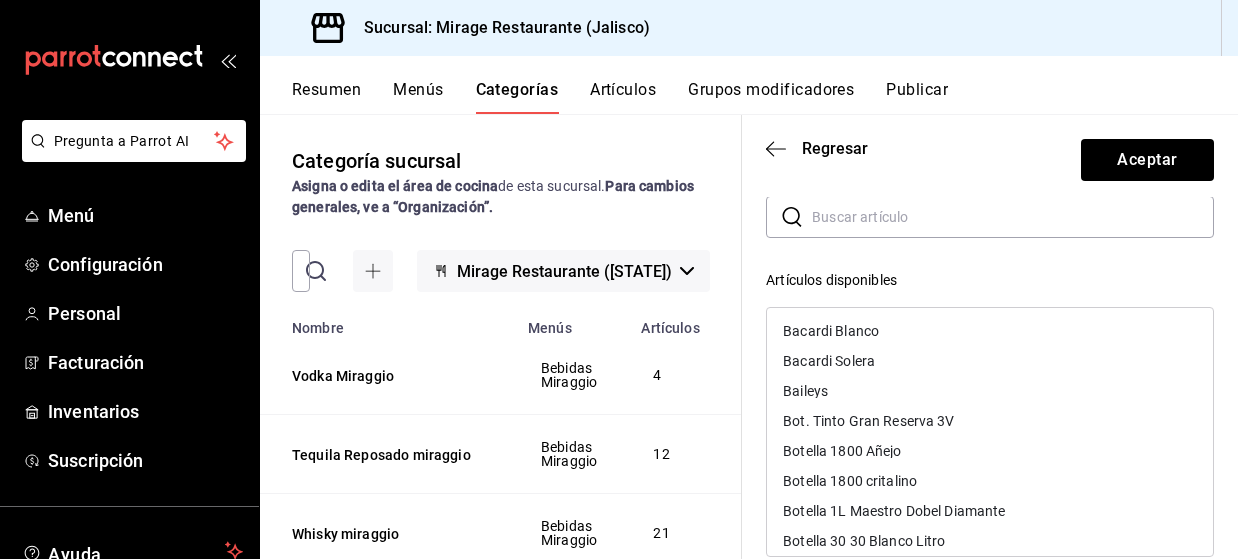 click on "Bacardi Blanco" at bounding box center (990, 331) 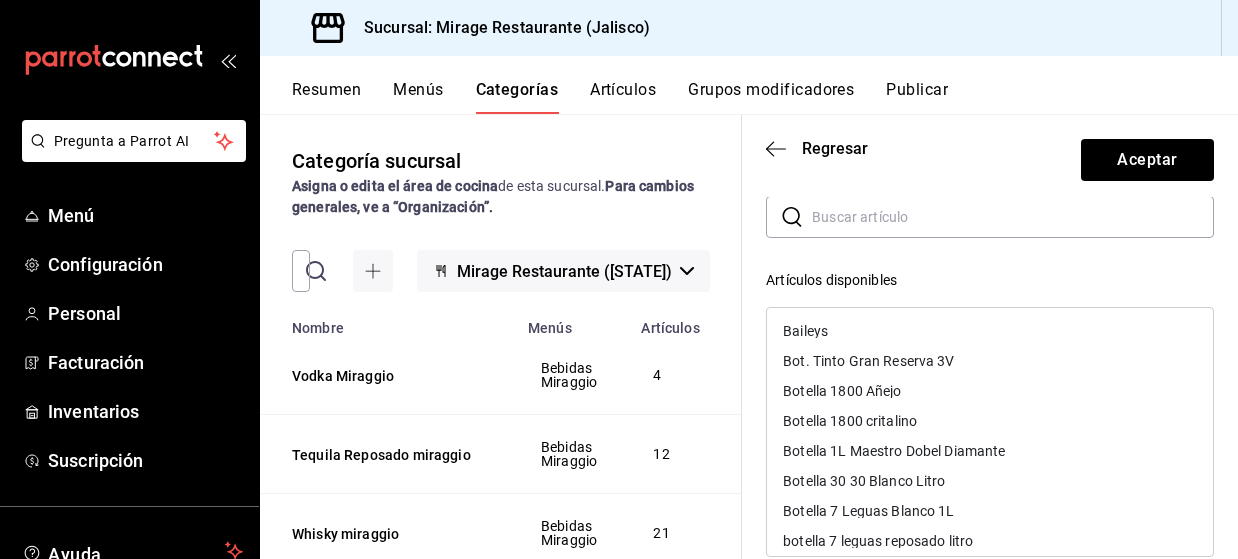 click on "Baileys" at bounding box center [990, 331] 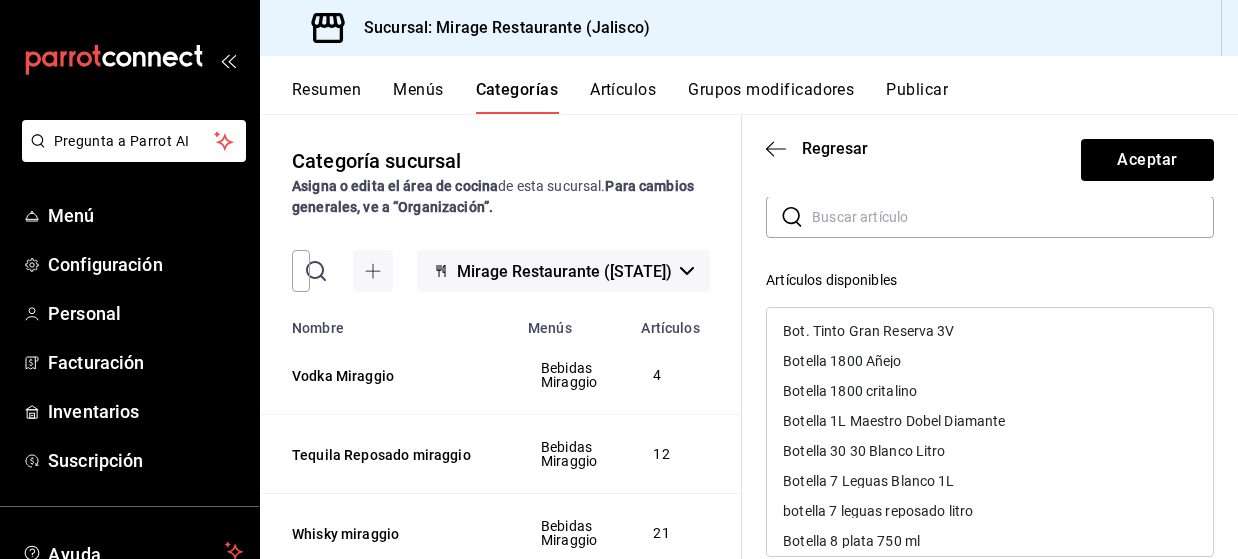 click on "Bot. Tinto Gran Reserva 3V" at bounding box center [868, 331] 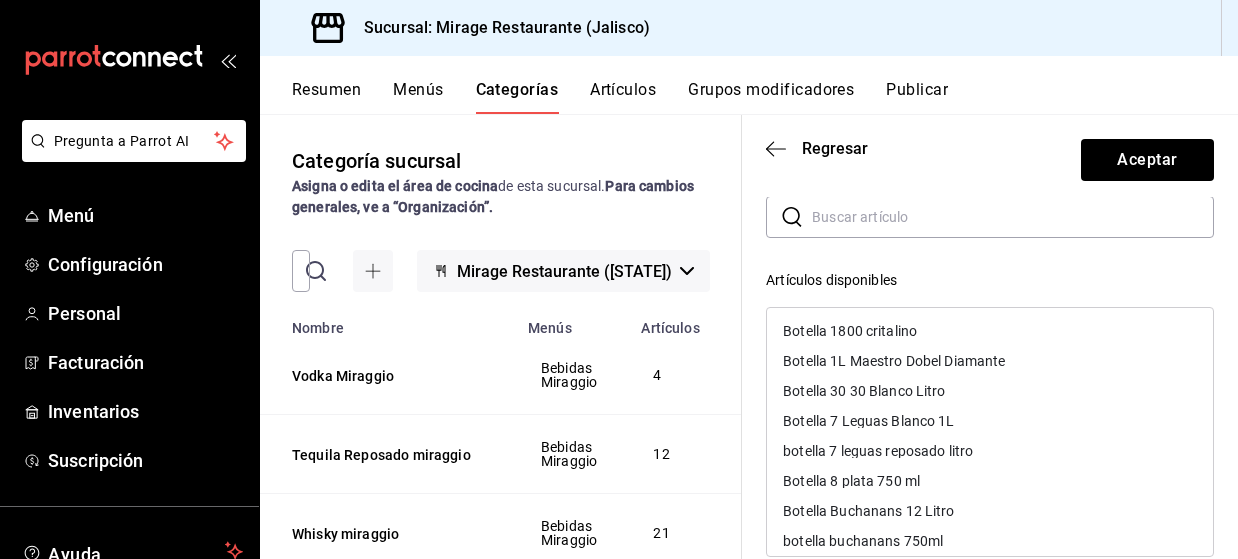 click on "Botella 1800 critalino" at bounding box center (850, 331) 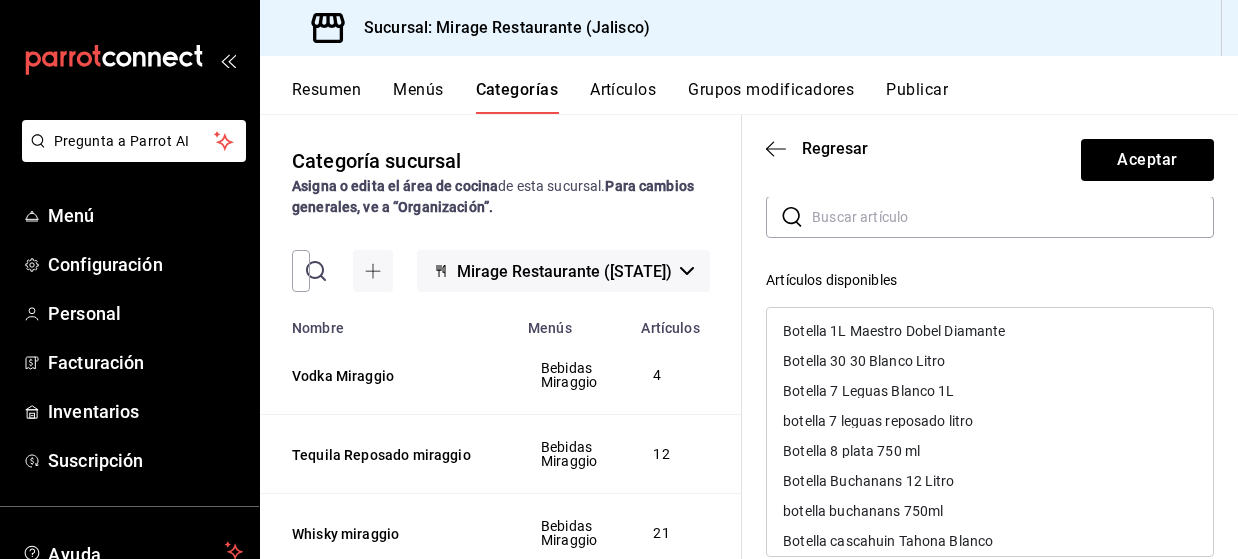 click on "Botella 1L Maestro Dobel Diamante" at bounding box center (894, 331) 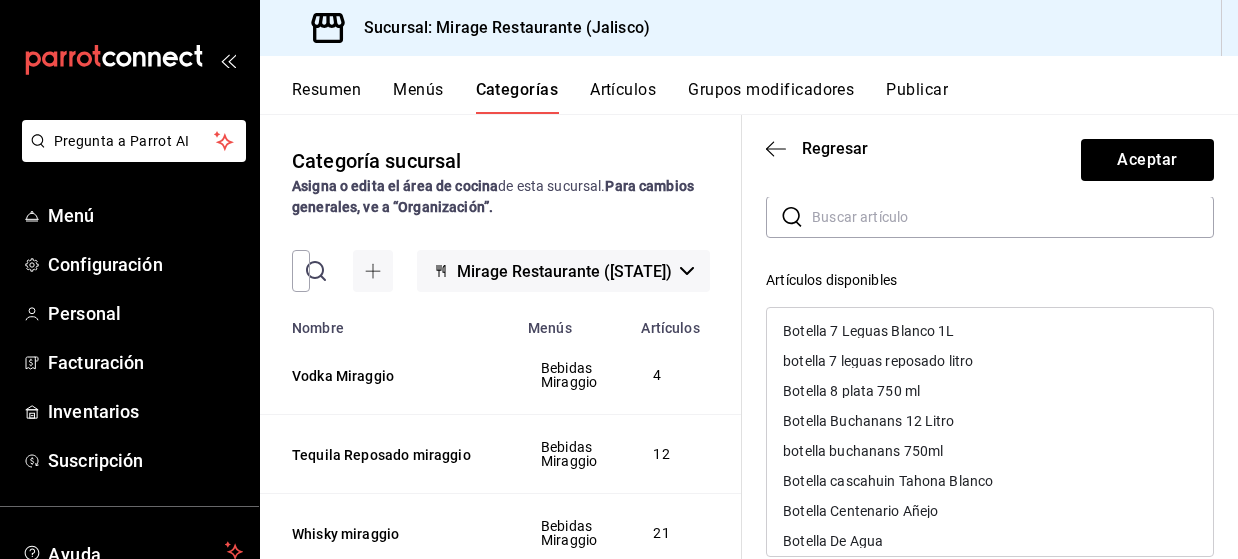 click on "Botella 7 Leguas Blanco 1L" at bounding box center [868, 331] 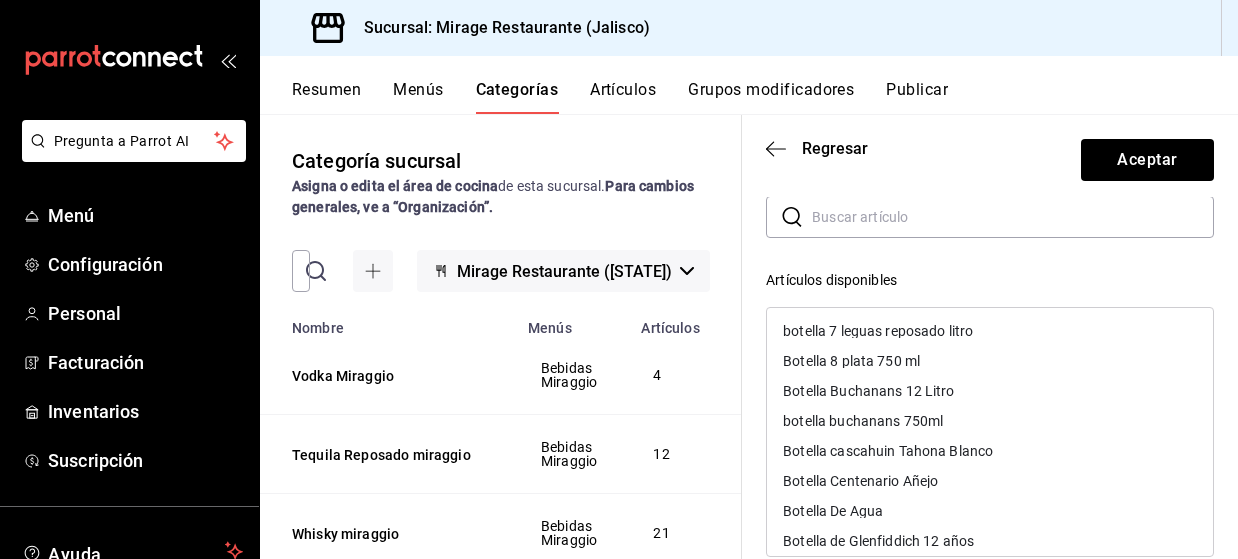 click on "botella 7 leguas reposado litro" at bounding box center [878, 331] 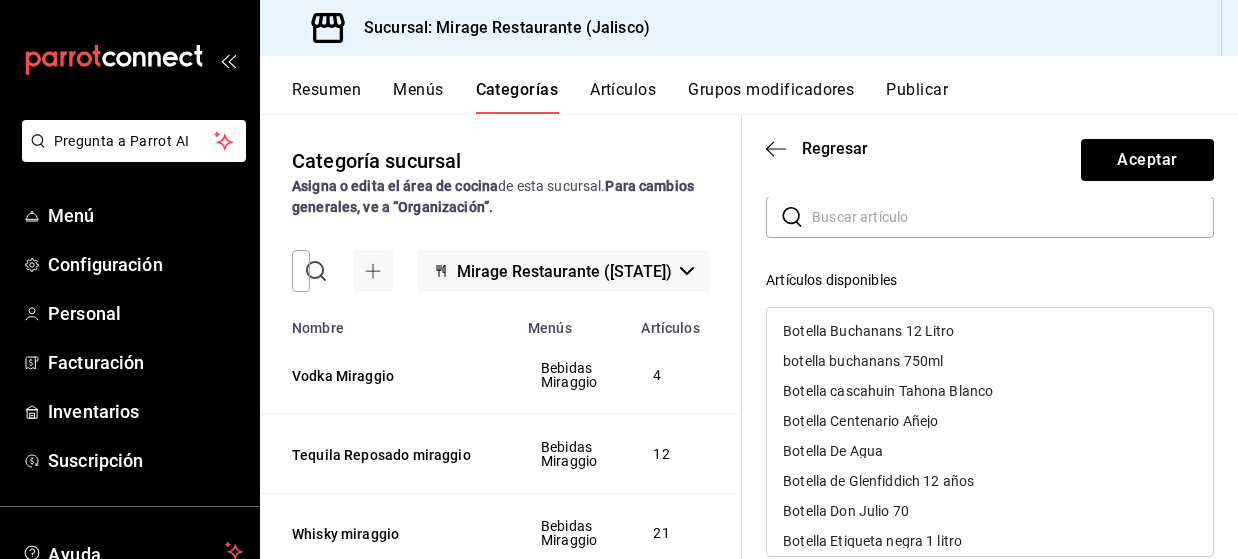 click on "Botella Buchanans 12 Litro" at bounding box center [868, 331] 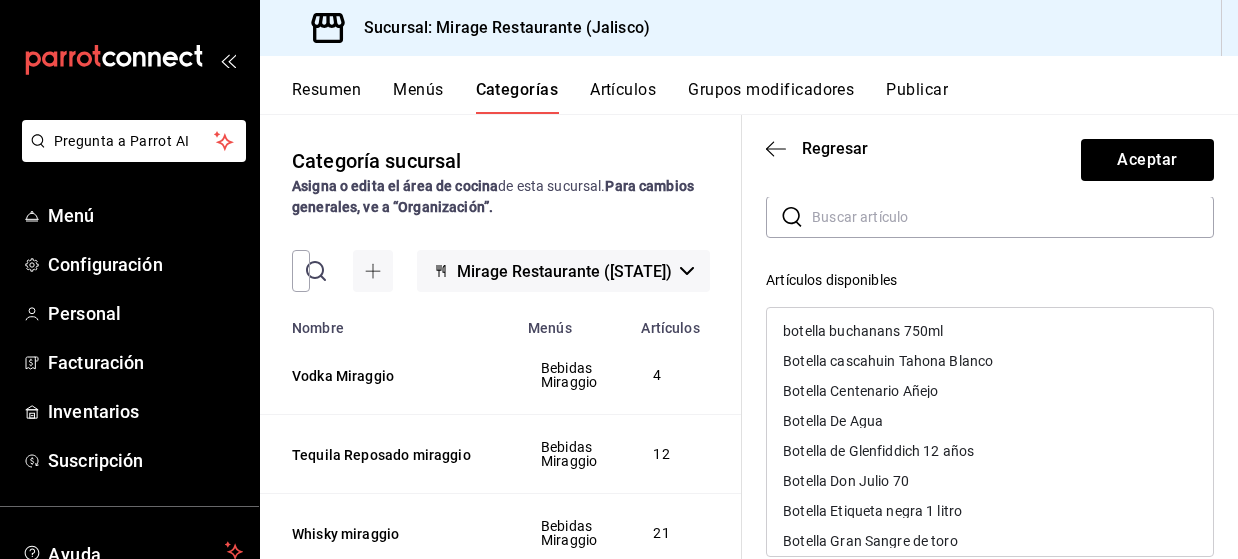 click on "botella buchanans 750ml" at bounding box center (863, 331) 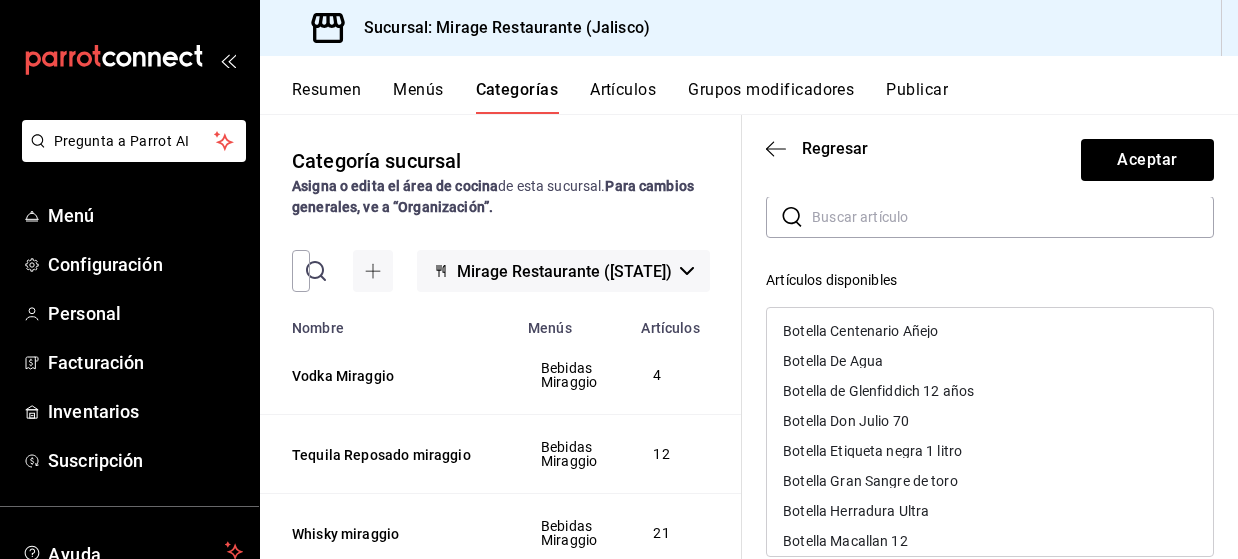 click on "Botella Centenario Añejo" at bounding box center (860, 331) 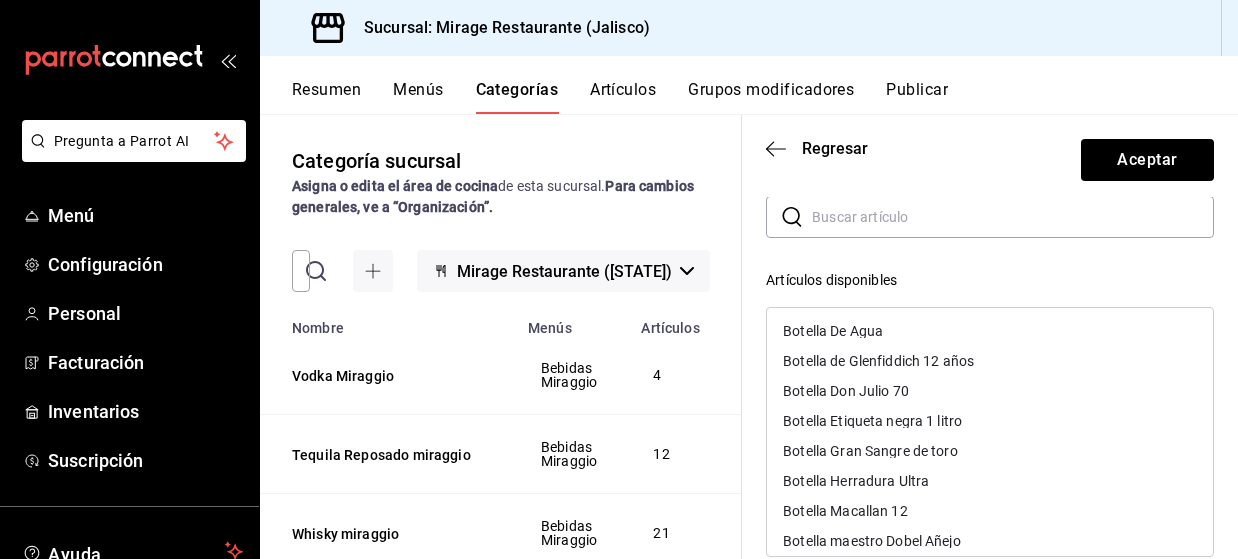click on "Botella De Agua" at bounding box center [990, 331] 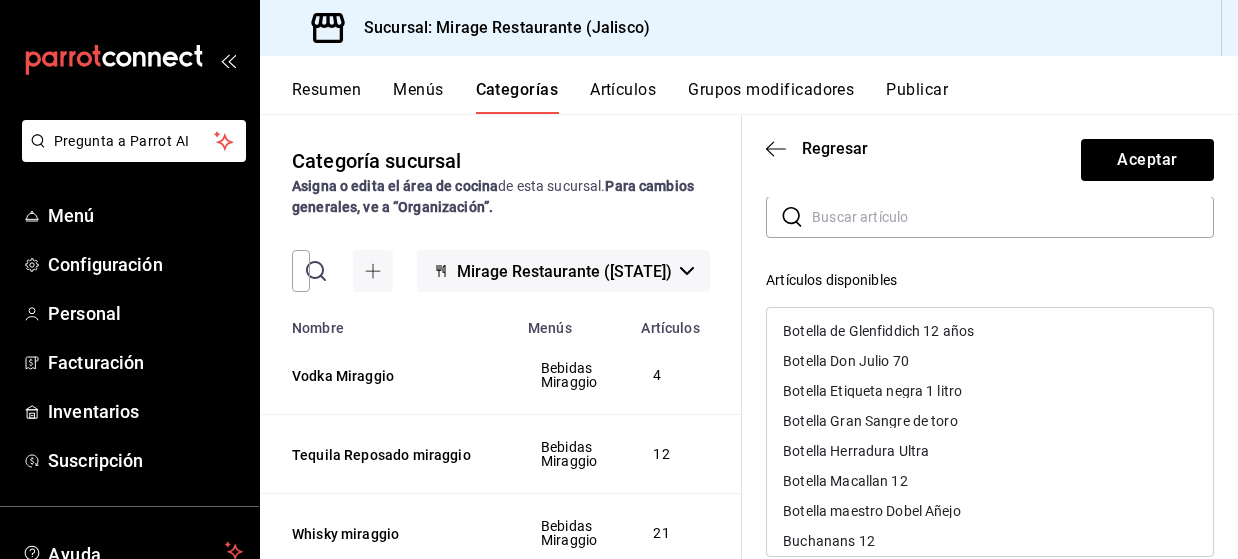 click on "Botella de Glenfiddich 12 años" at bounding box center (878, 331) 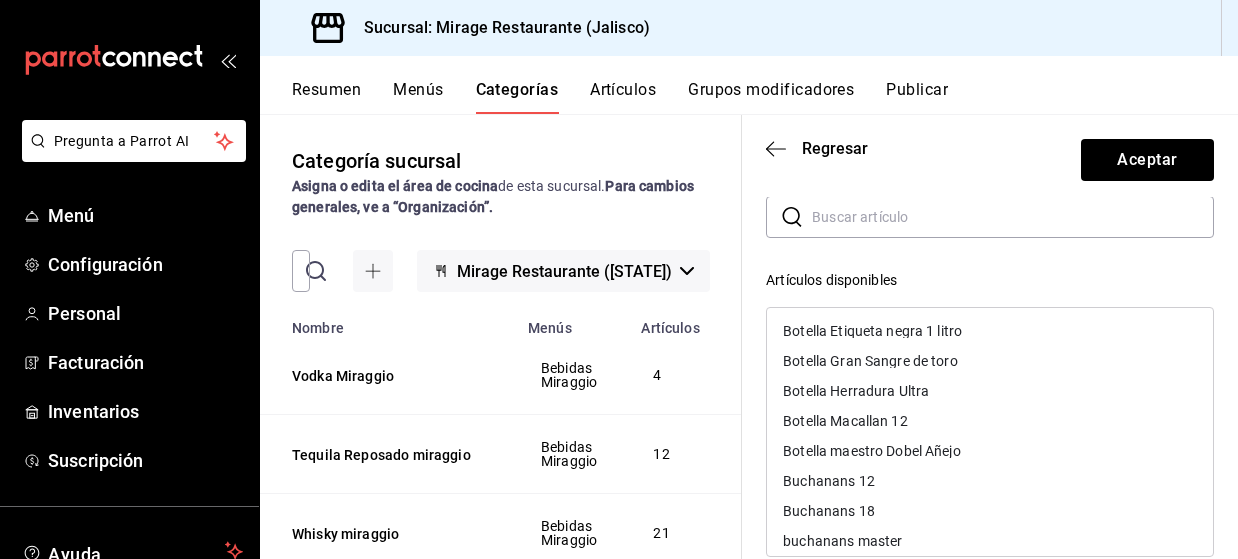 click on "Botella Etiqueta negra 1 litro" at bounding box center [872, 331] 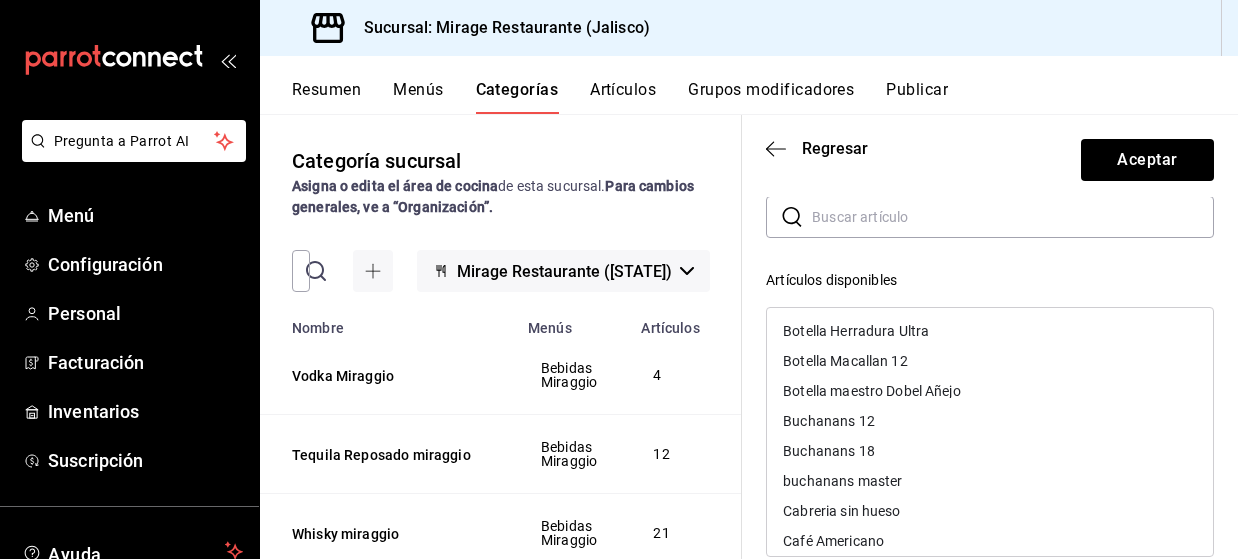 click on "Botella Herradura Ultra" at bounding box center (856, 331) 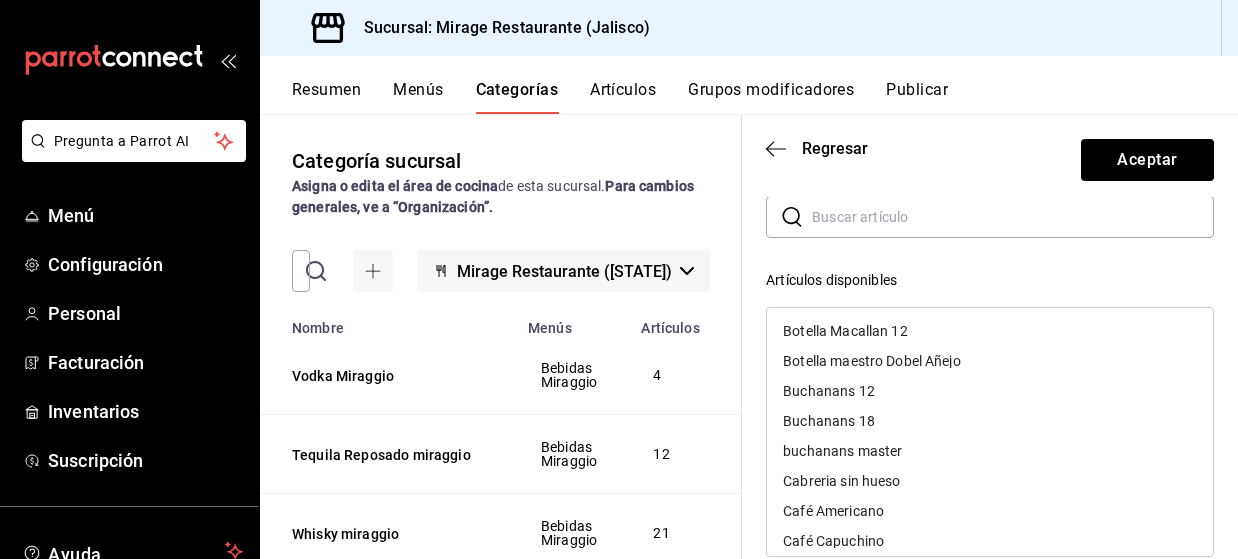click on "Botella Macallan 12" at bounding box center [845, 331] 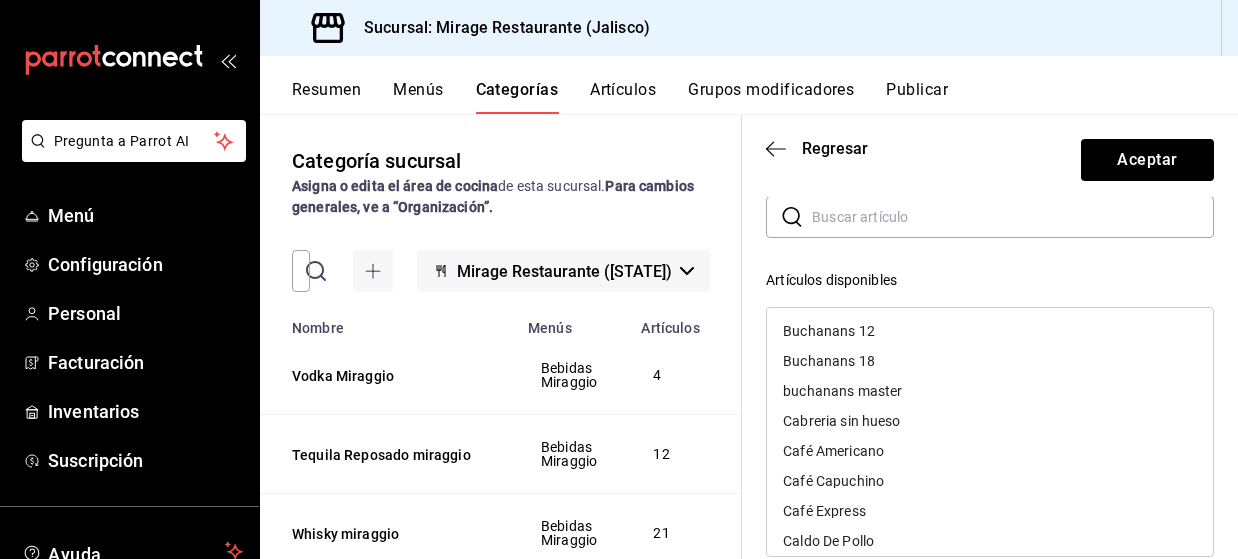 click on "Buchanans 12" at bounding box center (990, 331) 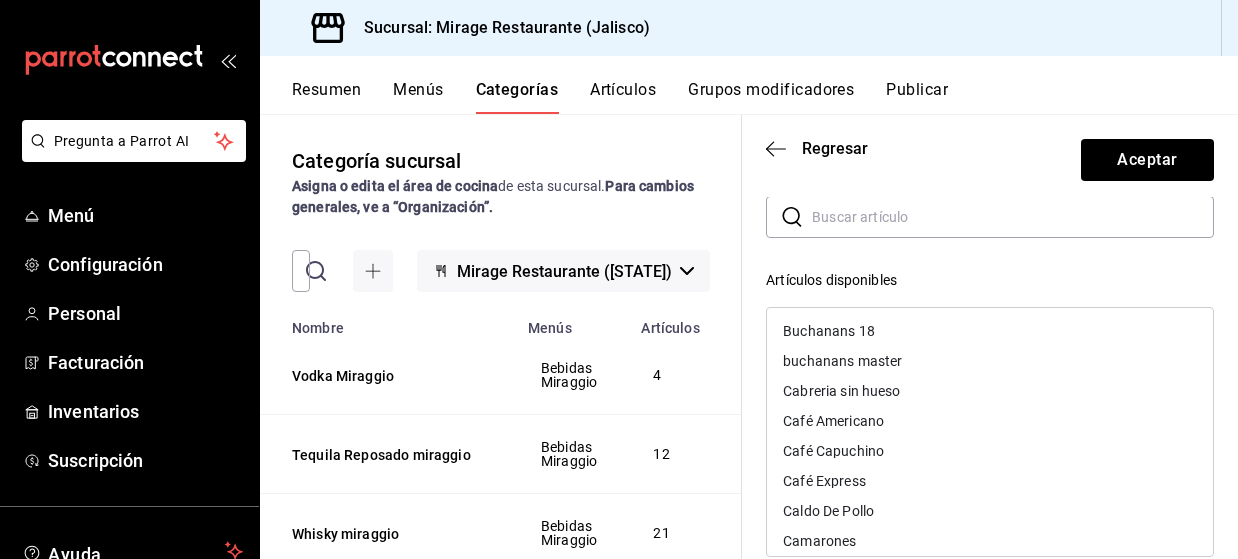 click on "Buchanans 18" at bounding box center [990, 331] 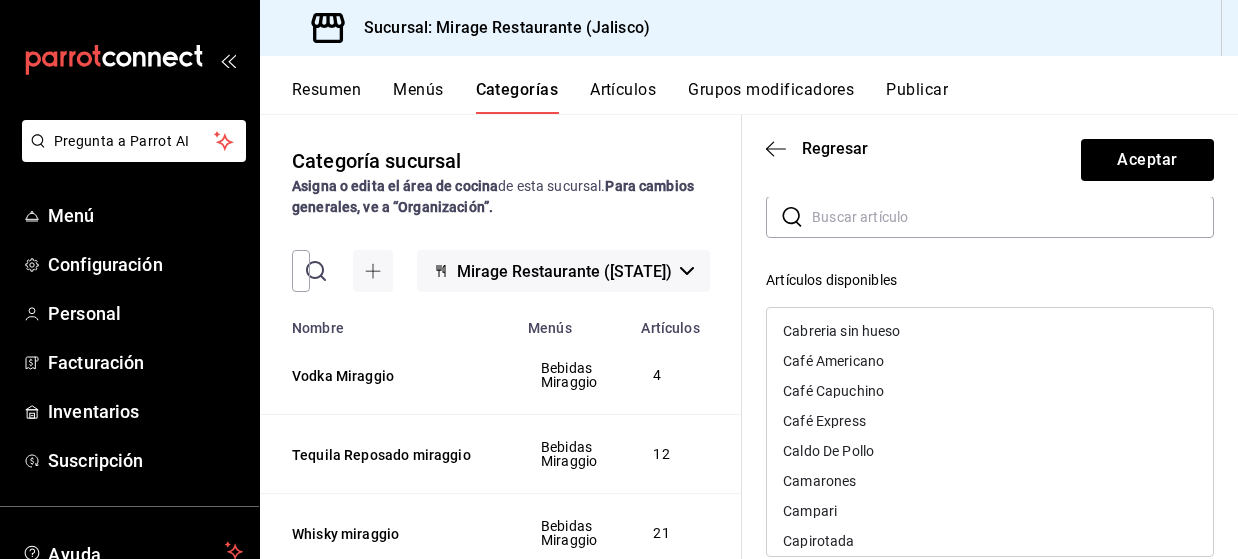 click on "Cabreria sin hueso" at bounding box center (990, 331) 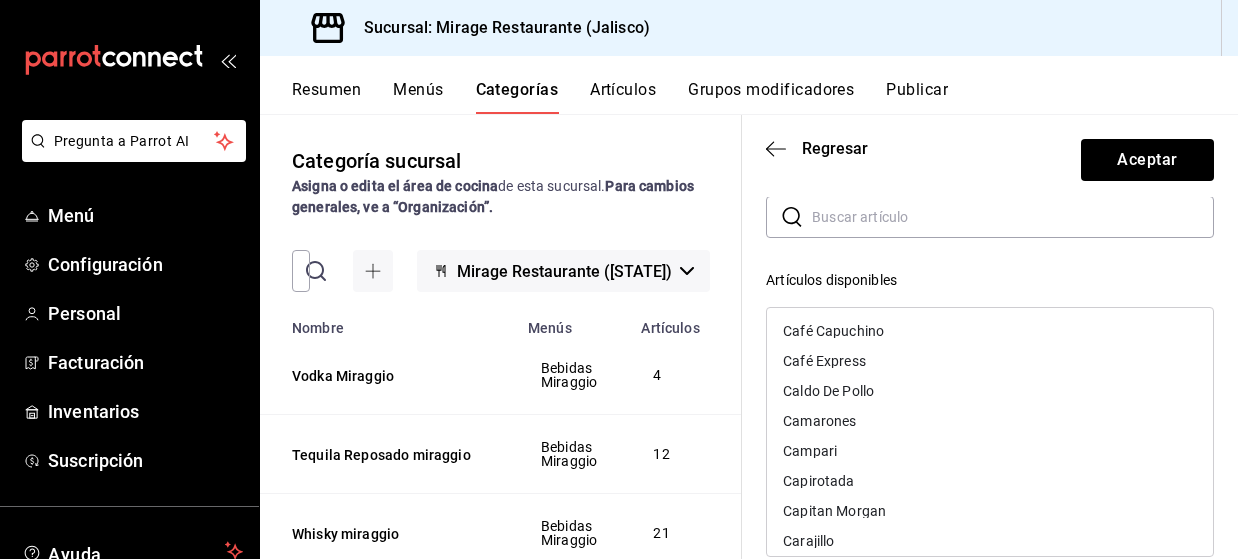 click on "Café Capuchino" at bounding box center (990, 331) 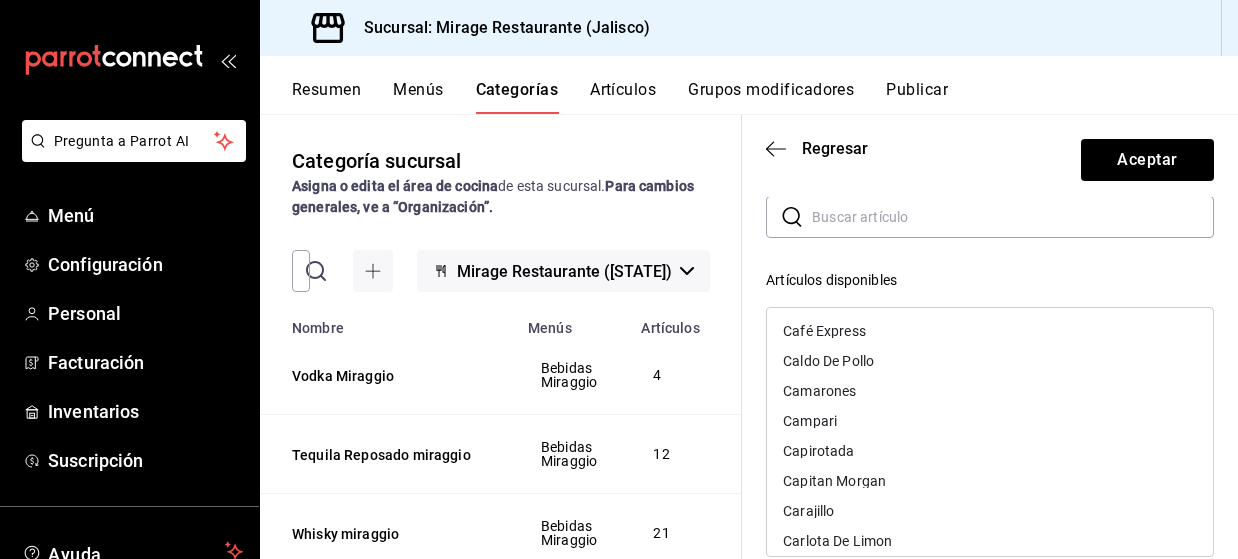 click on "Café Express" at bounding box center (990, 331) 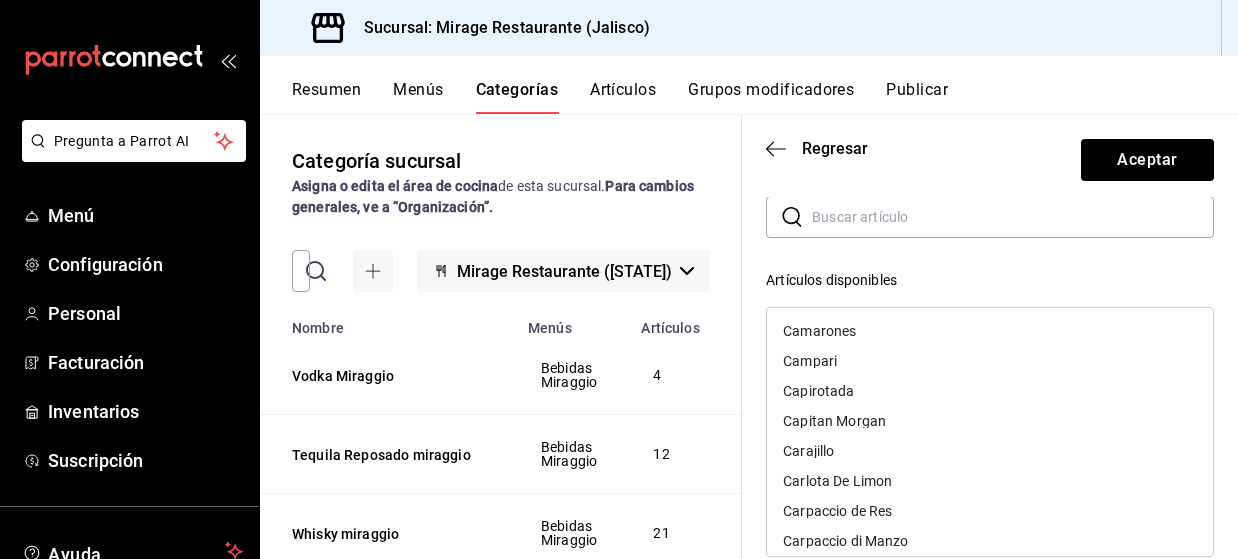 click on "Camarones" at bounding box center [990, 331] 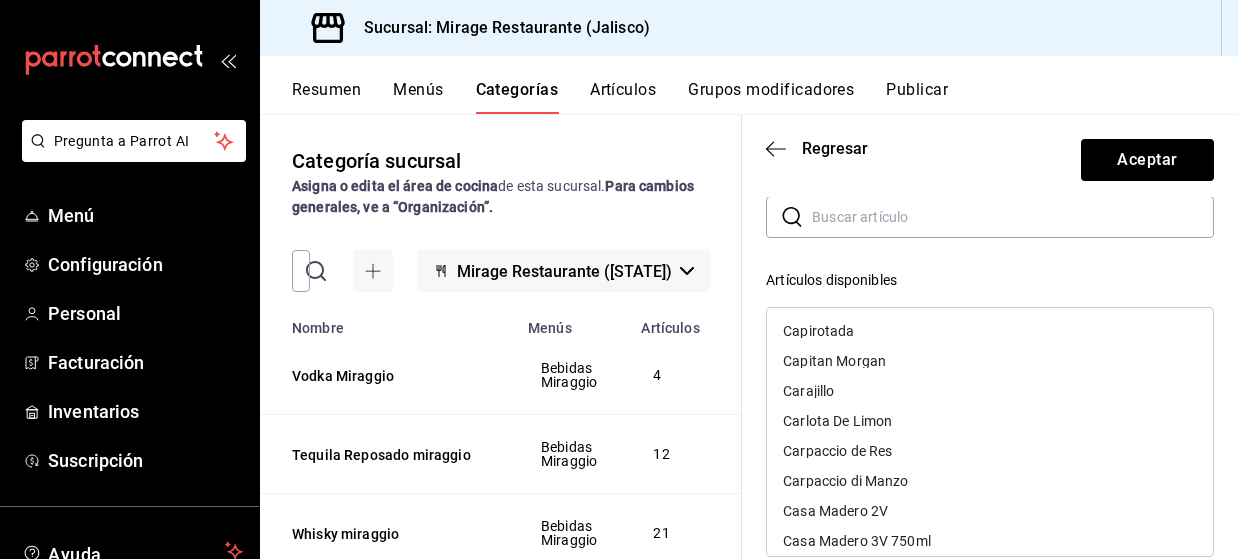 click on "Capirotada" at bounding box center [990, 331] 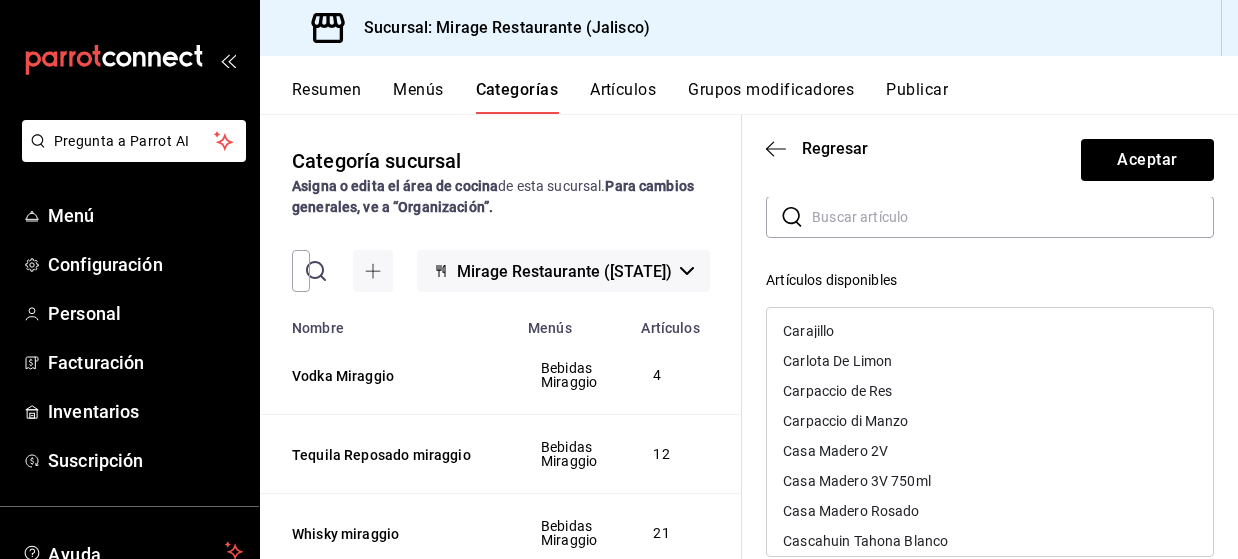 click on "Carajillo" at bounding box center [990, 331] 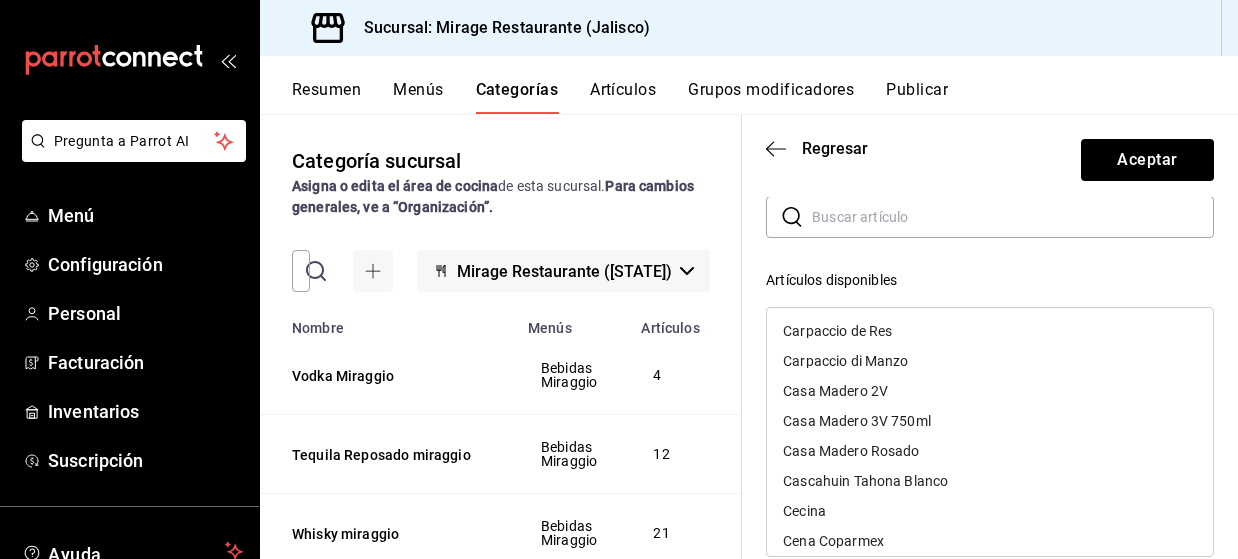 click on "Carpaccio de Res" at bounding box center (990, 331) 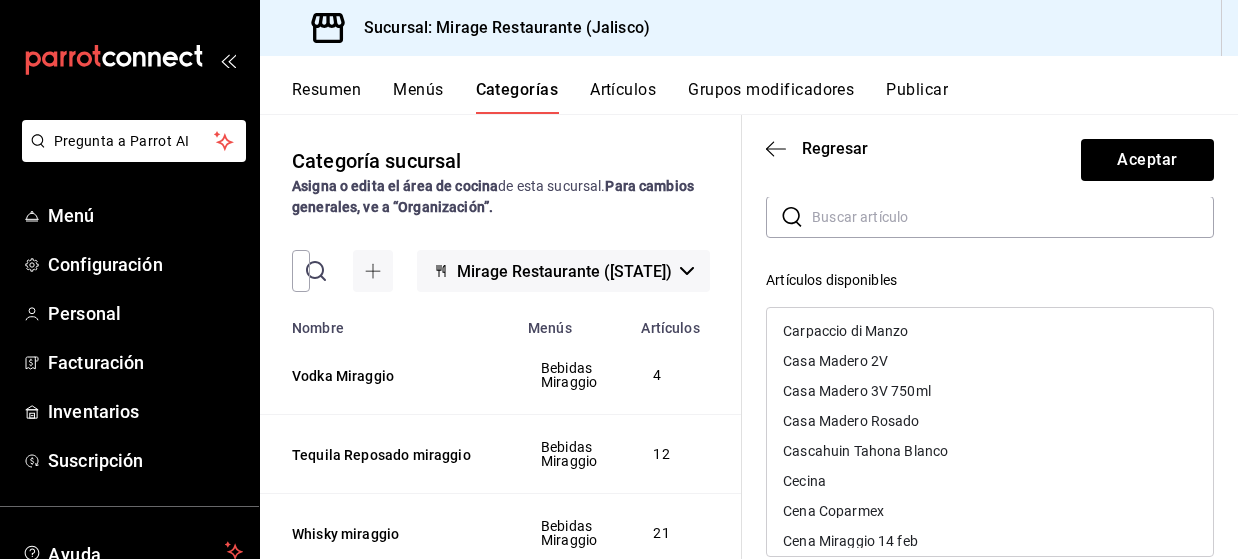 click on "Carpaccio di Manzo" at bounding box center [845, 331] 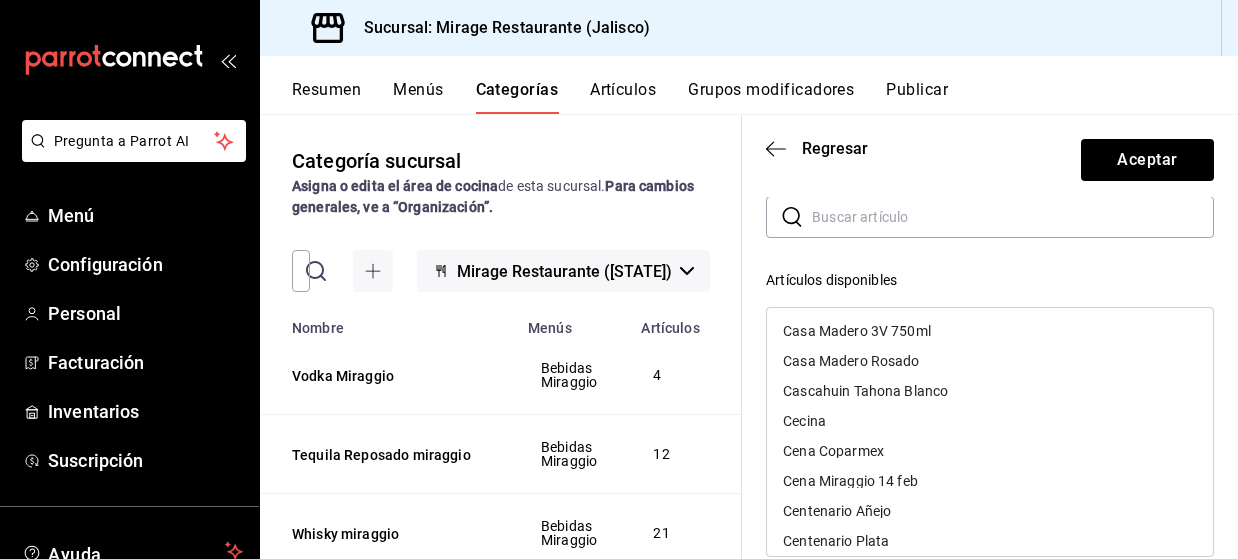 click on "Casa Madero 3V 750ml" at bounding box center (857, 331) 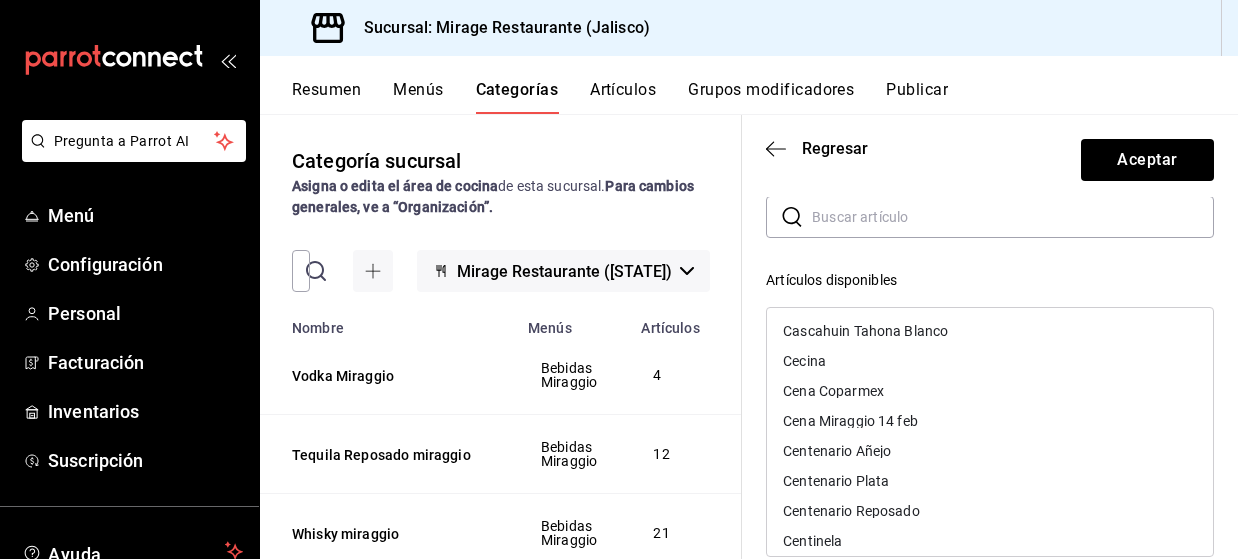 click on "Cascahuin Tahona Blanco" at bounding box center [865, 331] 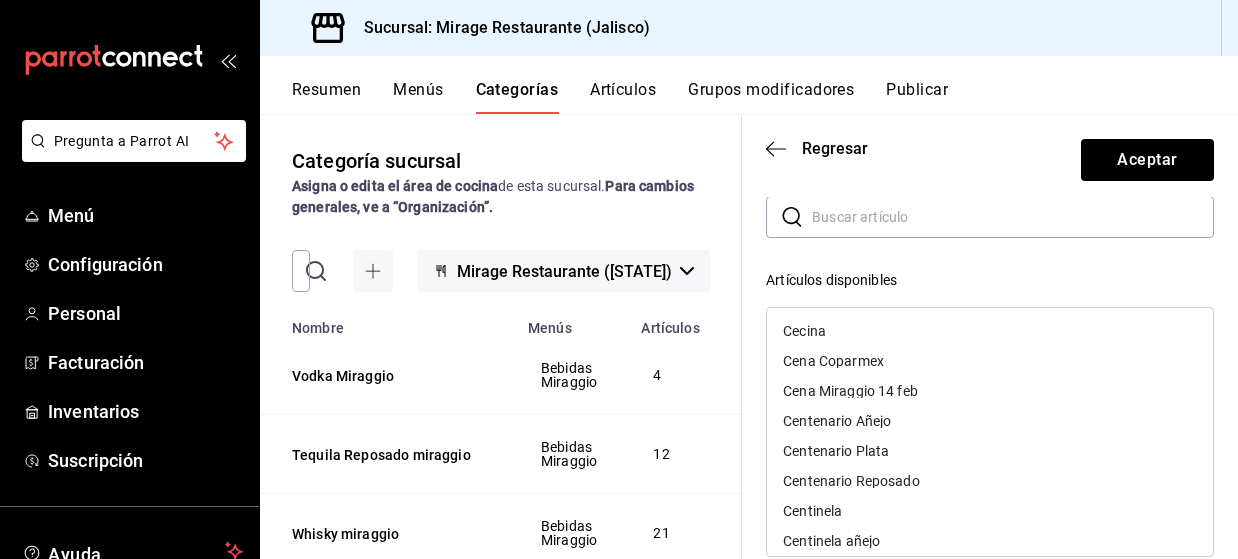 click on "Cecina" at bounding box center [990, 331] 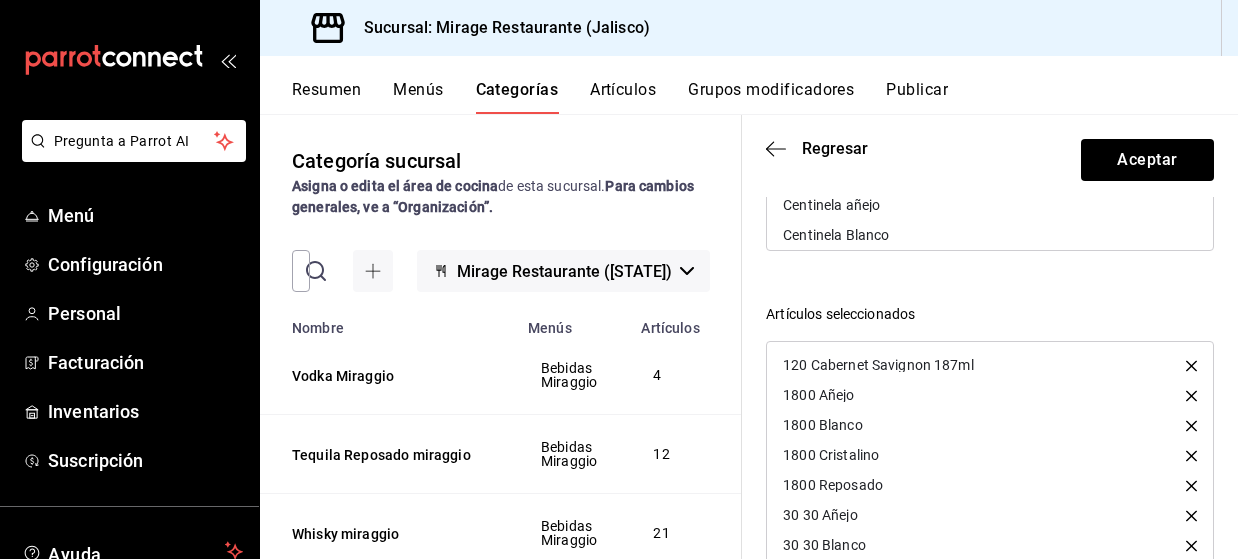scroll, scrollTop: 425, scrollLeft: 0, axis: vertical 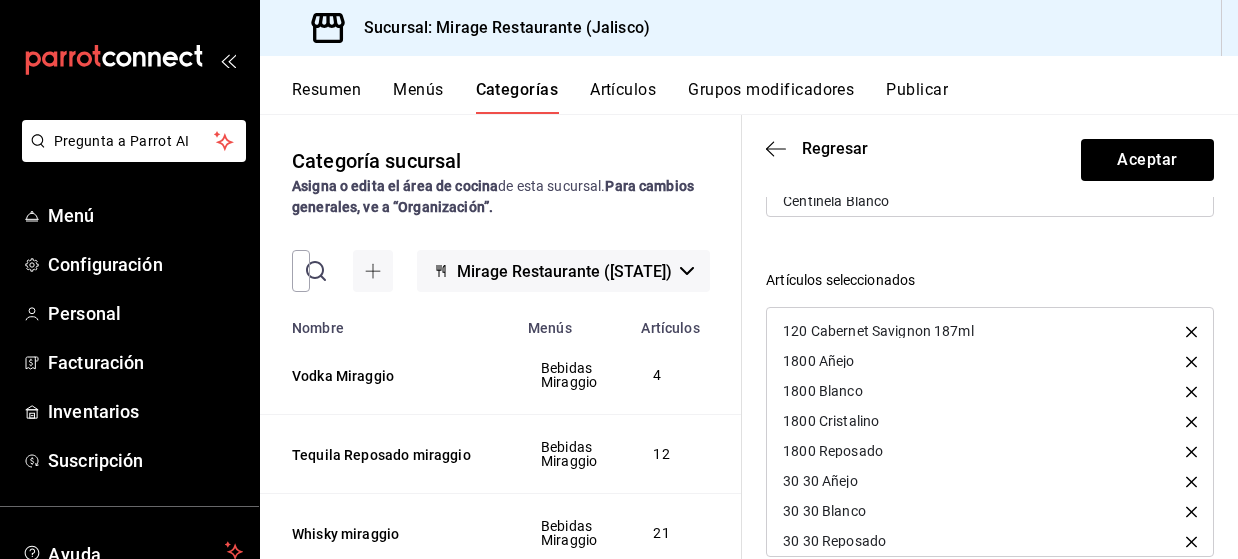 click 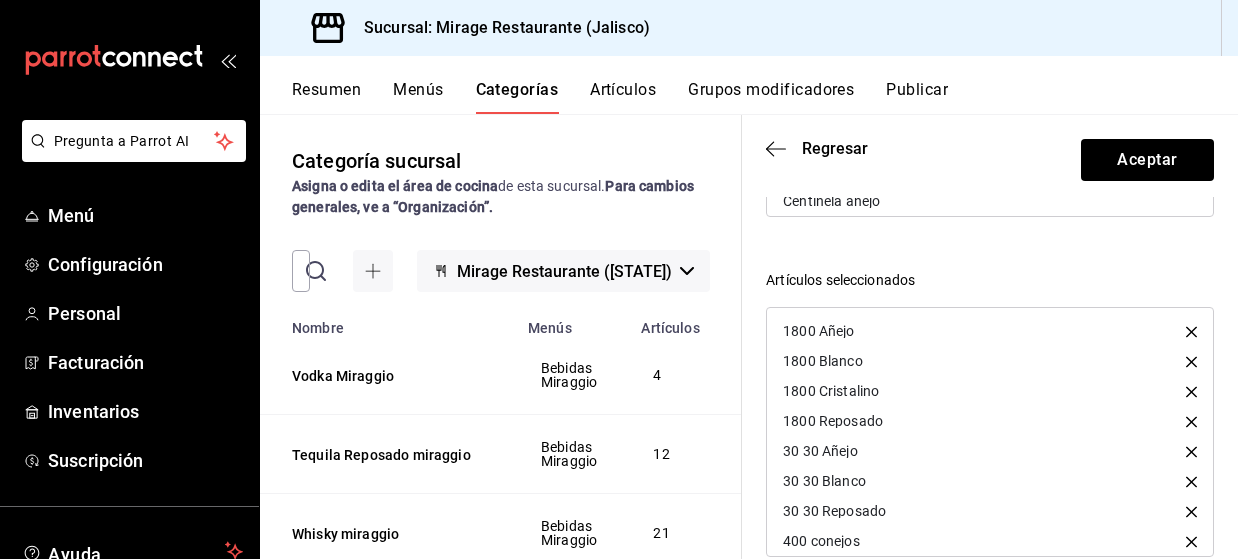 click 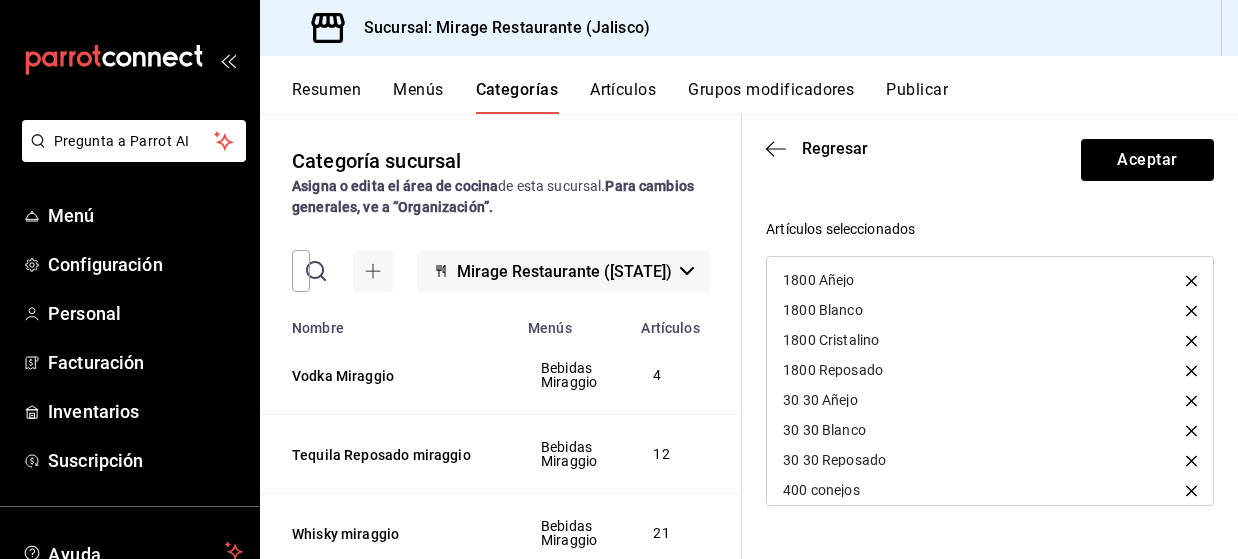 click at bounding box center [1191, 370] 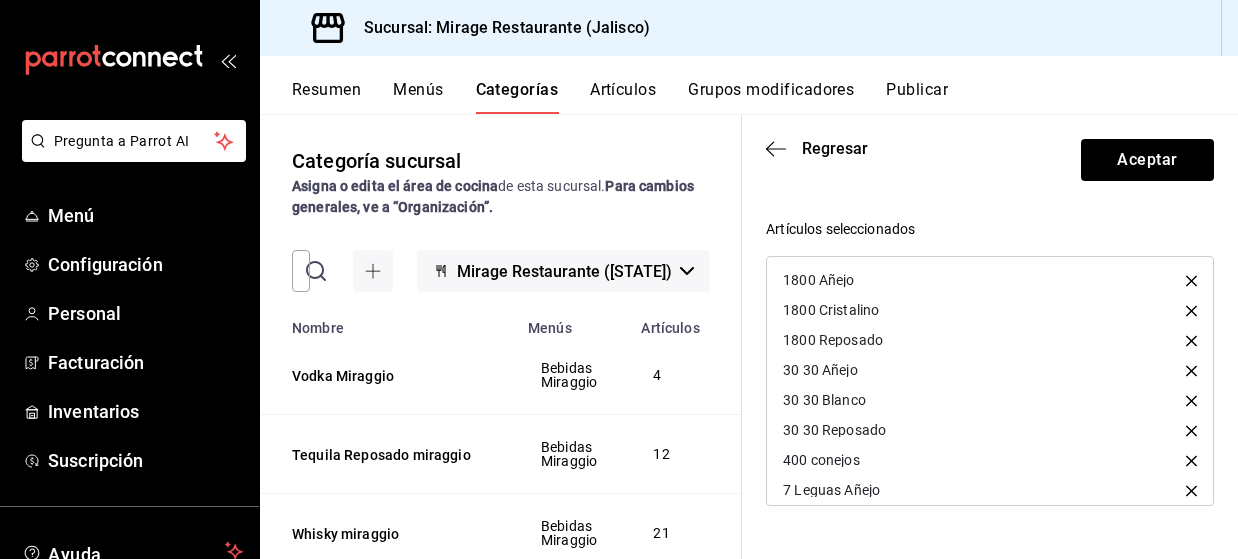 click at bounding box center [1191, 340] 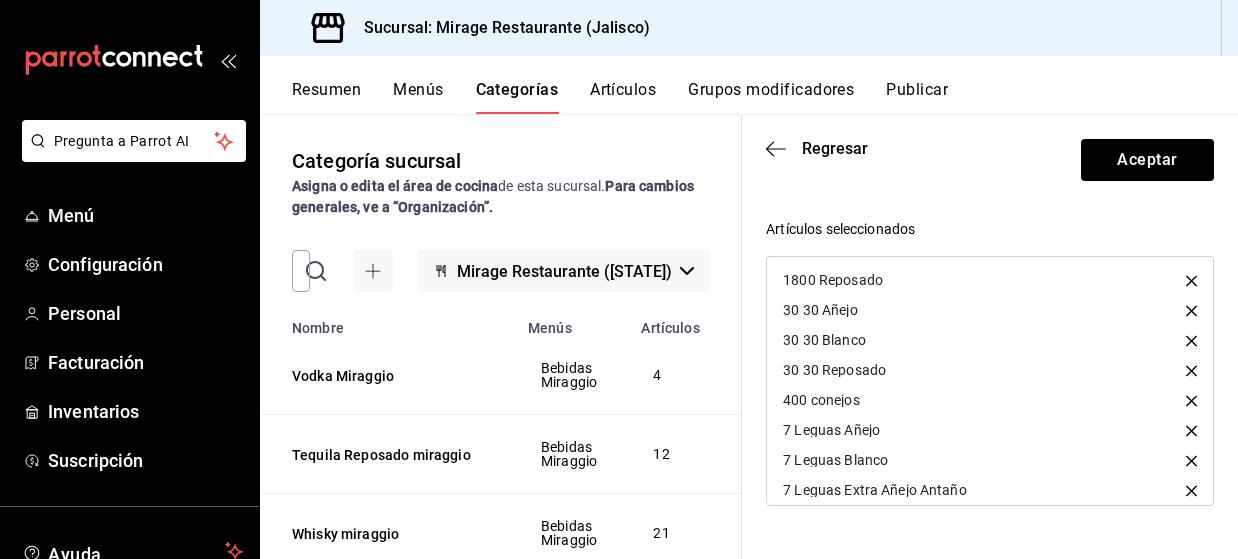 click 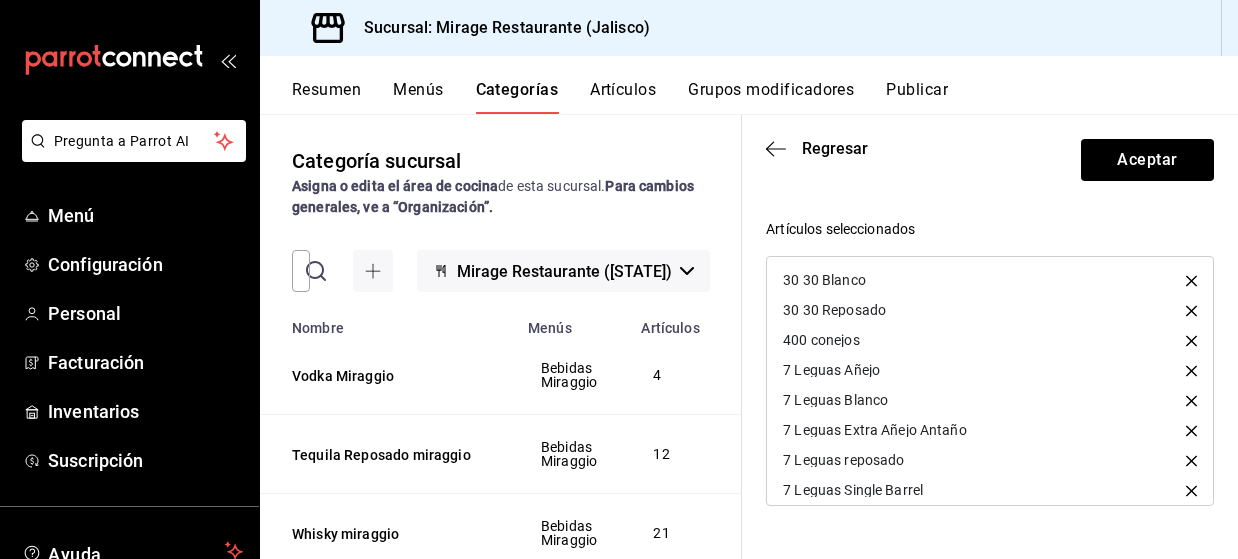 click 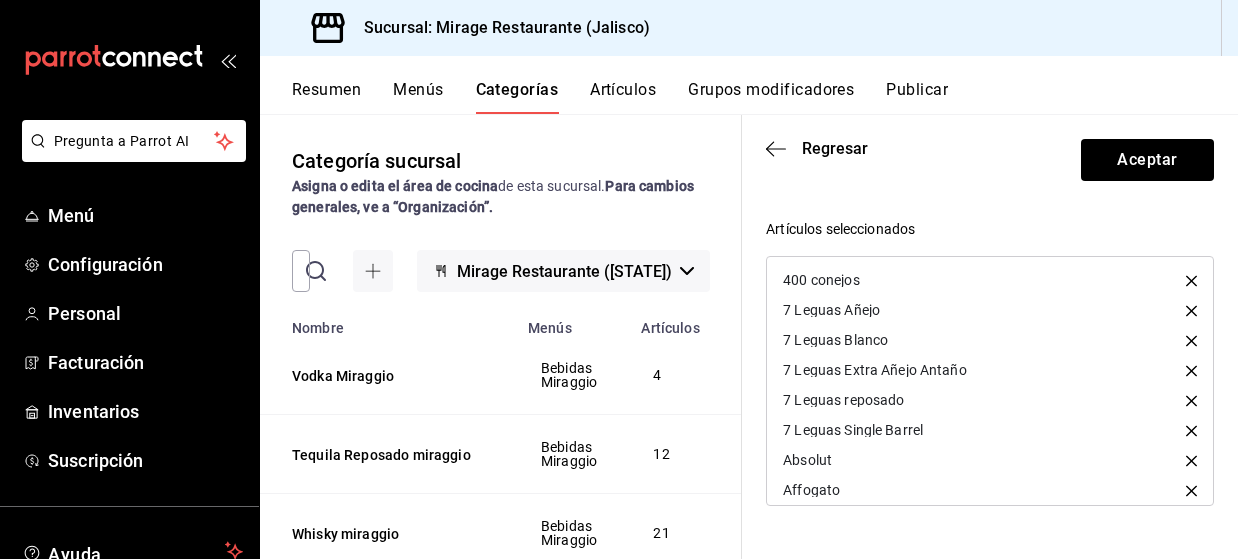 click 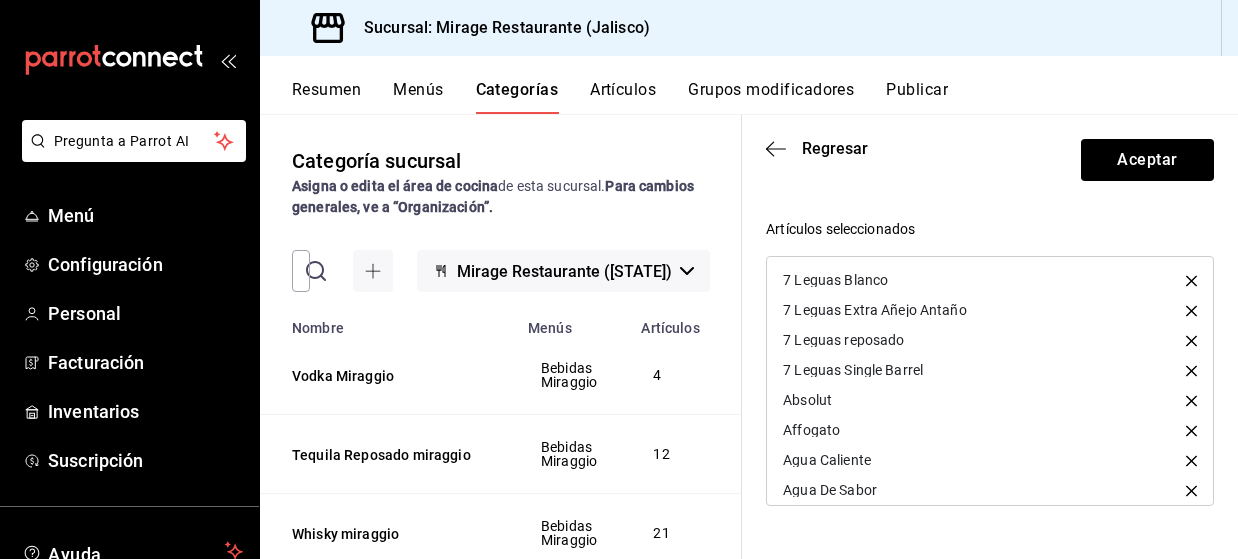 click 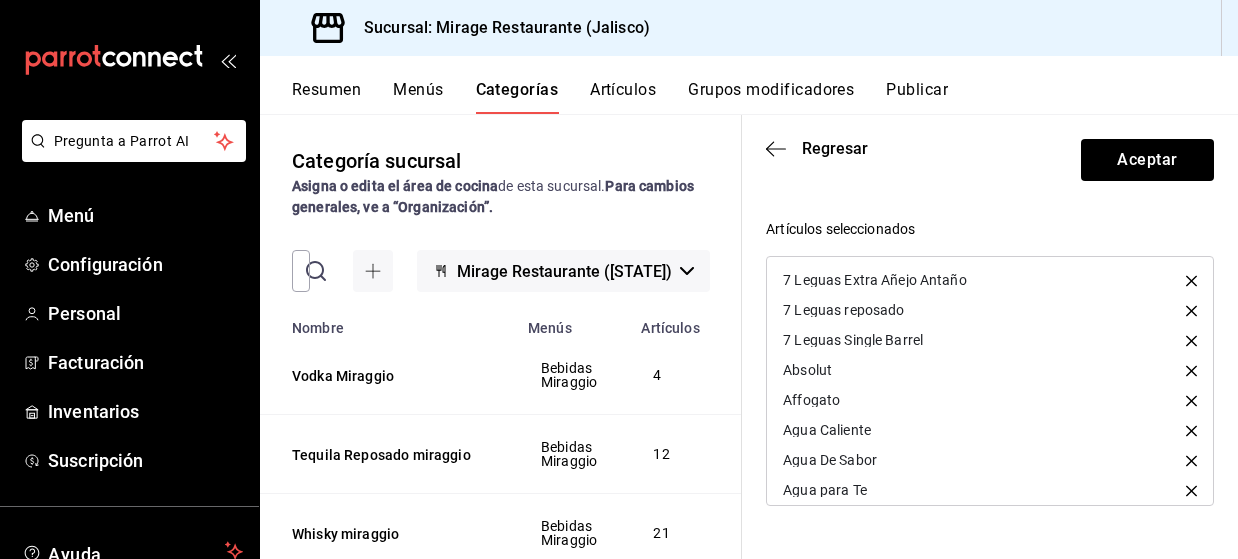 click 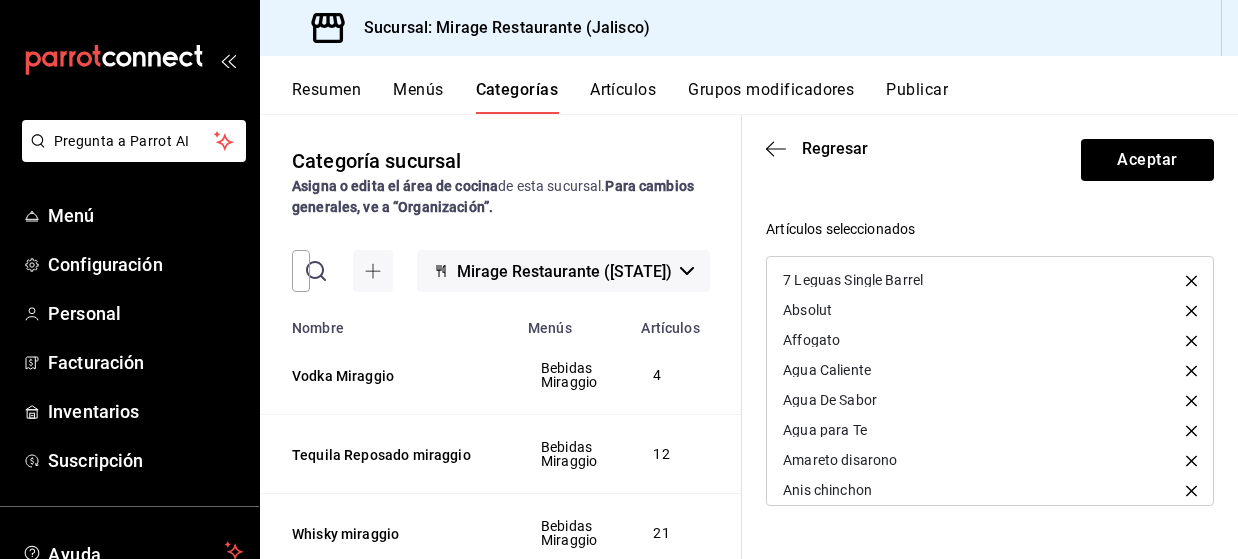 click 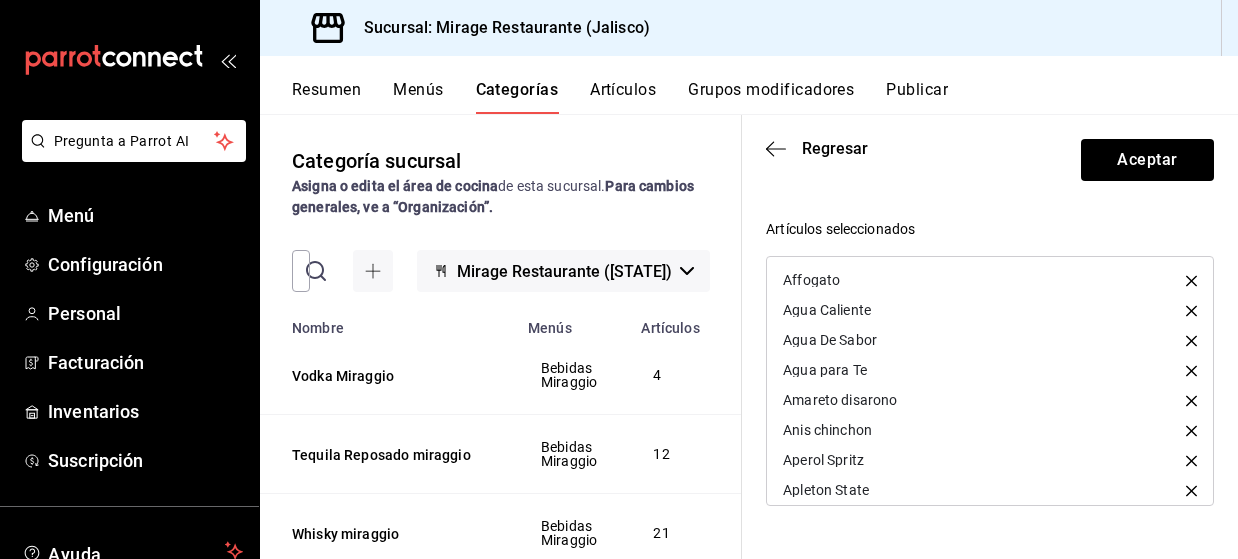 click 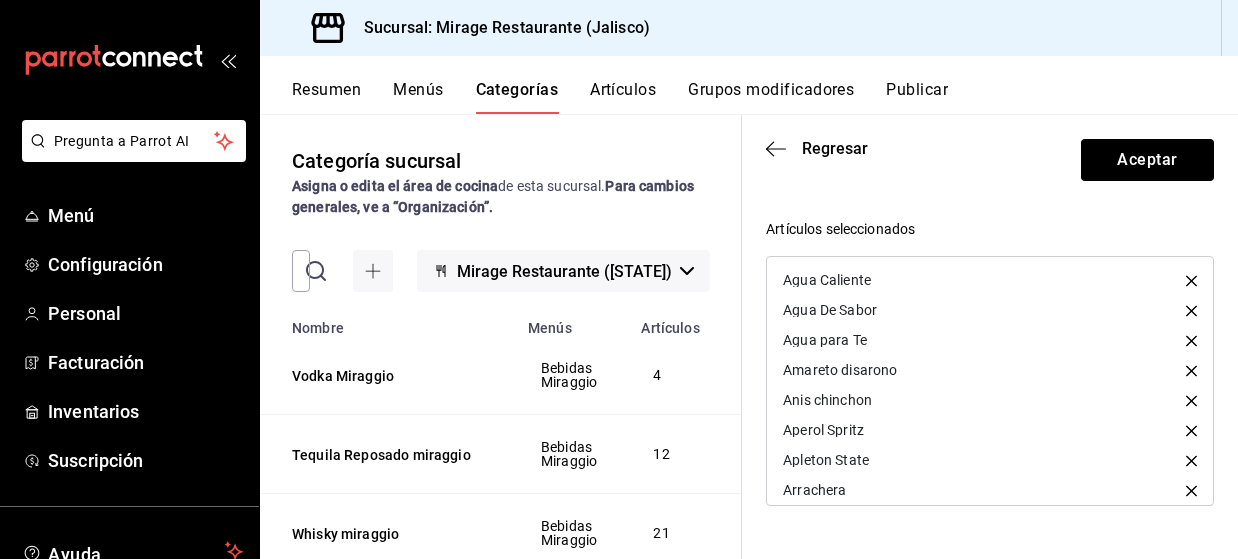 click 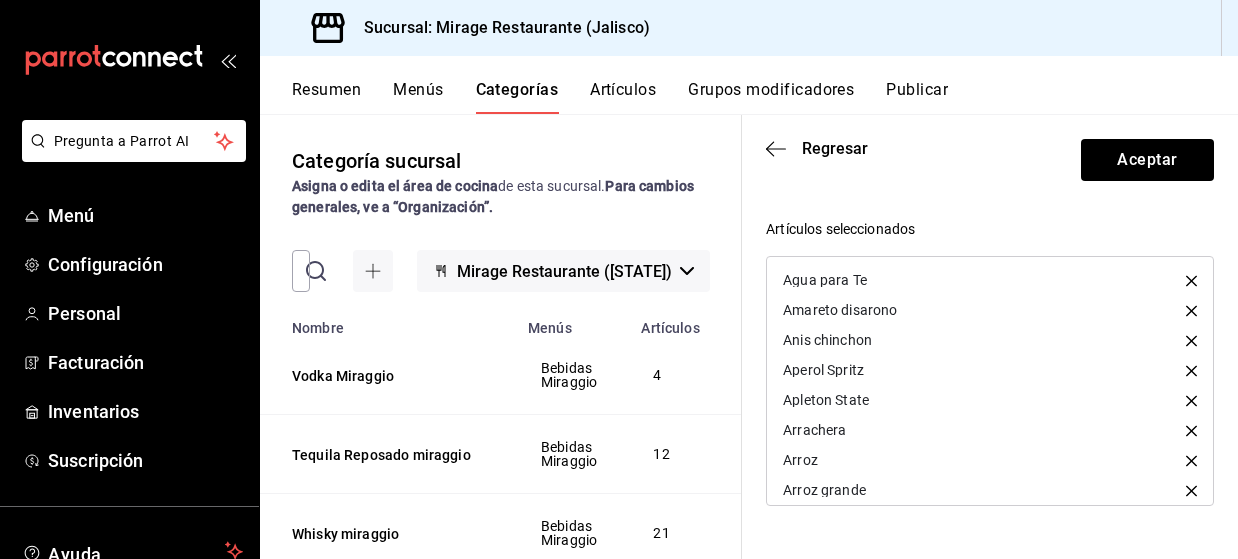click 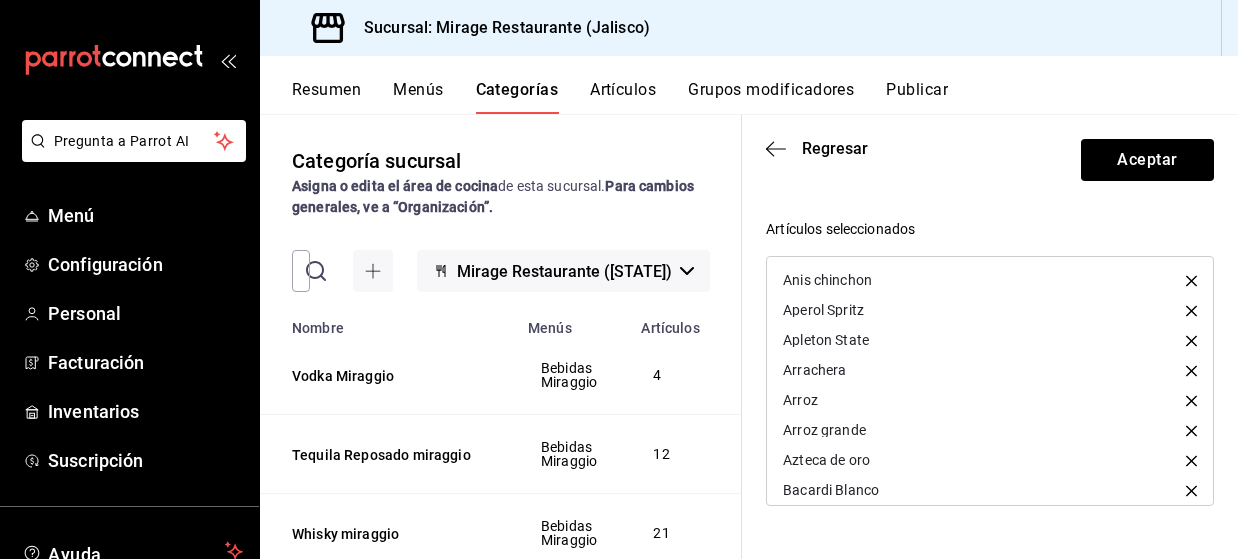 click 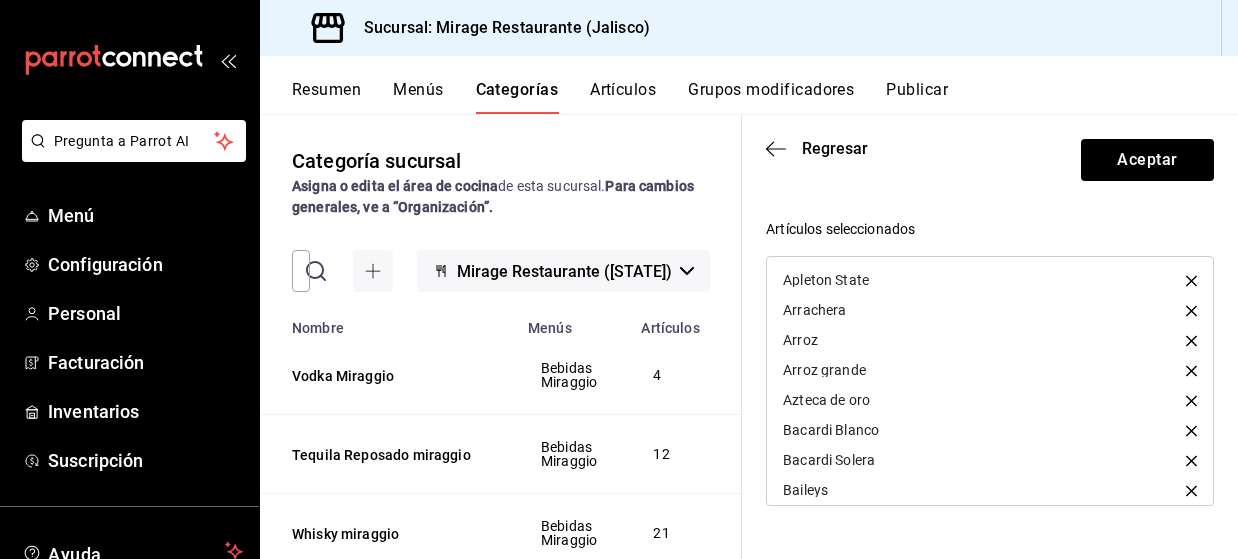 click 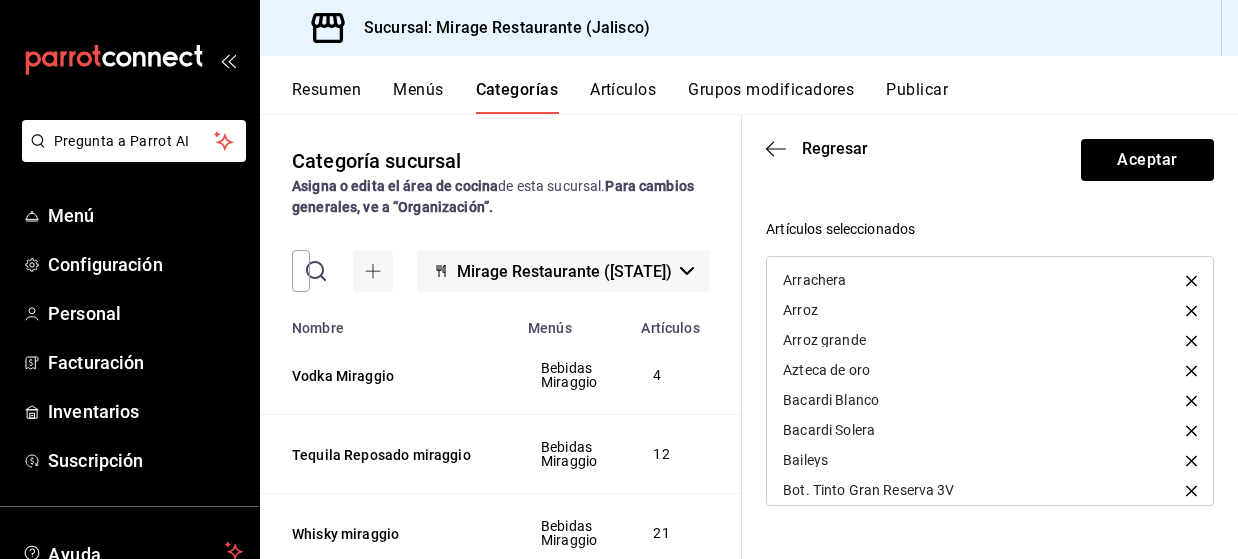 click 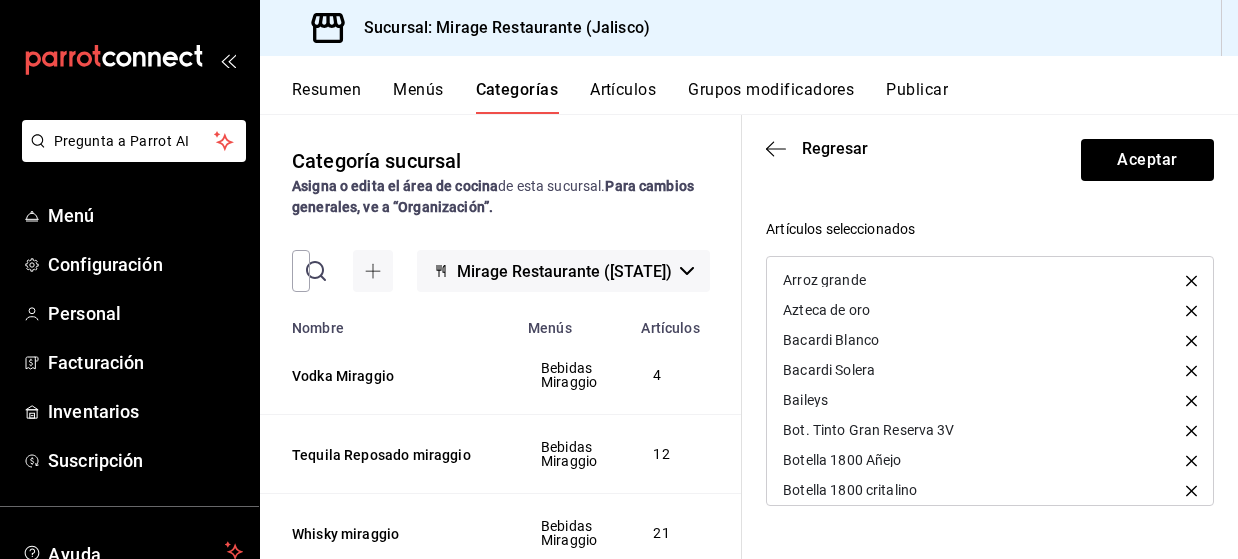 click 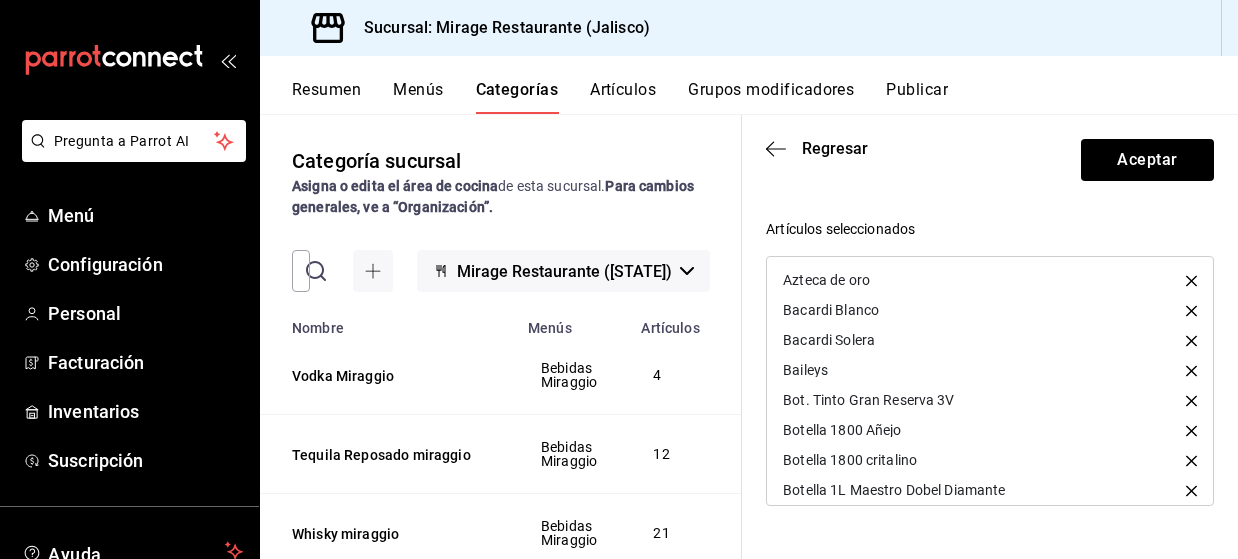 click 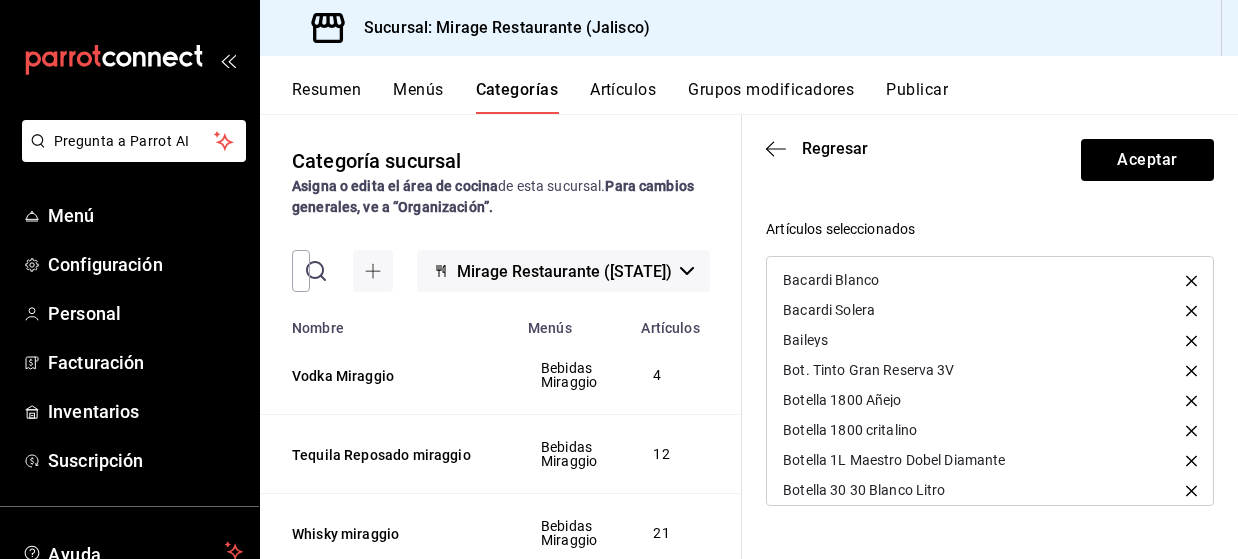click 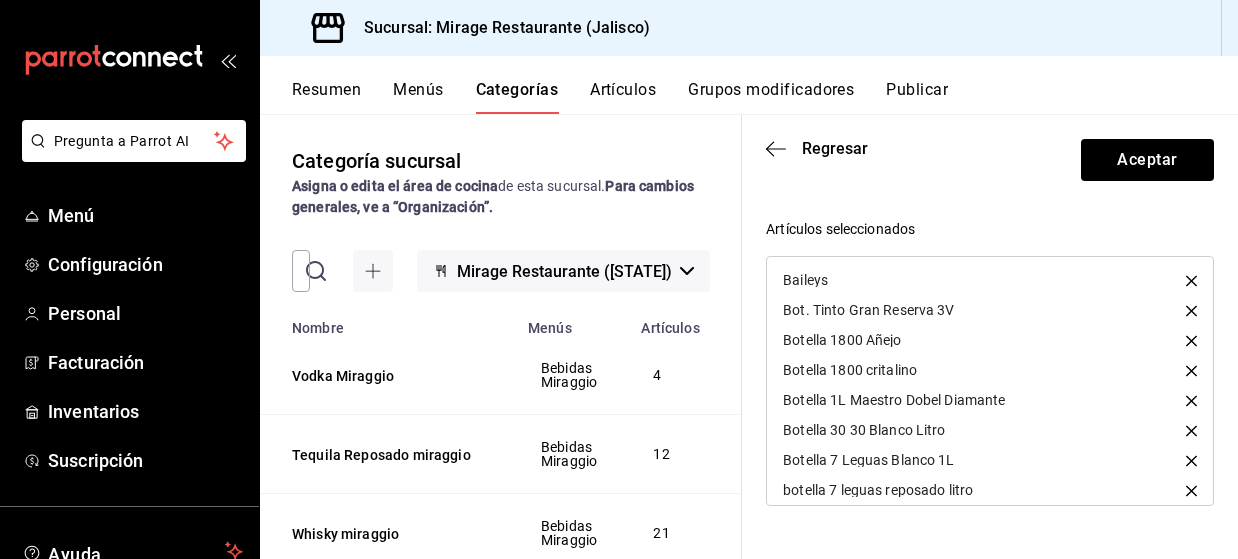 click 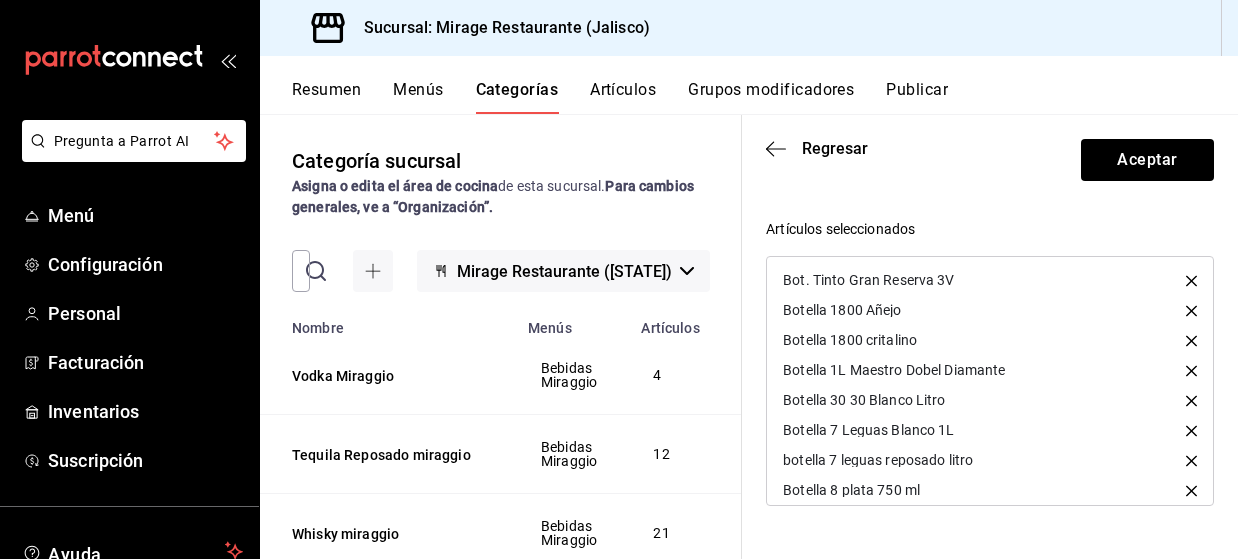 click 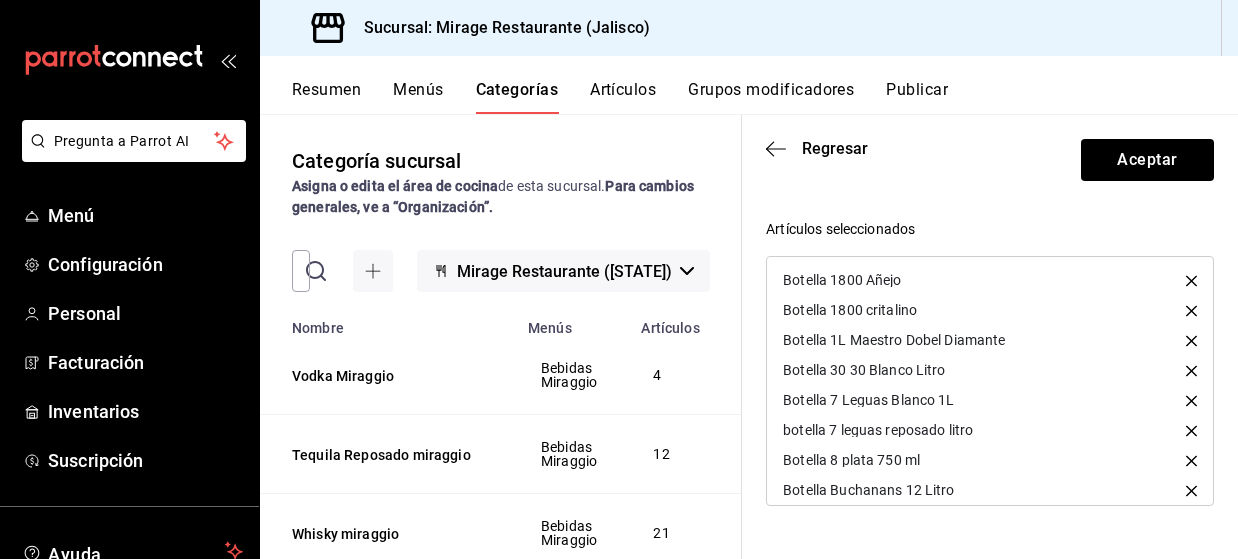 click 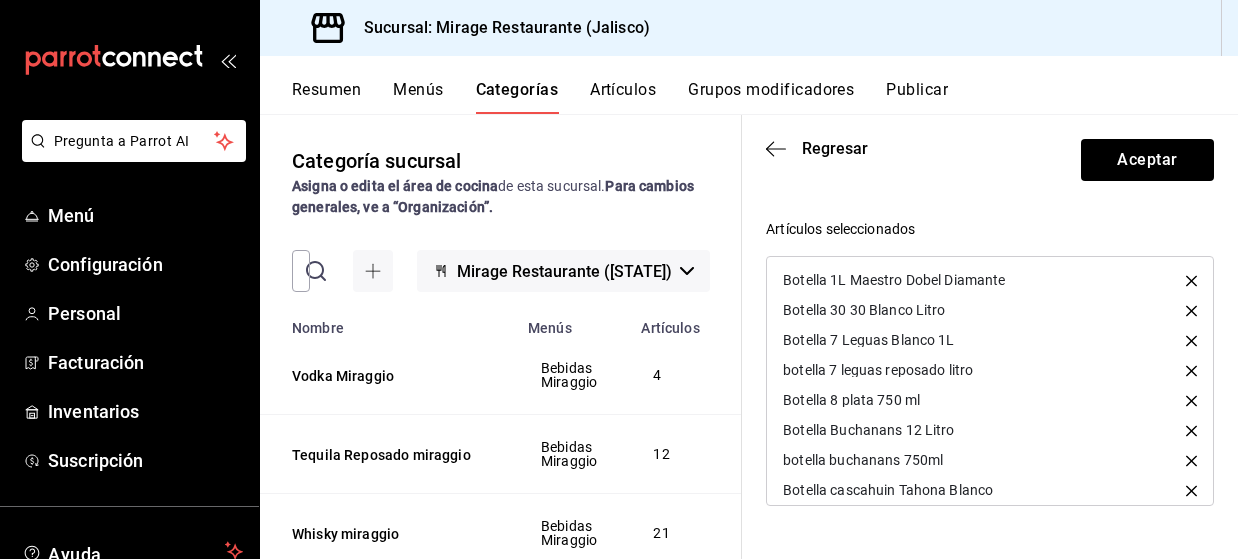 click 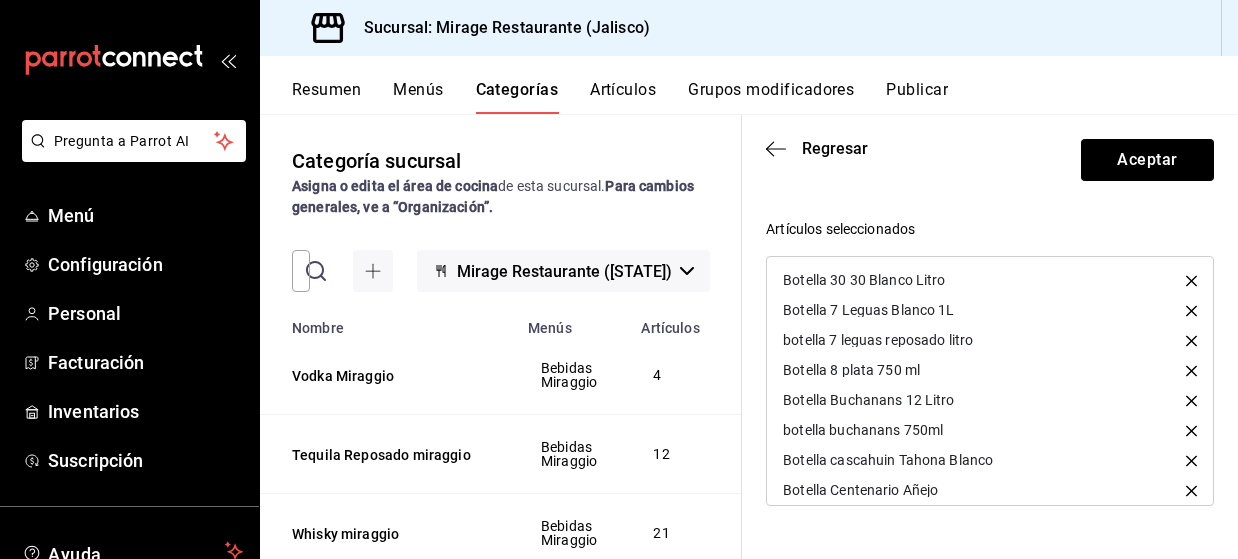 click 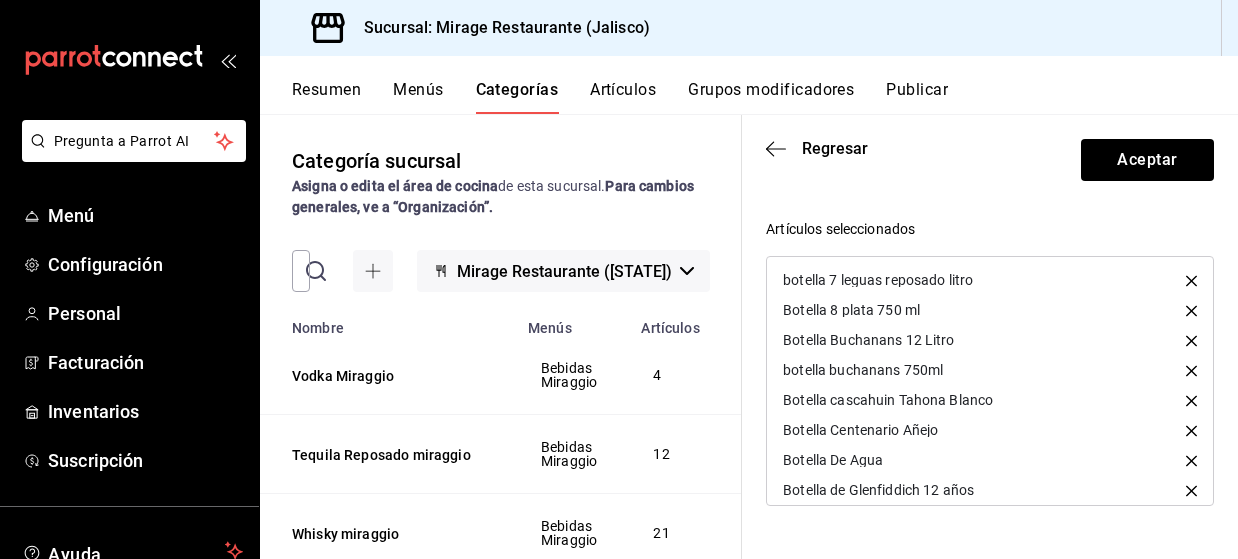 click 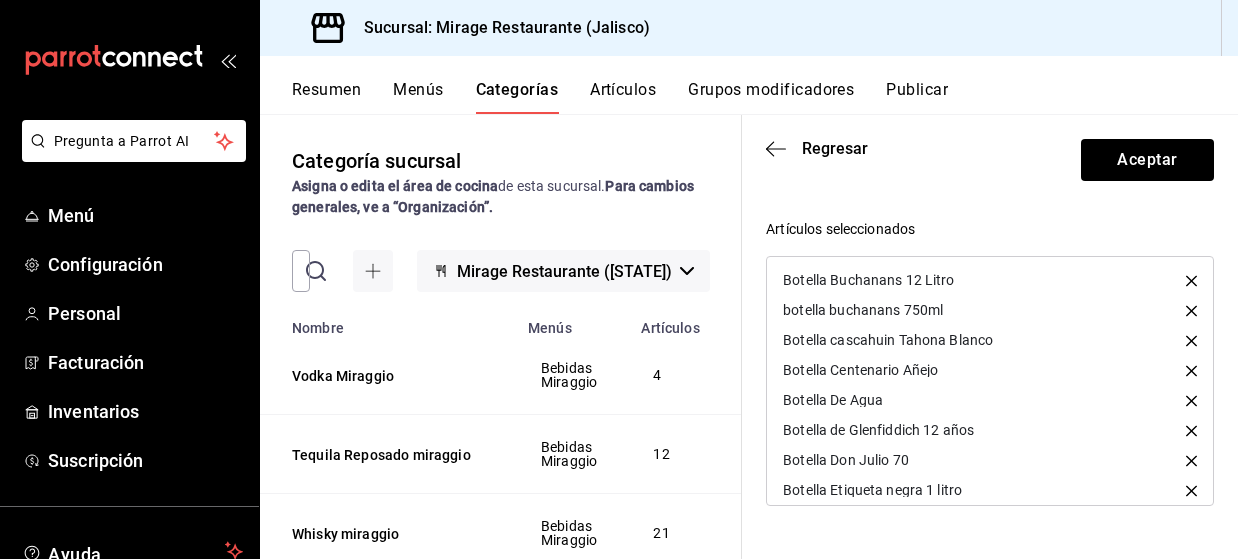 click 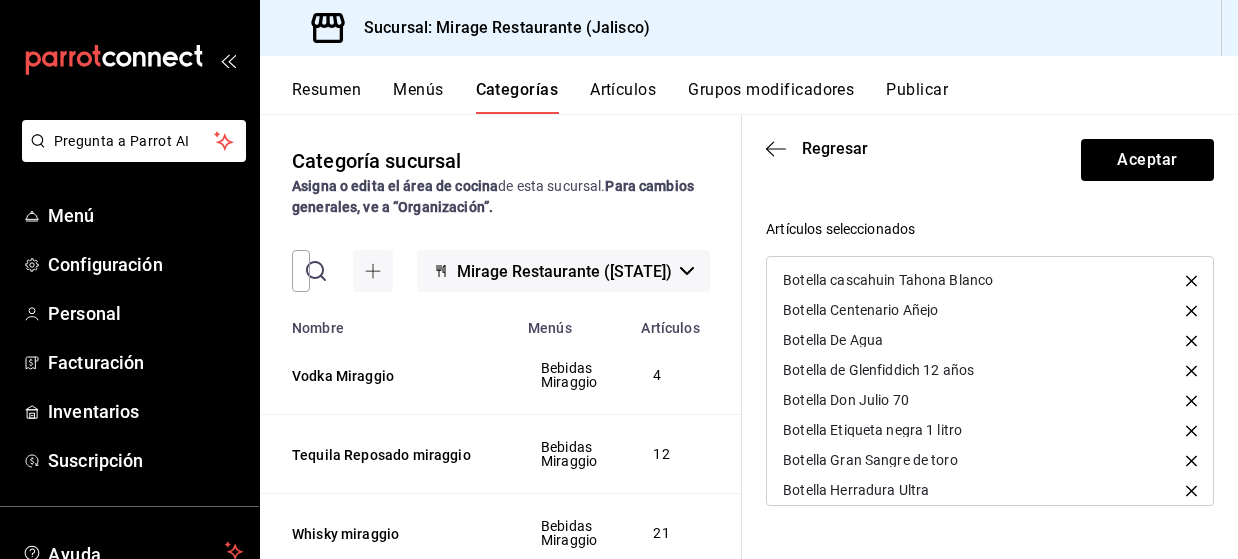 click 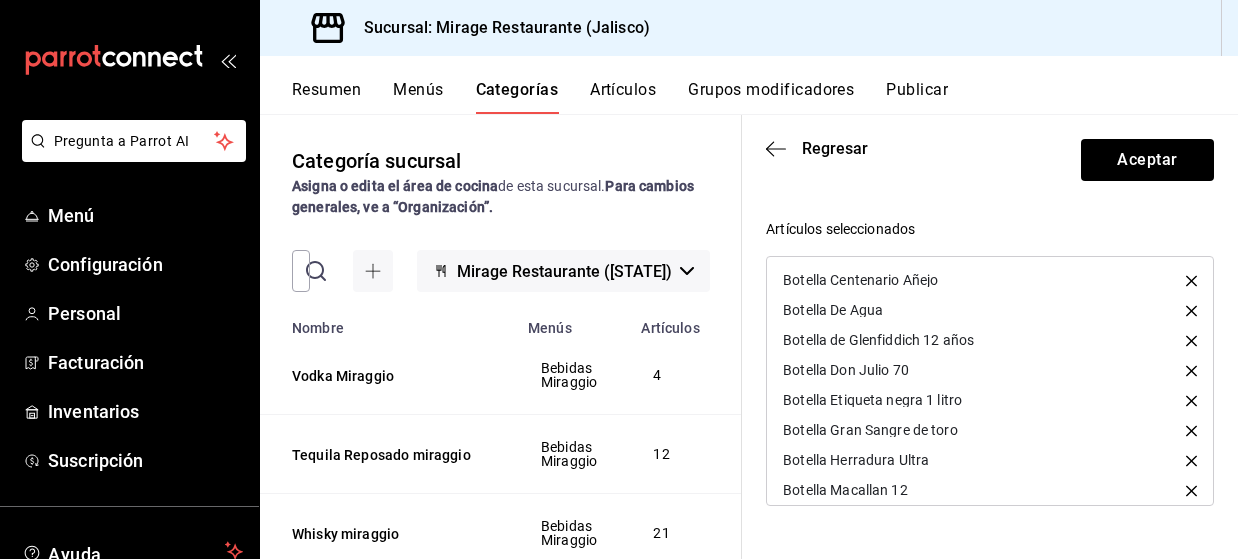 click 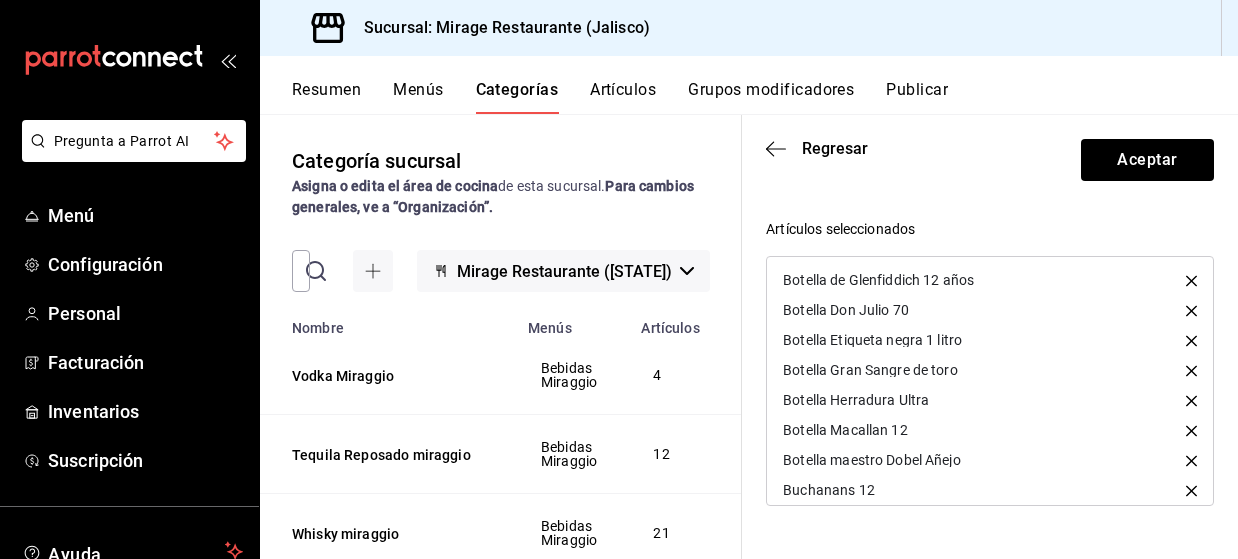 click 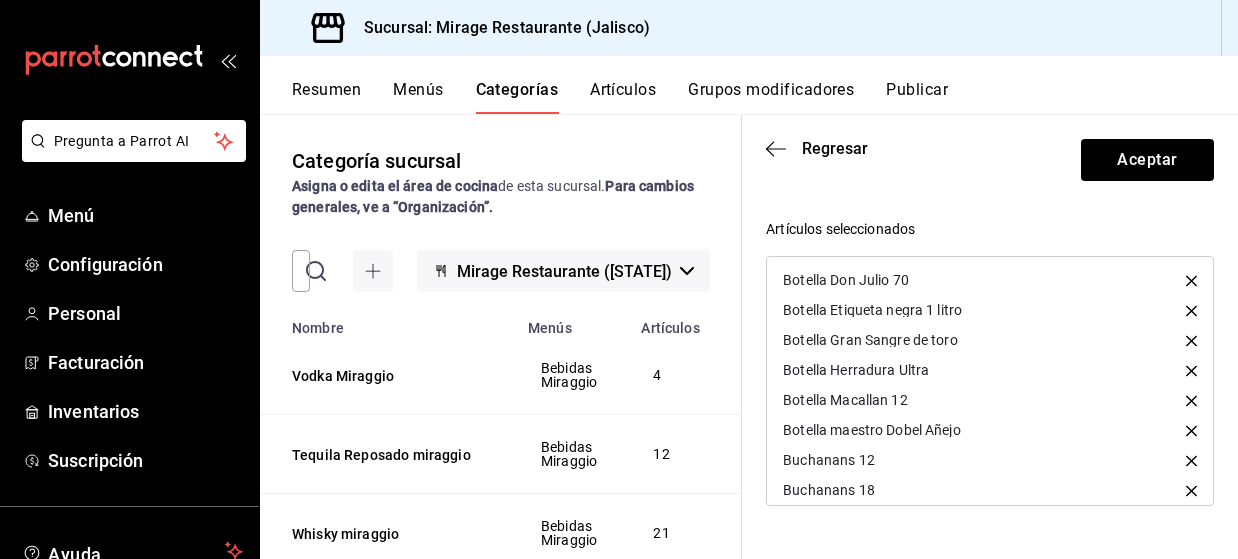 click 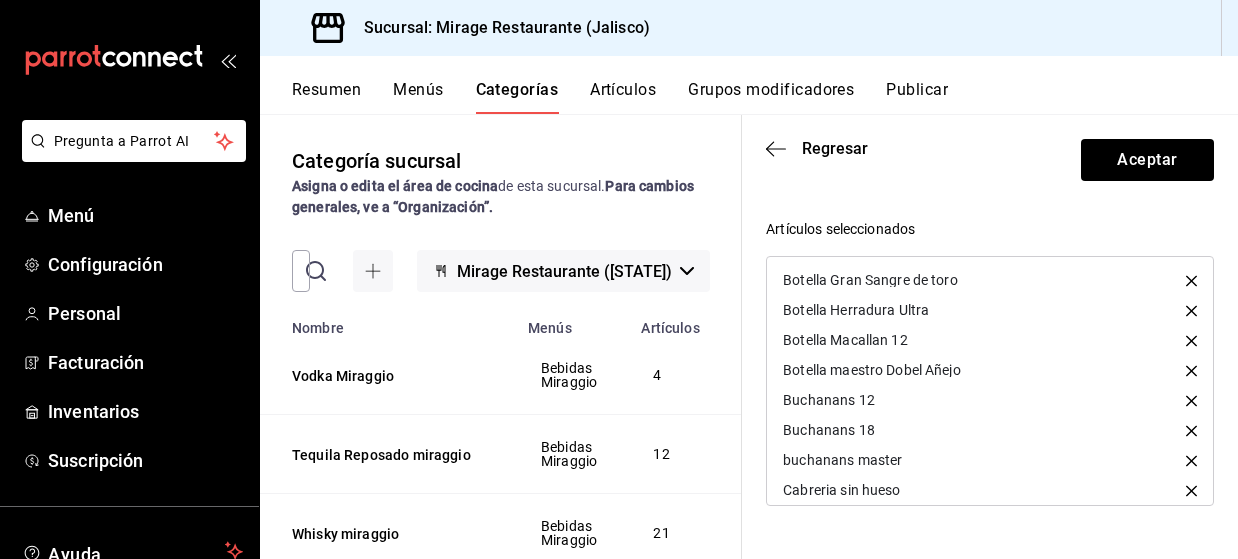 click 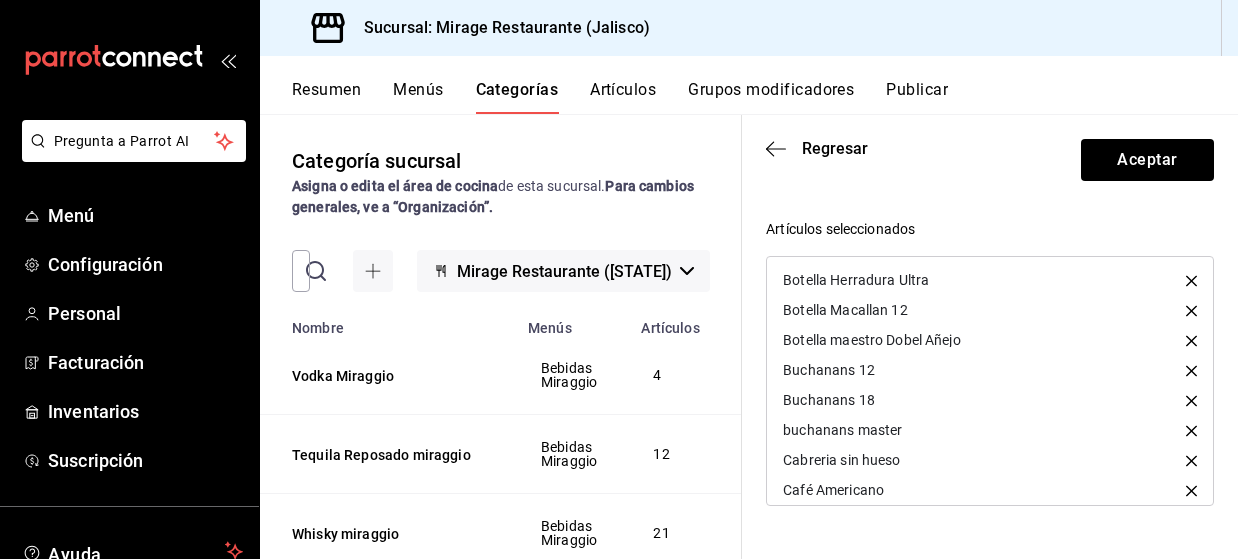 click 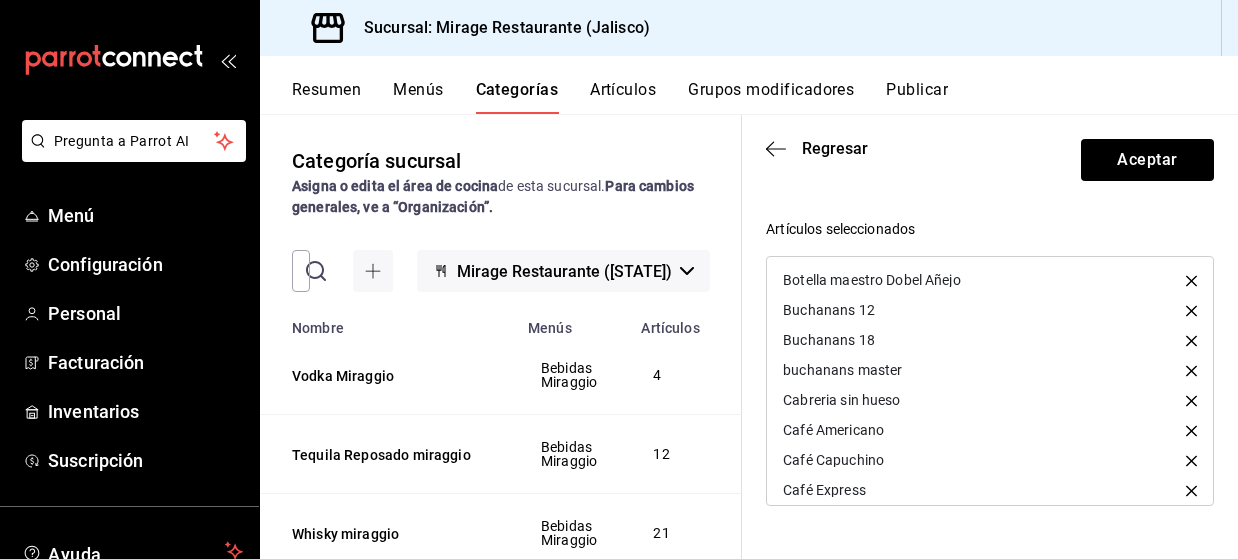 click 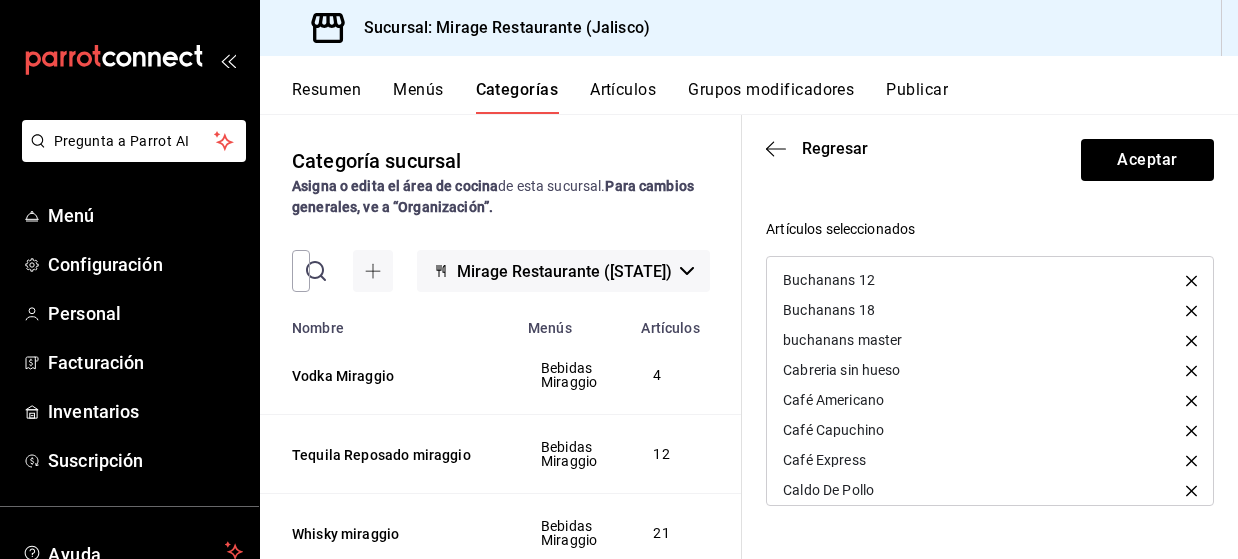 click 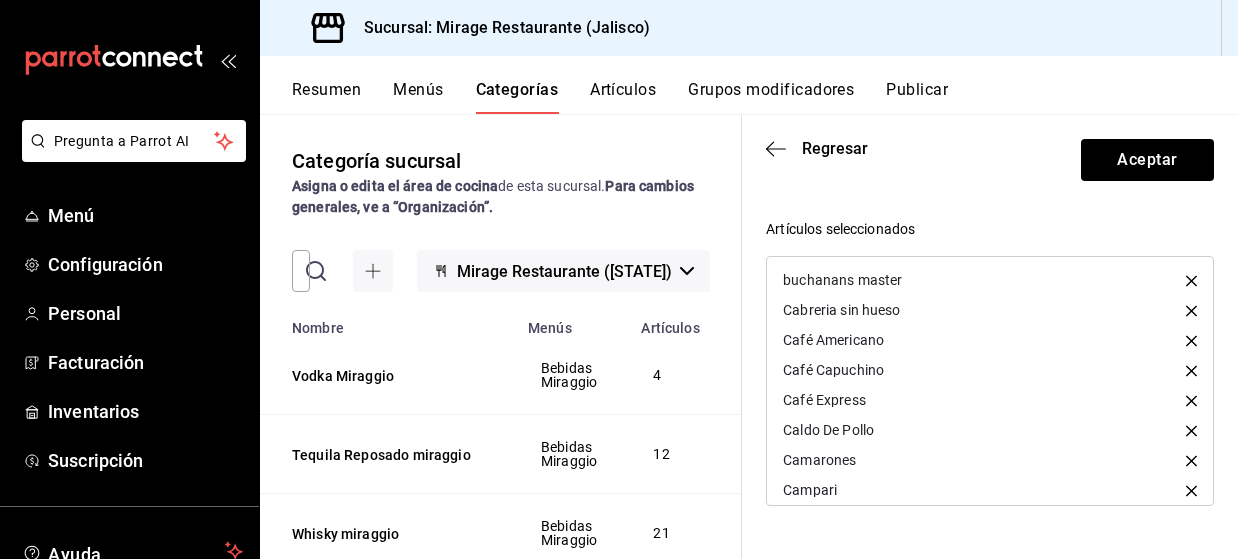 click 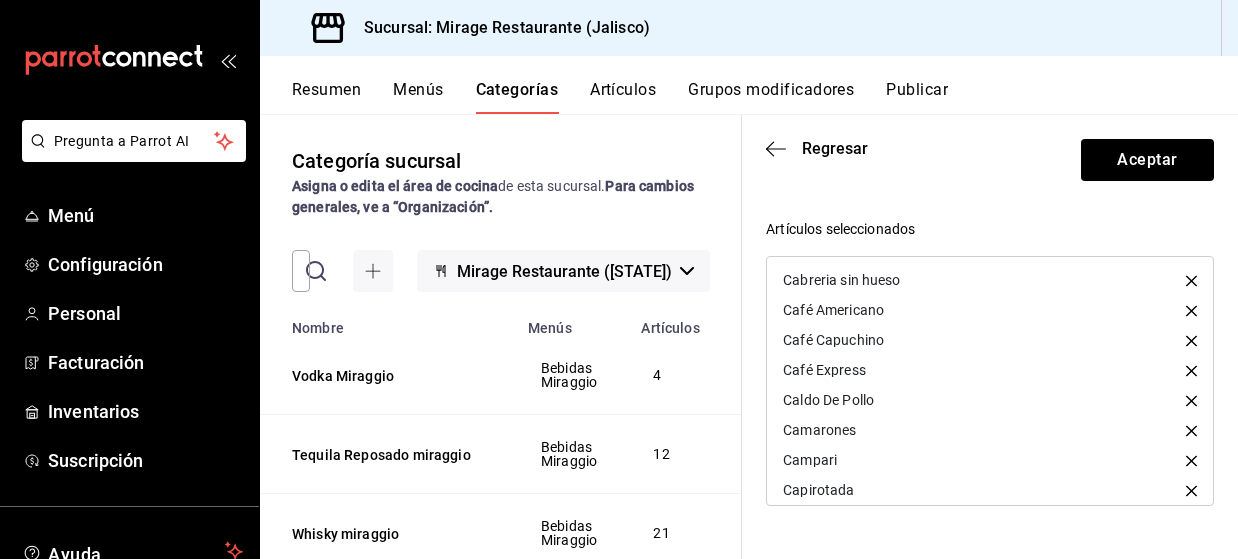 click 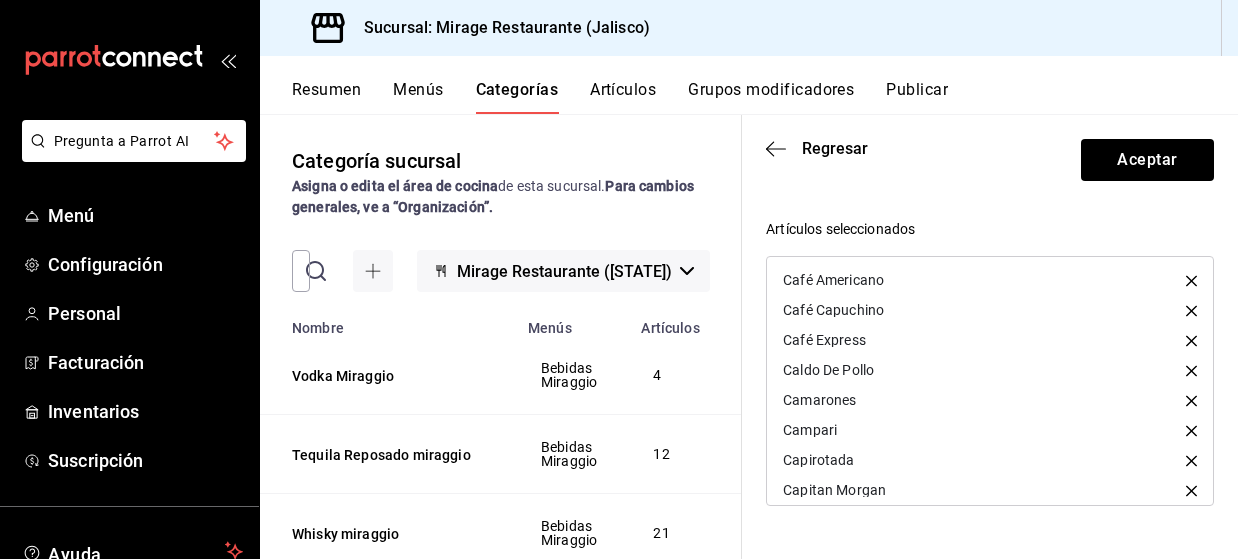 click 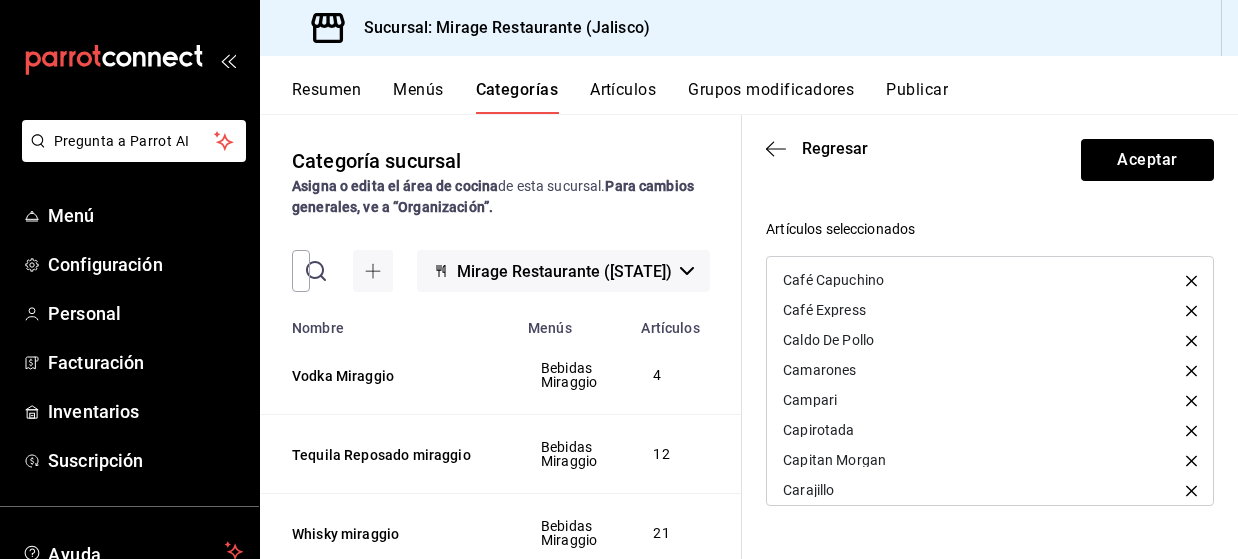 click 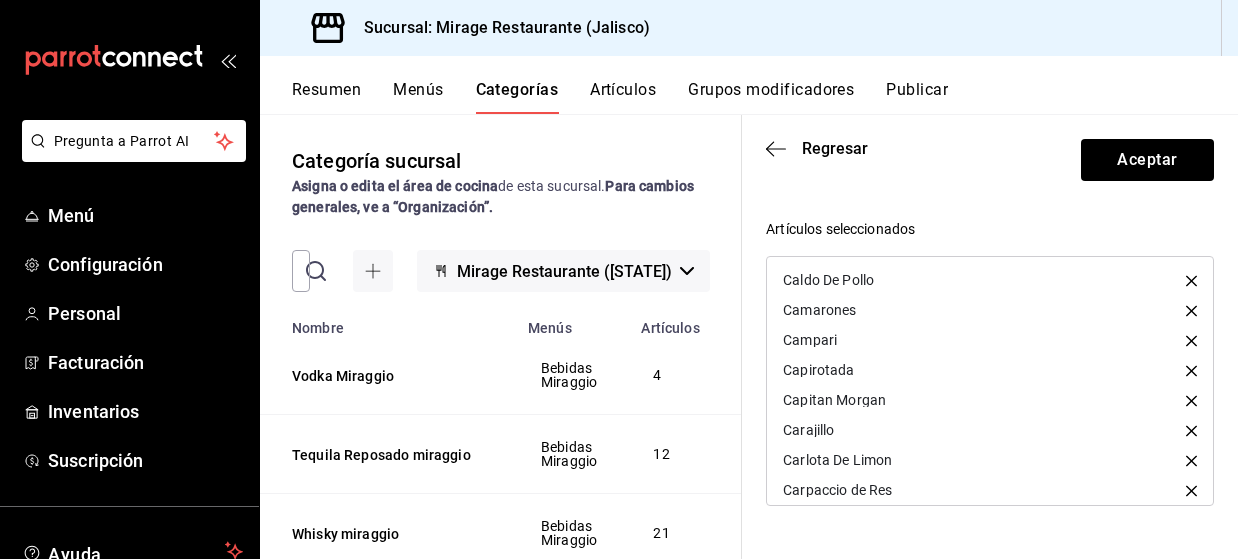 click 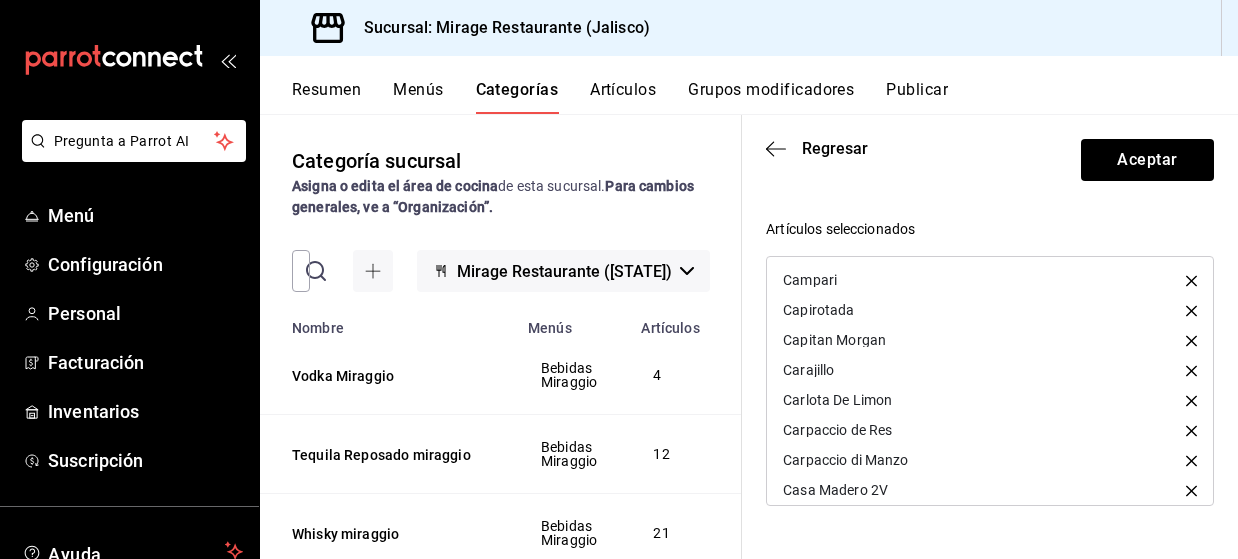 click 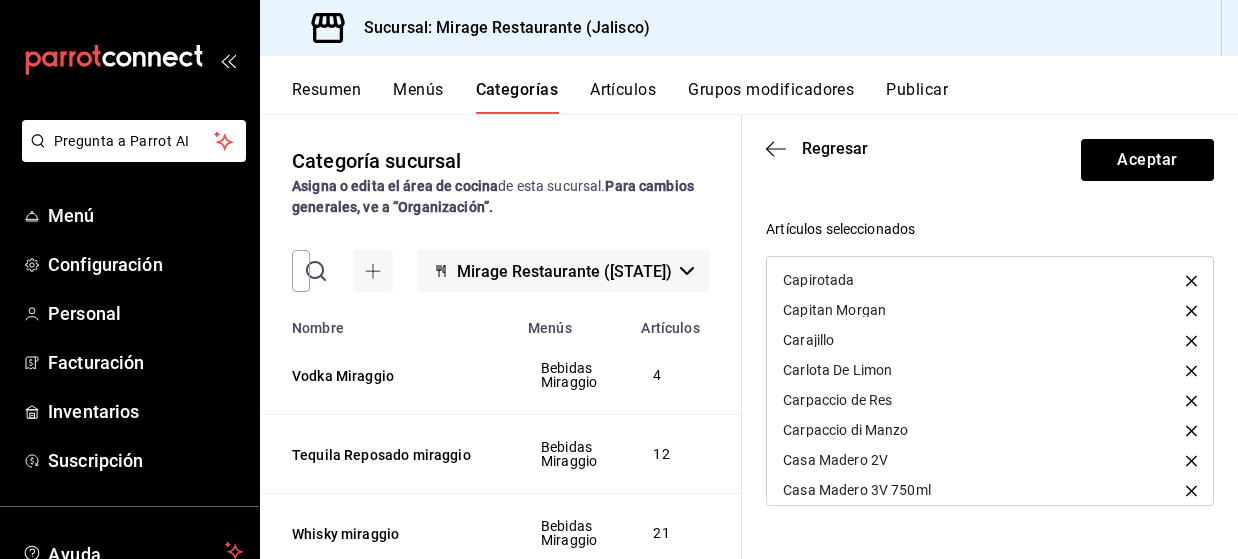 click 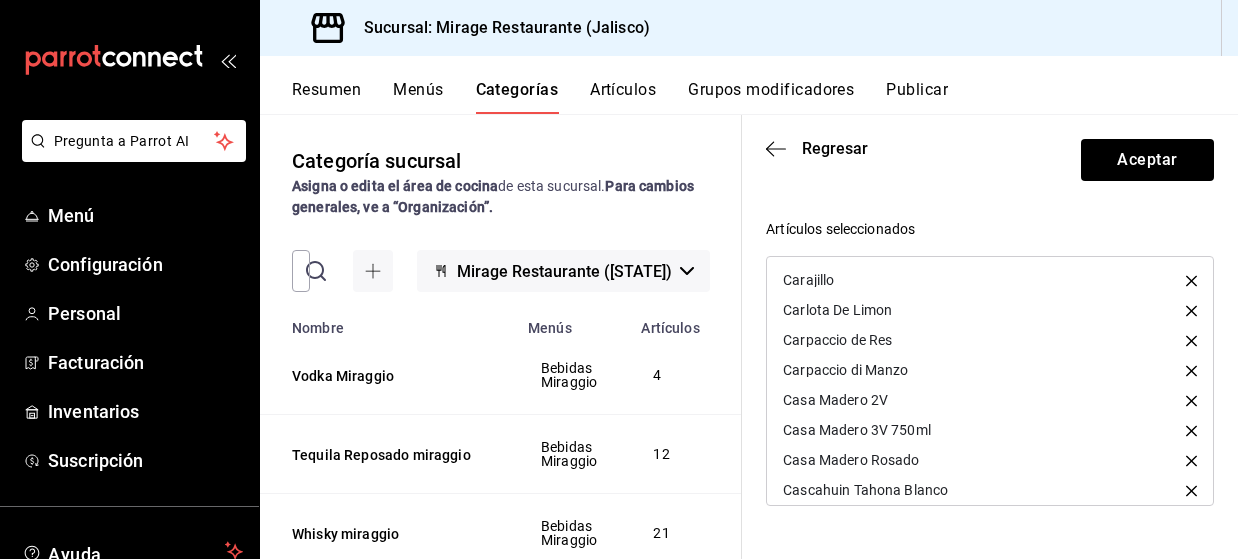 click 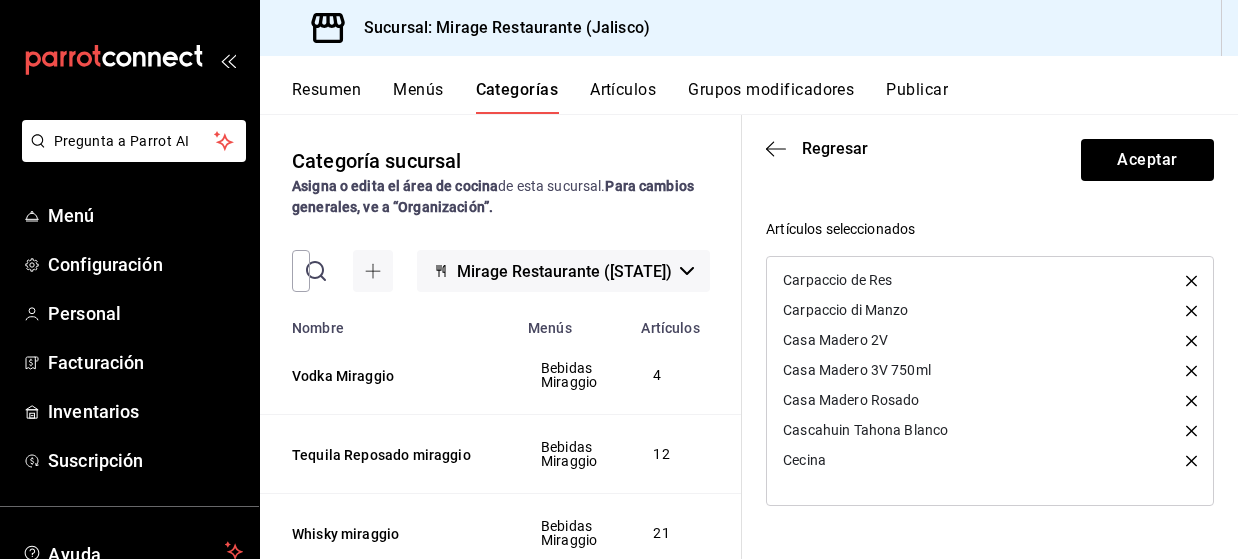 click on "Carpaccio de Res" at bounding box center (990, 280) 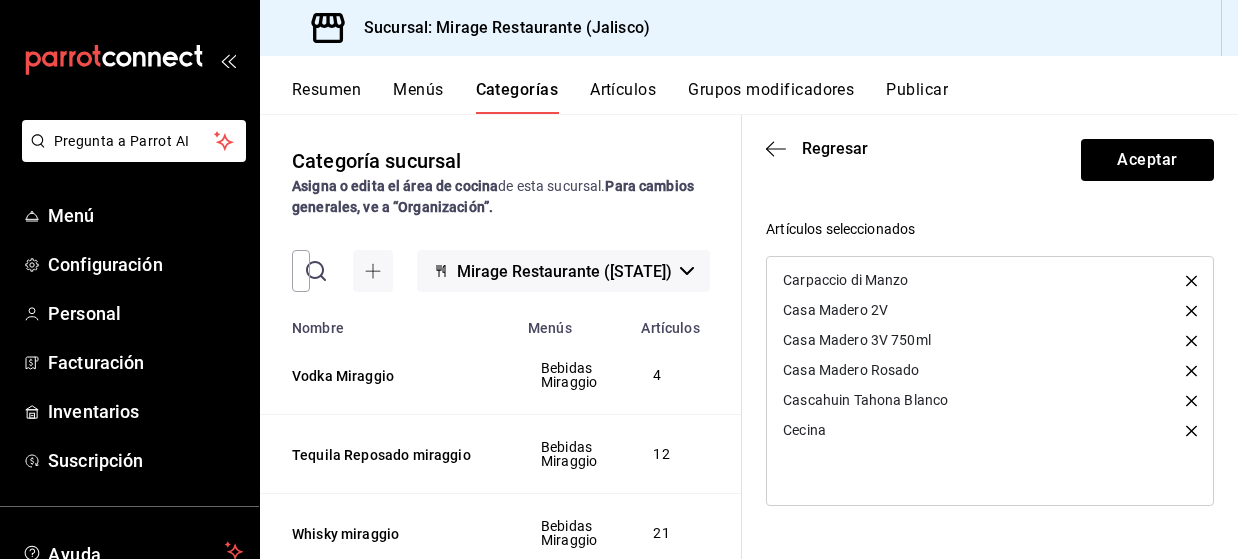 click 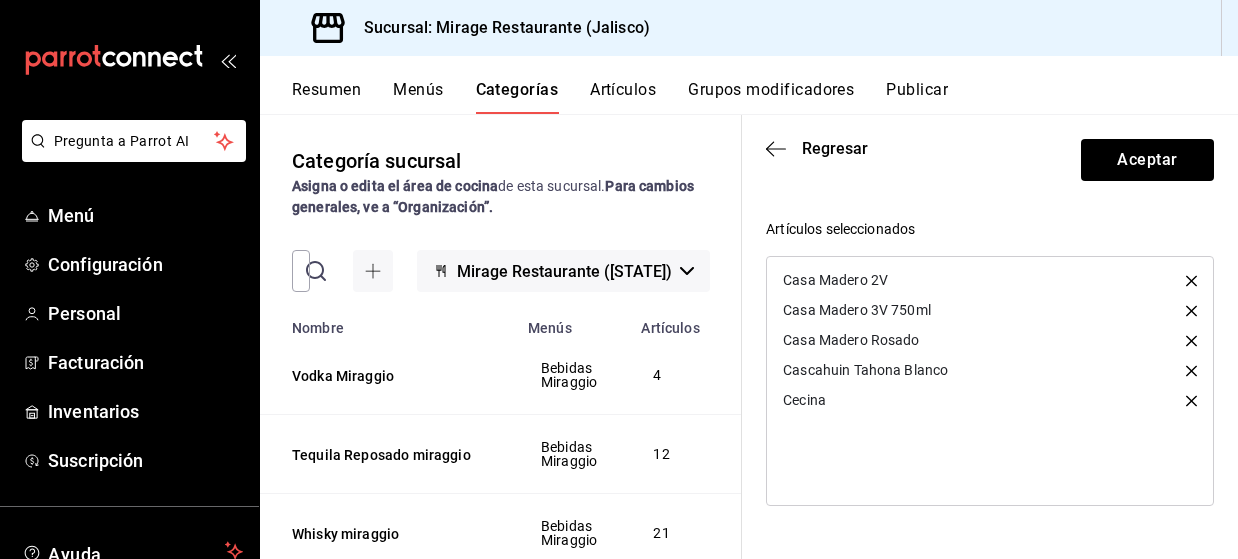 click 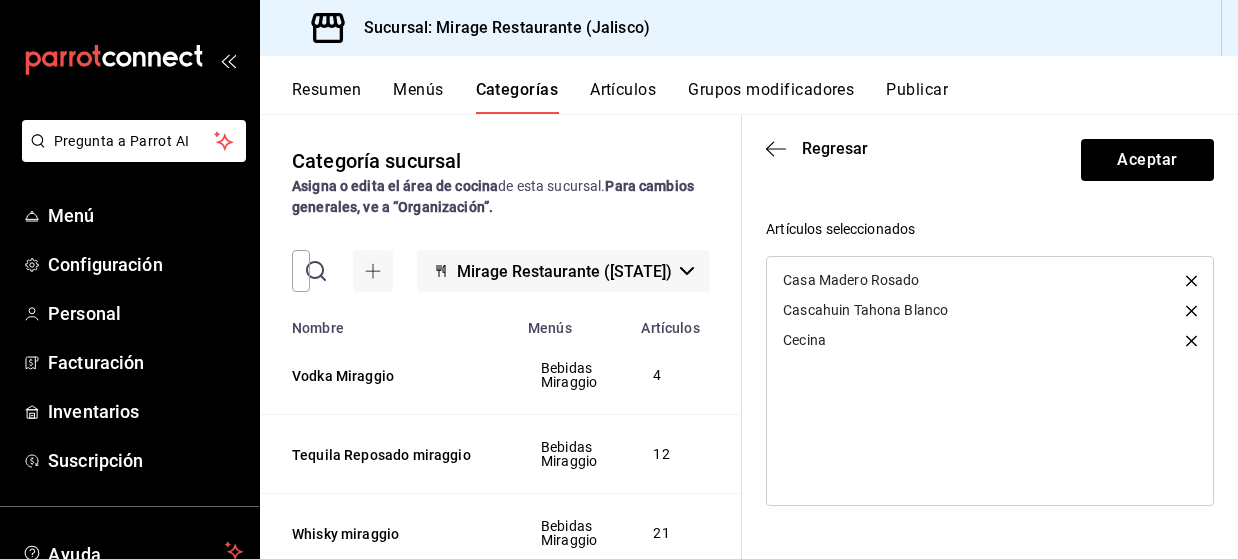 click 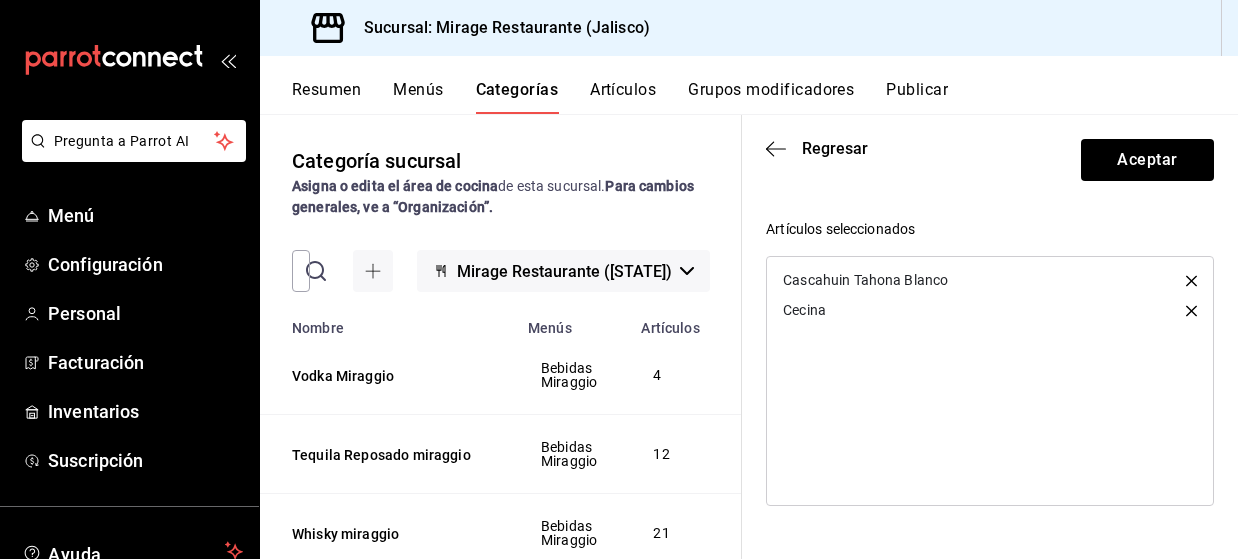 click 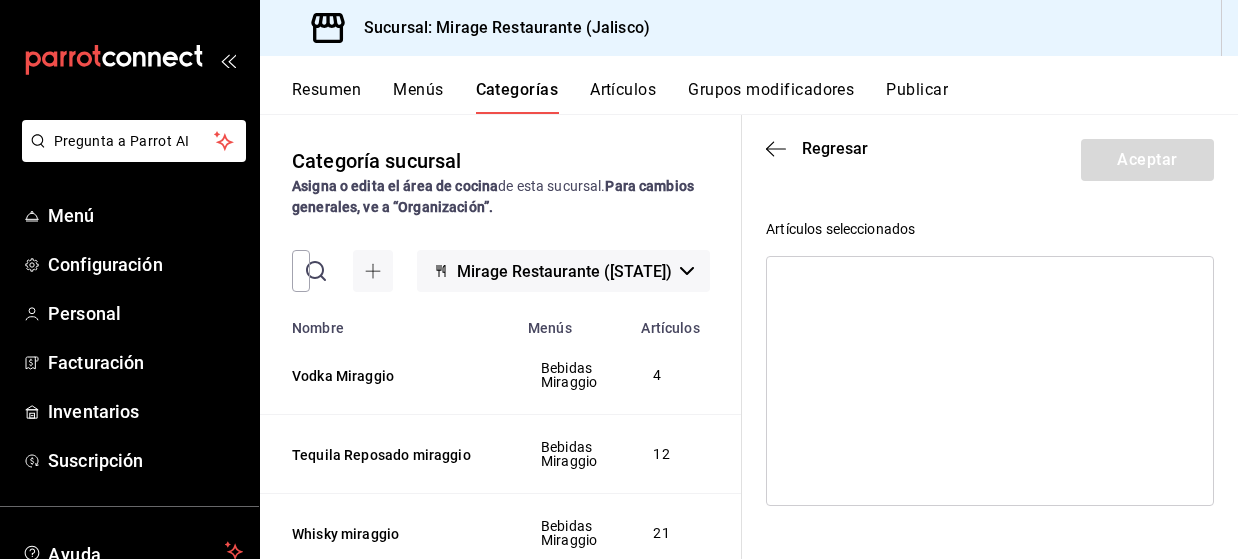 click at bounding box center (990, 381) 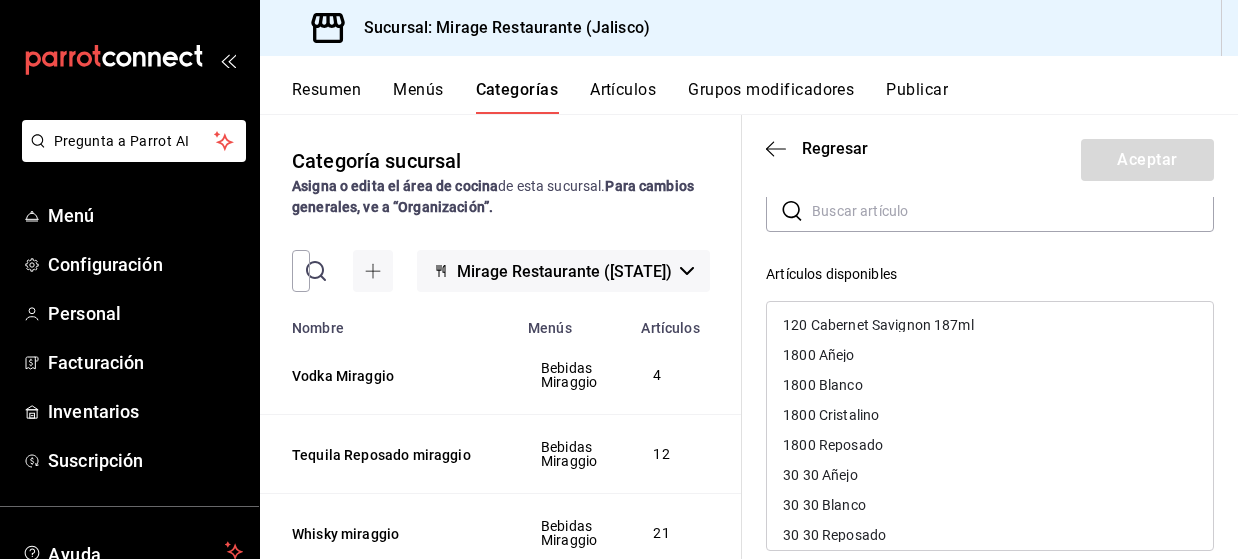 scroll, scrollTop: 119, scrollLeft: 0, axis: vertical 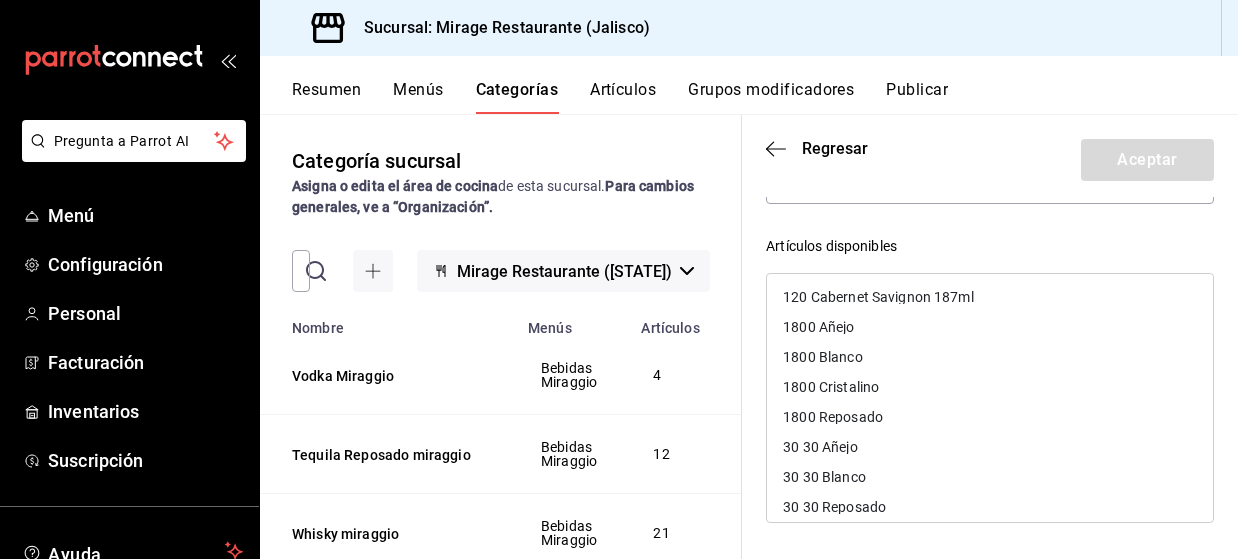 click on "1800 Añejo" at bounding box center (818, 327) 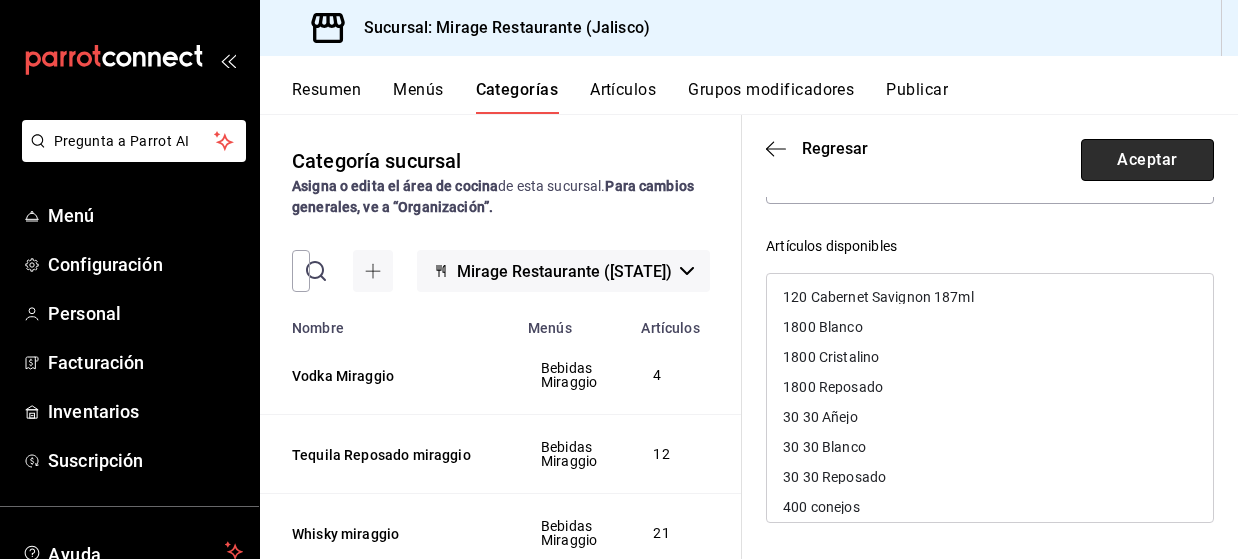 click on "Aceptar" at bounding box center (1147, 160) 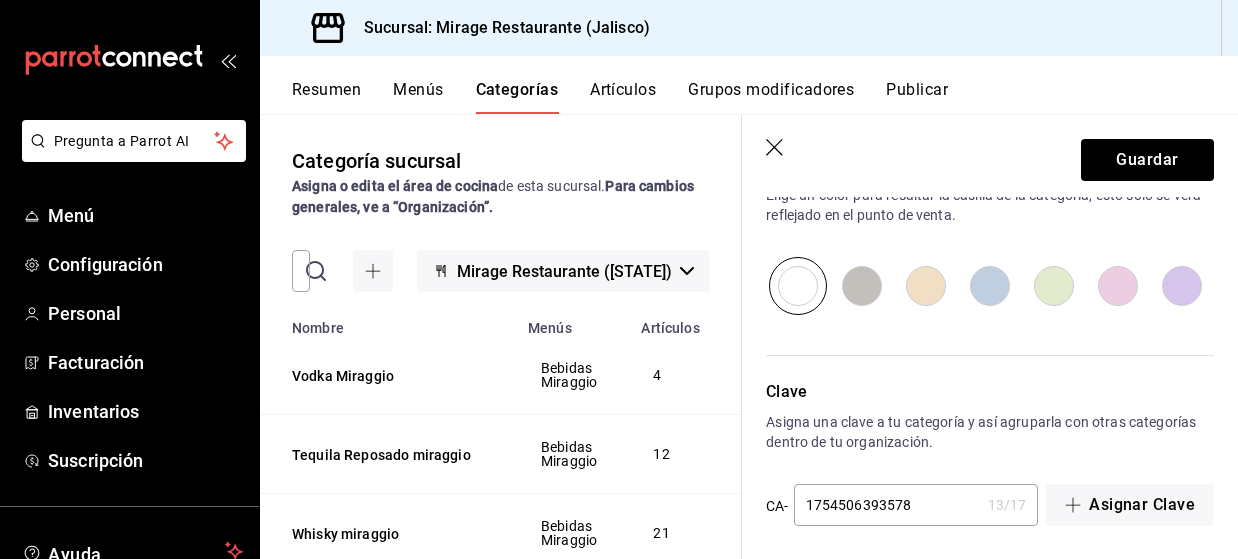 scroll, scrollTop: 888, scrollLeft: 0, axis: vertical 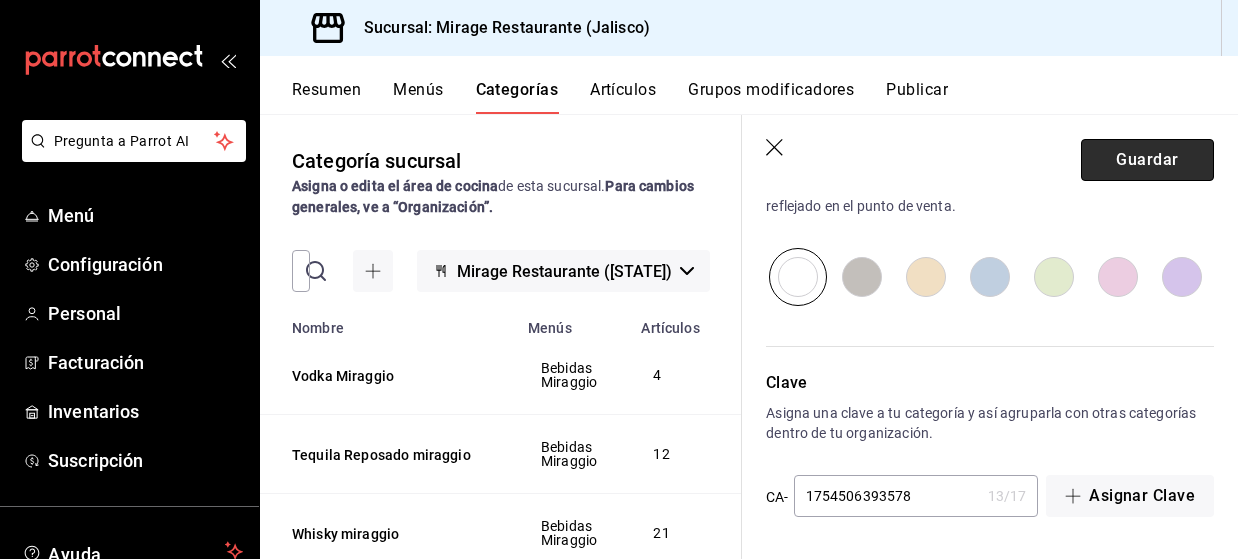 click on "Guardar" at bounding box center [1147, 160] 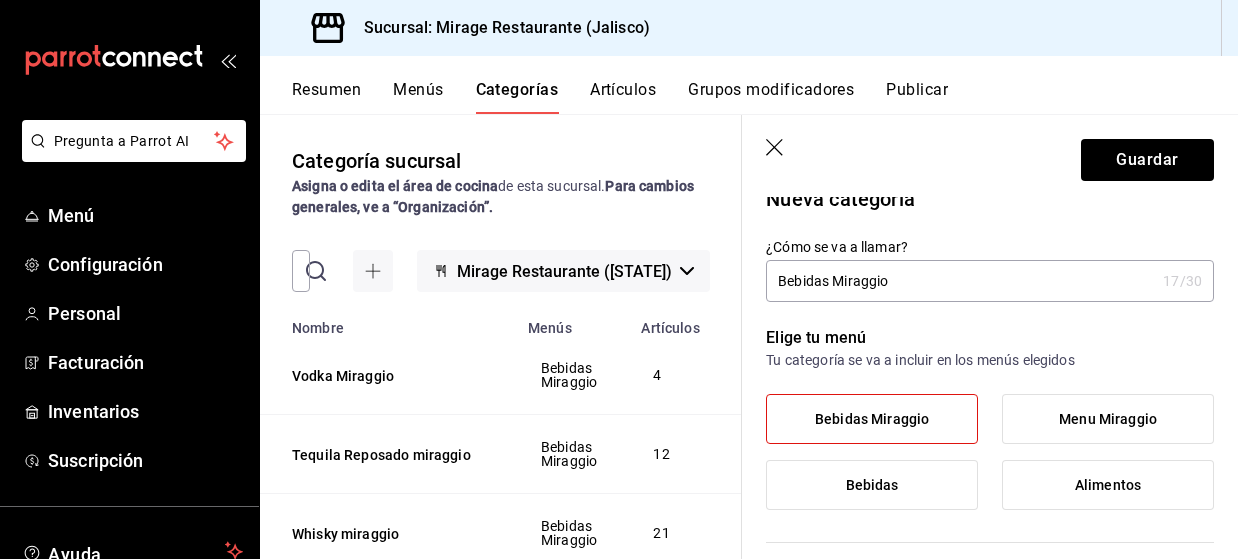 scroll, scrollTop: 0, scrollLeft: 0, axis: both 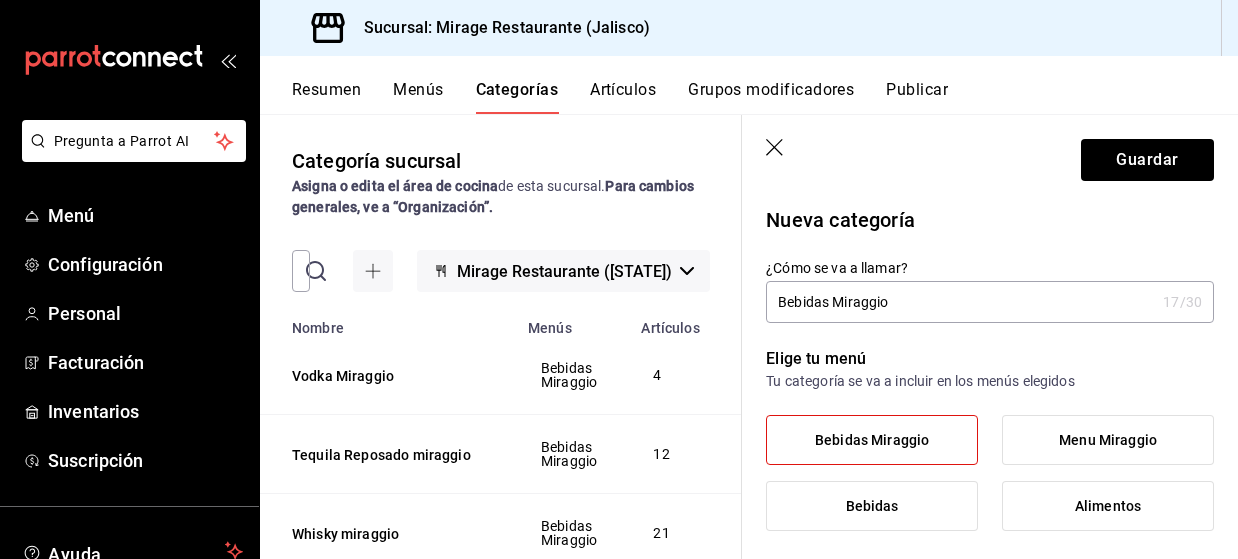 click on "Bebidas Miraggio" at bounding box center (960, 302) 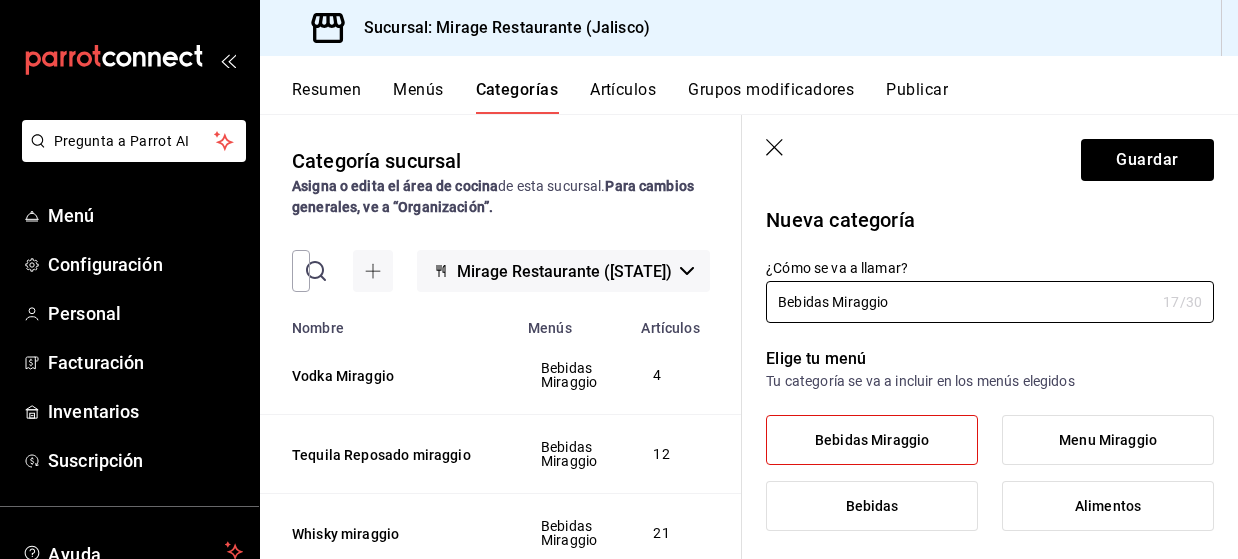 click 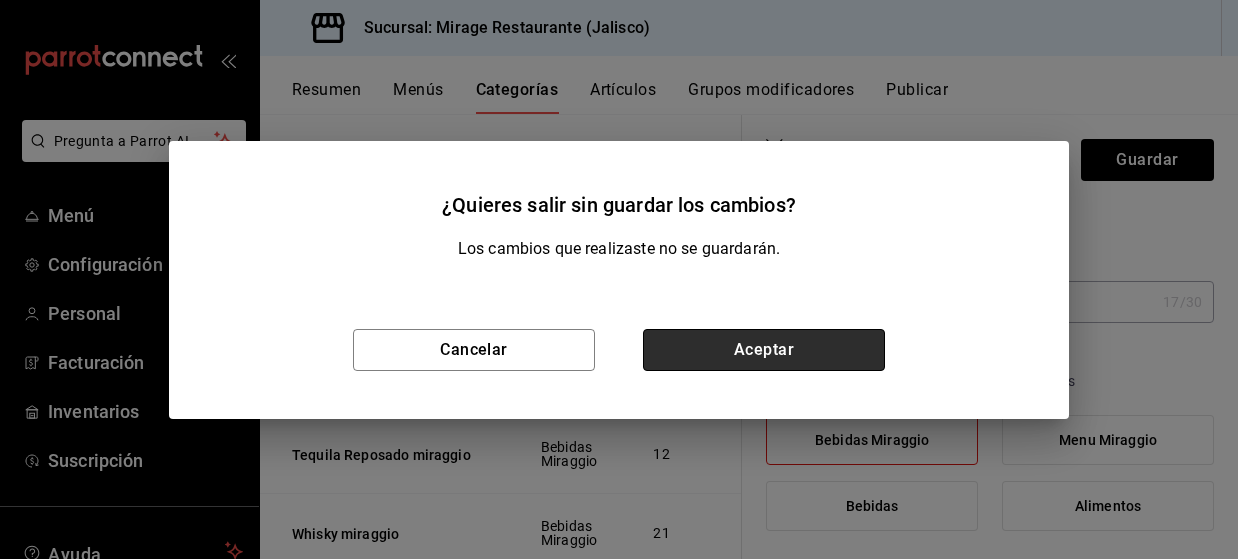click on "Aceptar" at bounding box center [764, 350] 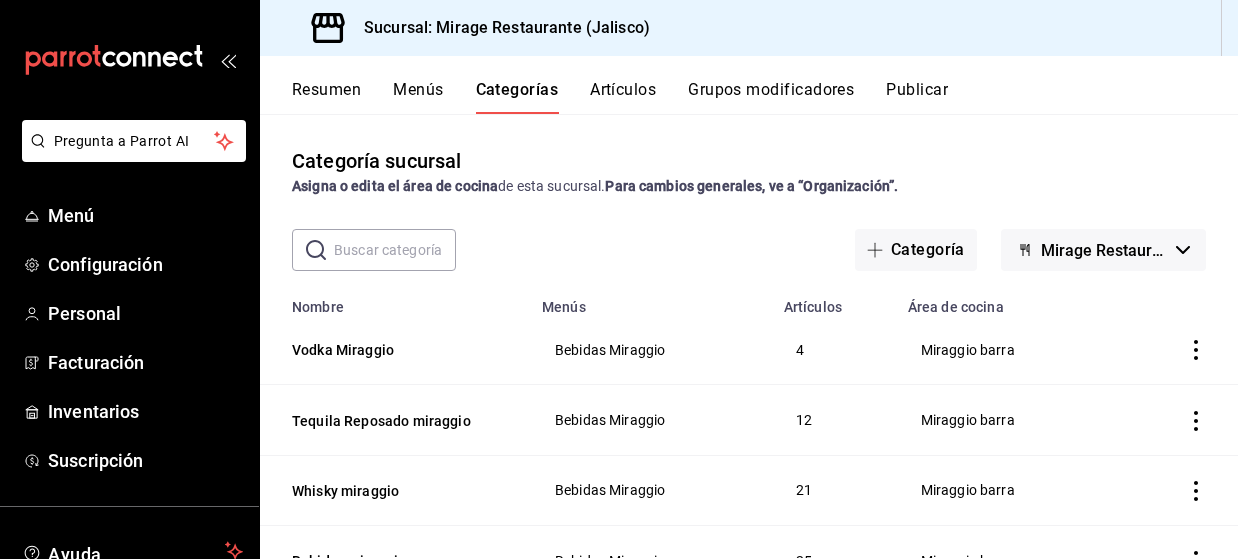 click at bounding box center (395, 250) 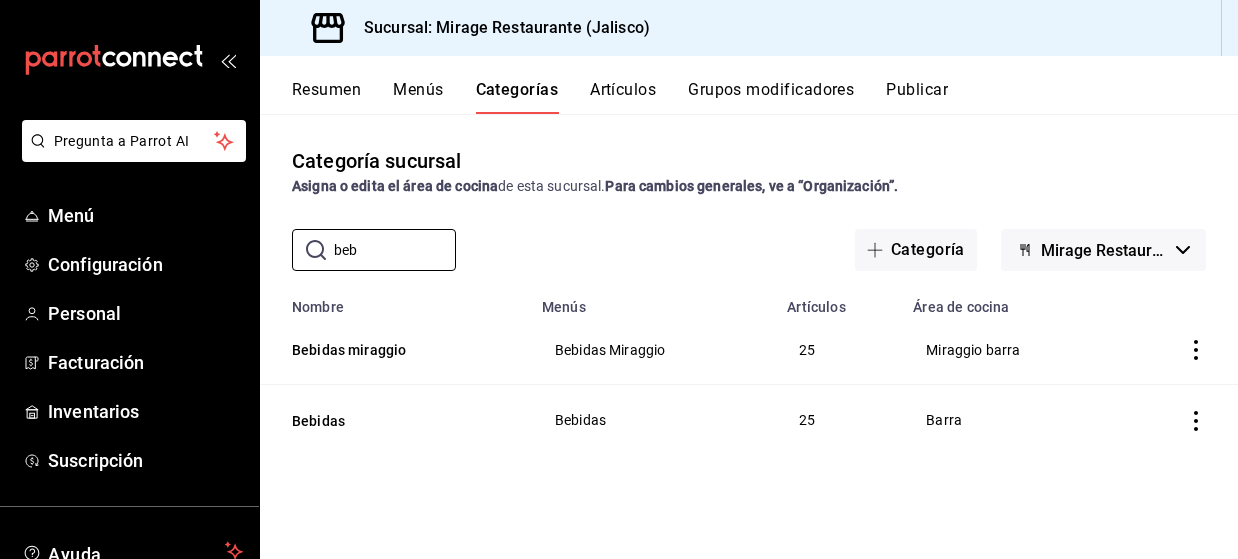 type on "beb" 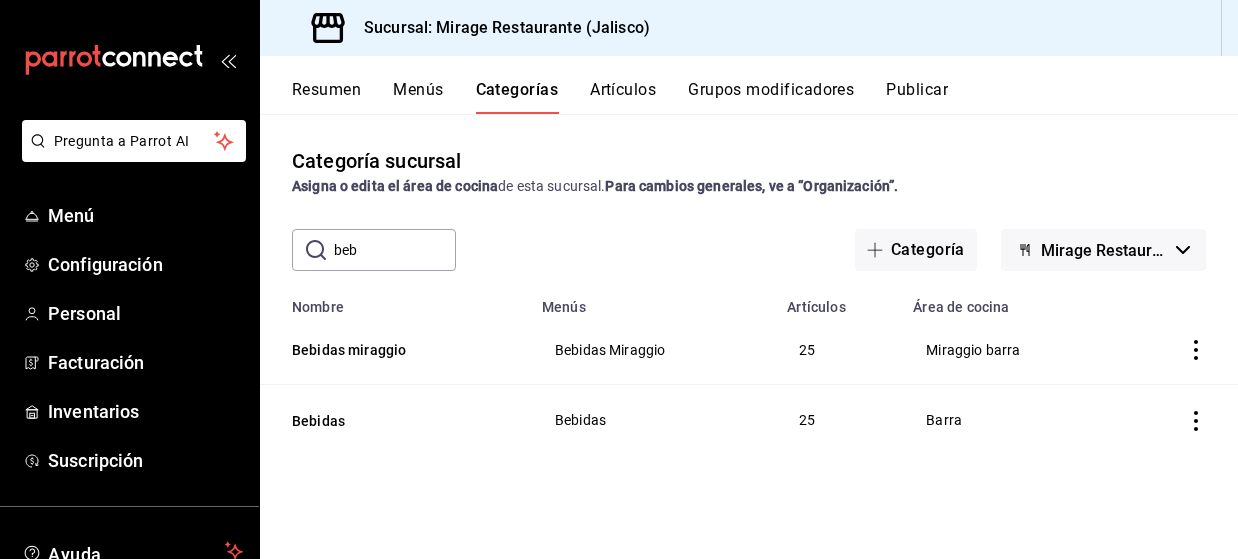 click 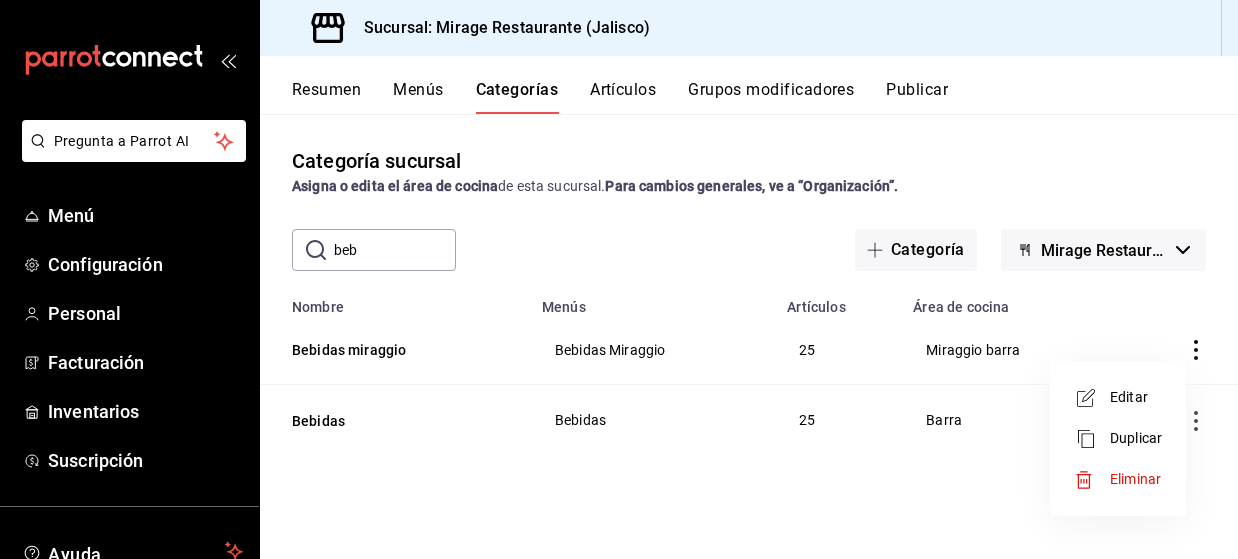 click on "Editar" at bounding box center [1136, 397] 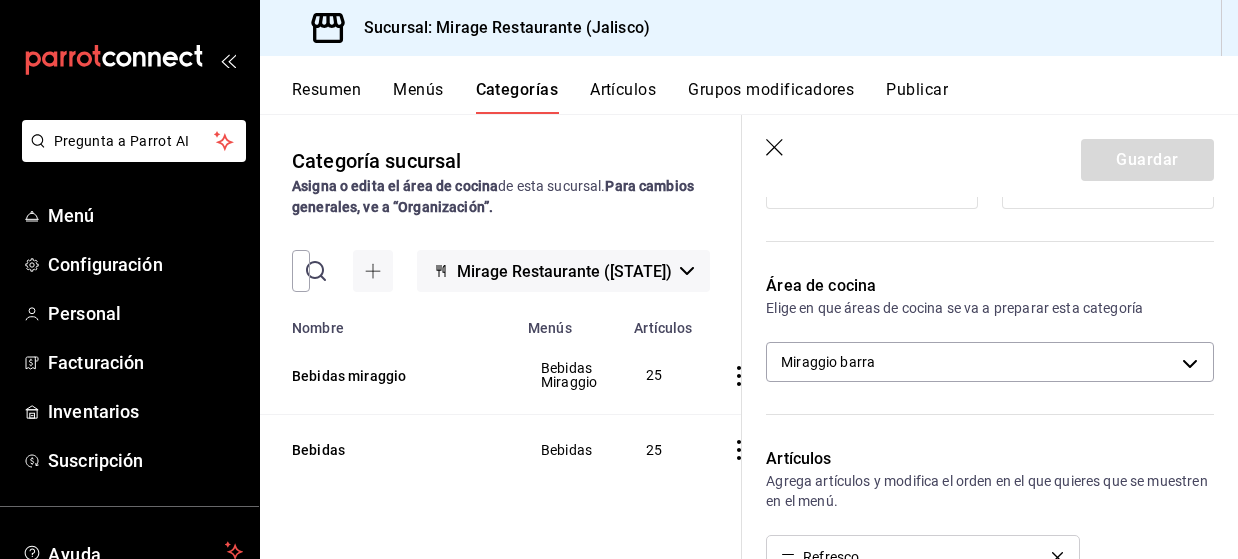 scroll, scrollTop: 340, scrollLeft: 0, axis: vertical 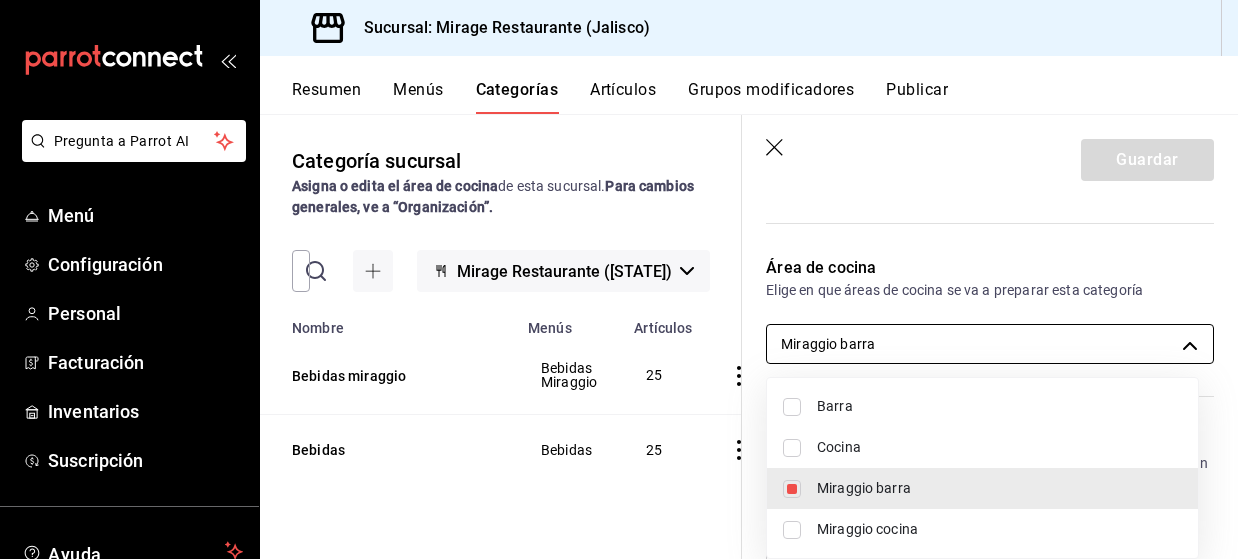 click on "Pregunta a Parrot AI Menú   Configuración   Personal   Facturación   Inventarios   Suscripción   Ayuda Recomienda Parrot   [FIRST] [LAST]   Sugerir nueva función   Sucursal: Mirage Restaurante ([STATE]) Resumen Menús Categorías Artículos Grupos modificadores Publicar Categoría sucursal Asigna o edita el área de cocina  de esta sucursal.  Para cambios generales, ve a “Organización”. ​ beb ​ Mirage Restaurante ([STATE]) Nombre Menús Artículos Bebidas miraggio Bebidas Miraggio 25 Bebidas Bebidas 25 Guardar Editar categoría ¿Cómo se va a llamar? Bebidas miraggio 16 /30 ¿Cómo se va a llamar? Elige tu menú Tu categoría se va a incluir en los menús elegidos Bebidas Miraggio Menu Miraggio Bebidas Alimentos Área de cocina Elige en que áreas de cocina se va a preparar esta categoría Miraggio barra [UUID] Artículos Agrega artículos y modifica el orden en el que quieres que se muestren en el menú. Refresco Agua De Sabor Botella De Agua Cerveza Jarra de Agua /" at bounding box center [619, 279] 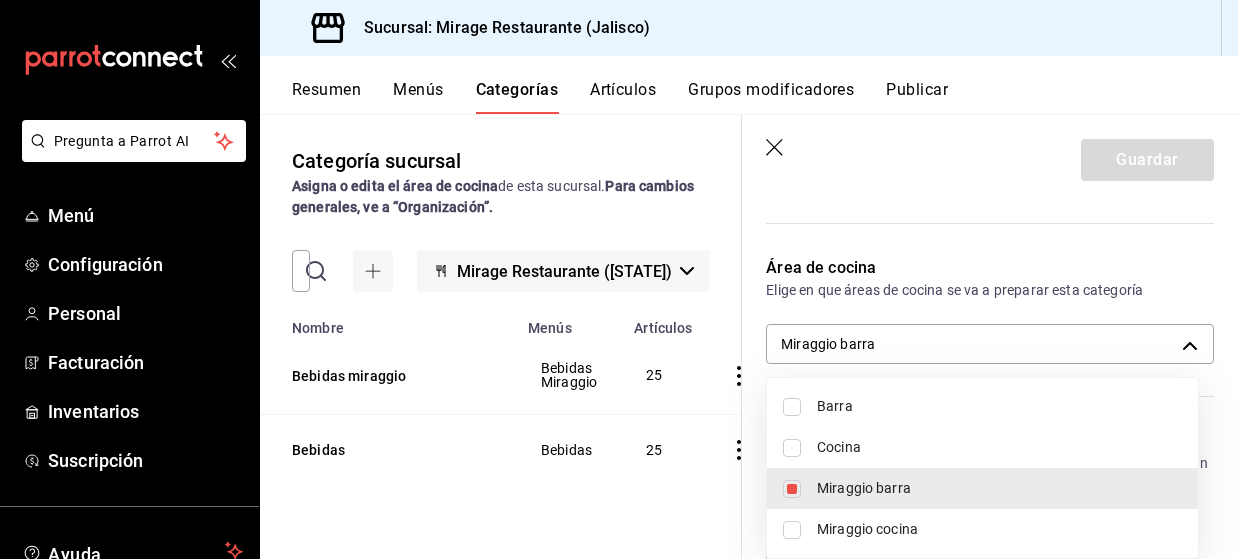 click at bounding box center [619, 279] 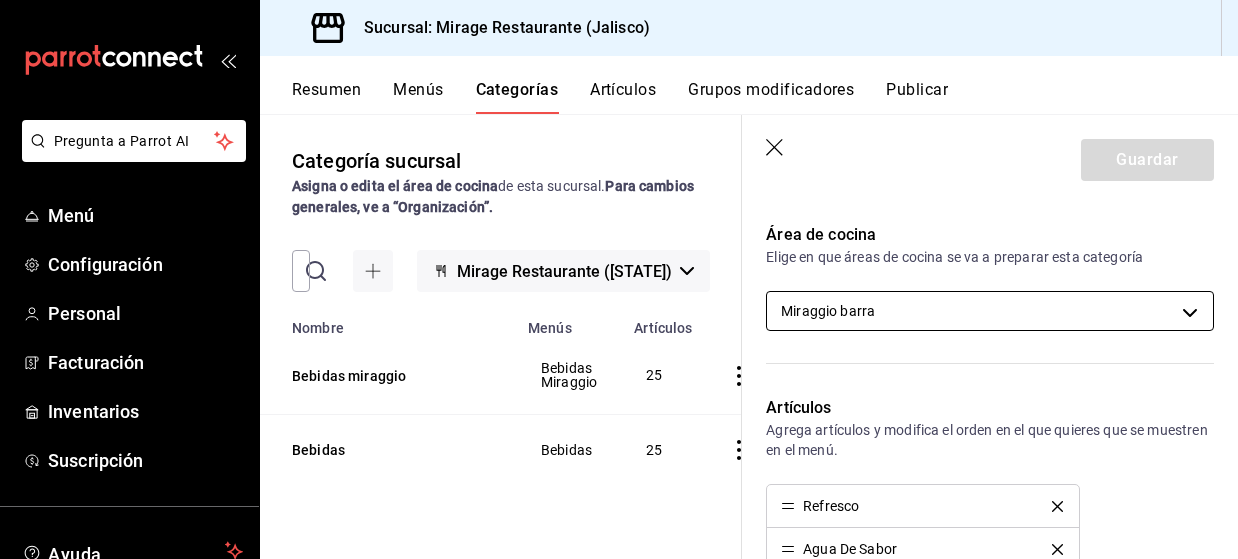 scroll, scrollTop: 0, scrollLeft: 0, axis: both 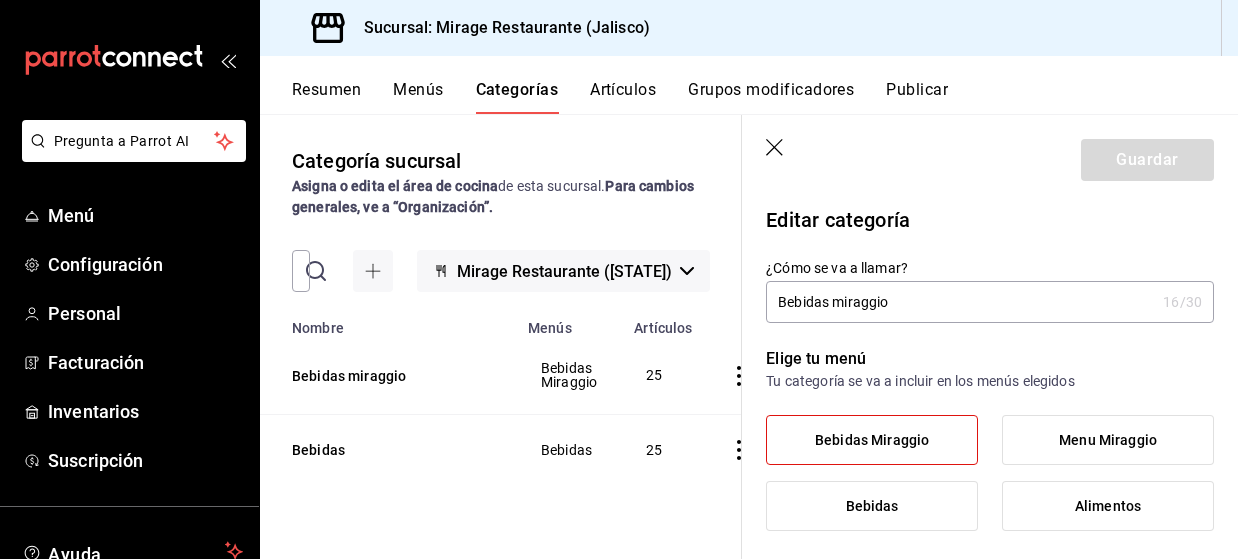 click 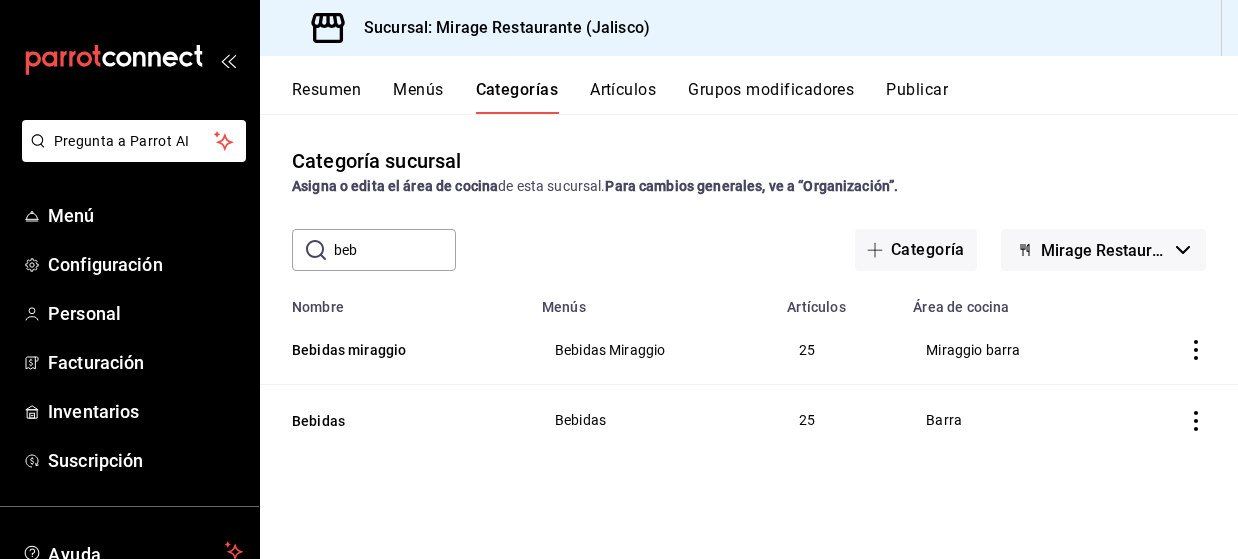 click on "Miraggio barra" at bounding box center (1011, 350) 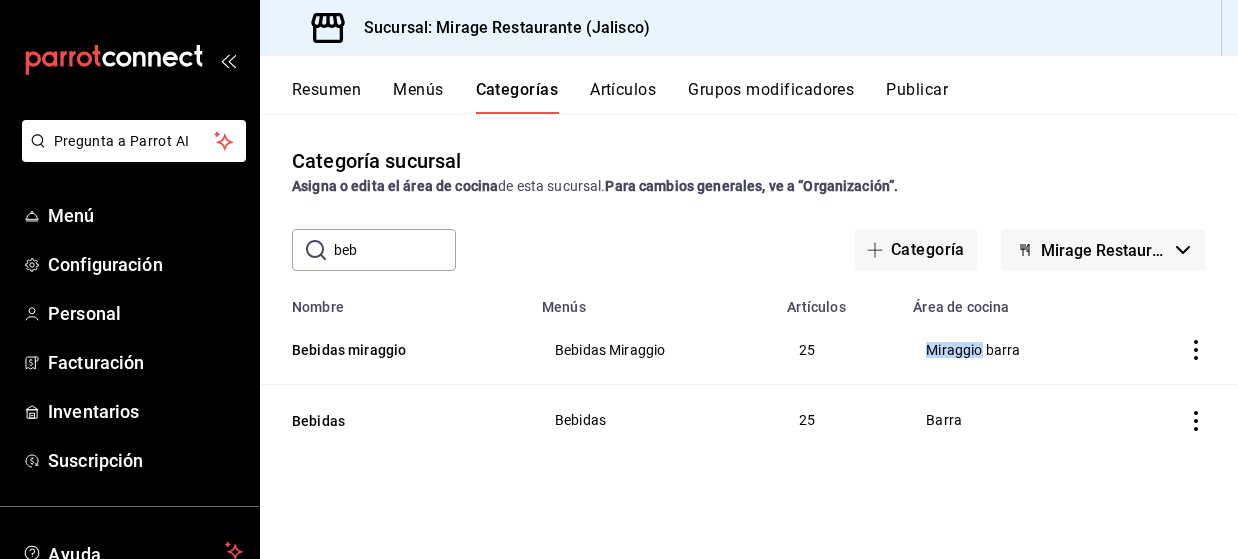 click on "Miraggio barra" at bounding box center (1011, 350) 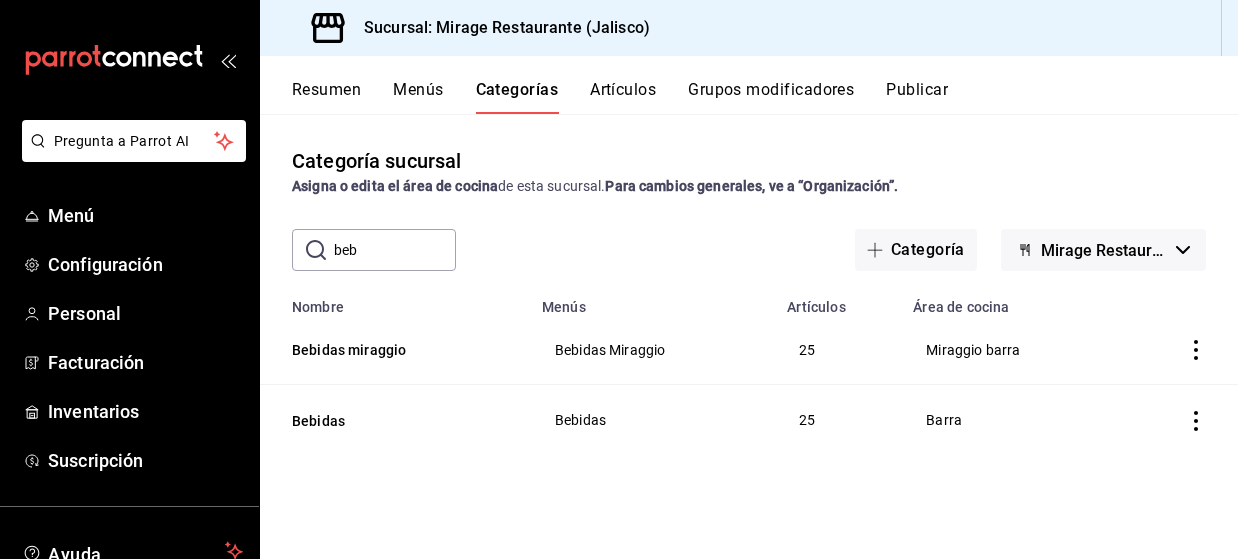 click on "Miraggio barra" at bounding box center [1011, 350] 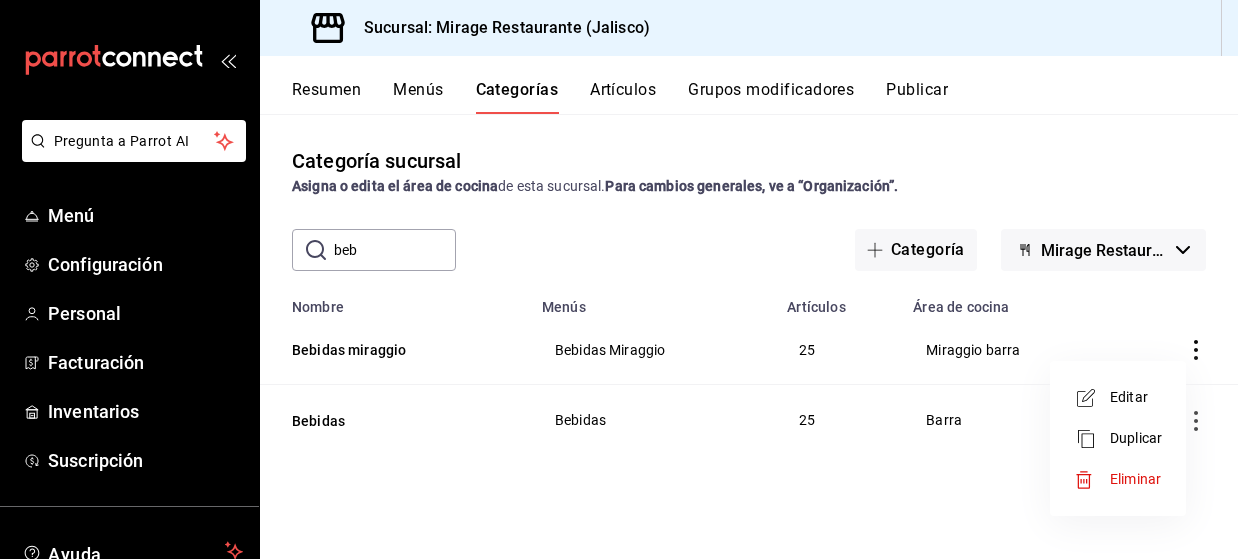 click on "Editar" at bounding box center (1136, 397) 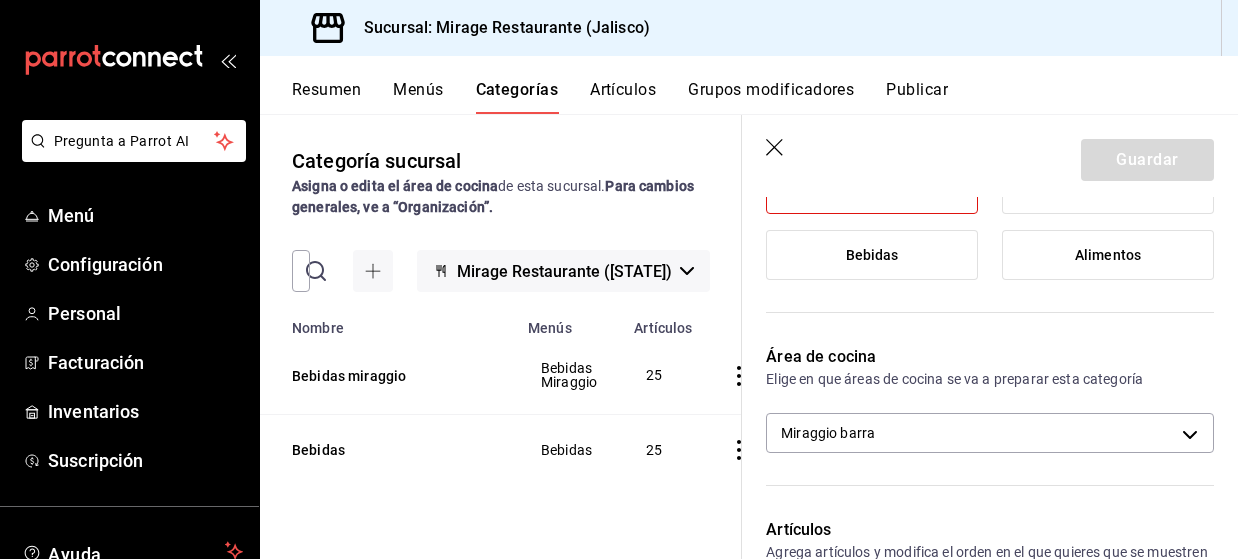 scroll, scrollTop: 306, scrollLeft: 0, axis: vertical 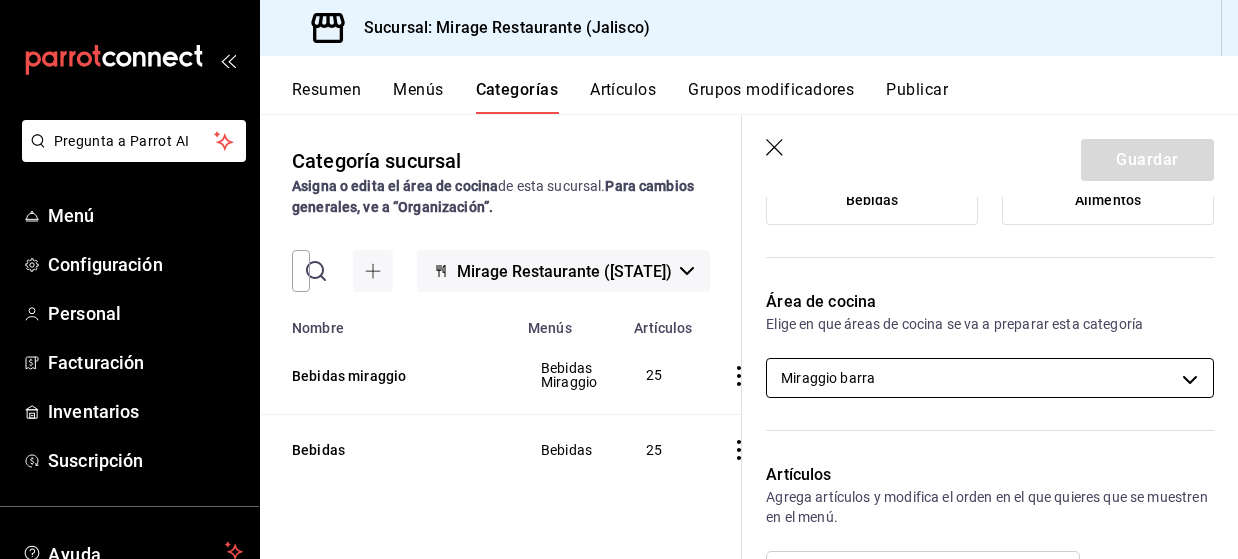 click on "Pregunta a Parrot AI Menú   Configuración   Personal   Facturación   Inventarios   Suscripción   Ayuda Recomienda Parrot   [FIRST] [LAST]   Sugerir nueva función   Sucursal: Mirage Restaurante ([STATE]) Resumen Menús Categorías Artículos Grupos modificadores Publicar Categoría sucursal Asigna o edita el área de cocina  de esta sucursal.  Para cambios generales, ve a “Organización”. ​ beb ​ Mirage Restaurante ([STATE]) Nombre Menús Artículos Bebidas miraggio Bebidas Miraggio 25 Bebidas Bebidas 25 Guardar Editar categoría ¿Cómo se va a llamar? Bebidas miraggio 16 /30 ¿Cómo se va a llamar? Elige tu menú Tu categoría se va a incluir en los menús elegidos Bebidas Miraggio Menu Miraggio Bebidas Alimentos Área de cocina Elige en que áreas de cocina se va a preparar esta categoría Miraggio barra [UUID] Artículos Agrega artículos y modifica el orden en el que quieres que se muestren en el menú. Refresco Agua De Sabor Botella De Agua Cerveza Jarra de Agua /" at bounding box center [619, 279] 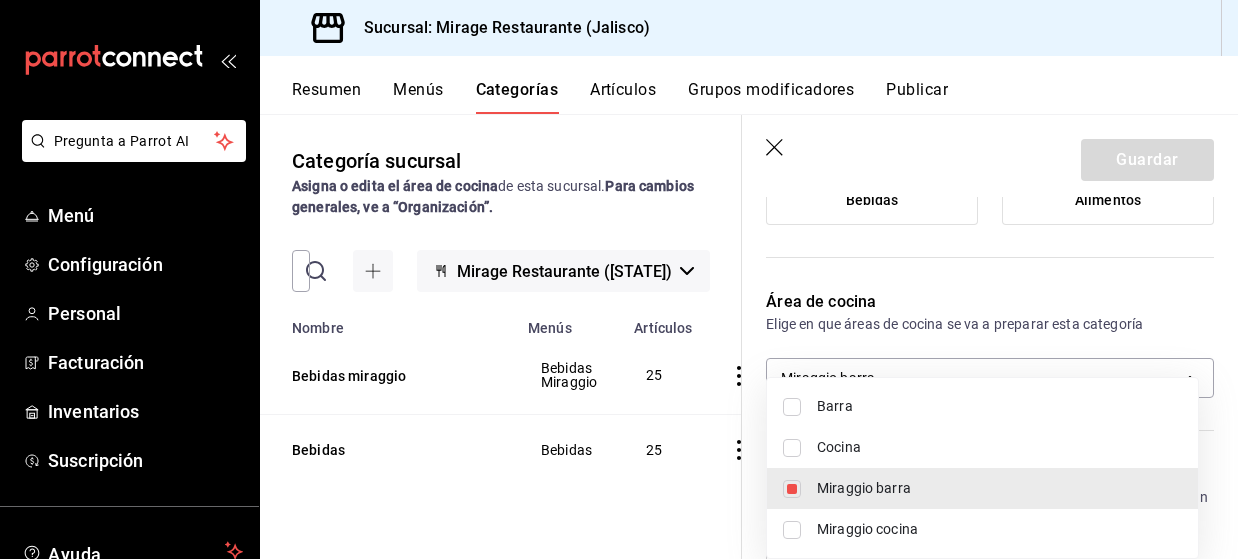 click on "Miraggio cocina" at bounding box center (999, 529) 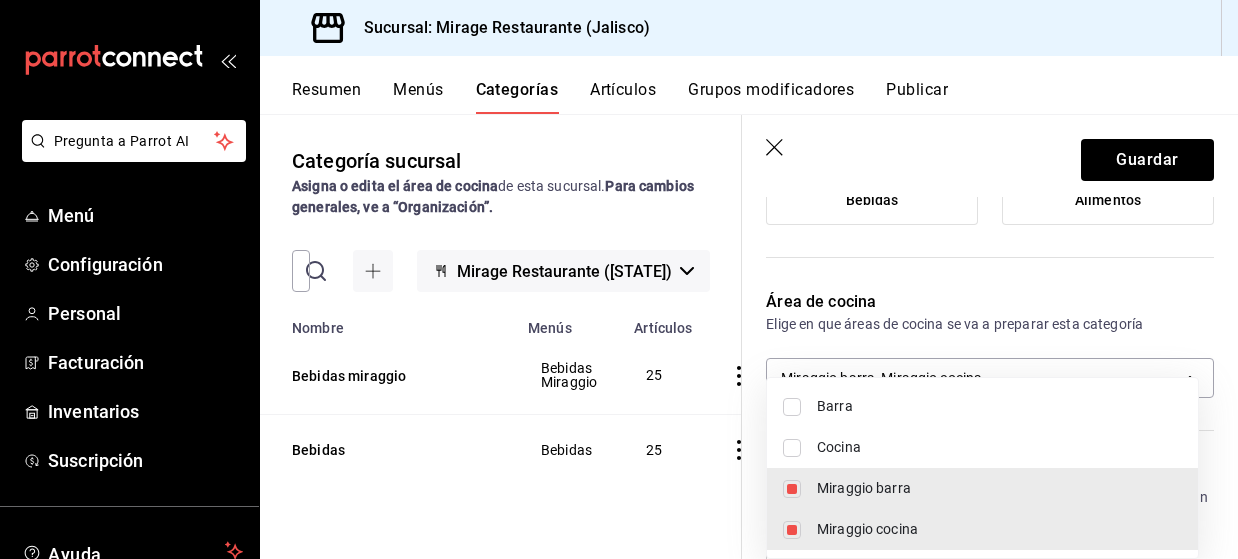 type on "3e1dfc71-2070-4ff9-899c-075d14f05712,2b06c2da-c007-4c10-8071-5232d2b1a5a5" 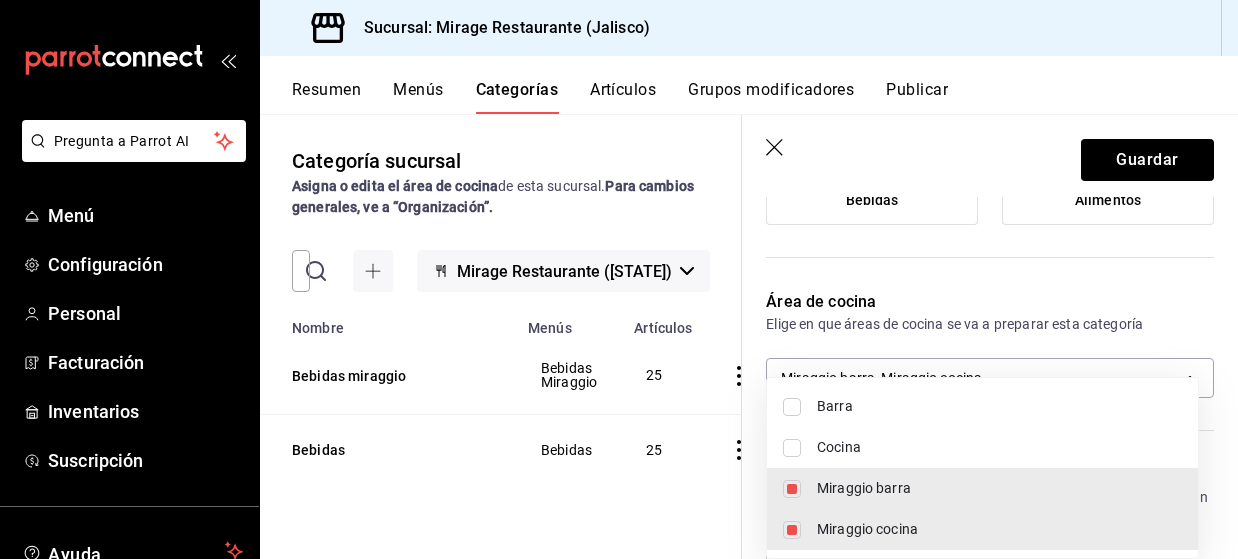click at bounding box center [792, 530] 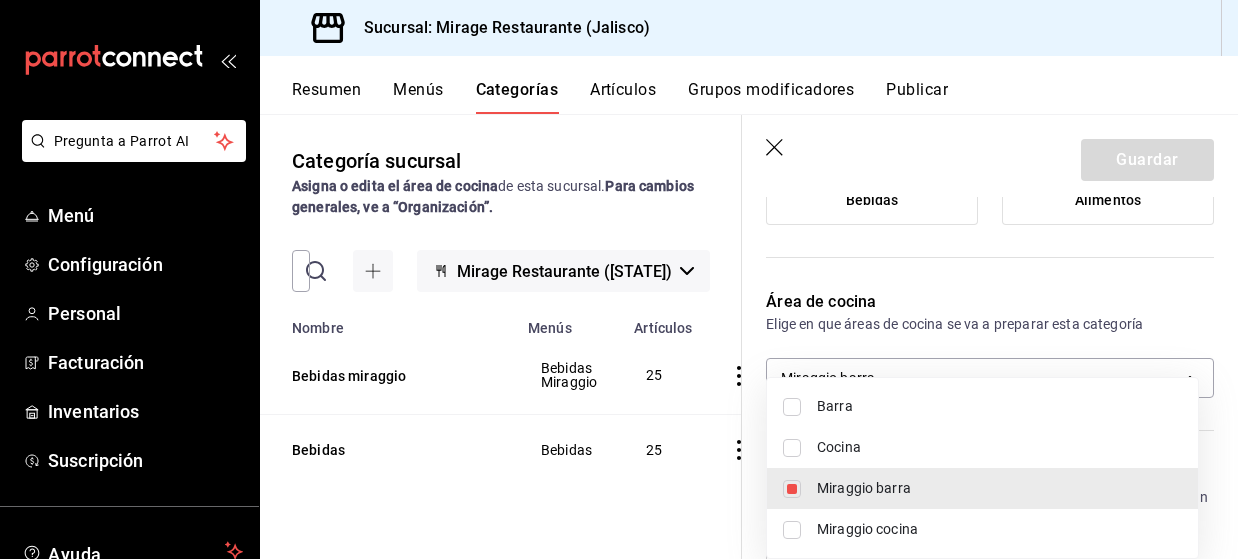 click at bounding box center [792, 489] 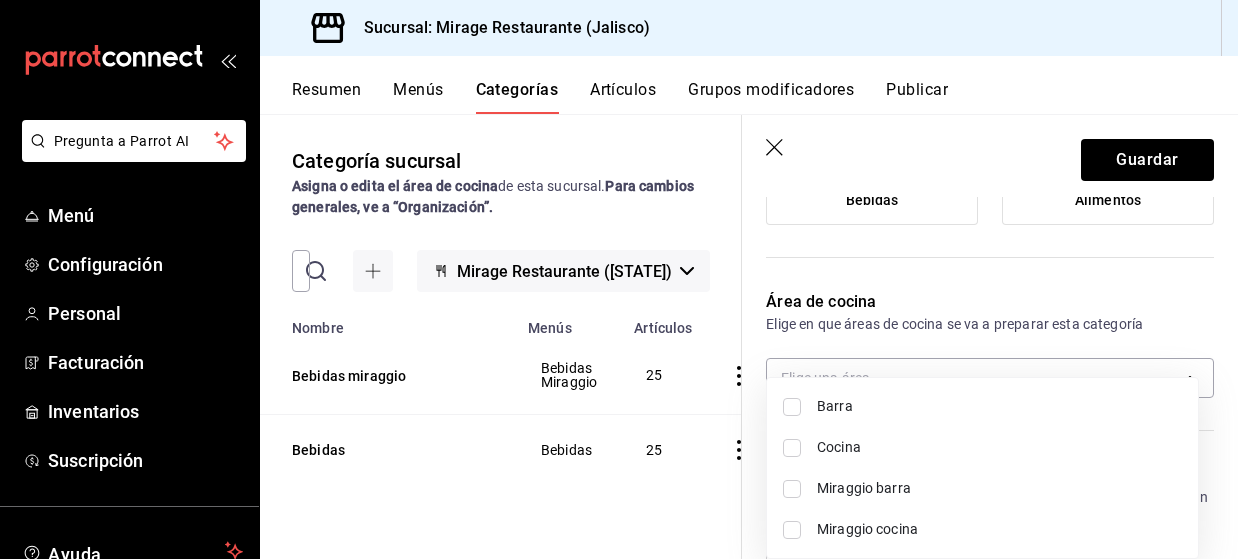 click at bounding box center (792, 448) 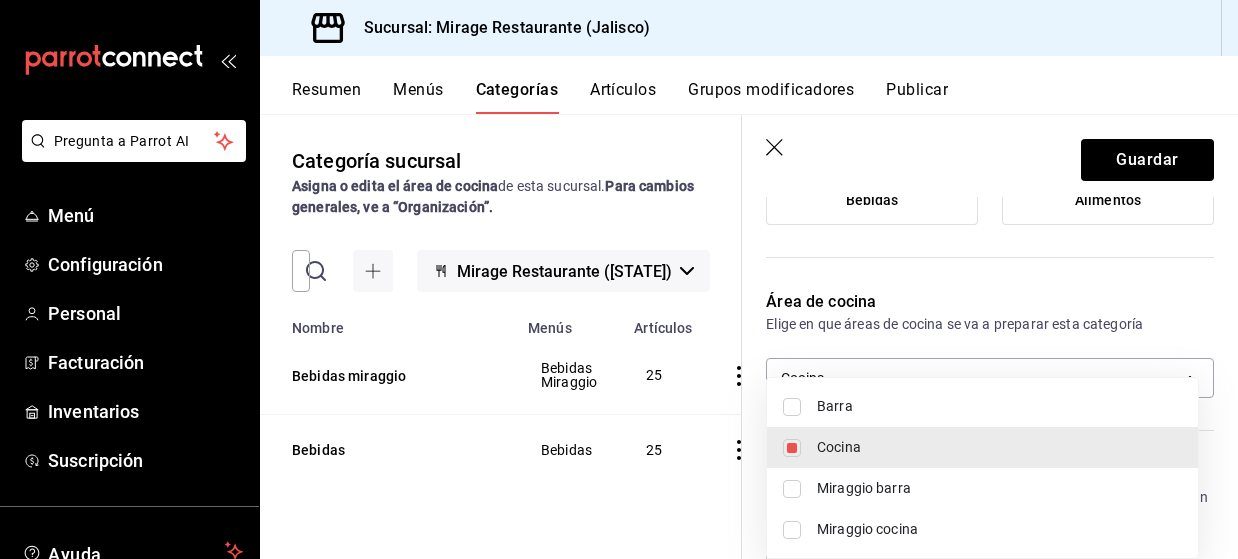 click at bounding box center (792, 489) 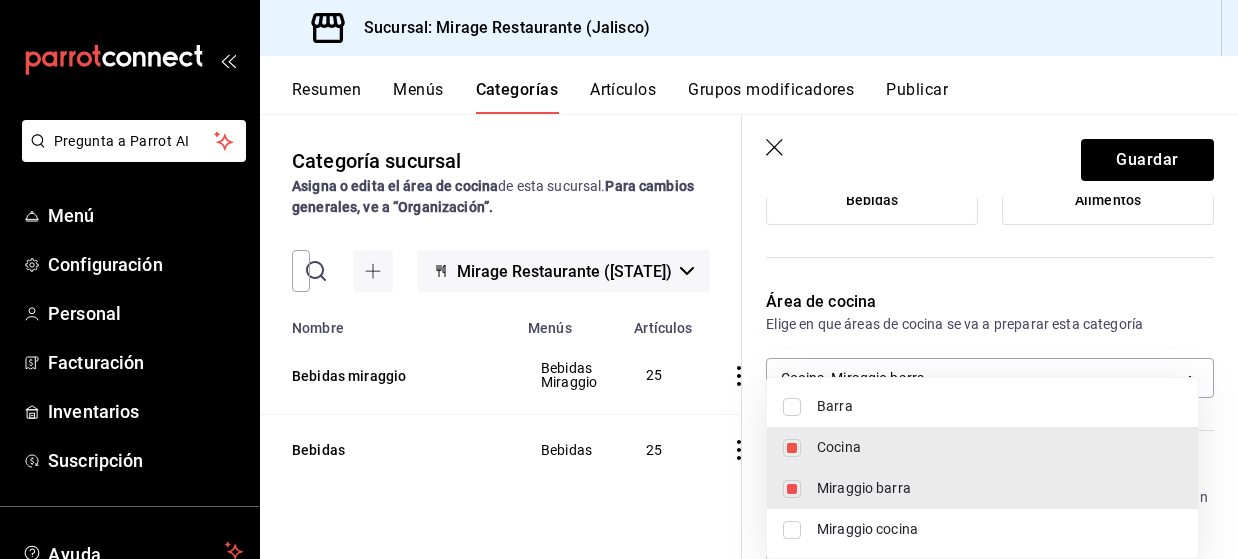 click at bounding box center [792, 448] 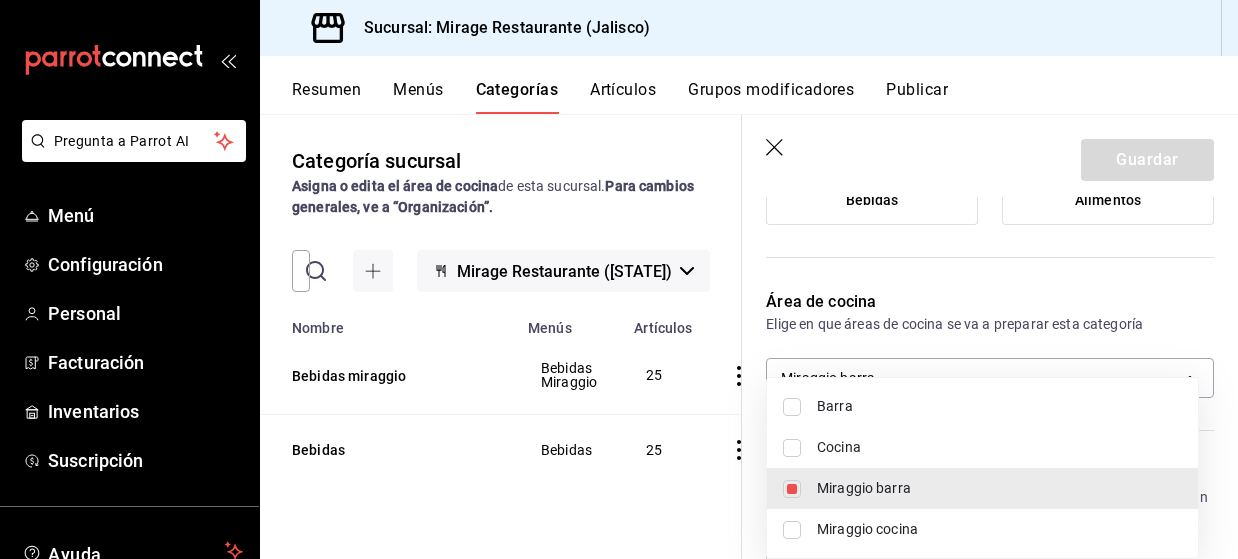 type on "3e1dfc71-2070-4ff9-899c-075d14f05712" 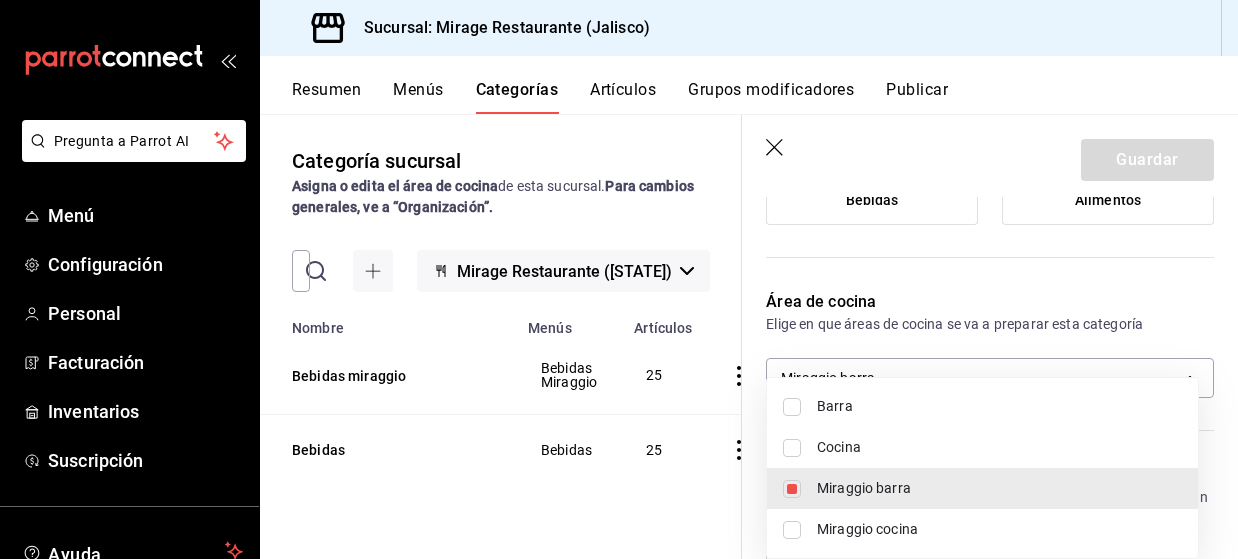 click at bounding box center [619, 279] 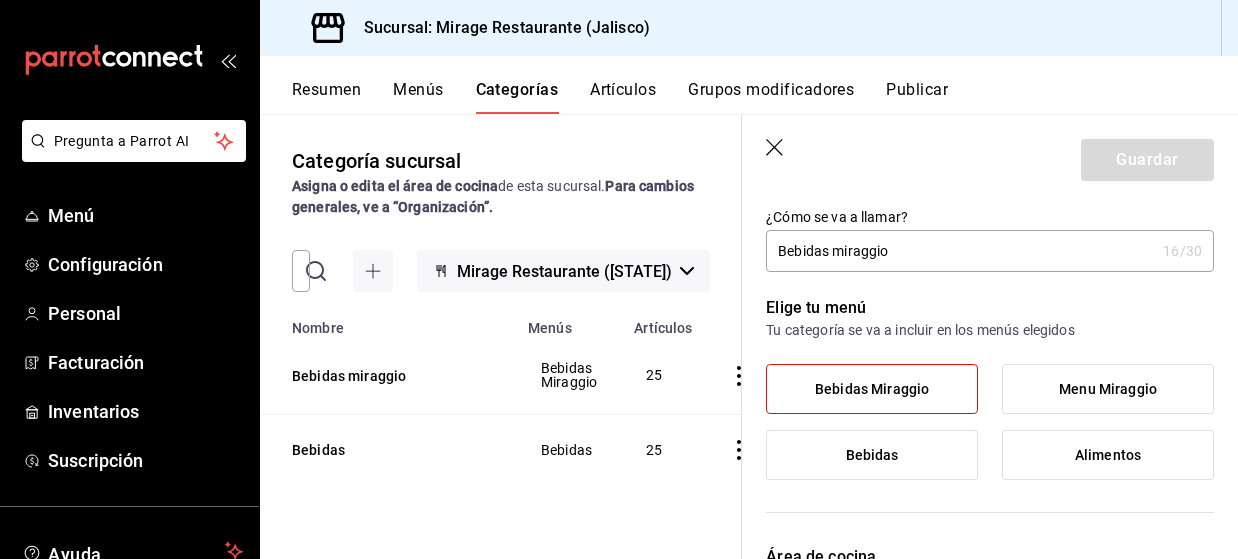 scroll, scrollTop: 68, scrollLeft: 0, axis: vertical 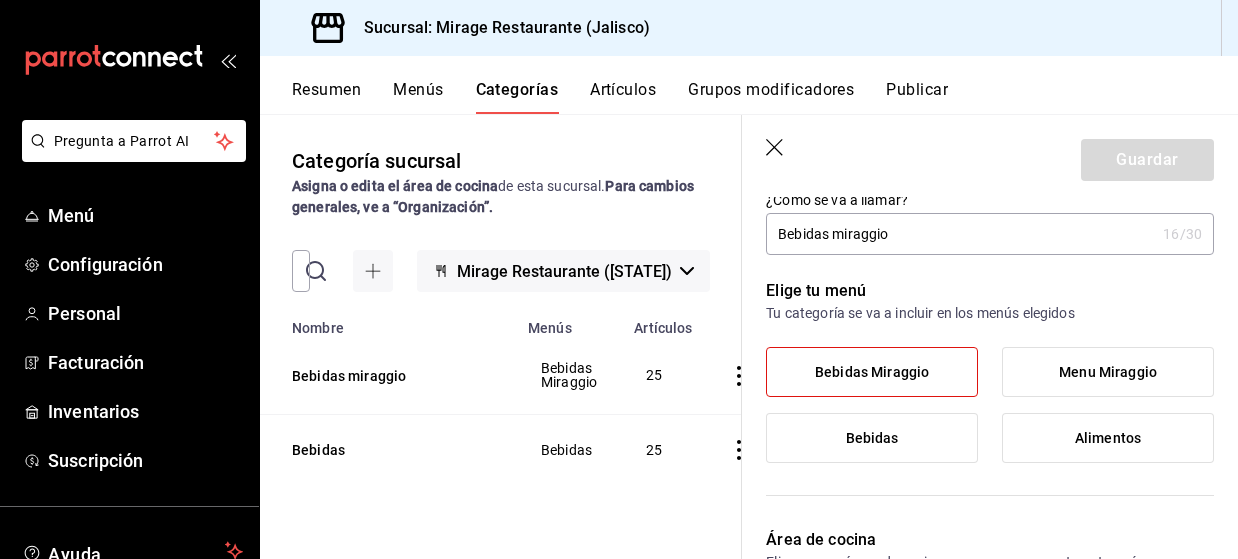 click 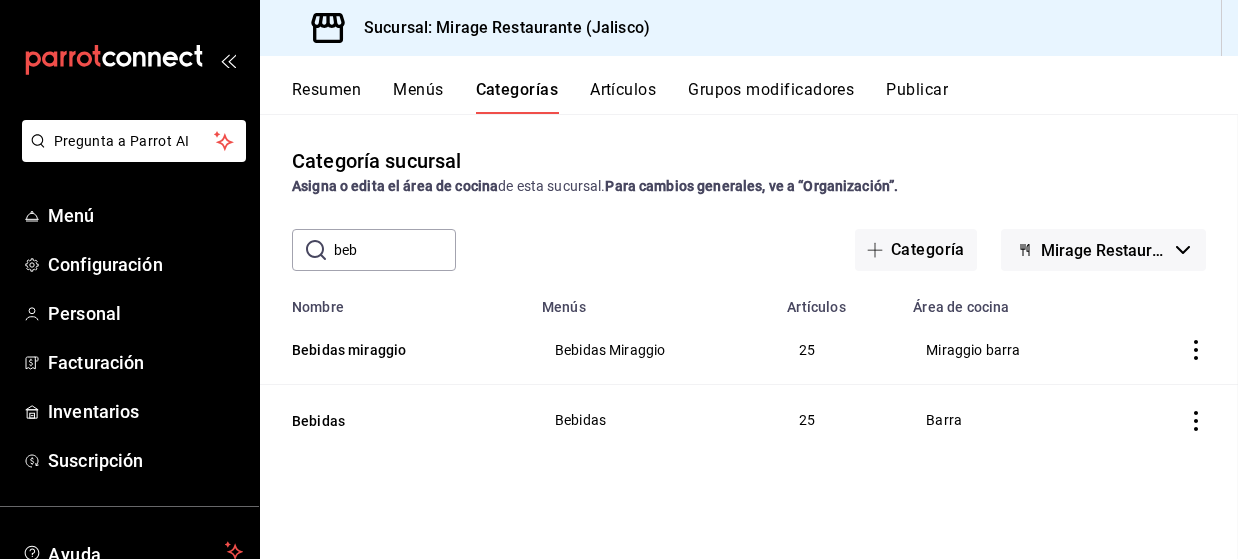 scroll, scrollTop: 0, scrollLeft: 0, axis: both 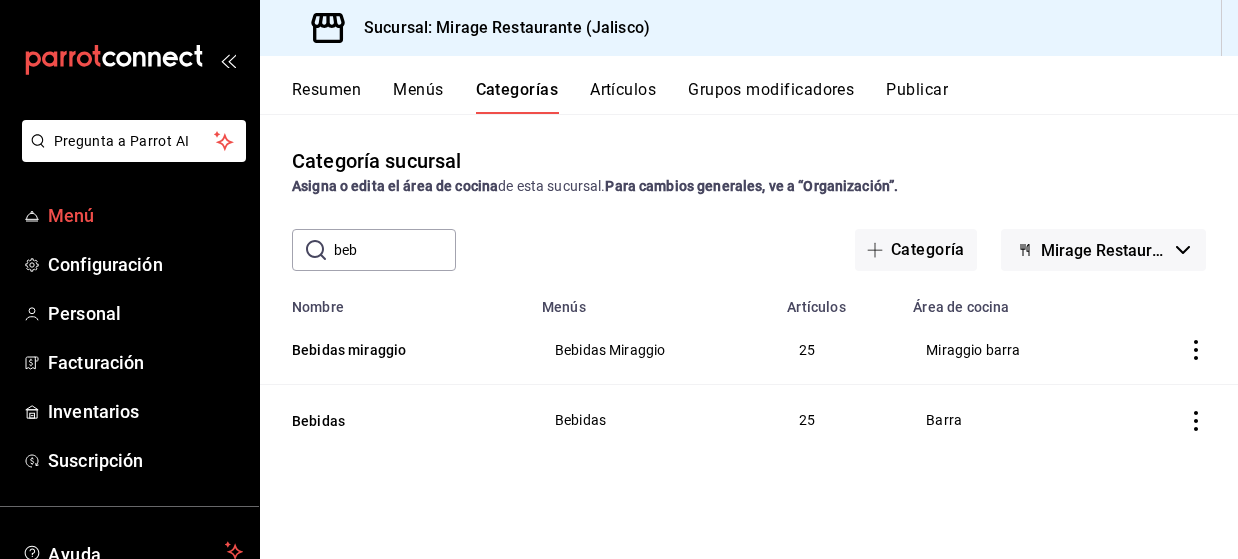 click on "Menú" at bounding box center (145, 215) 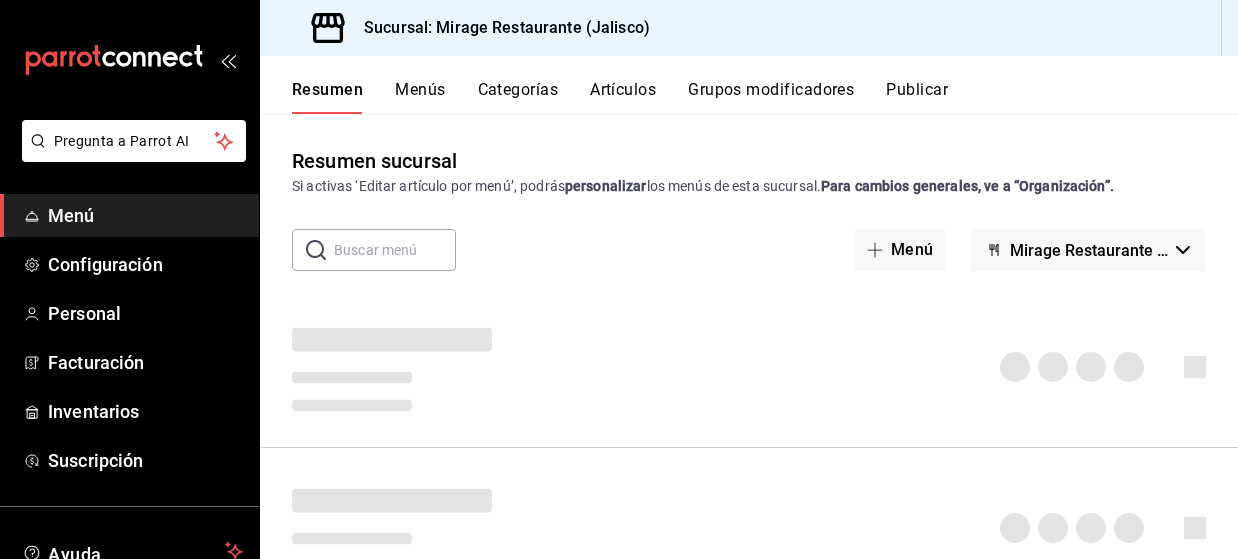 click on "Menús" at bounding box center [420, 97] 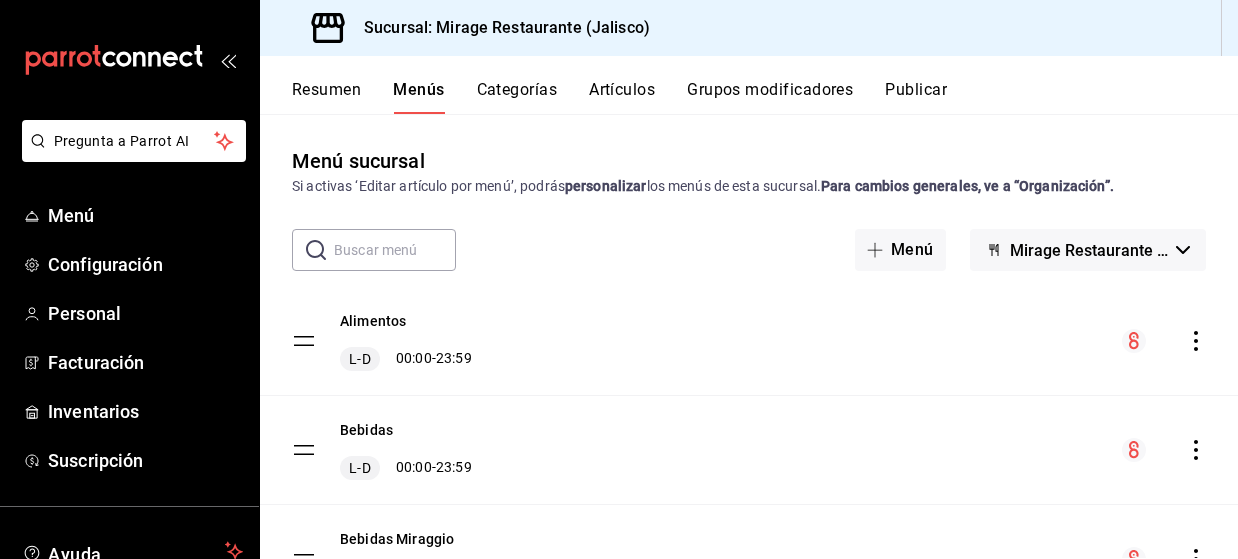 click on "personalizar" at bounding box center (606, 186) 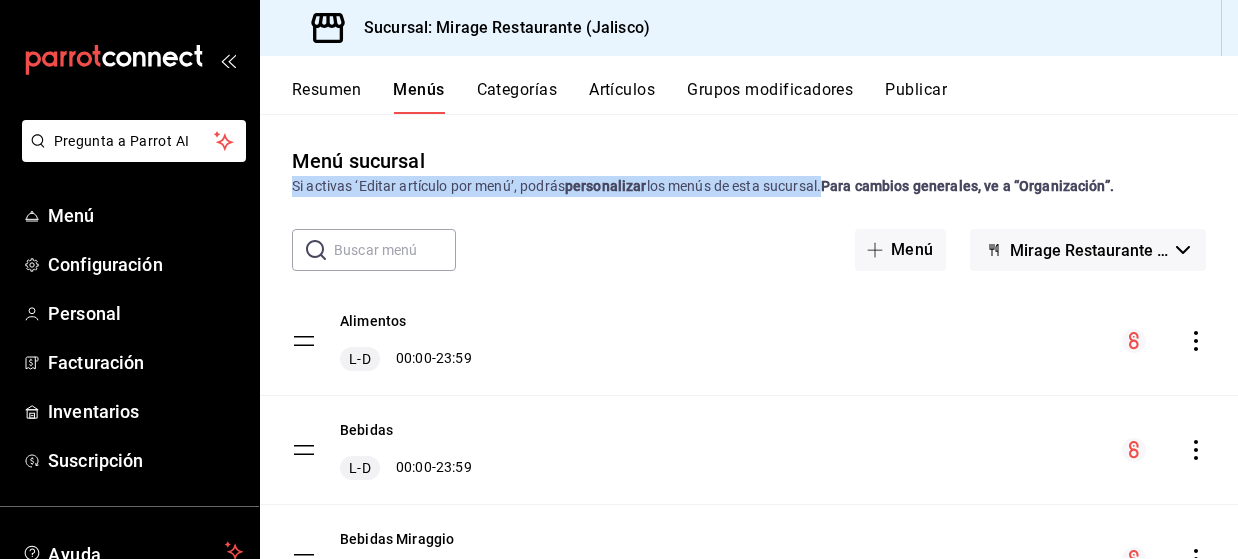 click on "personalizar" at bounding box center [606, 186] 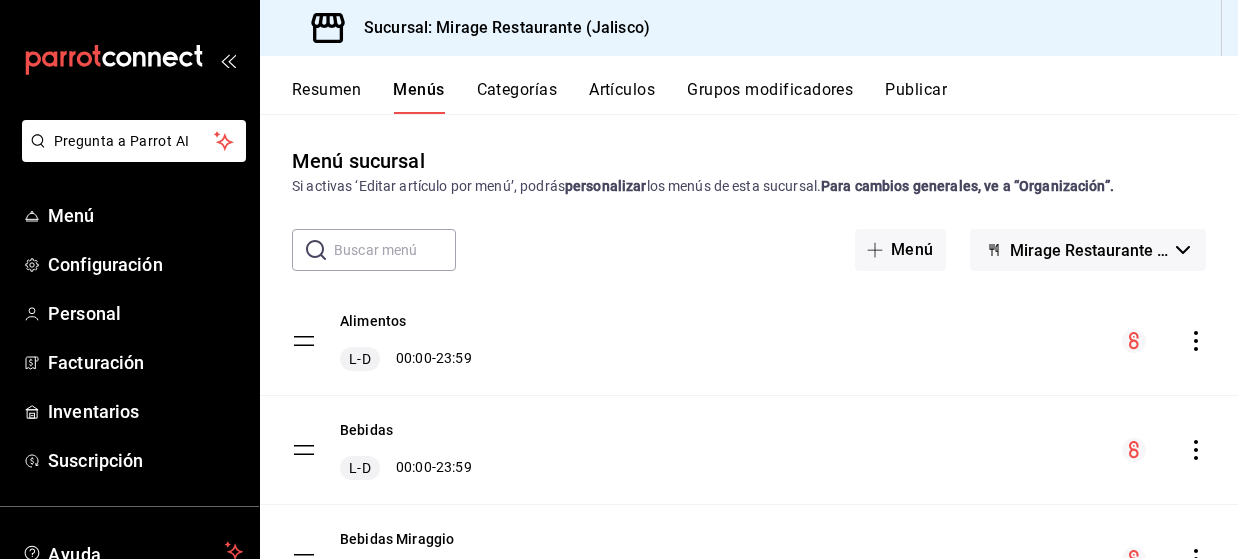 click on "Resumen Menús Categorías Artículos Grupos modificadores Publicar" at bounding box center [765, 97] 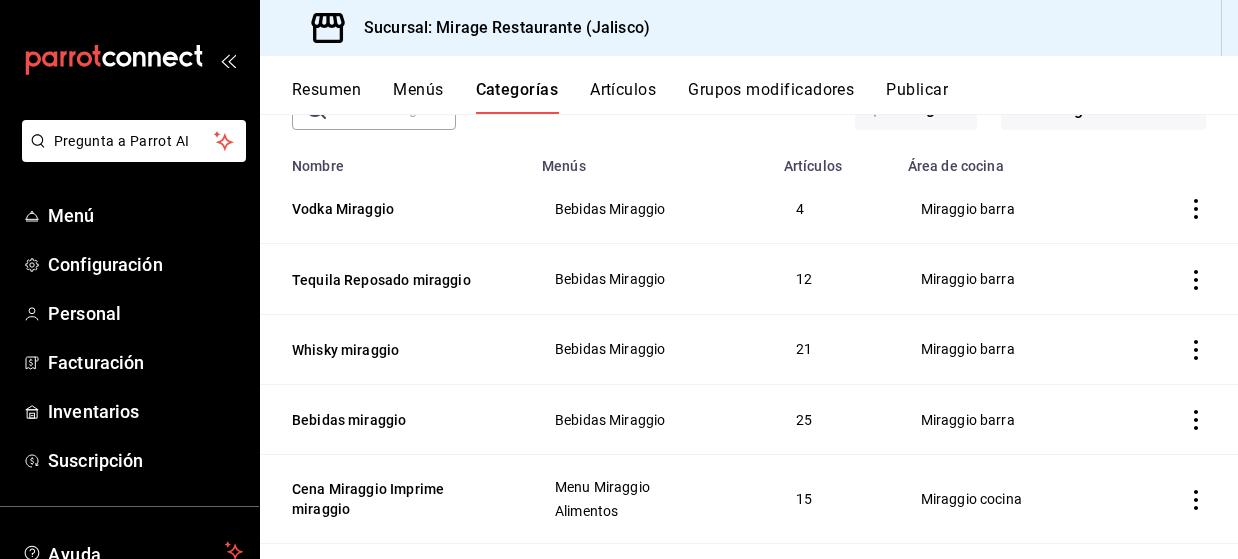 scroll, scrollTop: 170, scrollLeft: 0, axis: vertical 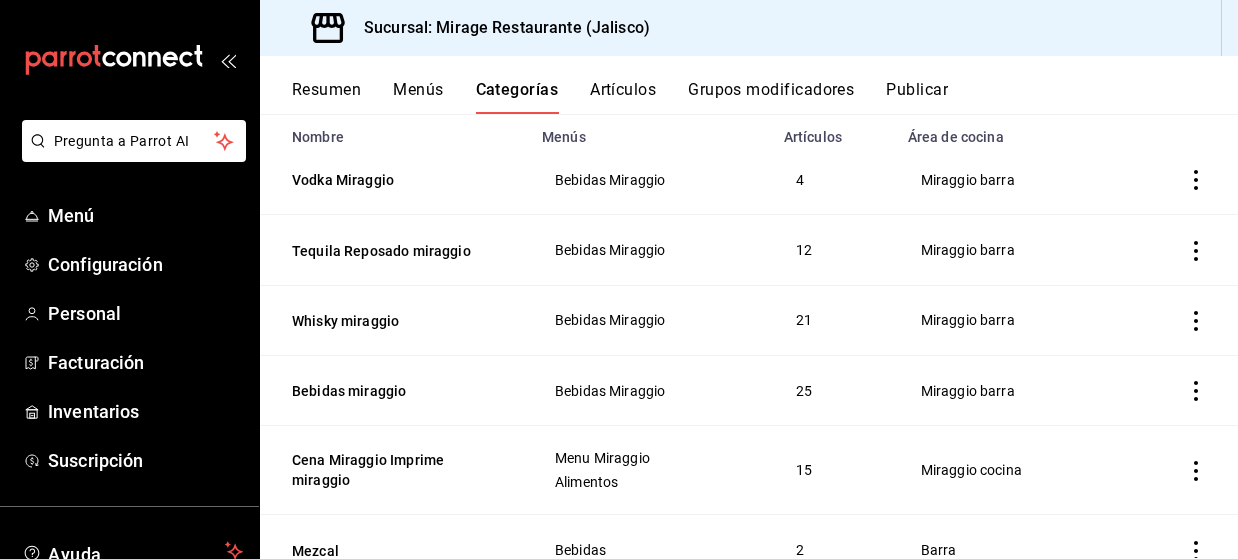 click on "Bebidas Miraggio" at bounding box center (651, 180) 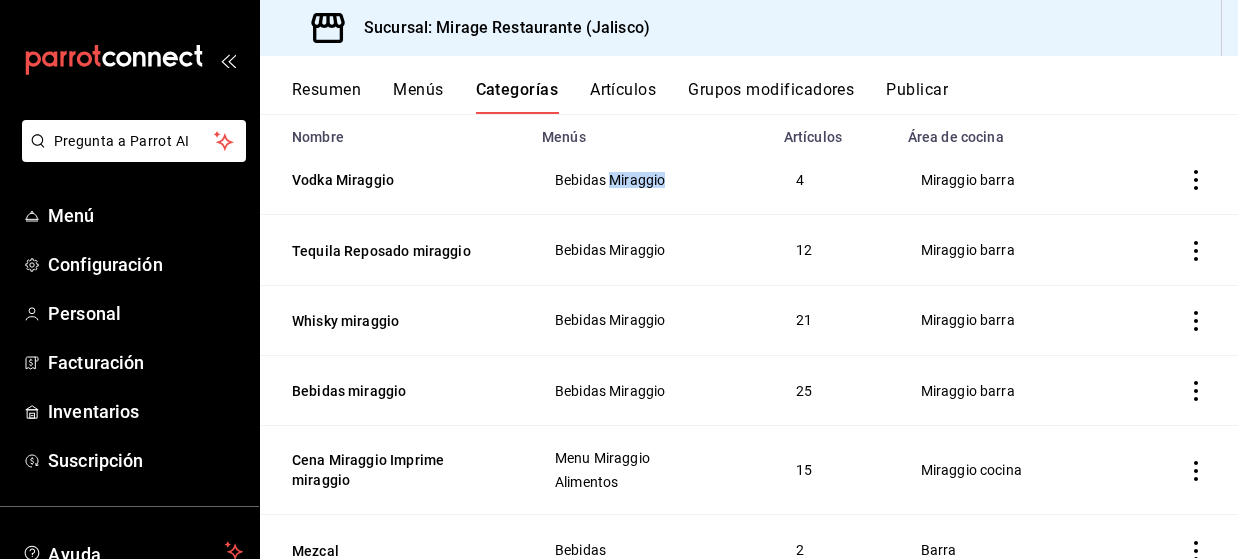click on "Bebidas Miraggio" at bounding box center (651, 180) 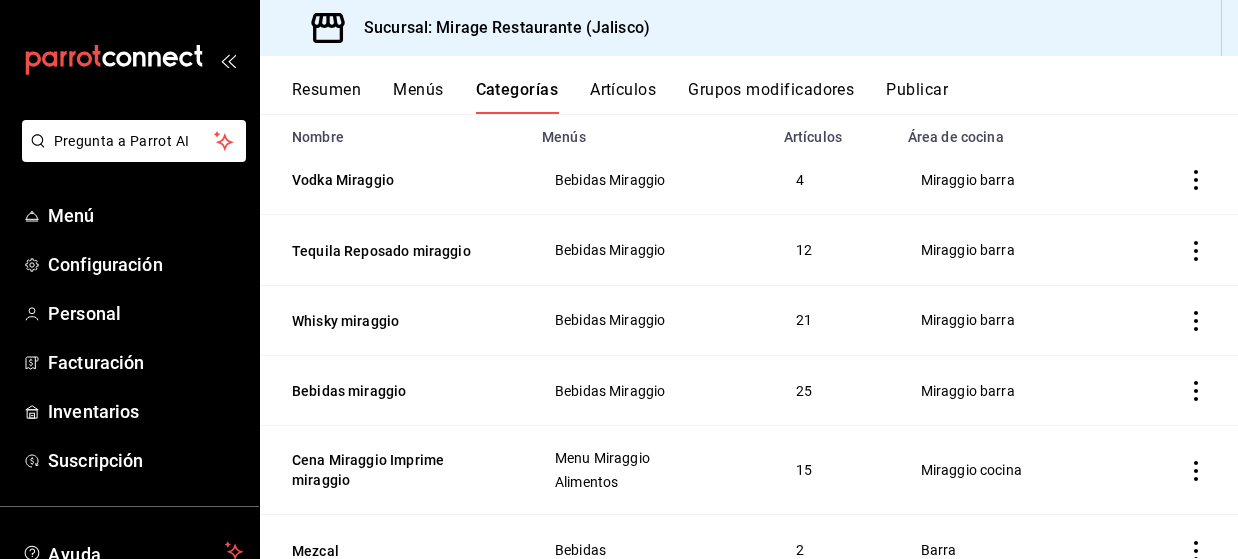 click on "Bebidas Miraggio" at bounding box center (651, 180) 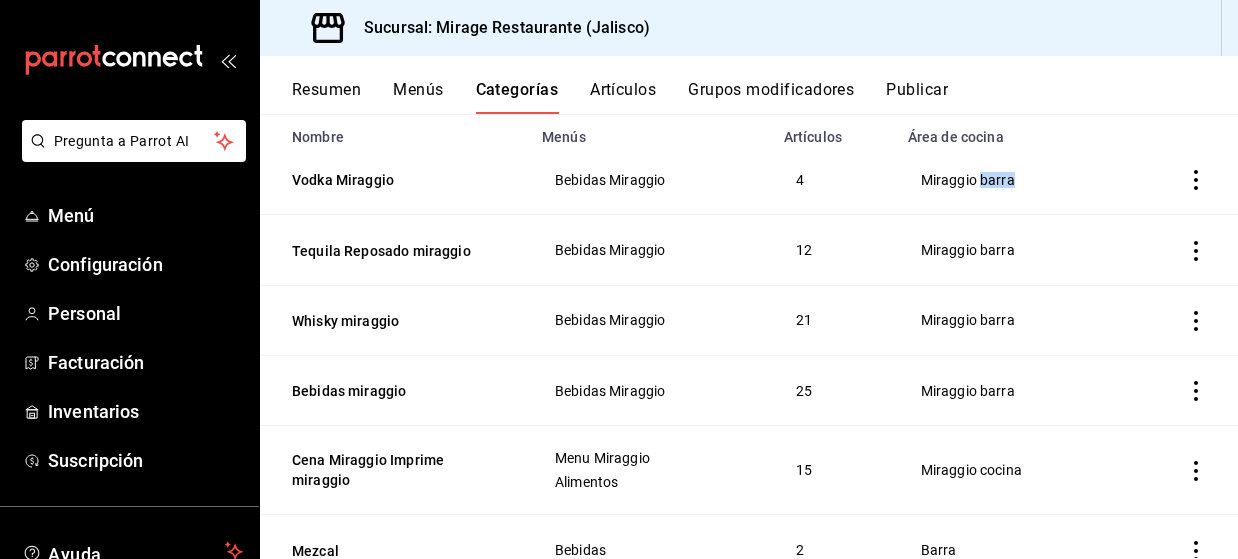 click on "Miraggio barra" at bounding box center (1010, 180) 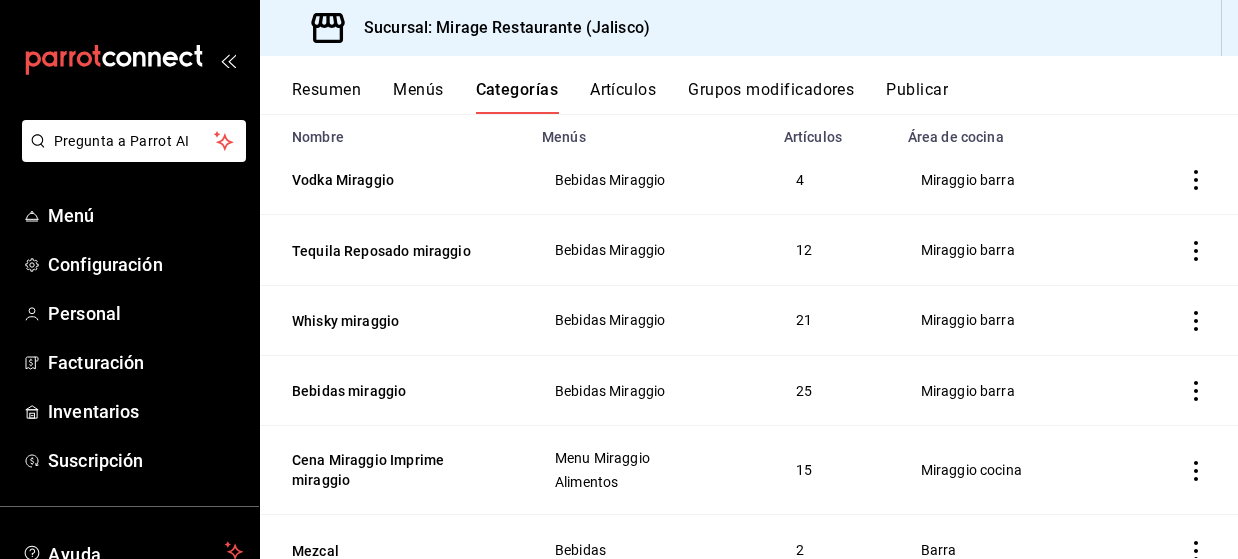 click on "Miraggio barra" at bounding box center (1010, 180) 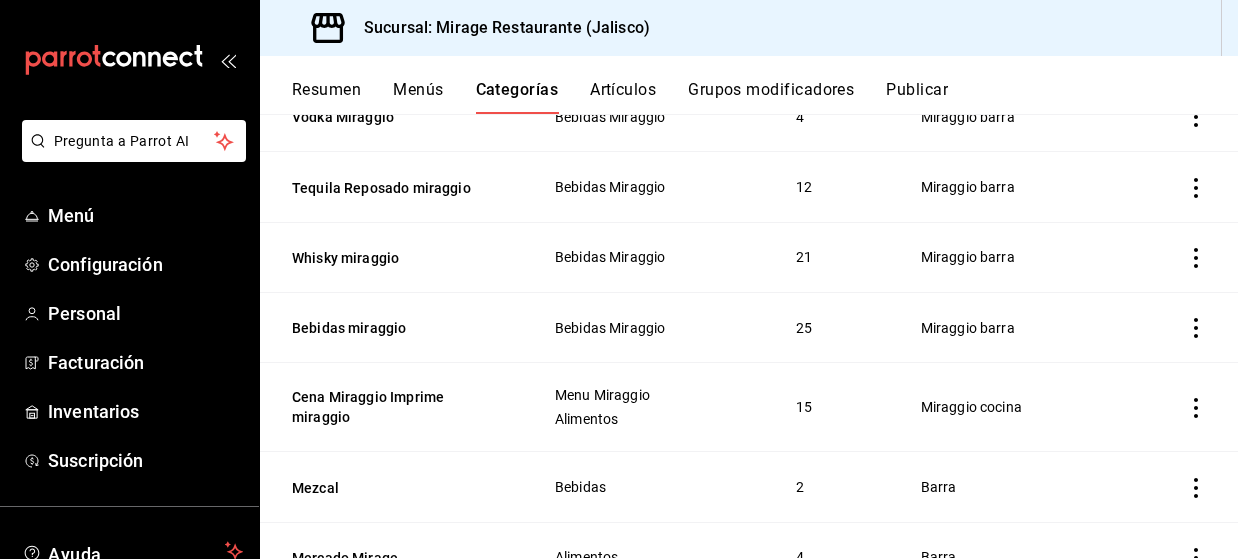 scroll, scrollTop: 289, scrollLeft: 0, axis: vertical 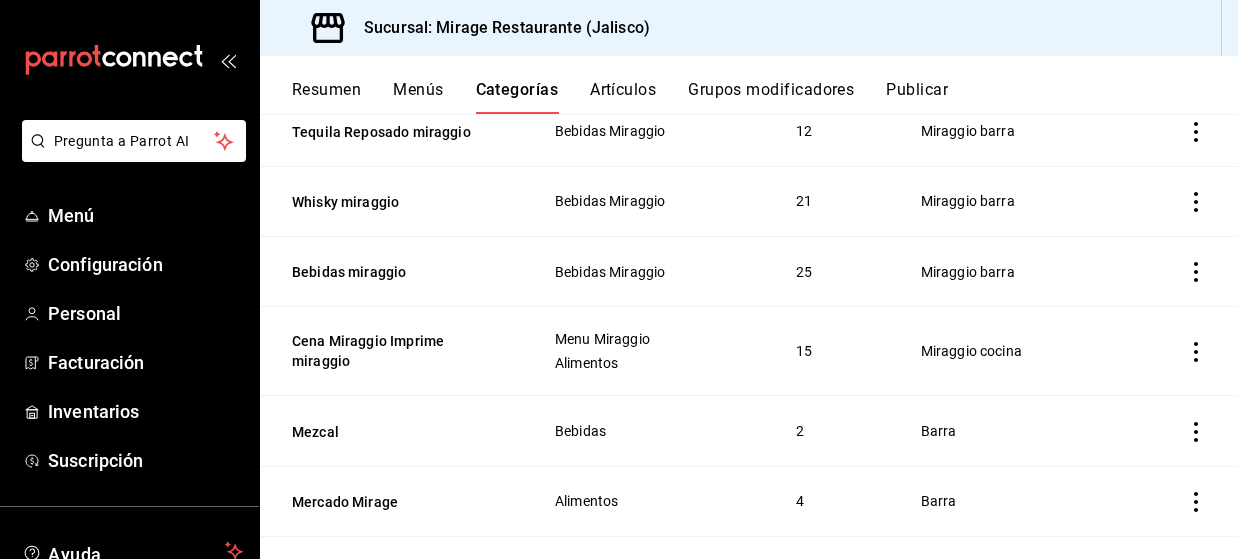 click on "Bebidas" at bounding box center (651, 431) 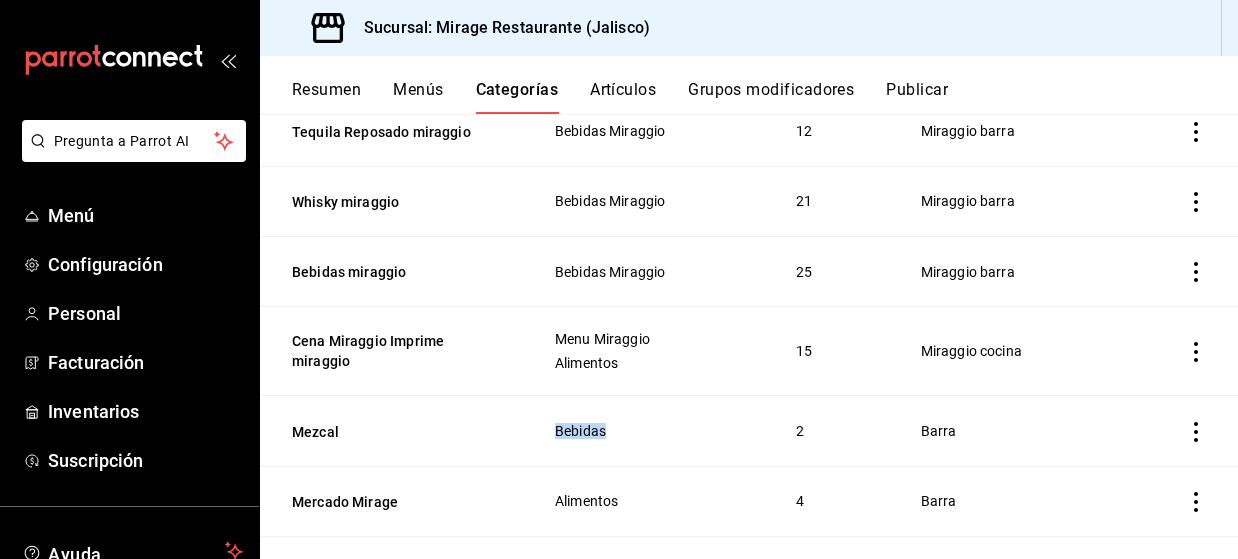 click on "Bebidas" at bounding box center (651, 431) 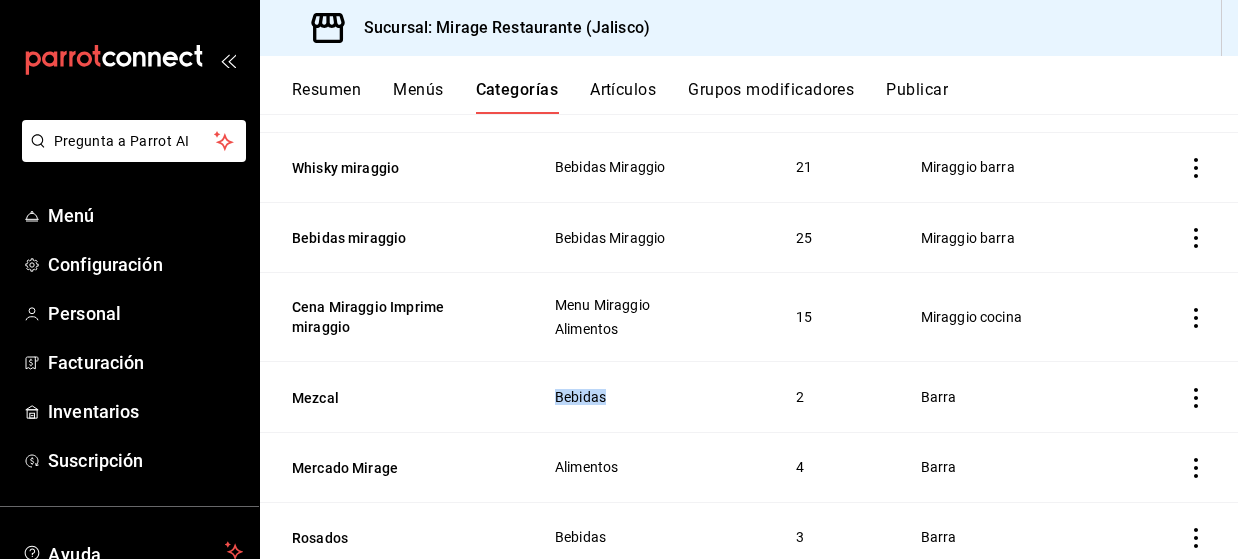 scroll, scrollTop: 782, scrollLeft: 0, axis: vertical 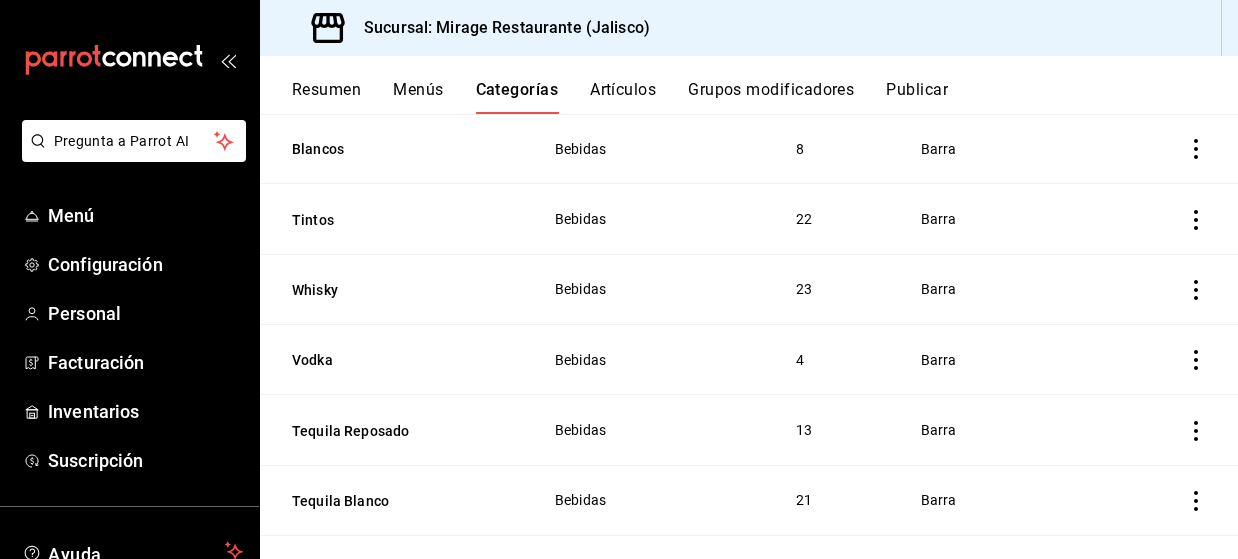 click on "Artículos" at bounding box center (623, 97) 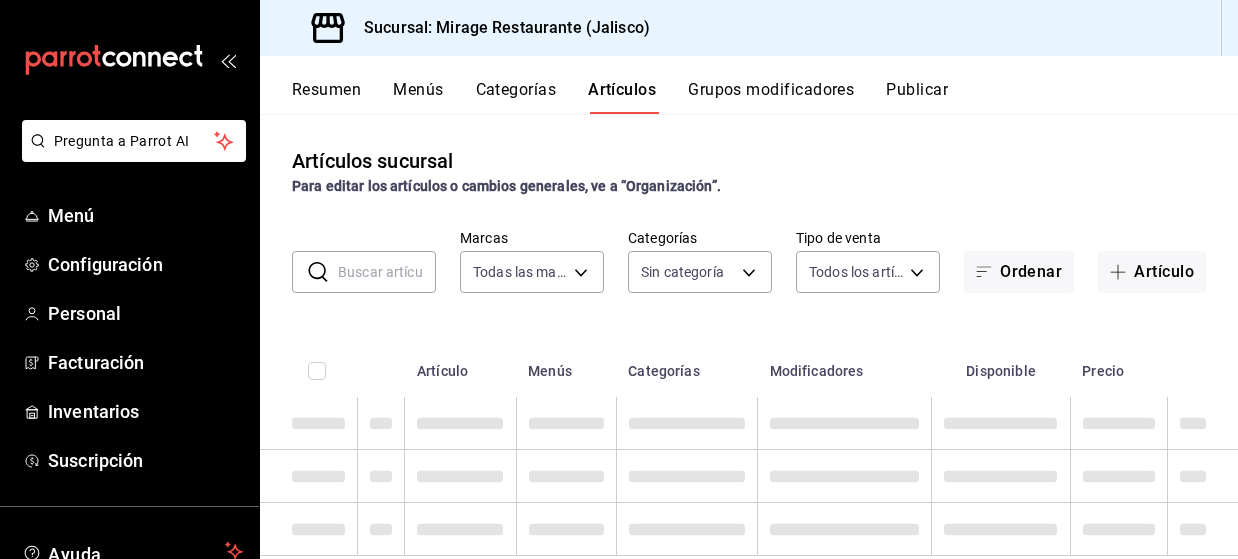 type on "[UUID]" 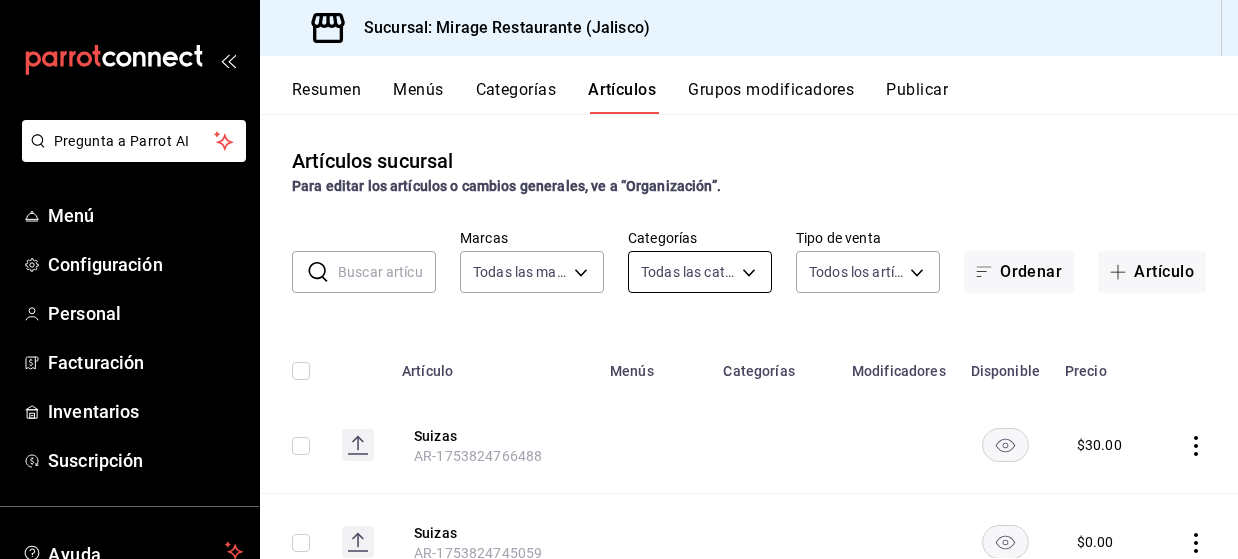 type on "[UUID],[UUID],[UUID],[UUID],[UUID],[UUID],[UUID],[UUID],[UUID],[UUID],[UUID],[UUID],[UUID],[UUID],[UUID],[UUID],[UUID],[UUID],[UUID],[UUID],[UUID],[UUID],[UUID],[UUID],[UUID],[UUID],[UUID]" 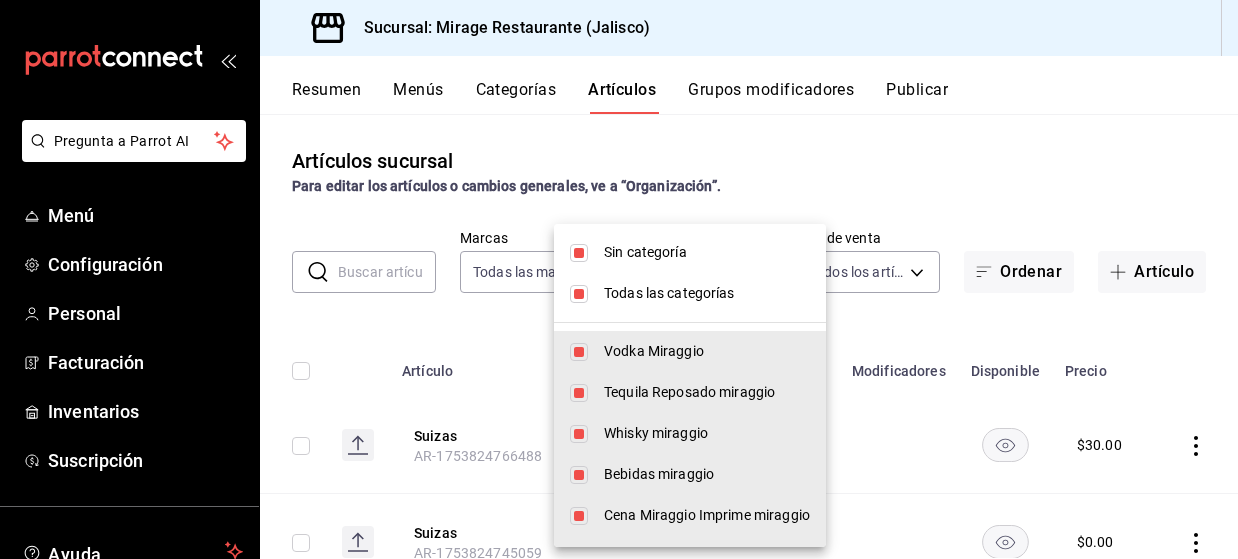 click at bounding box center (579, 294) 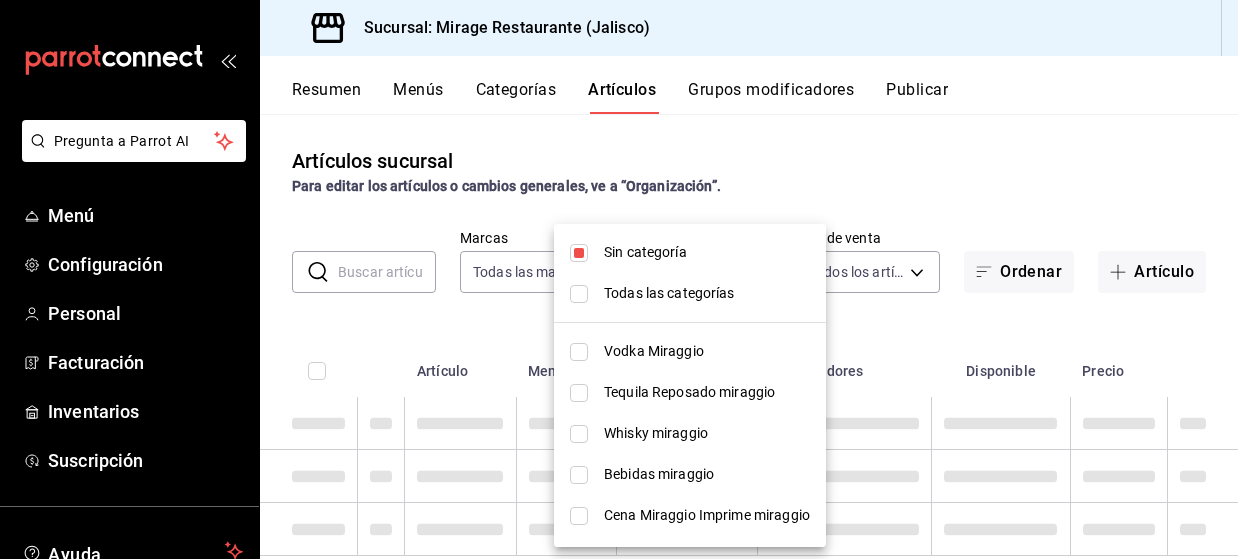 type 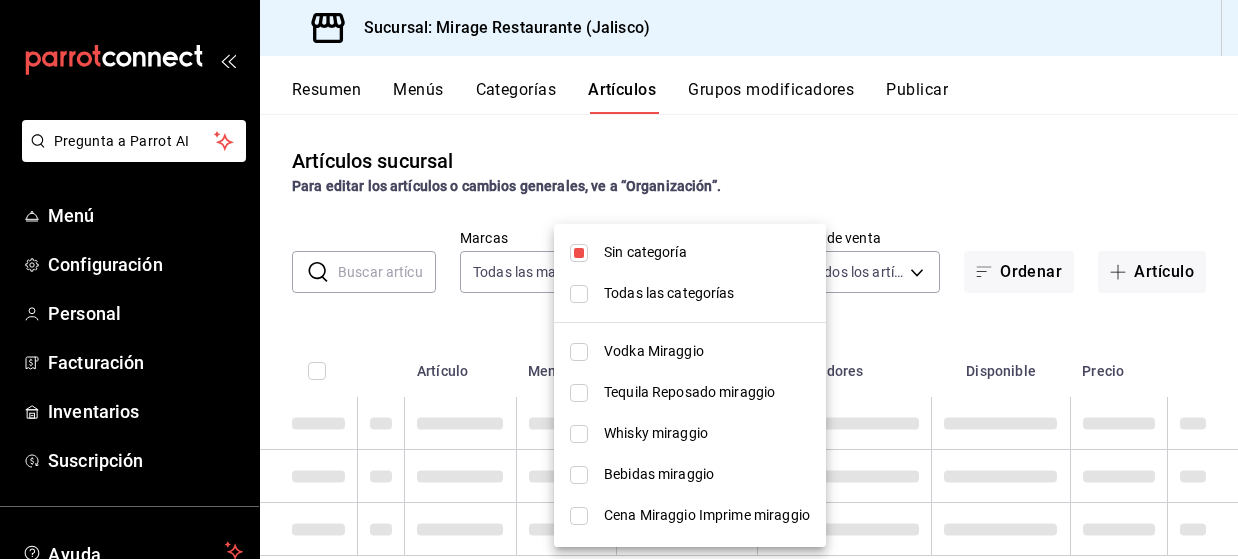 checkbox on "false" 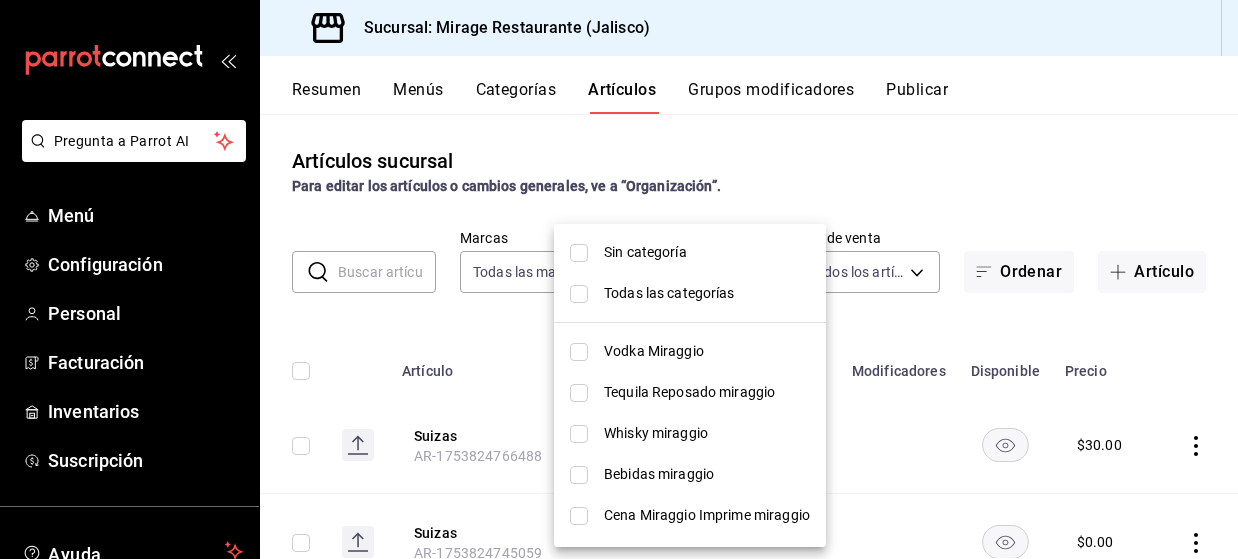 click at bounding box center (579, 475) 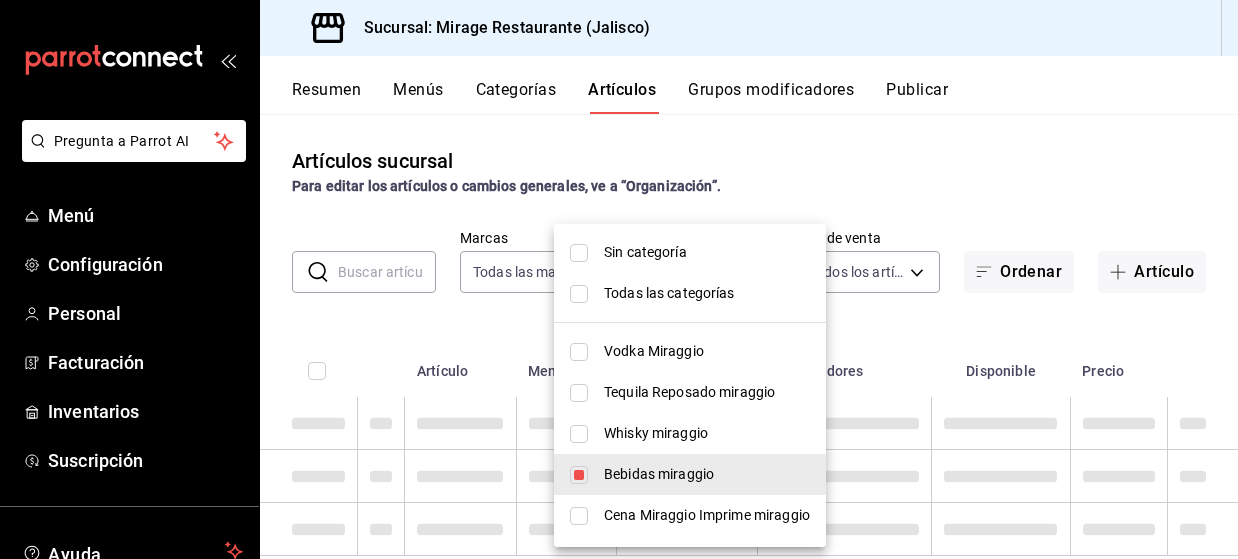 type on "44951a02-2683-41a5-89fc-209b2192fa59" 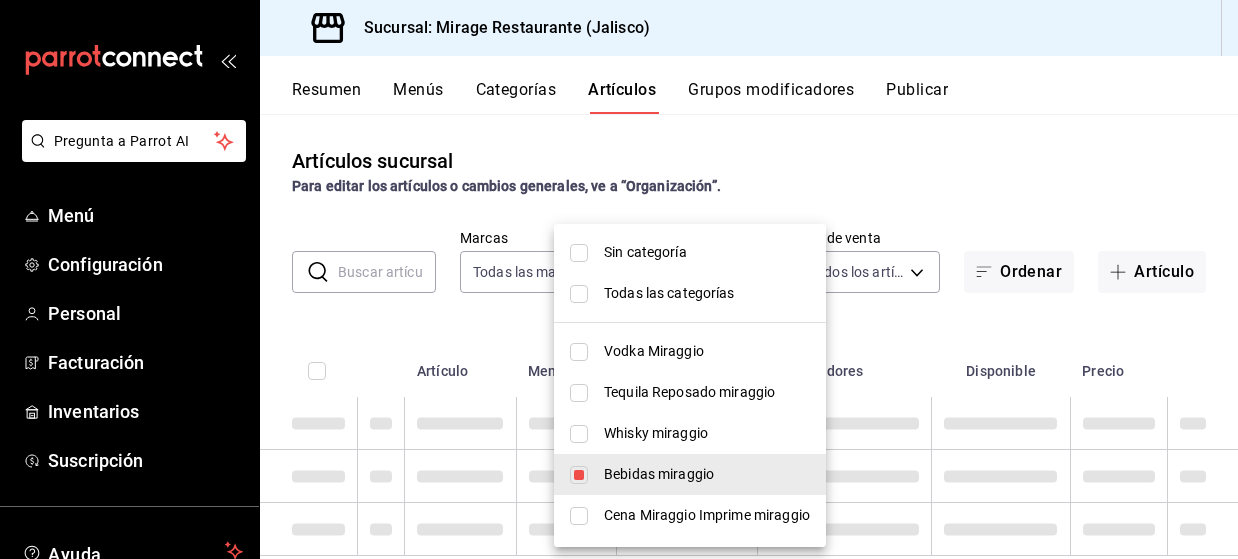 click at bounding box center (619, 279) 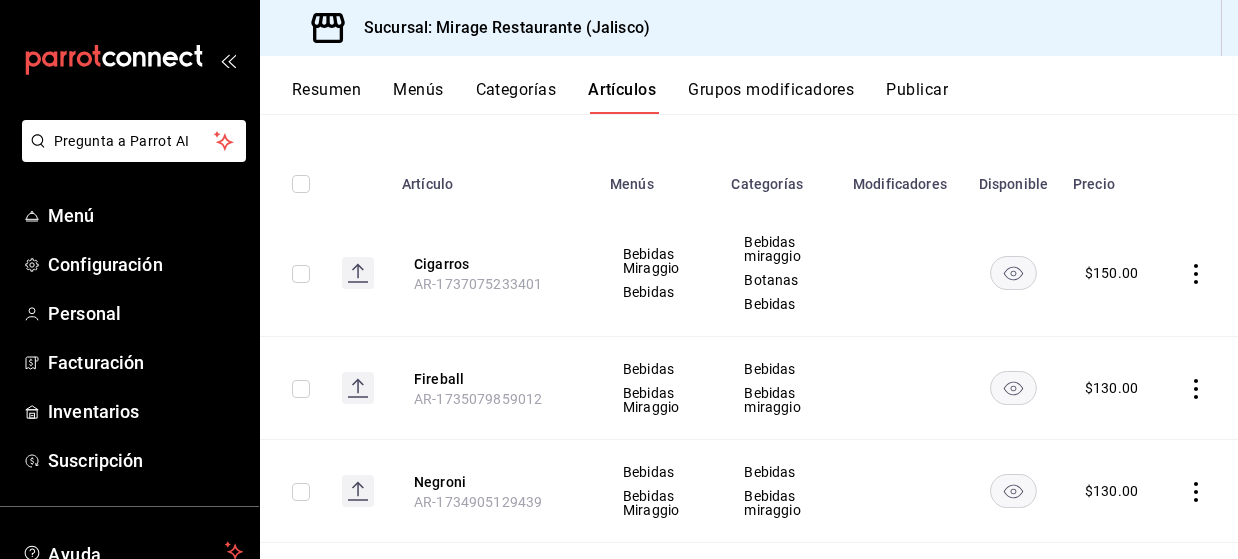 scroll, scrollTop: 221, scrollLeft: 0, axis: vertical 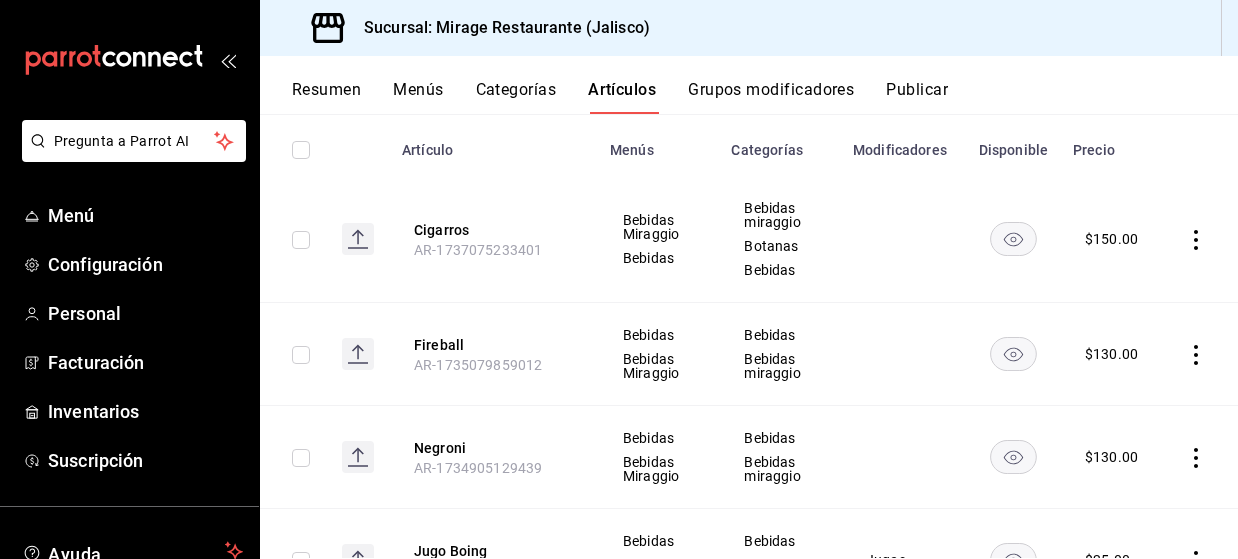 click on "Categorías" at bounding box center (516, 97) 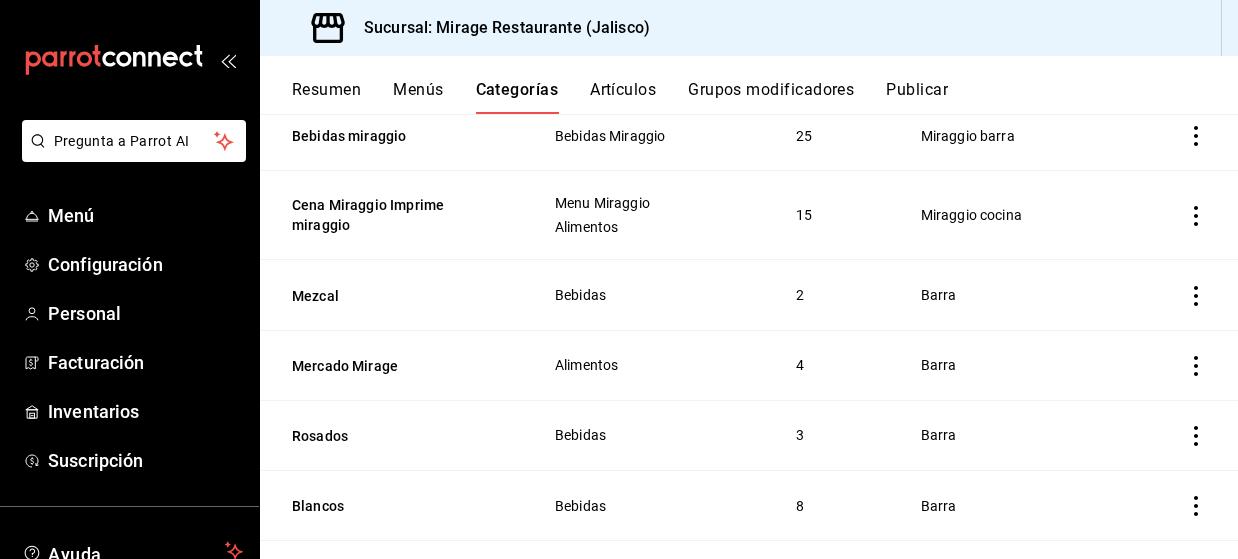 scroll, scrollTop: 0, scrollLeft: 0, axis: both 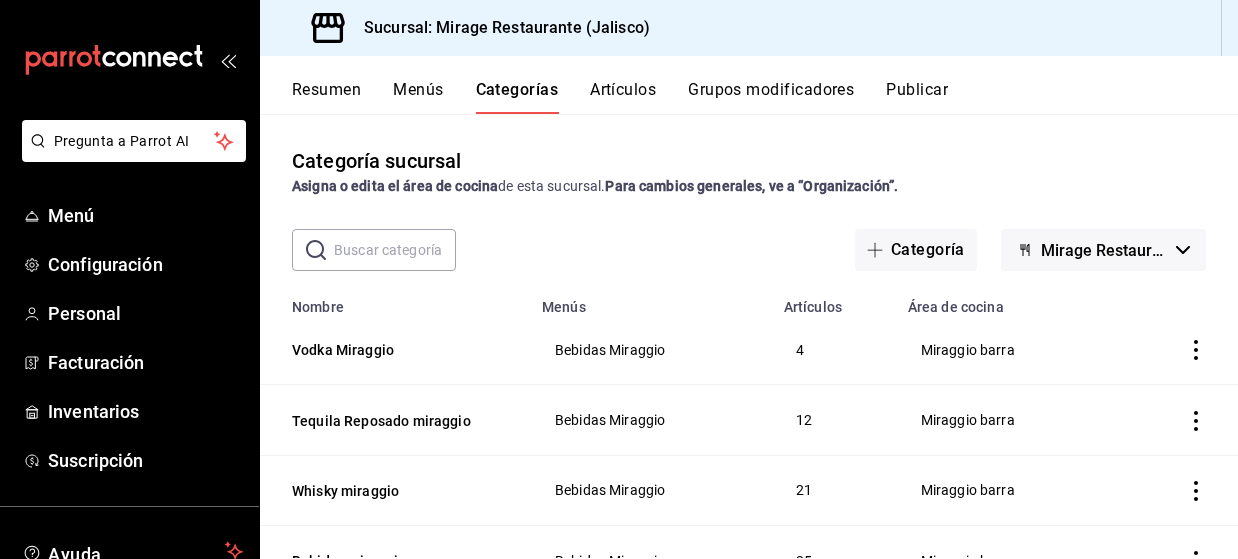 click on "Artículos" at bounding box center (623, 97) 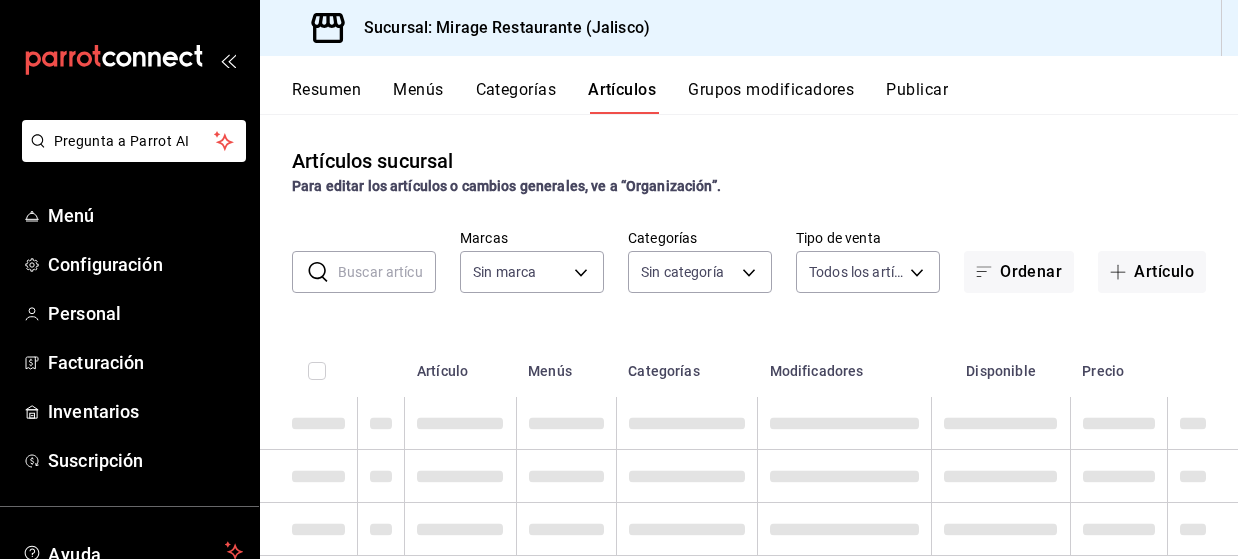 click on "Grupos modificadores" at bounding box center (771, 97) 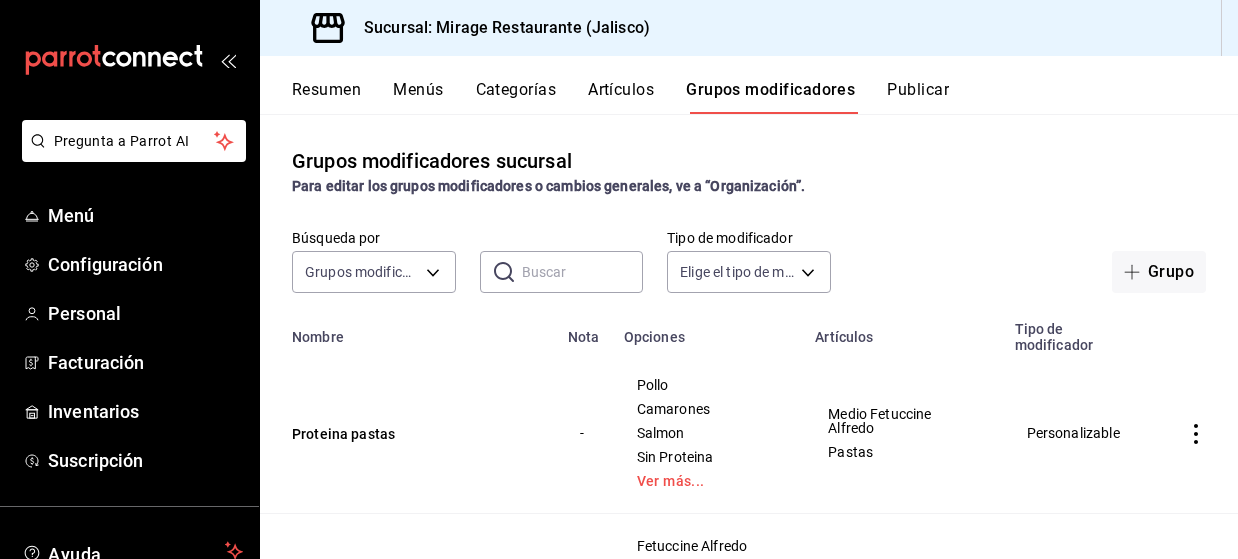 click on "Artículos" at bounding box center (621, 97) 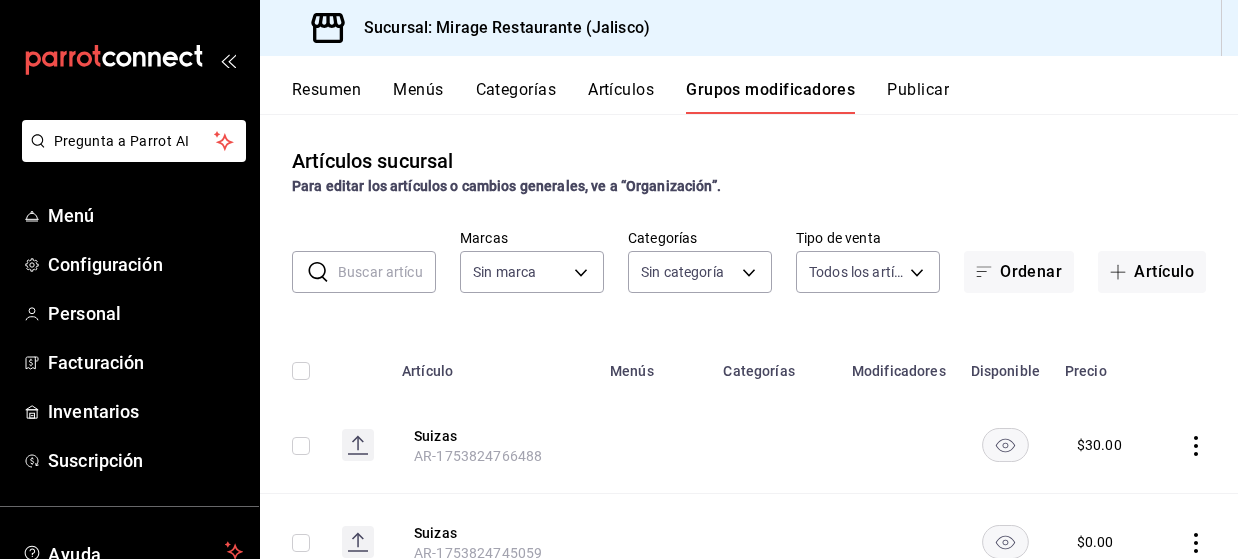 click on "Categorías" at bounding box center [516, 97] 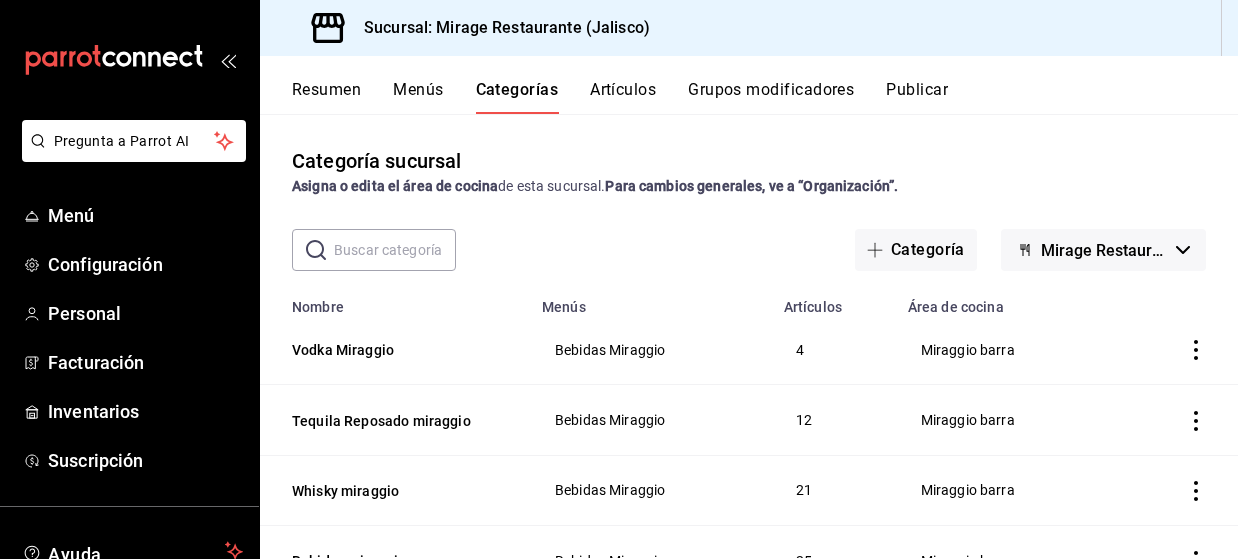 click on "Resumen" at bounding box center (326, 97) 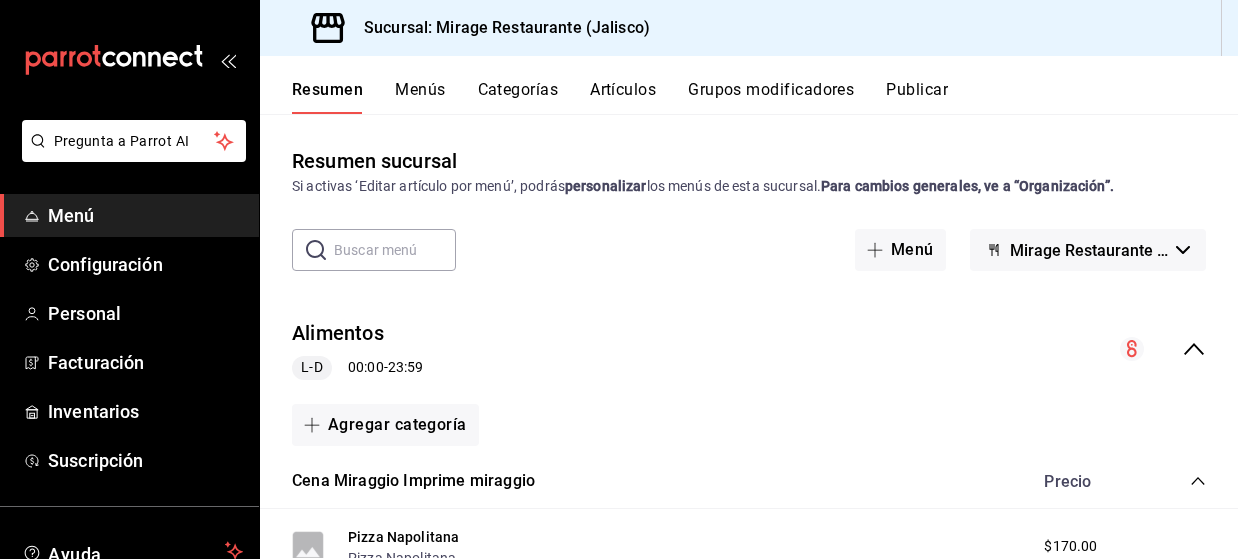 click on "Menú" at bounding box center [145, 215] 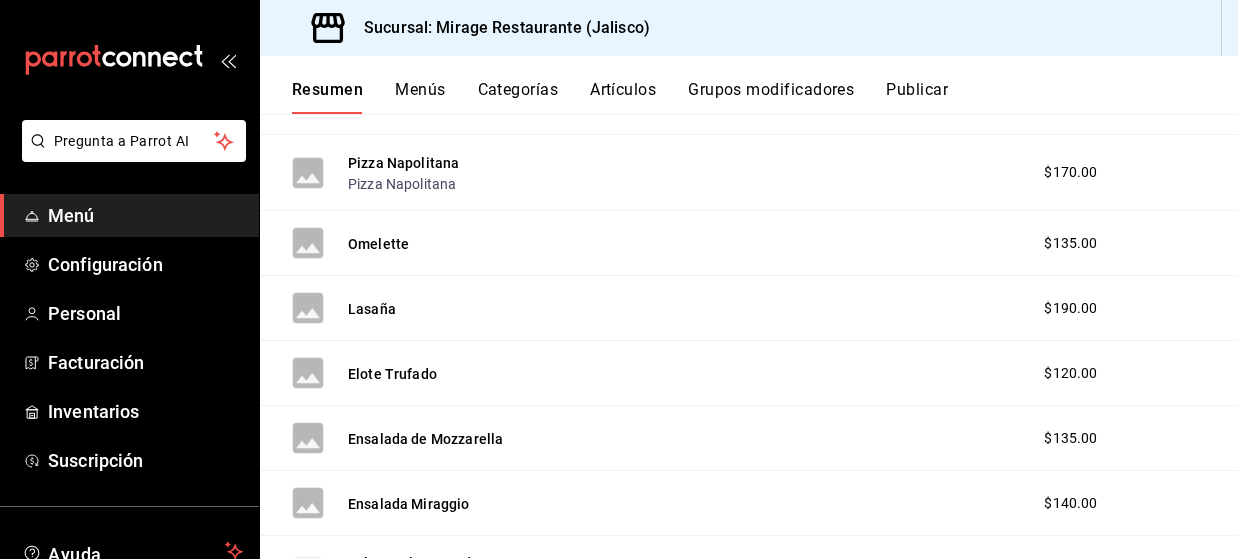 scroll, scrollTop: 0, scrollLeft: 0, axis: both 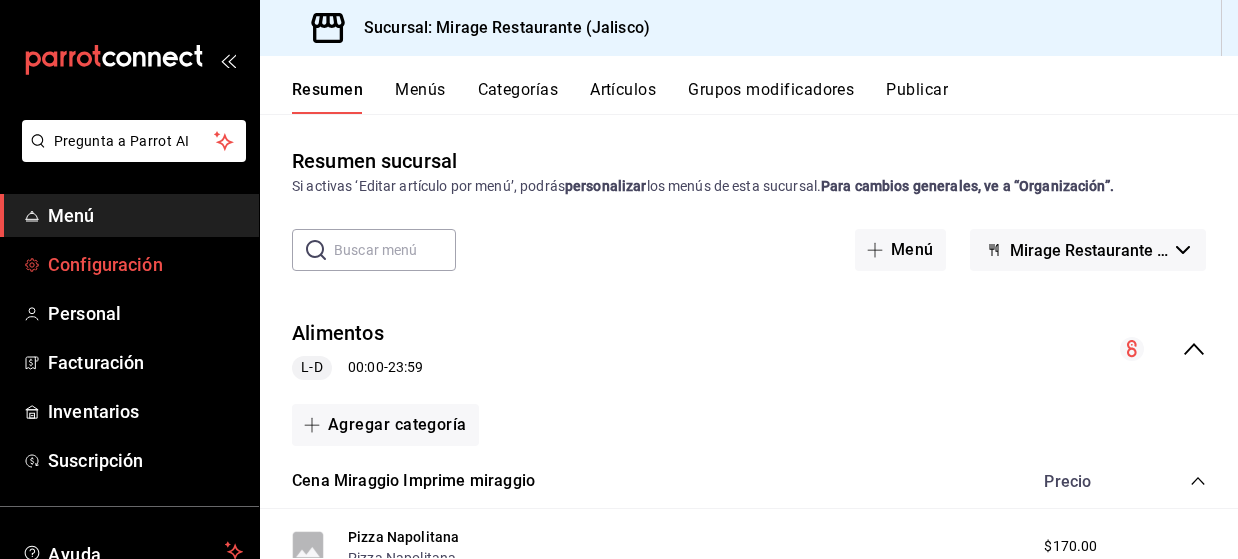 click on "Configuración" at bounding box center (145, 264) 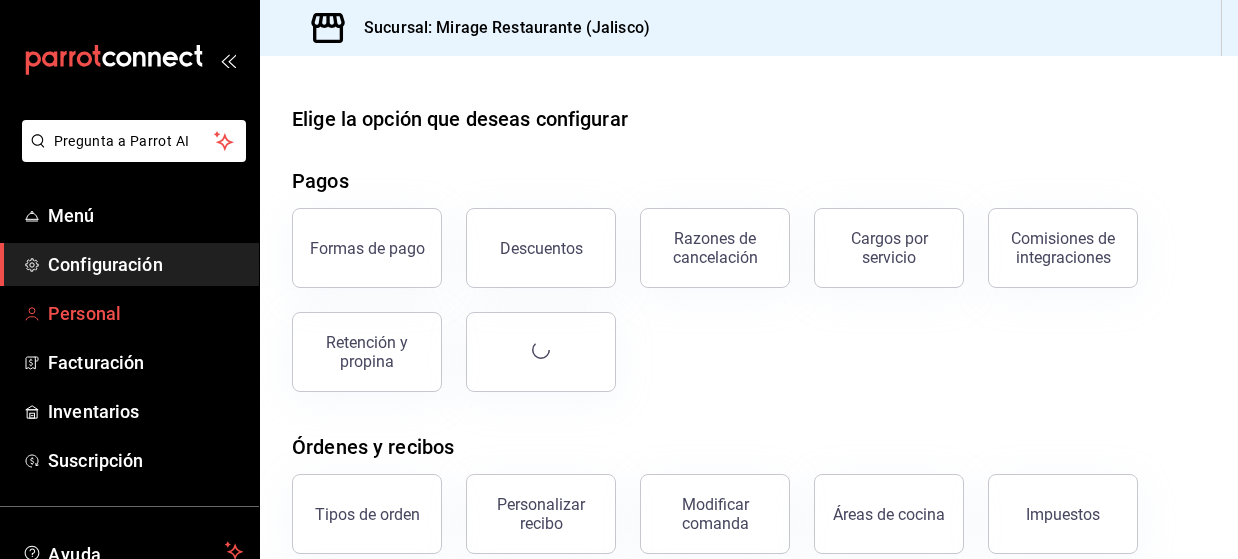 click on "Personal" at bounding box center (145, 313) 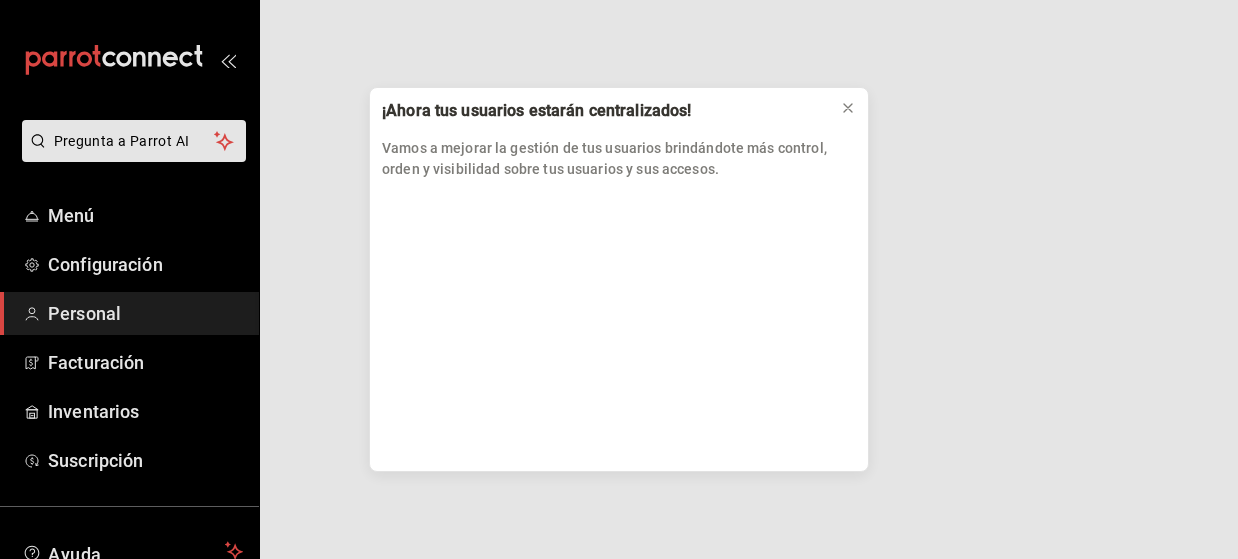 drag, startPoint x: 84, startPoint y: 323, endPoint x: 91, endPoint y: 360, distance: 37.65634 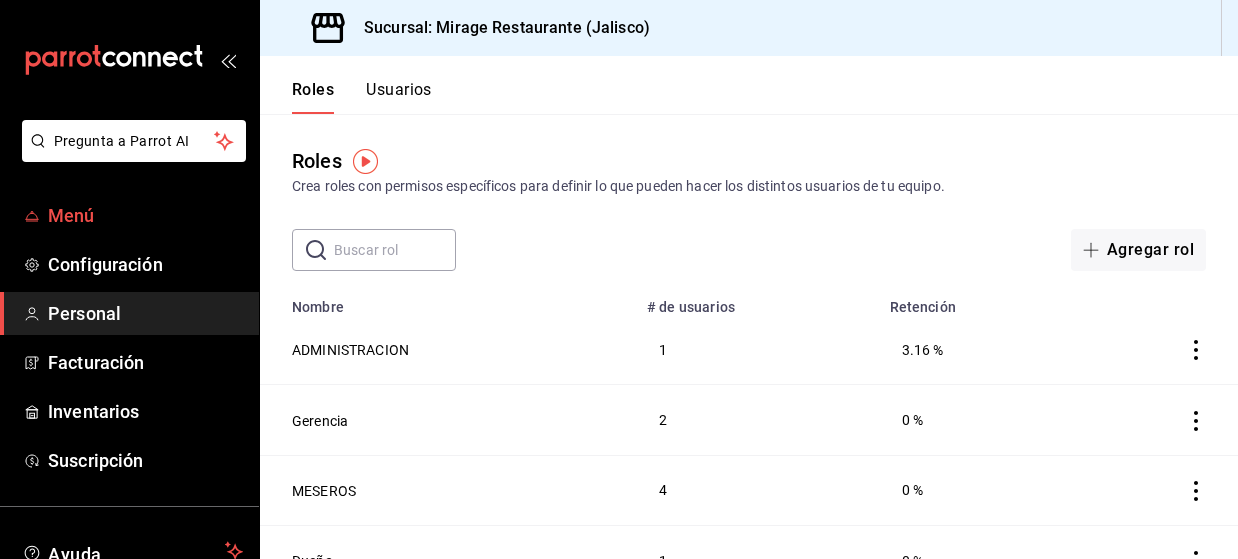 click on "Menú" at bounding box center [145, 215] 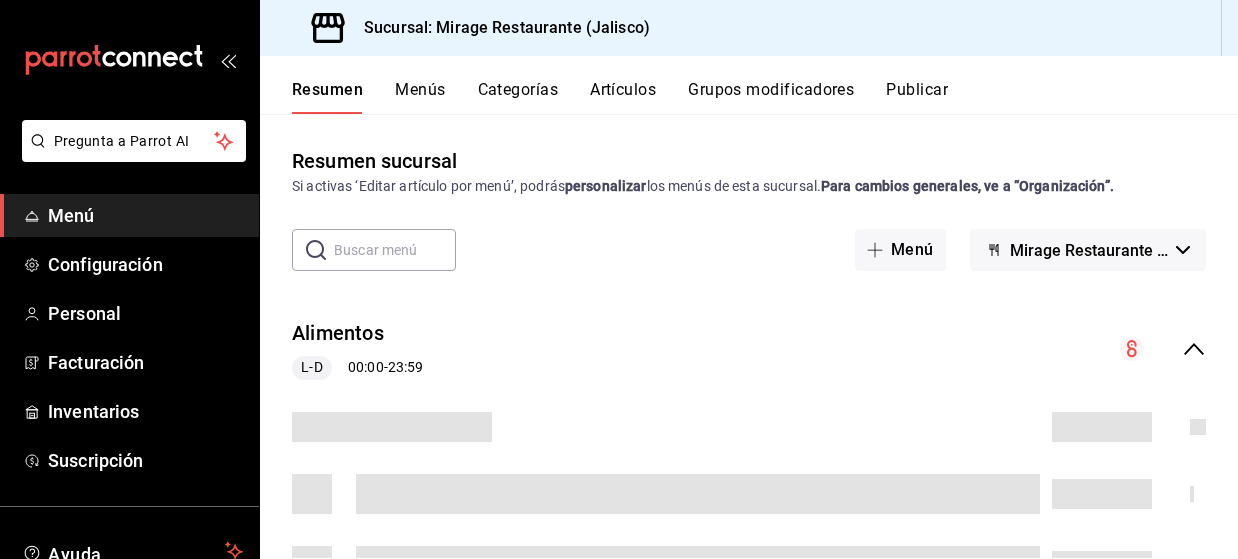 click on "Menús" at bounding box center (420, 97) 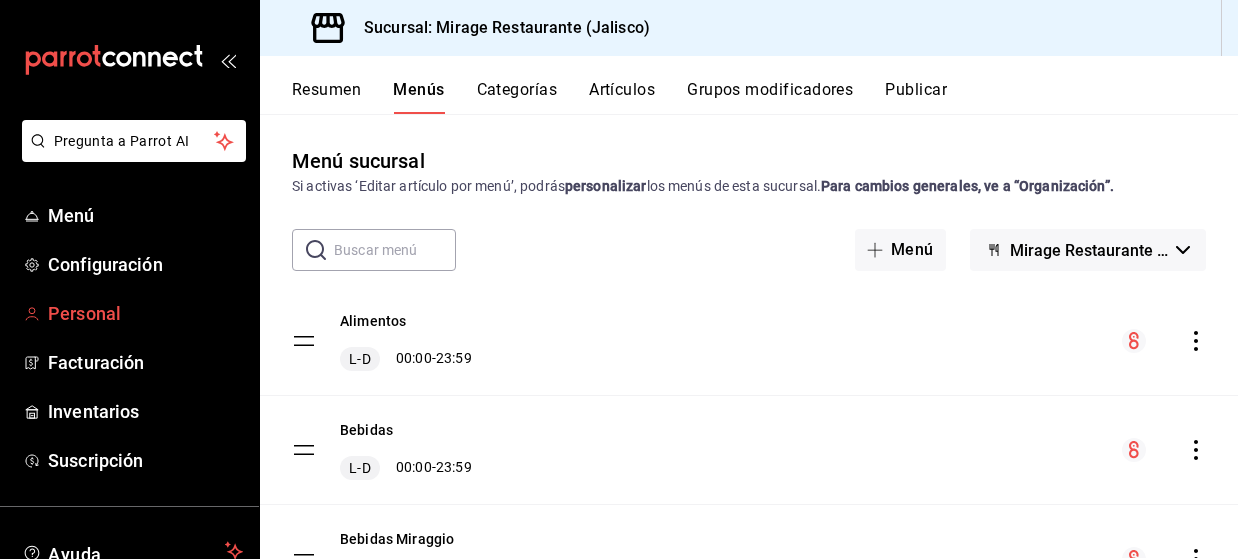 click on "Personal" at bounding box center [145, 313] 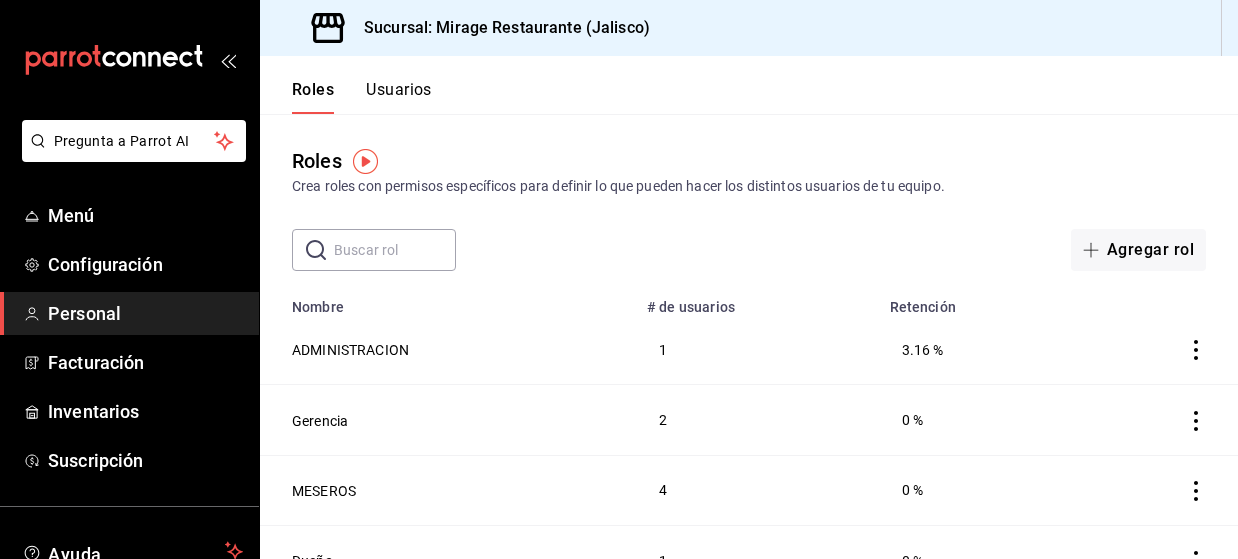 click at bounding box center (365, 161) 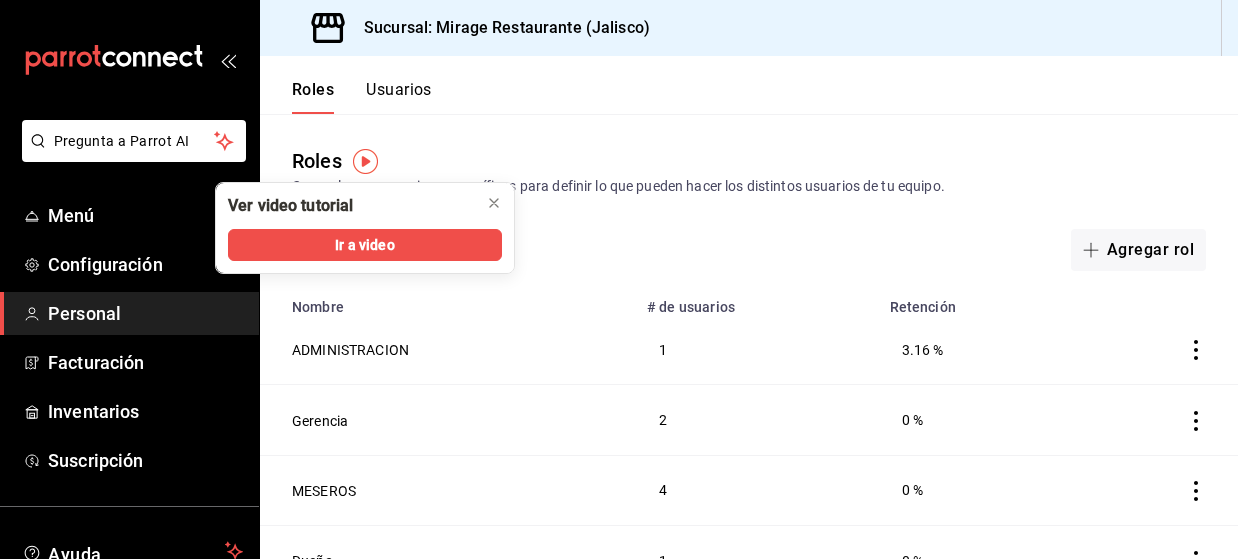 click on "Roles Crea roles con permisos específicos para definir lo que pueden hacer los distintos usuarios de tu equipo. ​ ​ Agregar rol" at bounding box center (749, 192) 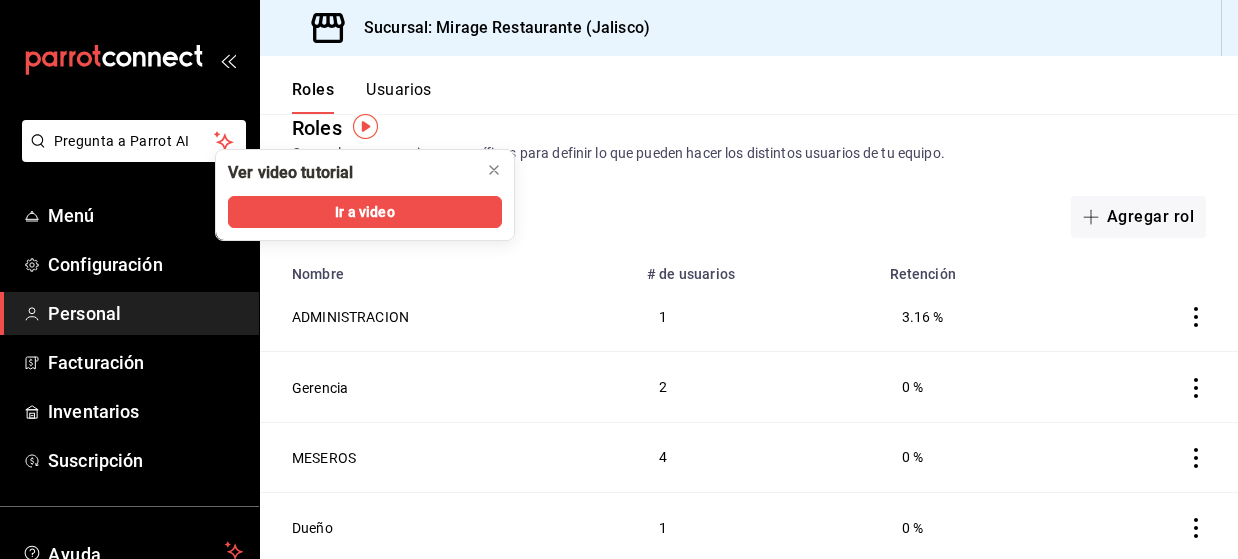 scroll, scrollTop: 35, scrollLeft: 0, axis: vertical 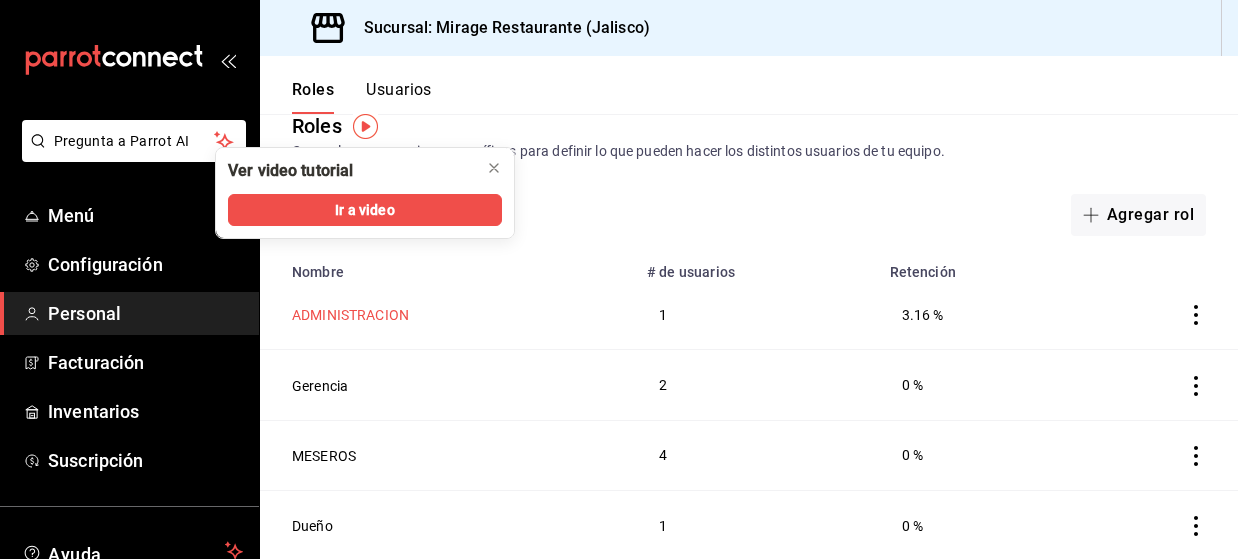 click on "ADMINISTRACION" at bounding box center (350, 315) 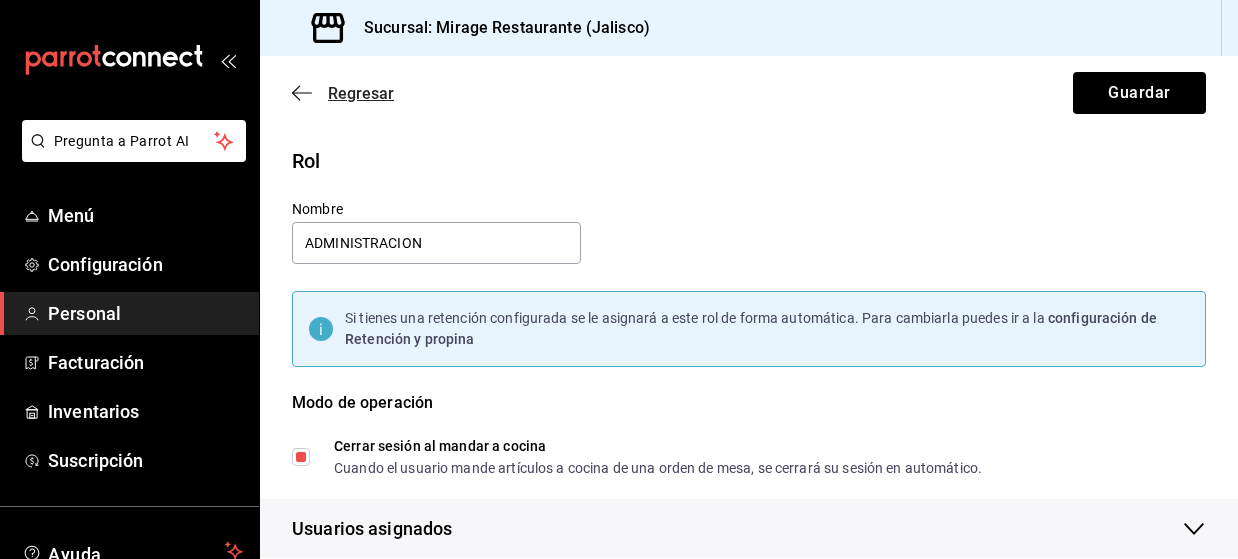 click 